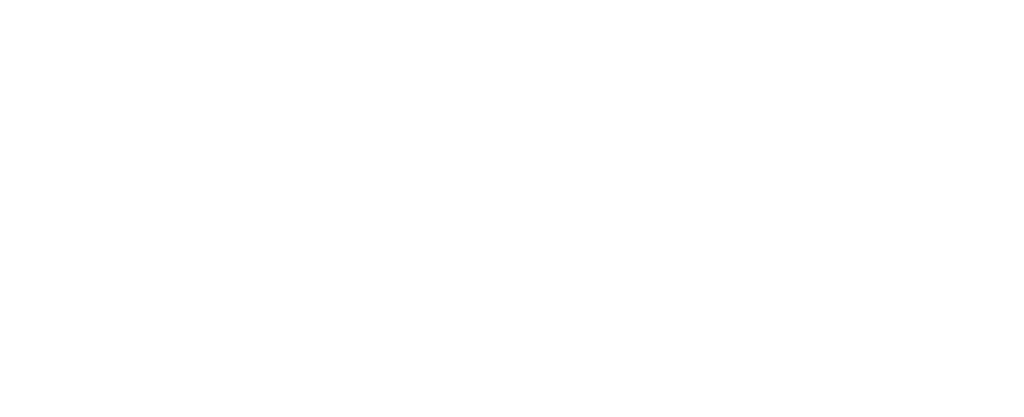 scroll, scrollTop: 0, scrollLeft: 0, axis: both 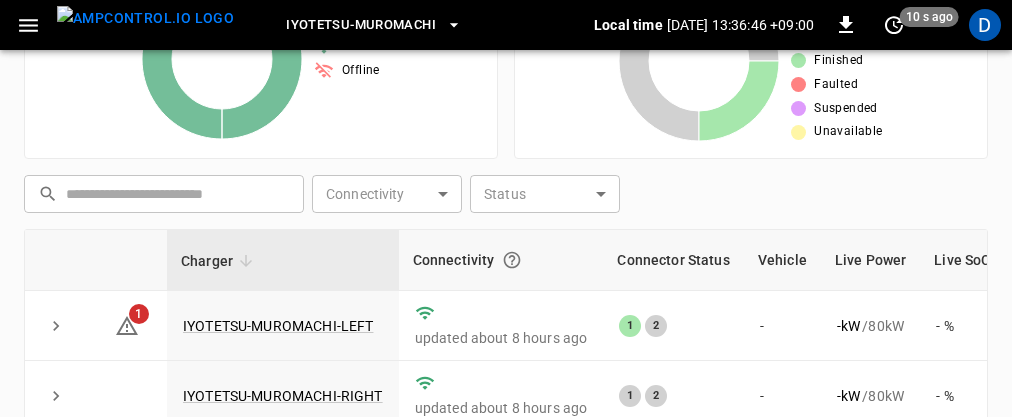 click 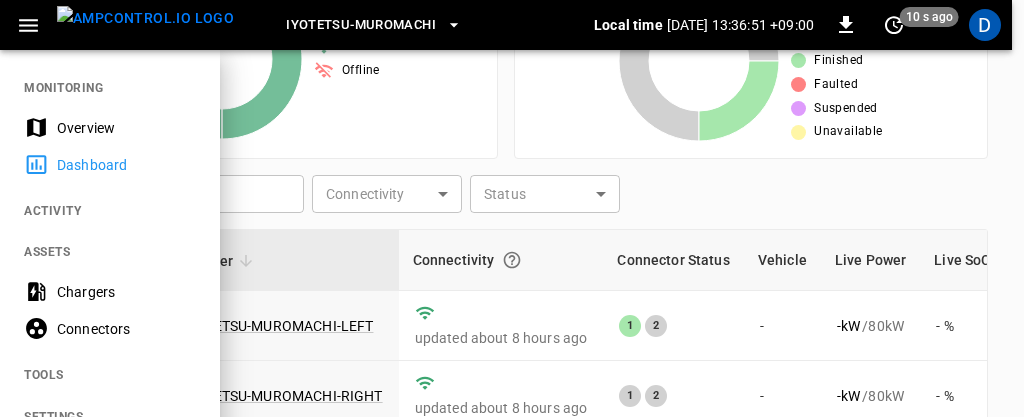 click on "Overview" at bounding box center [126, 128] 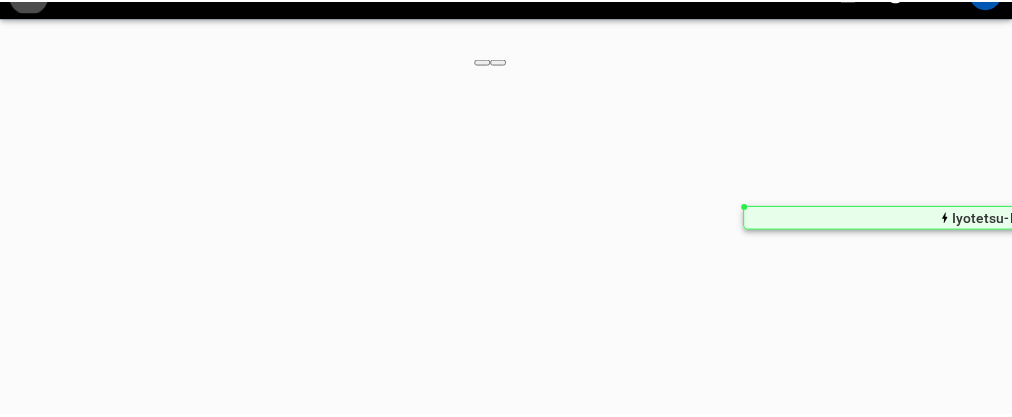 scroll, scrollTop: 0, scrollLeft: 0, axis: both 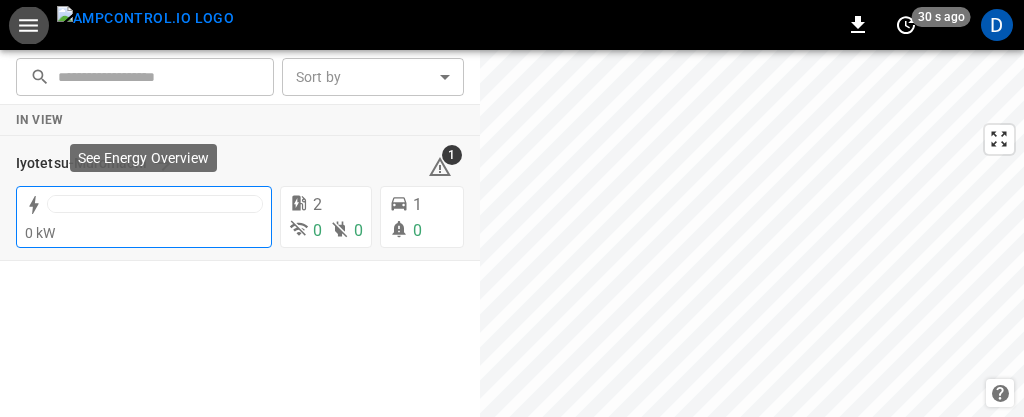click 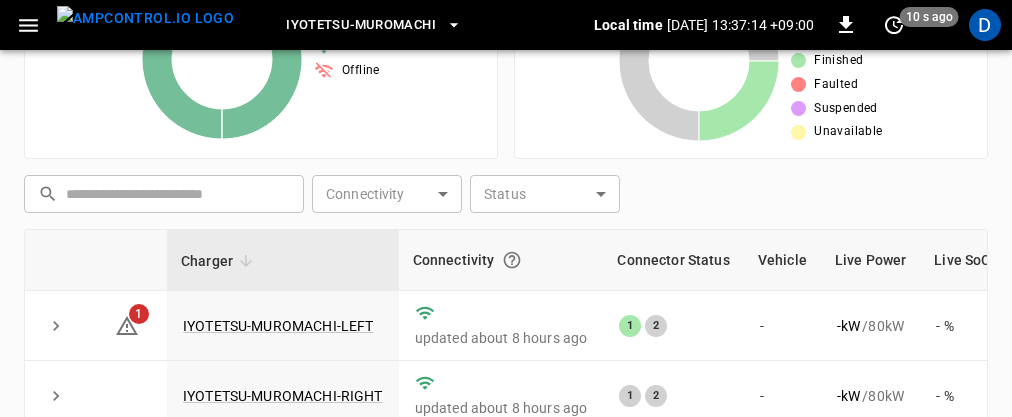 scroll, scrollTop: 0, scrollLeft: 0, axis: both 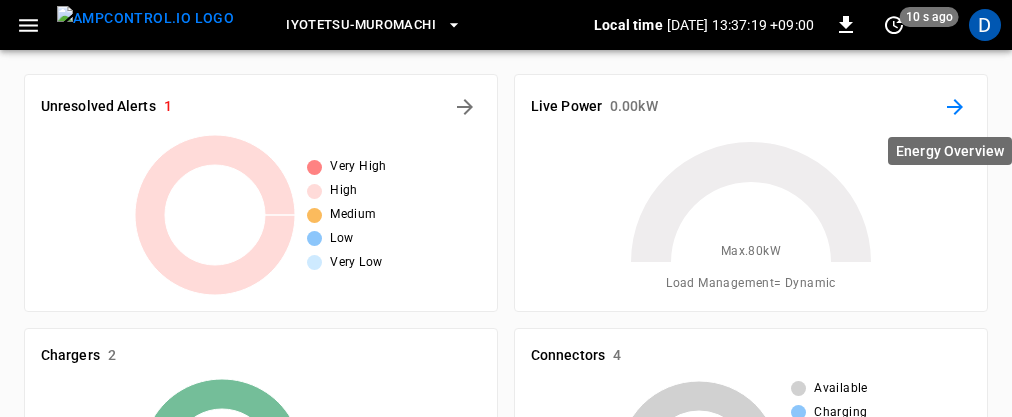 click 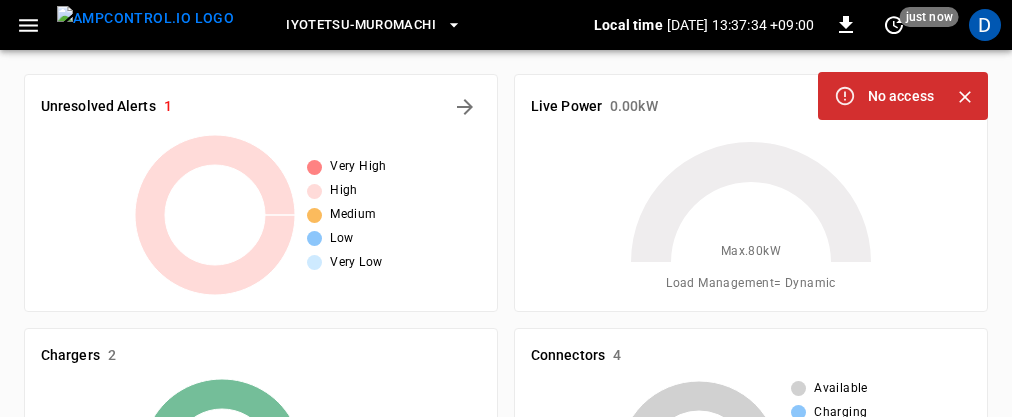 click 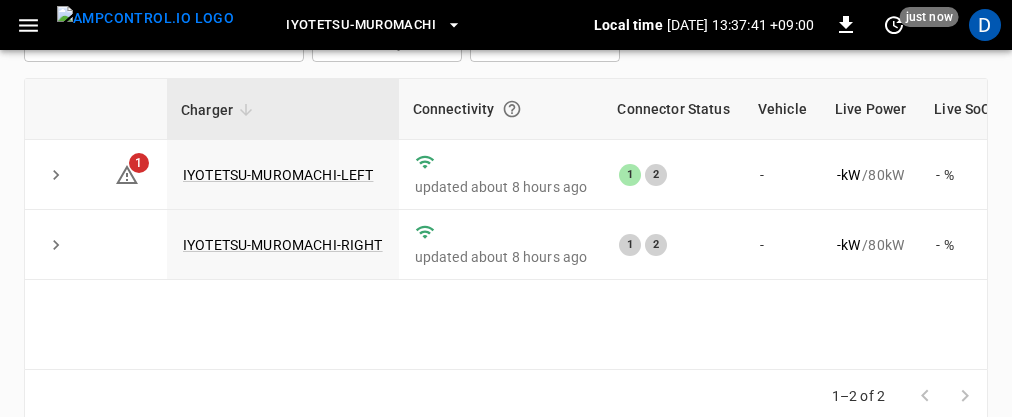 scroll, scrollTop: 581, scrollLeft: 0, axis: vertical 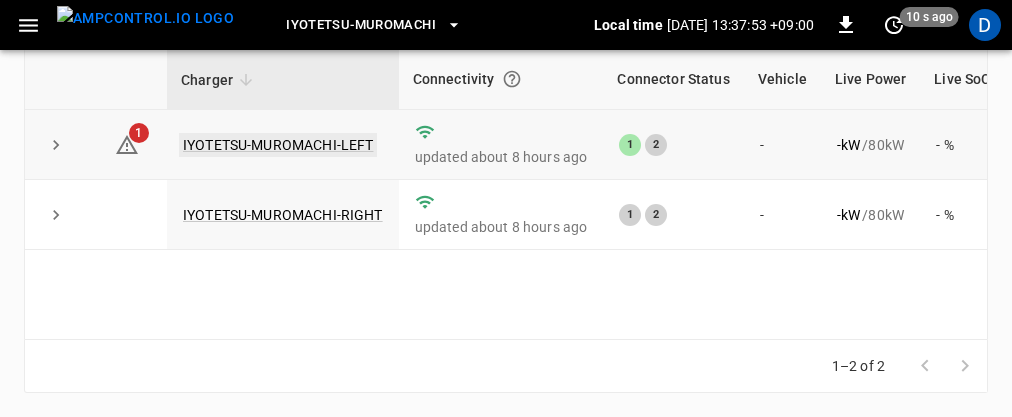 click on "IYOTETSU-MUROMACHI-LEFT" at bounding box center [278, 145] 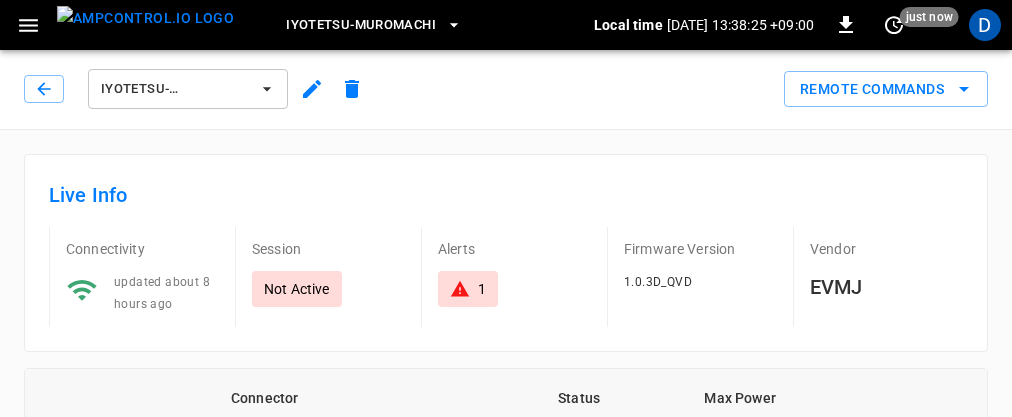 scroll, scrollTop: 0, scrollLeft: 0, axis: both 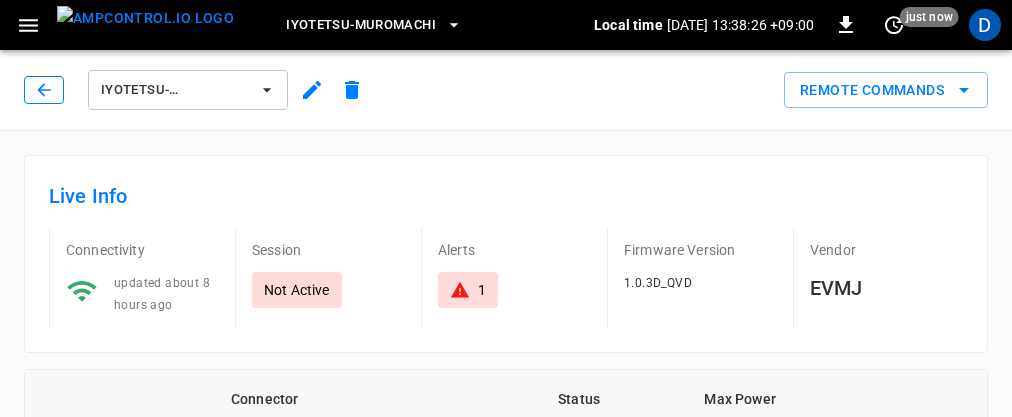 click 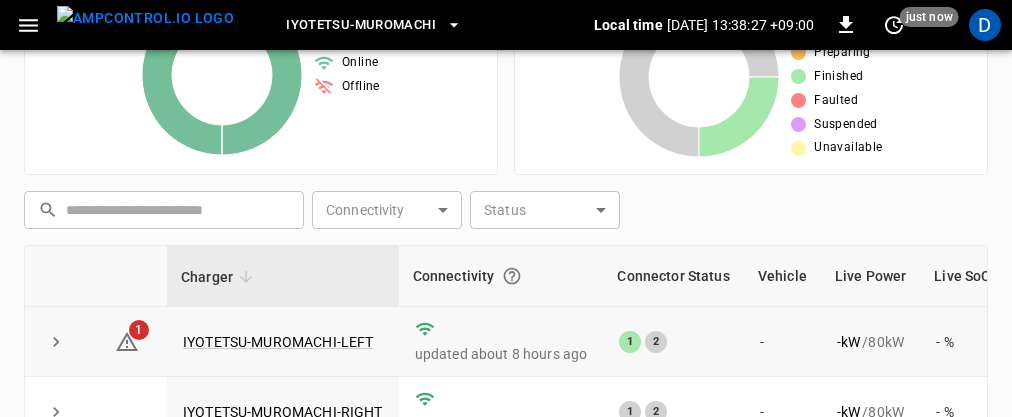 scroll, scrollTop: 581, scrollLeft: 0, axis: vertical 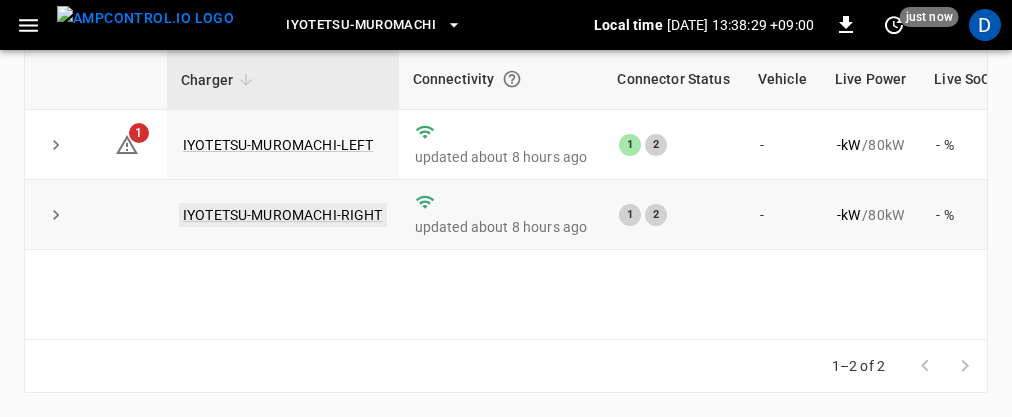 click on "IYOTETSU-MUROMACHI-RIGHT" at bounding box center (283, 215) 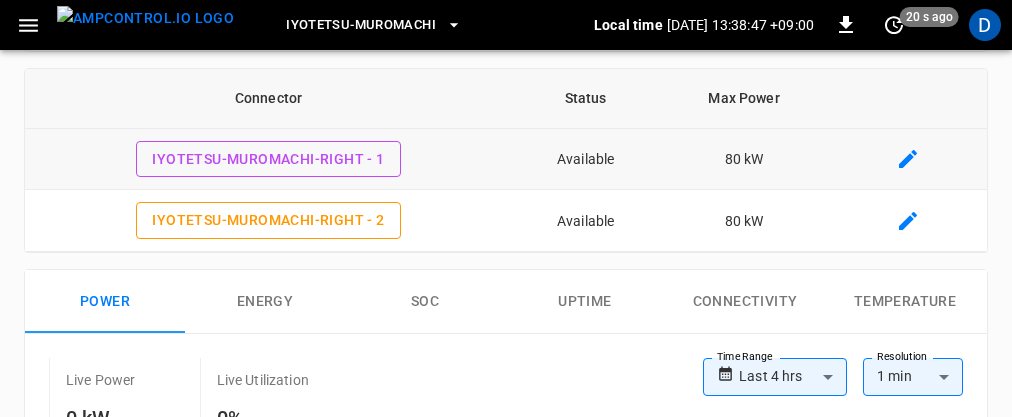 scroll, scrollTop: 100, scrollLeft: 0, axis: vertical 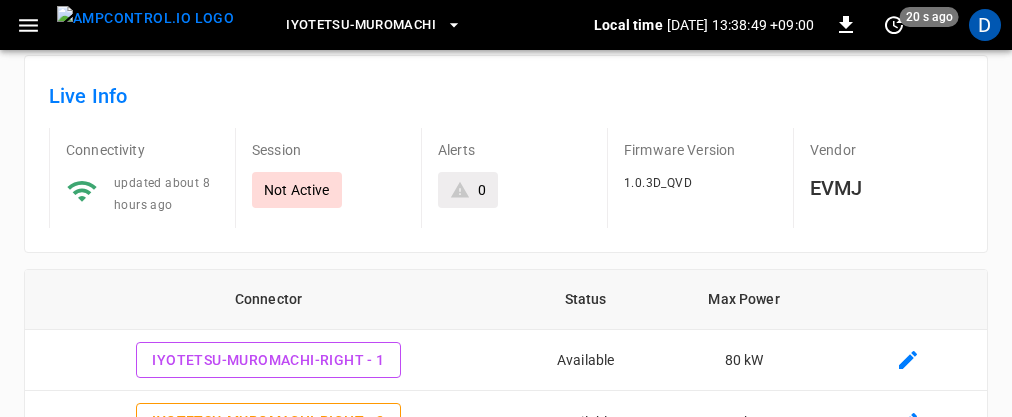 click on "Iyotetsu-Muromachi" at bounding box center (361, 25) 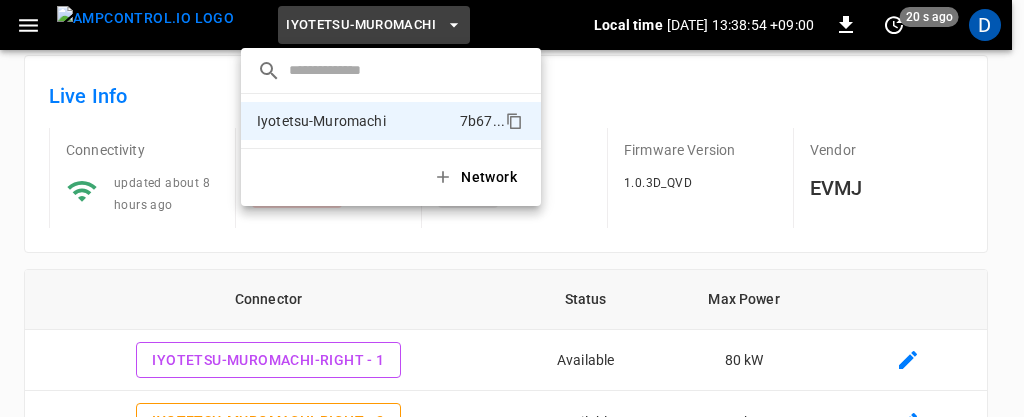click at bounding box center [512, 208] 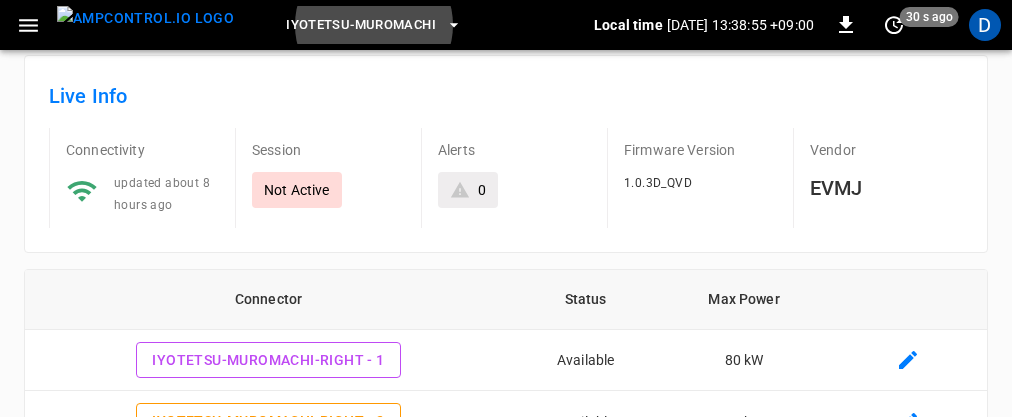 scroll, scrollTop: 201, scrollLeft: 0, axis: vertical 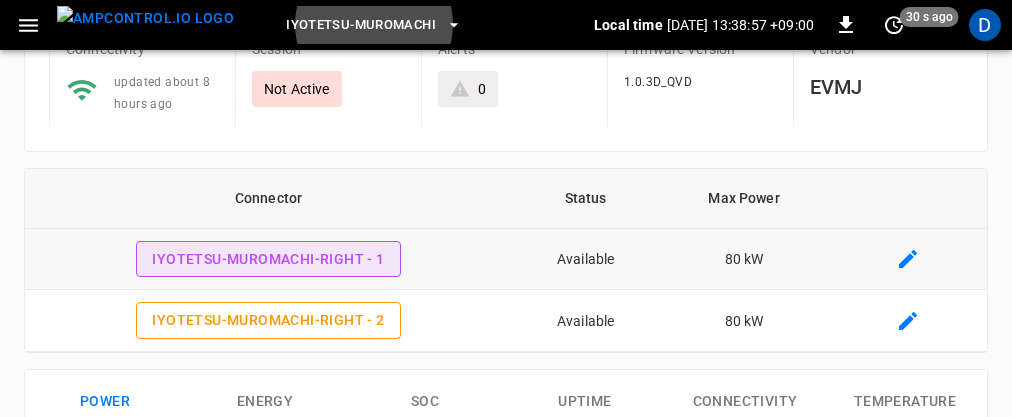 click on "IYOTETSU-MUROMACHI-RIGHT - 1" at bounding box center (268, 259) 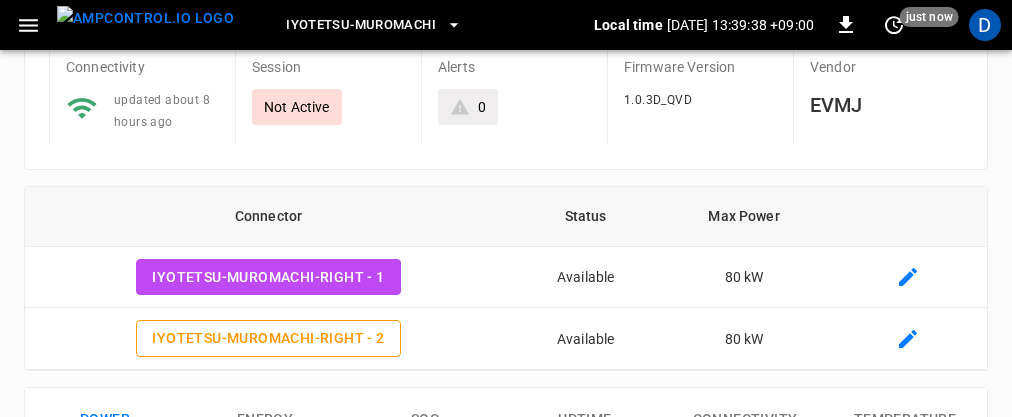 scroll, scrollTop: 0, scrollLeft: 0, axis: both 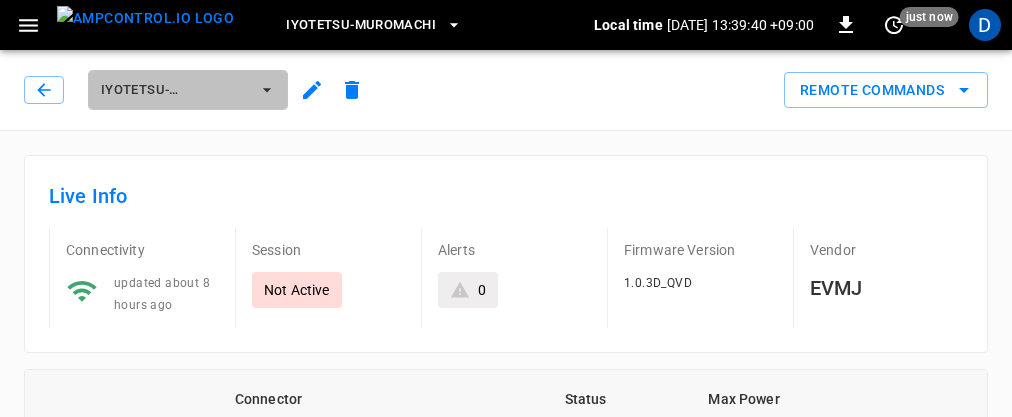 click 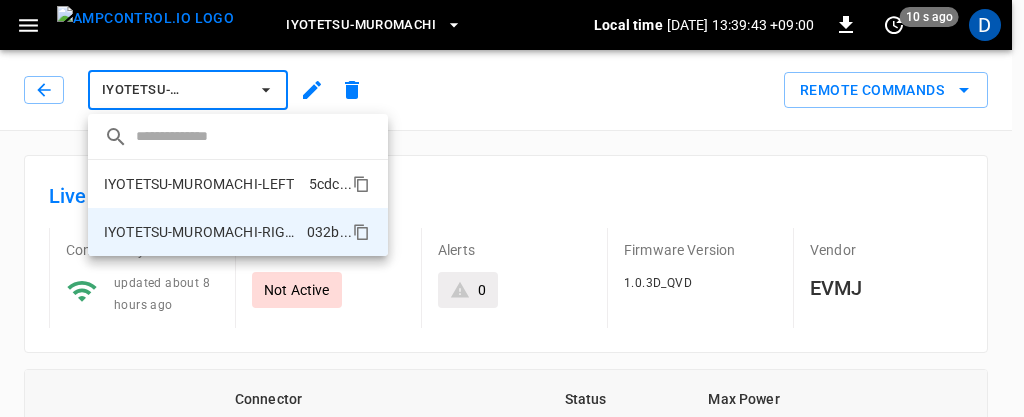 click on "IYOTETSU-MUROMACHI-LEFT" at bounding box center (199, 184) 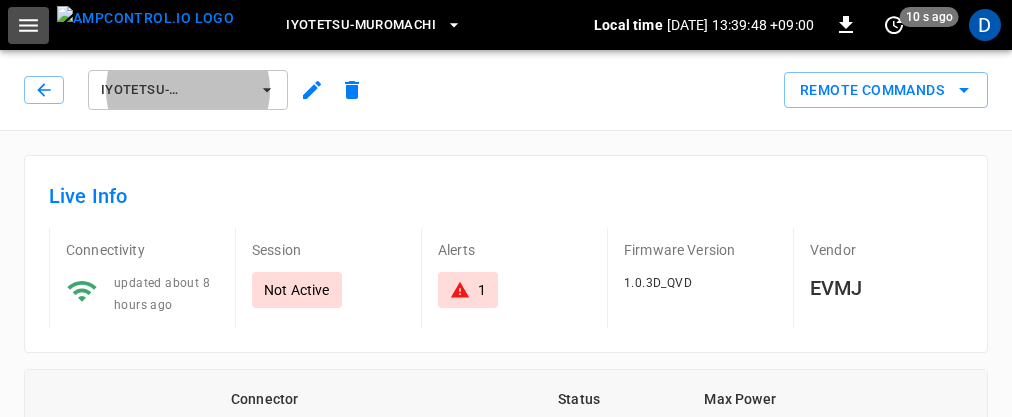 click 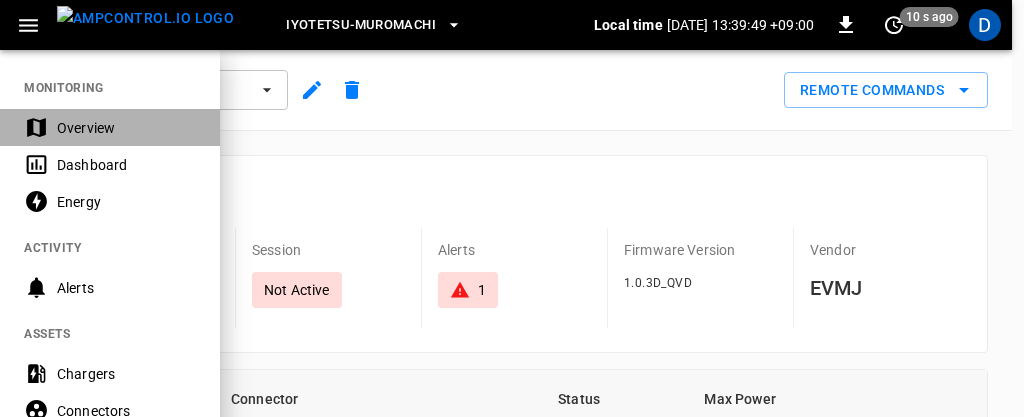 click on "Overview" at bounding box center [126, 128] 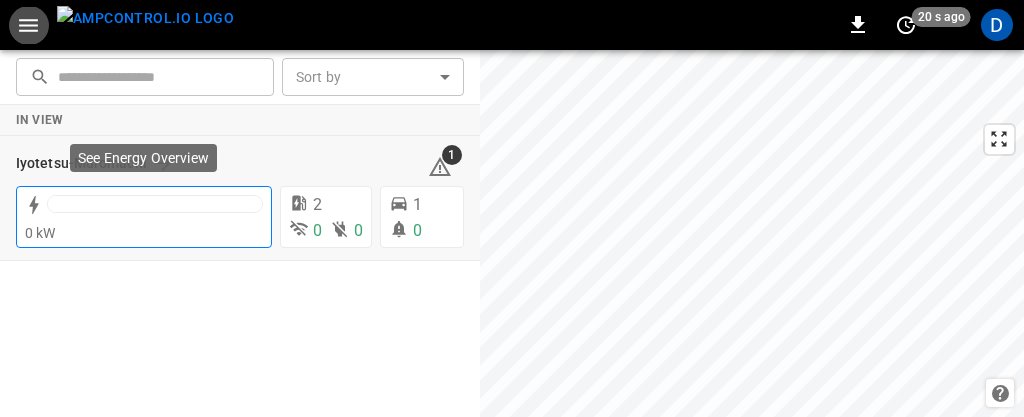 click on "0 kW" at bounding box center (144, 233) 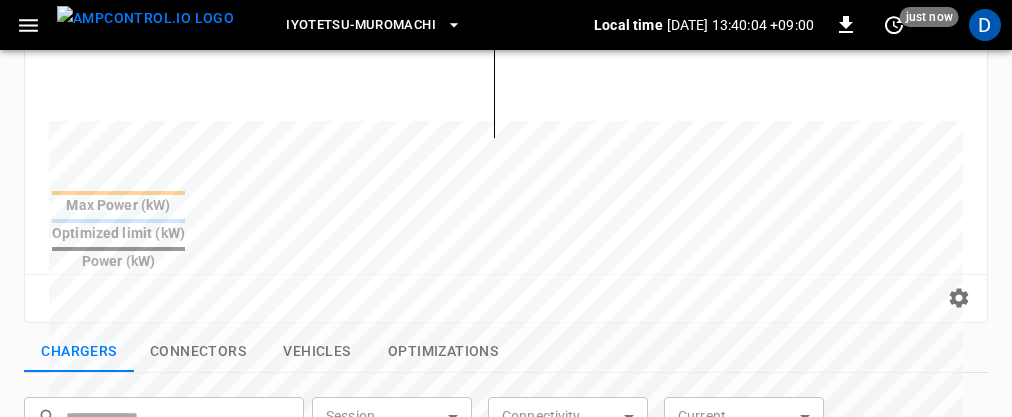 scroll, scrollTop: 0, scrollLeft: 0, axis: both 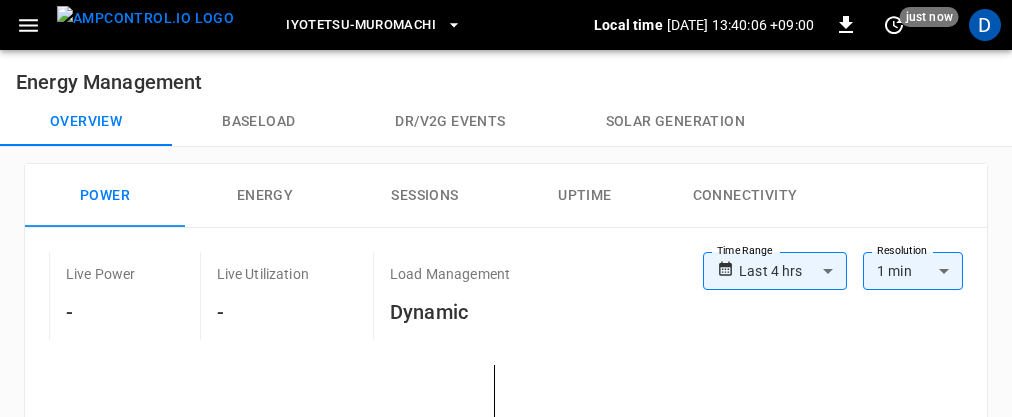 click on "**********" at bounding box center [506, 681] 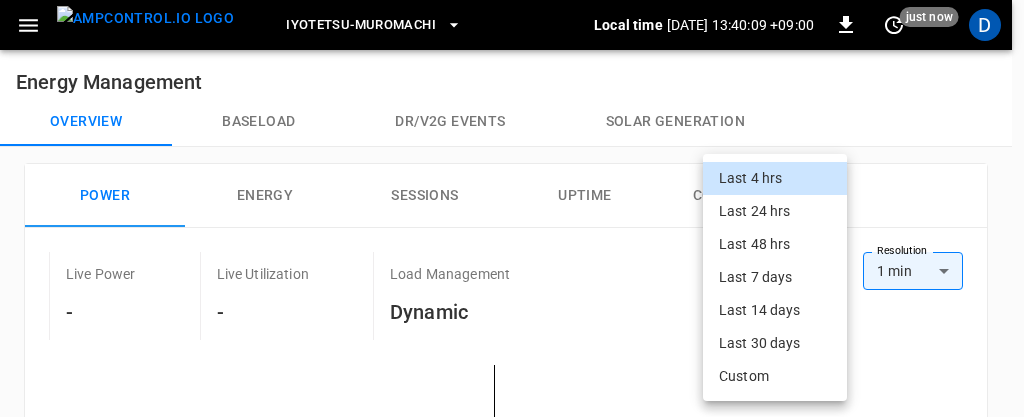 click on "Last 48 hrs" at bounding box center [775, 244] 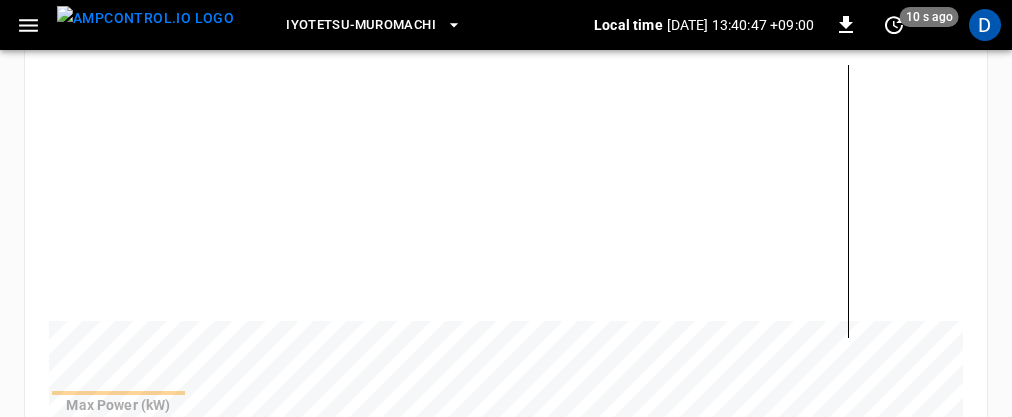 scroll, scrollTop: 200, scrollLeft: 0, axis: vertical 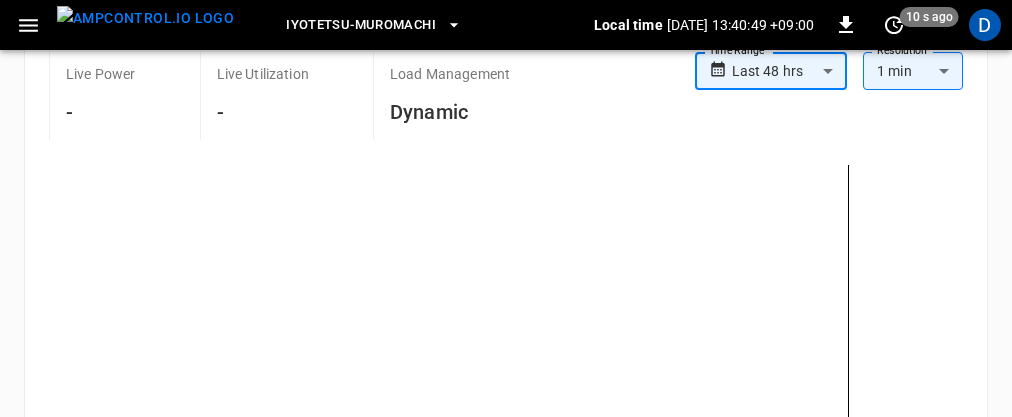 click on "**********" at bounding box center (506, 481) 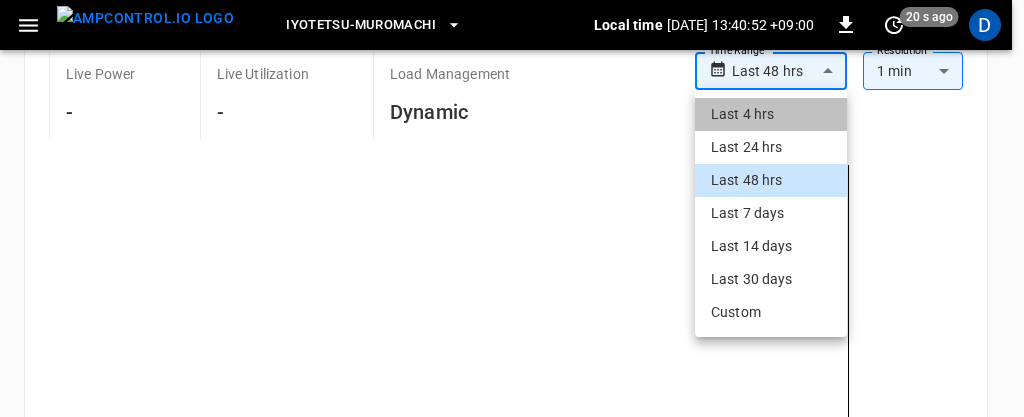 click on "Last 4 hrs" at bounding box center (771, 114) 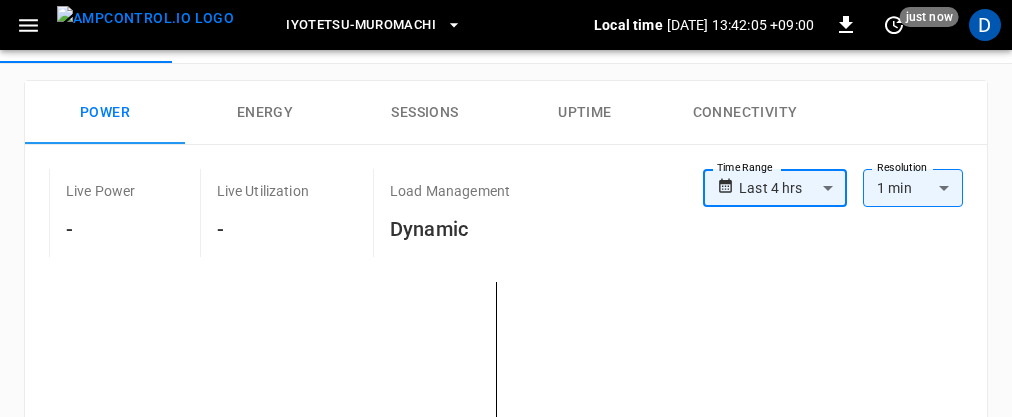scroll, scrollTop: 0, scrollLeft: 0, axis: both 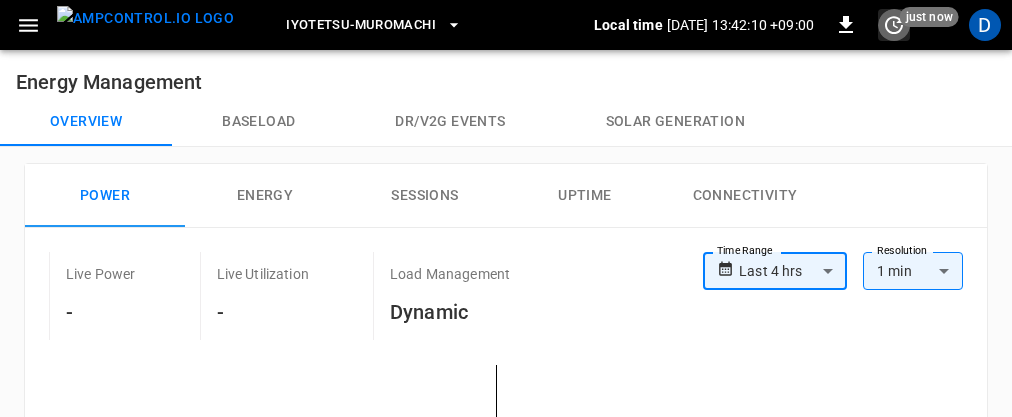 click 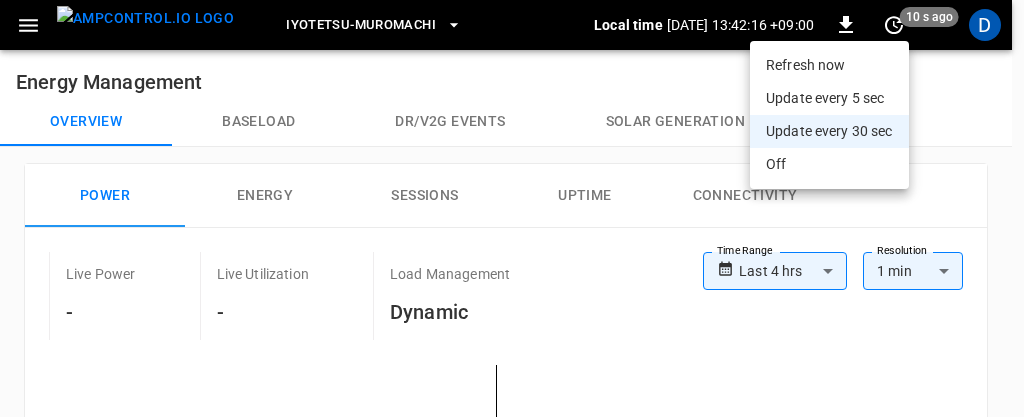 click on "Update every 5 sec" at bounding box center (829, 98) 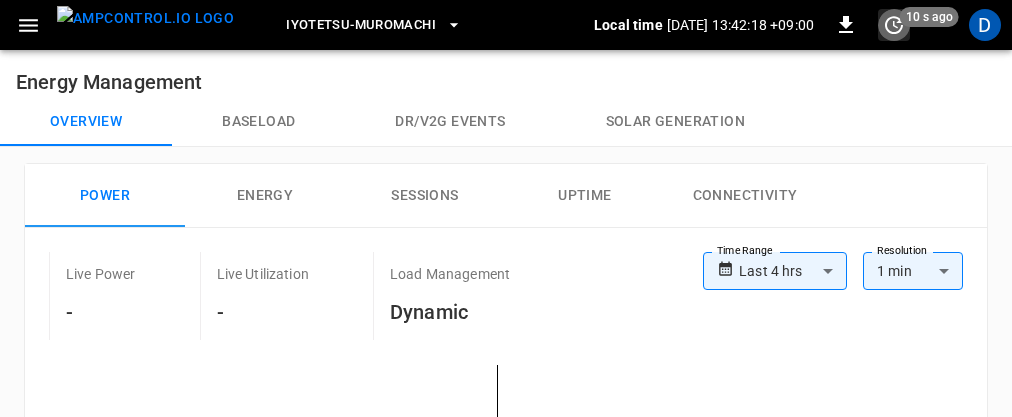 click 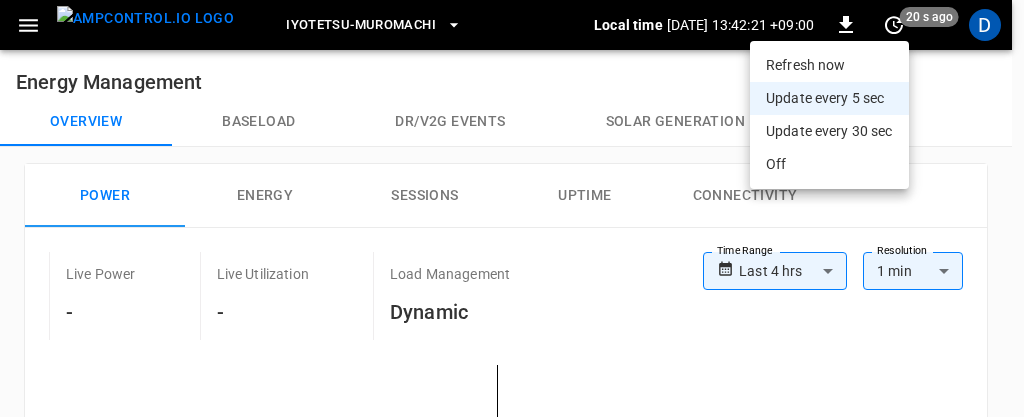 click at bounding box center [512, 208] 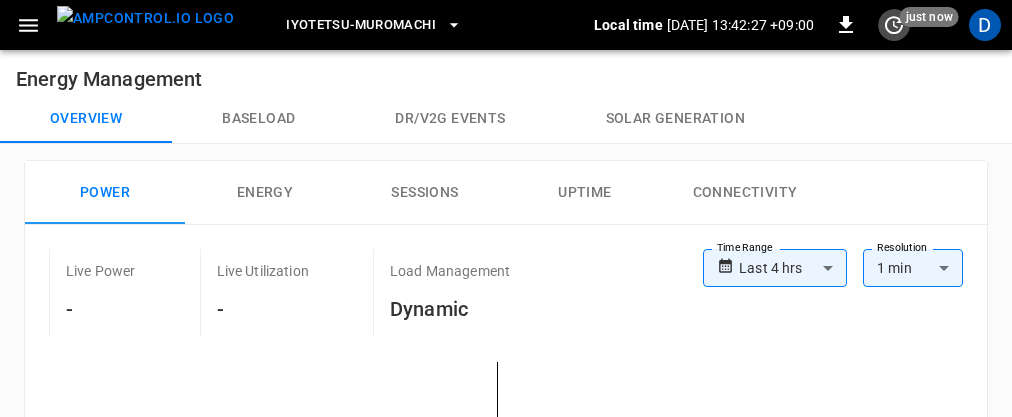 scroll, scrollTop: 0, scrollLeft: 0, axis: both 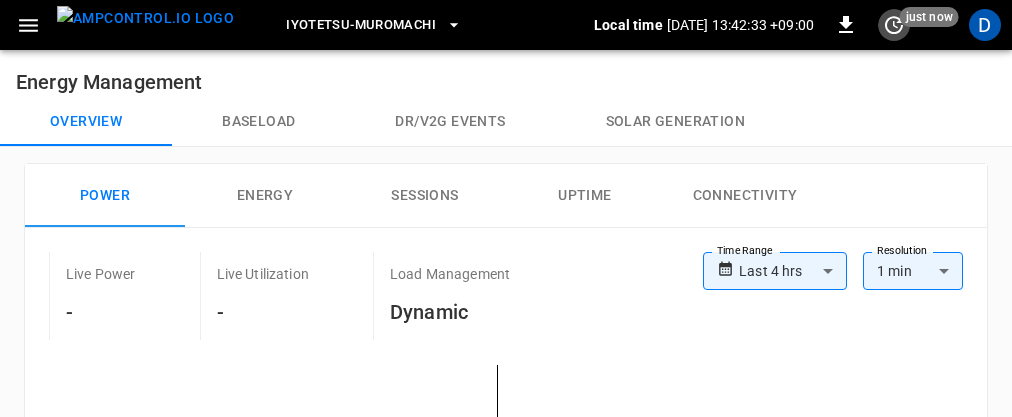 click on "Sessions" at bounding box center [425, 196] 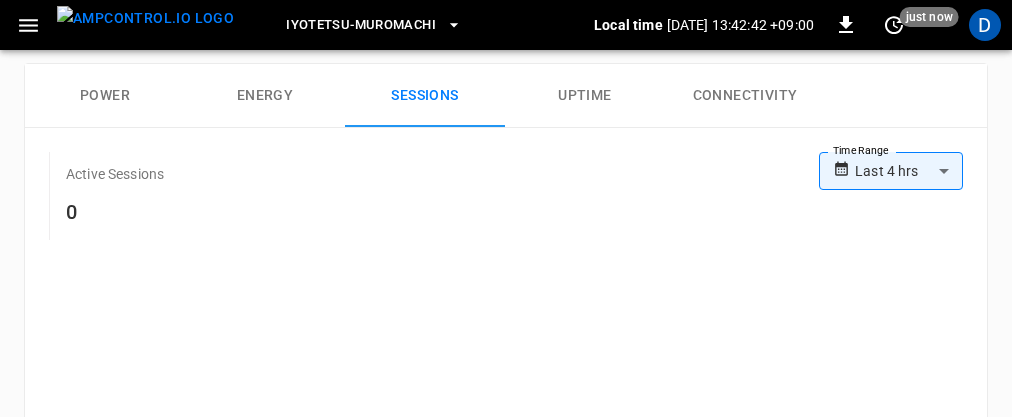 scroll, scrollTop: 0, scrollLeft: 0, axis: both 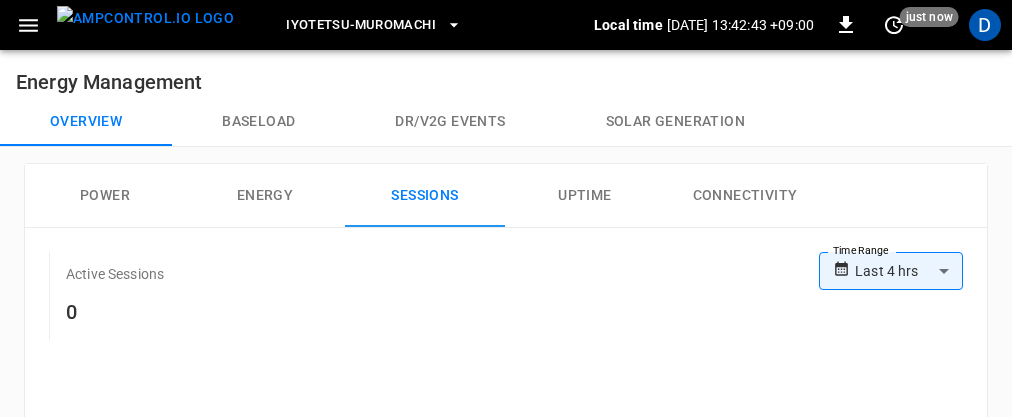 click on "Power" at bounding box center [105, 196] 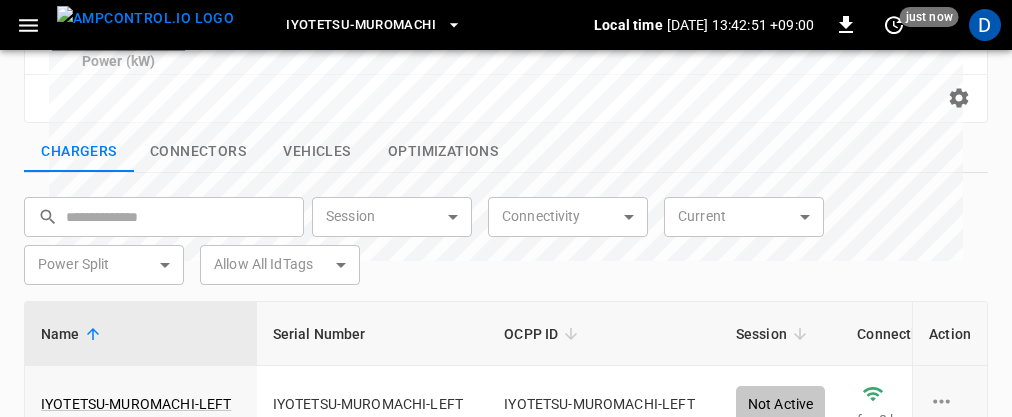scroll, scrollTop: 800, scrollLeft: 0, axis: vertical 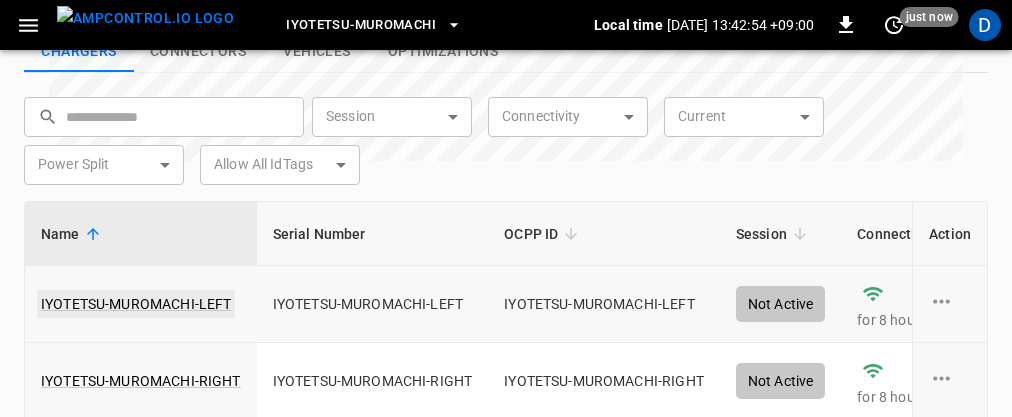 click on "IYOTETSU-MUROMACHI-LEFT" at bounding box center [136, 304] 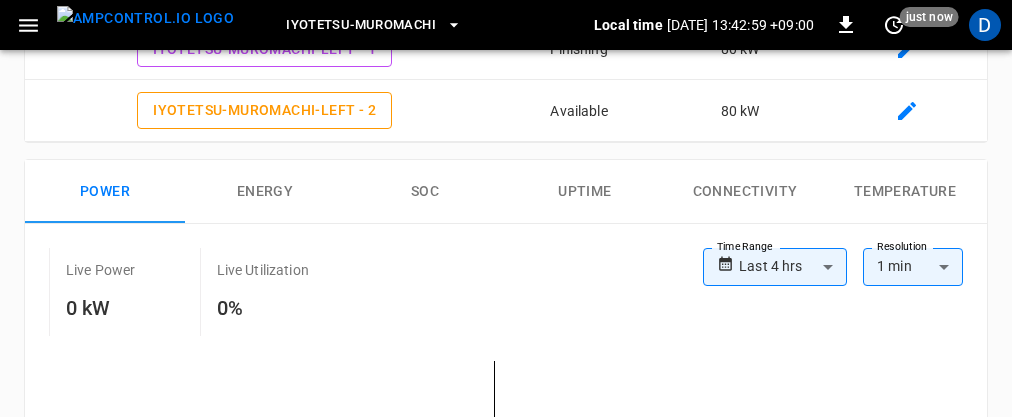 scroll, scrollTop: 402, scrollLeft: 0, axis: vertical 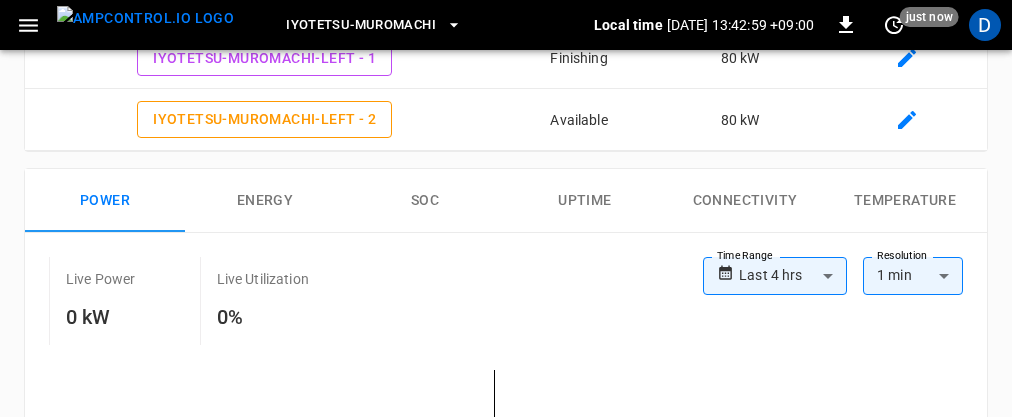 click on "**********" at bounding box center [506, 296] 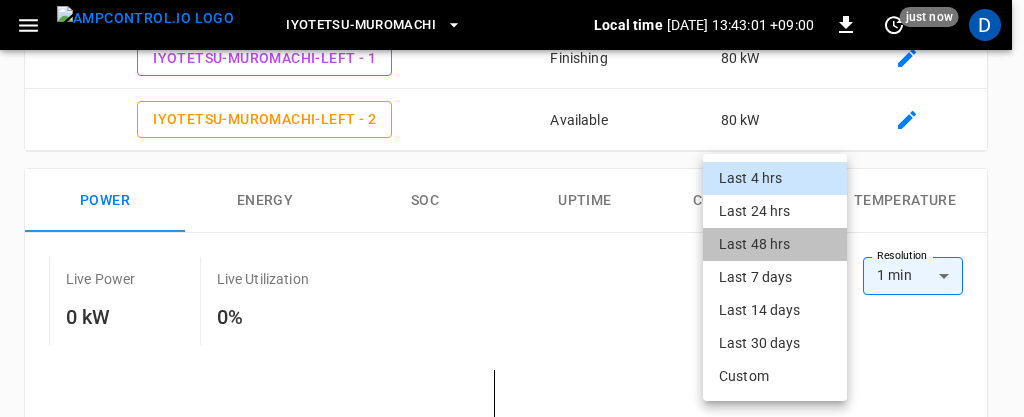 click on "Last 48 hrs" at bounding box center [775, 244] 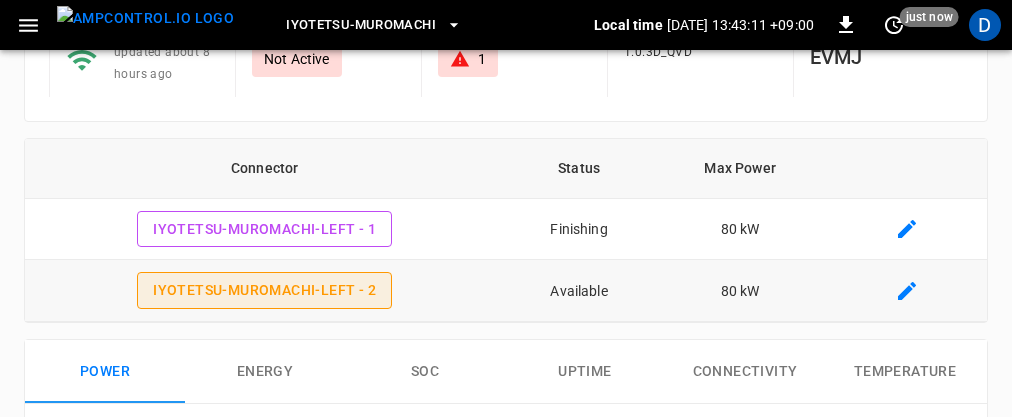 scroll, scrollTop: 0, scrollLeft: 0, axis: both 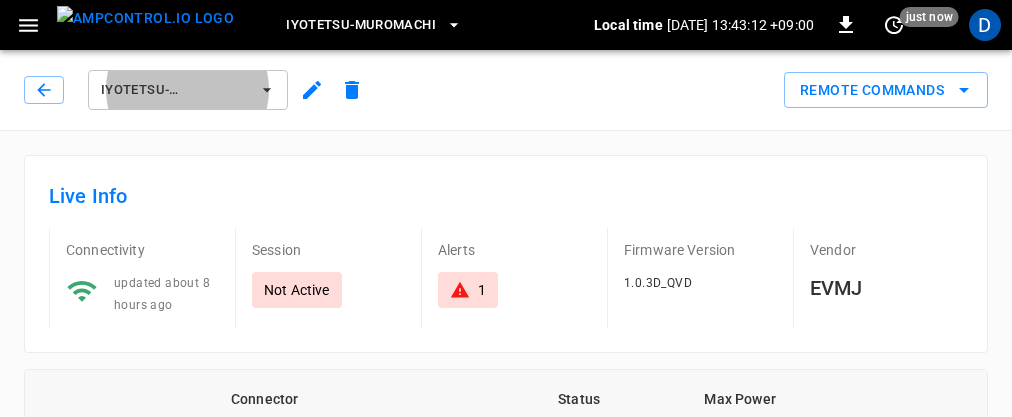 click on "IYOTETSU-MUROMACHI-LEFT" at bounding box center [188, 90] 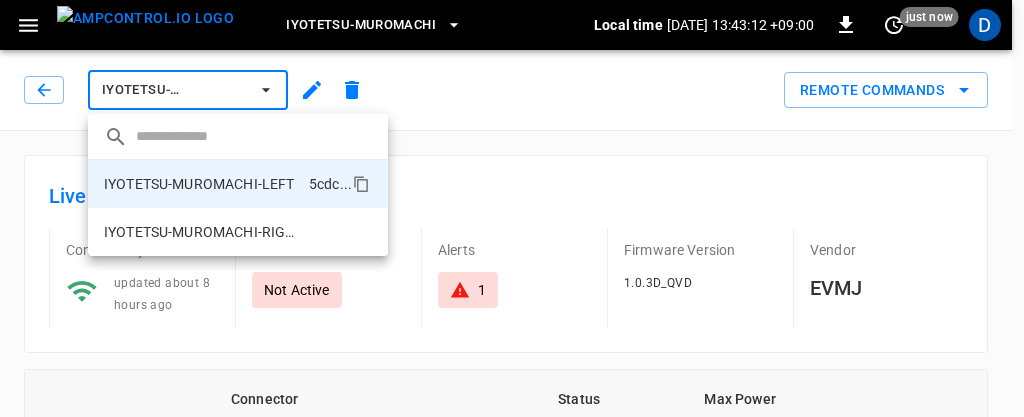 click at bounding box center (512, 208) 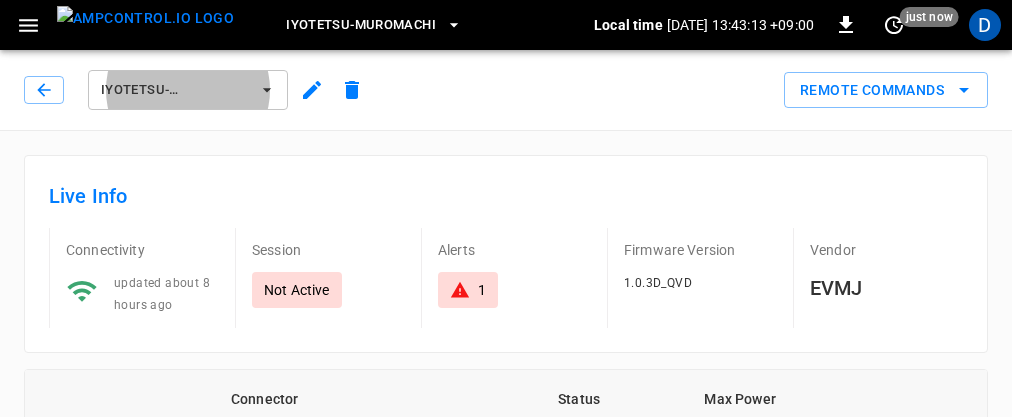 click on "IYOTETSU-MUROMACHI-LEFT" at bounding box center (175, 90) 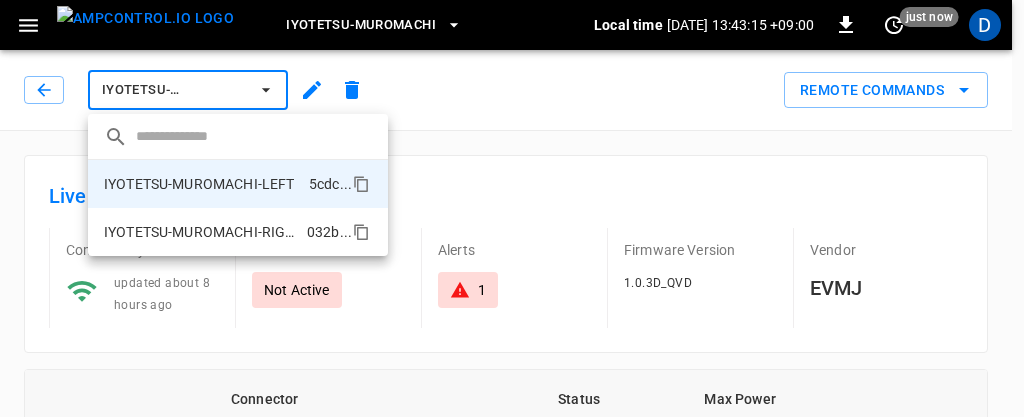 click on "IYOTETSU-MUROMACHI-RIGHT" at bounding box center [201, 232] 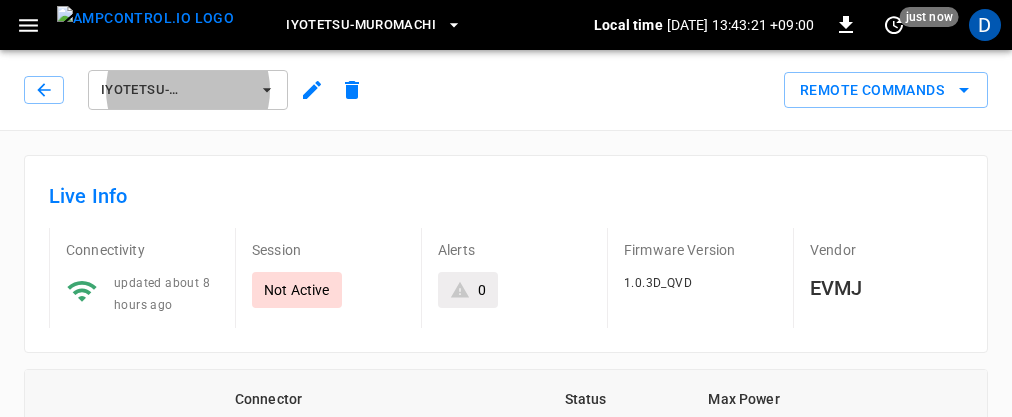 click on "IYOTETSU-MUROMACHI-RIGHT" at bounding box center [175, 90] 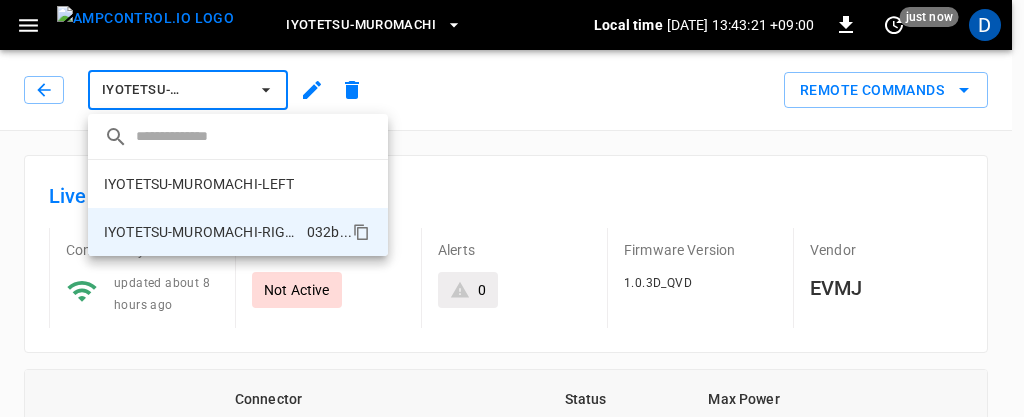 click 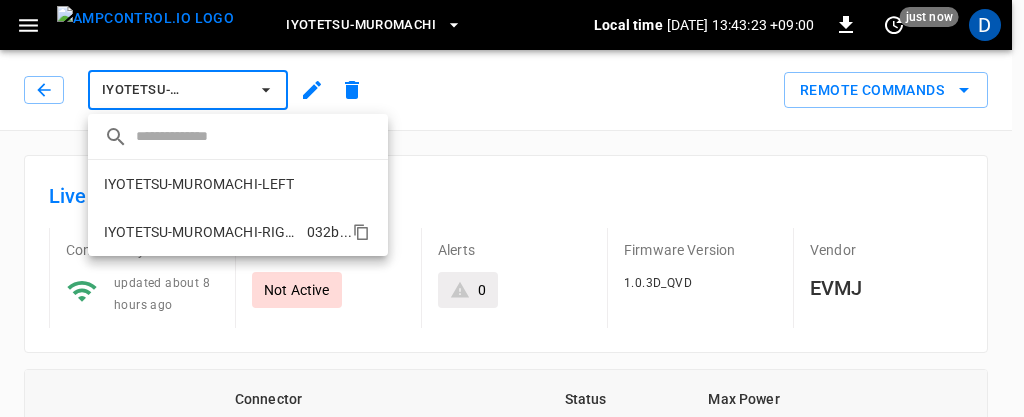 click on "IYOTETSU-MUROMACHI-RIGHT" at bounding box center (201, 232) 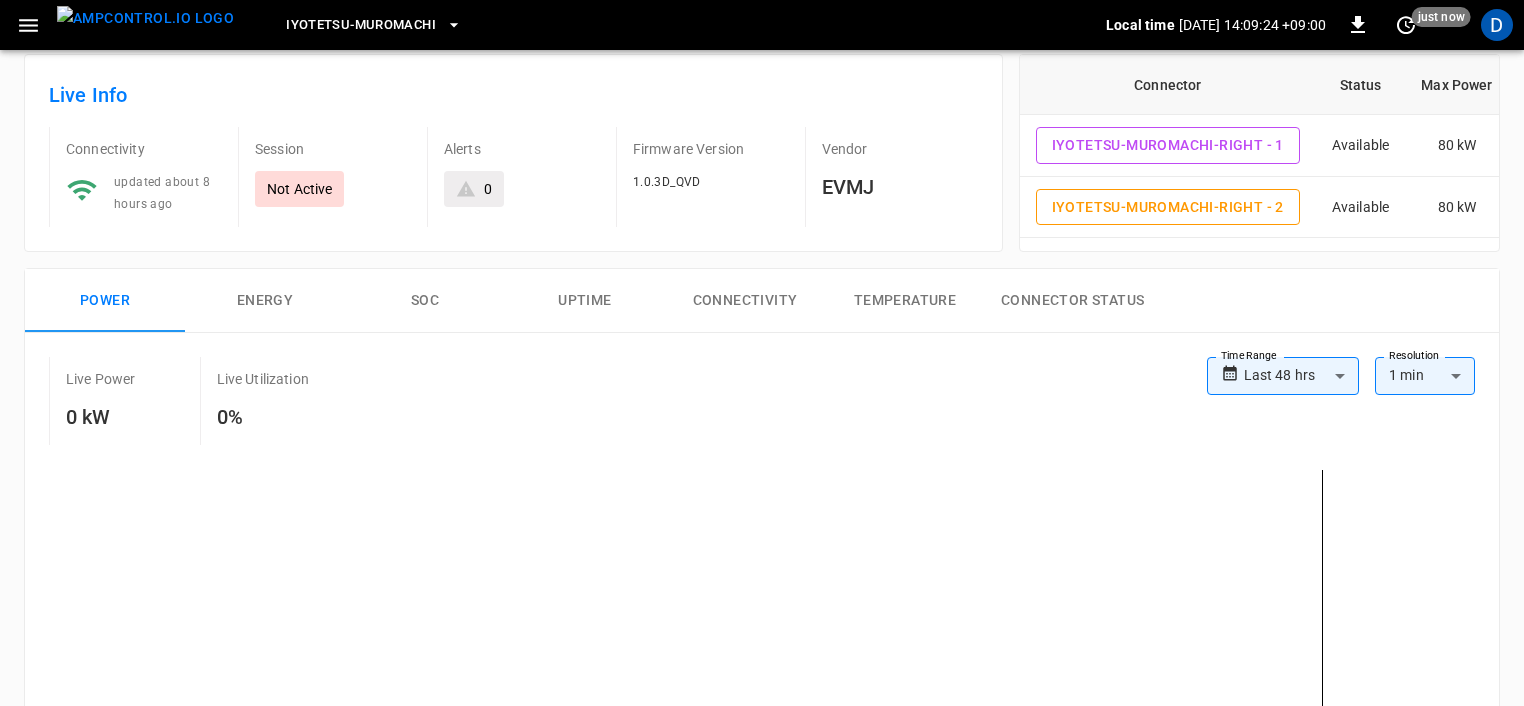 scroll, scrollTop: 0, scrollLeft: 0, axis: both 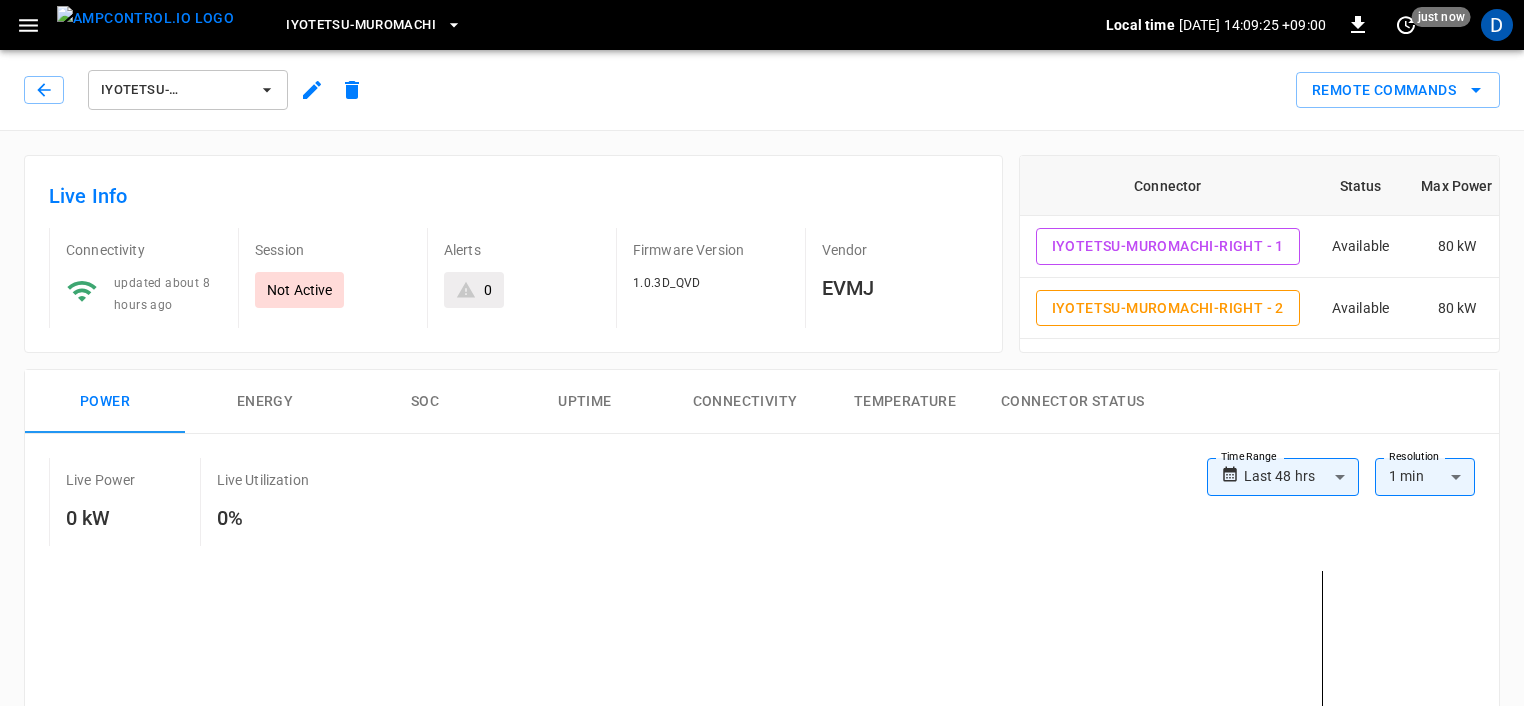 click on "Connectivity" at bounding box center (745, 402) 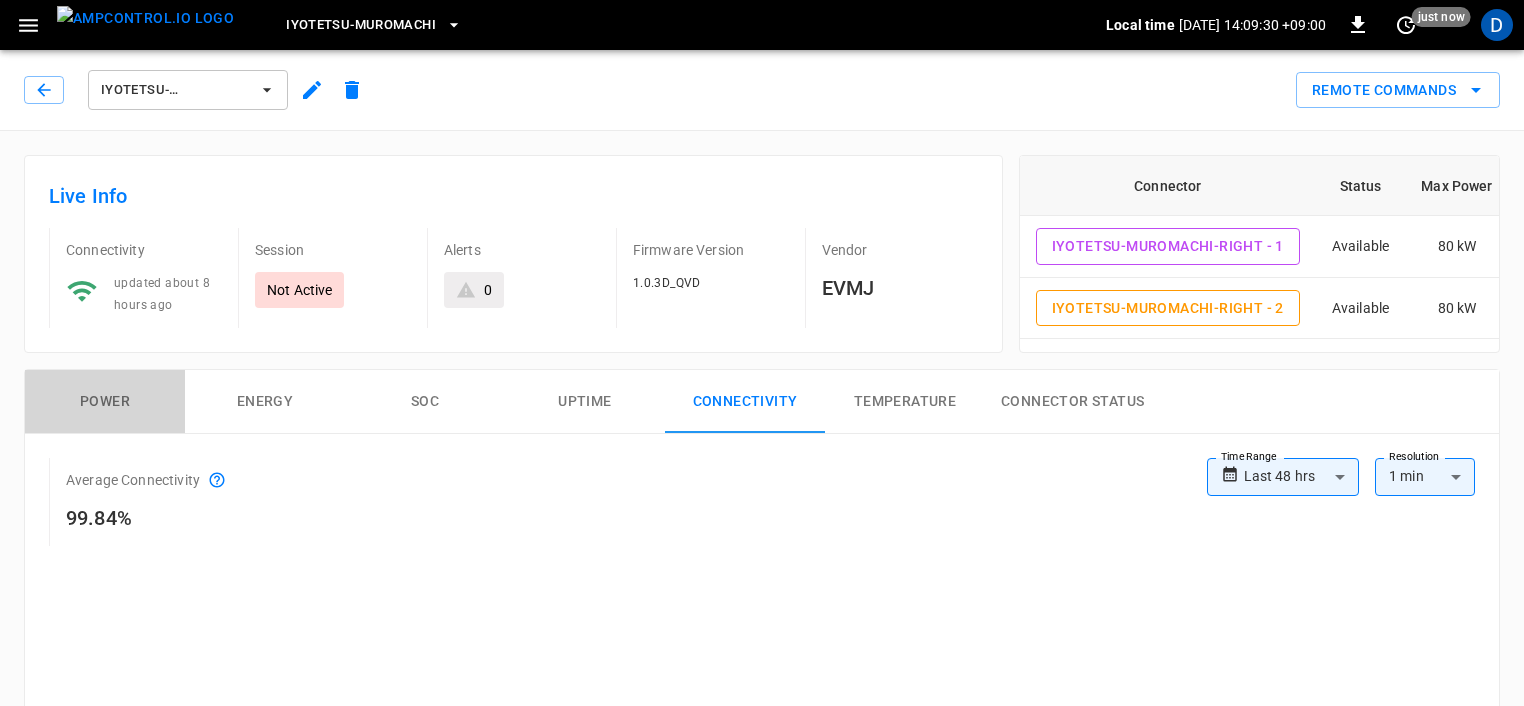 click on "Power" at bounding box center [105, 402] 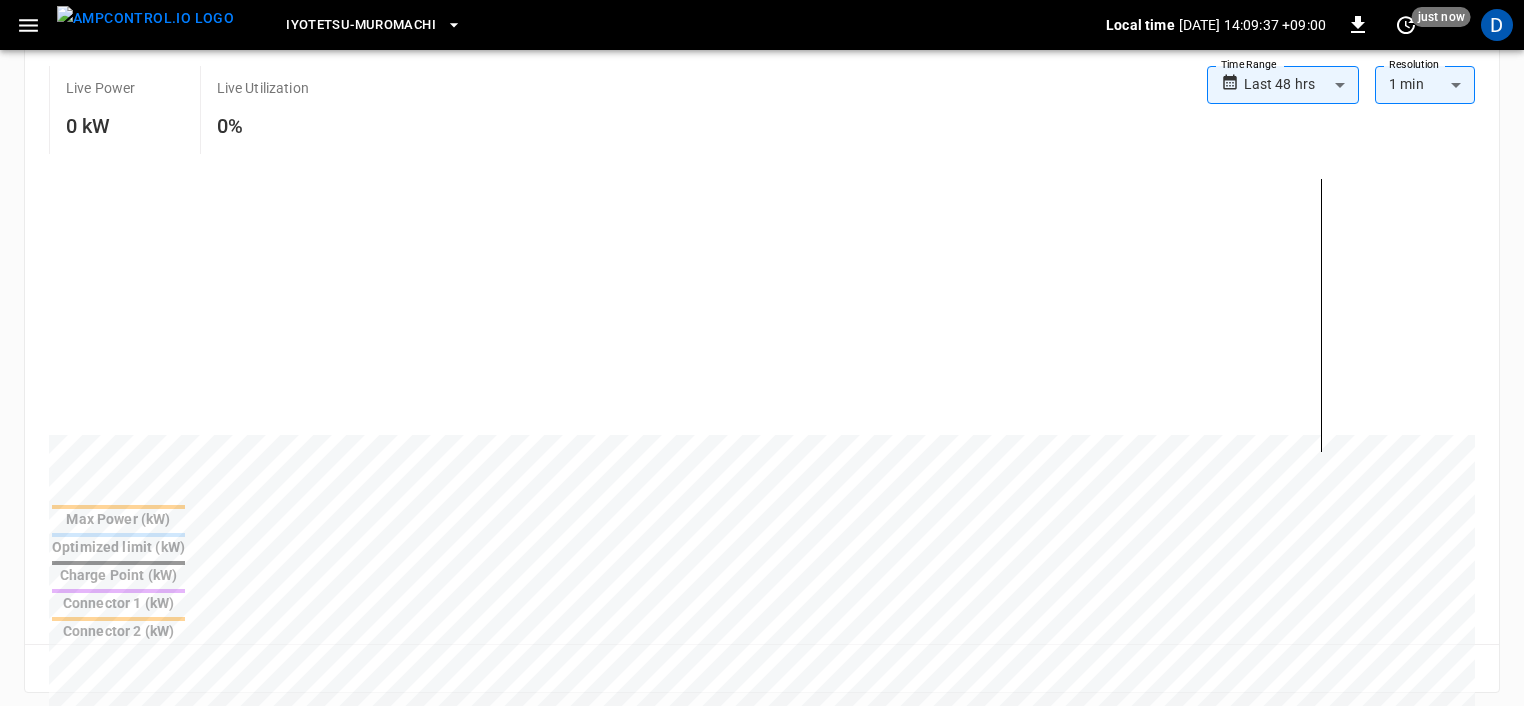 scroll, scrollTop: 149, scrollLeft: 0, axis: vertical 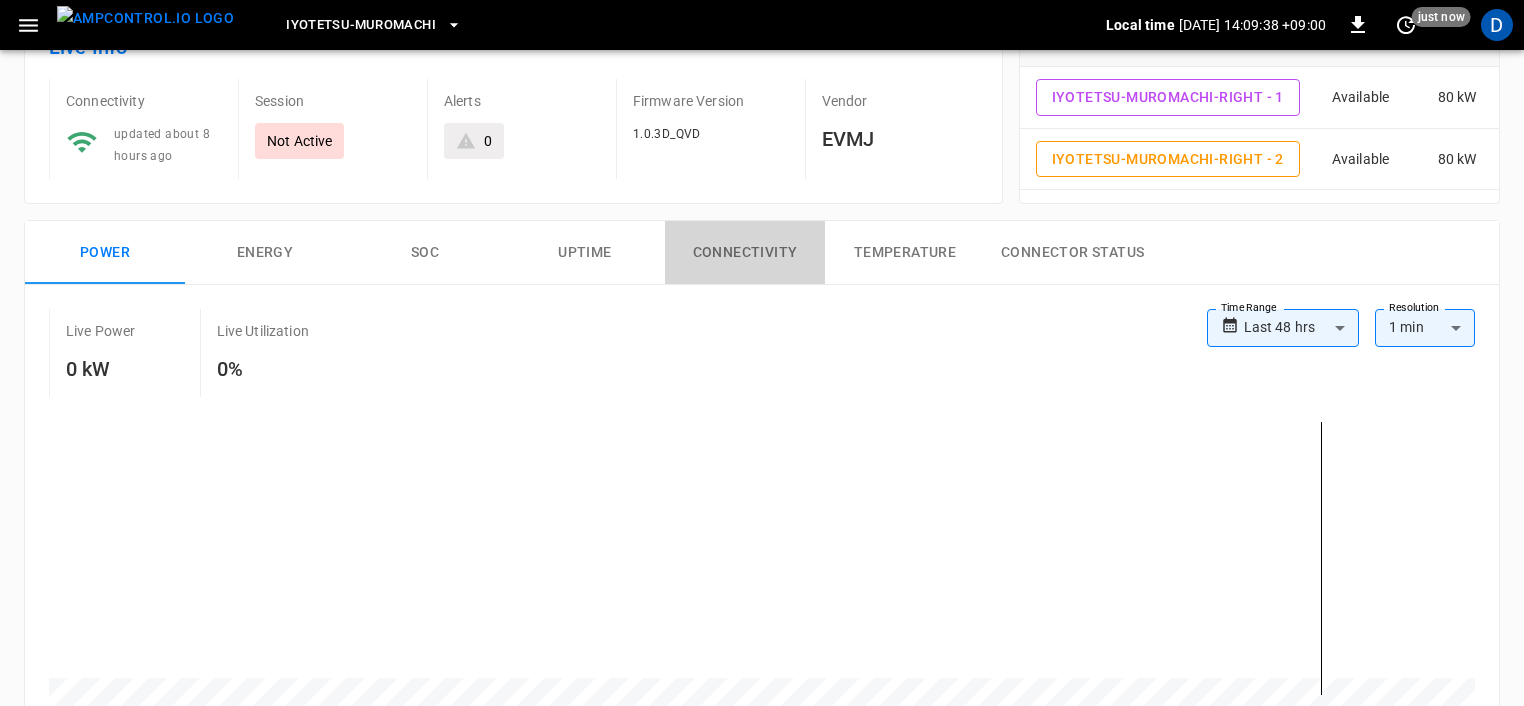 click on "Connectivity" at bounding box center (745, 253) 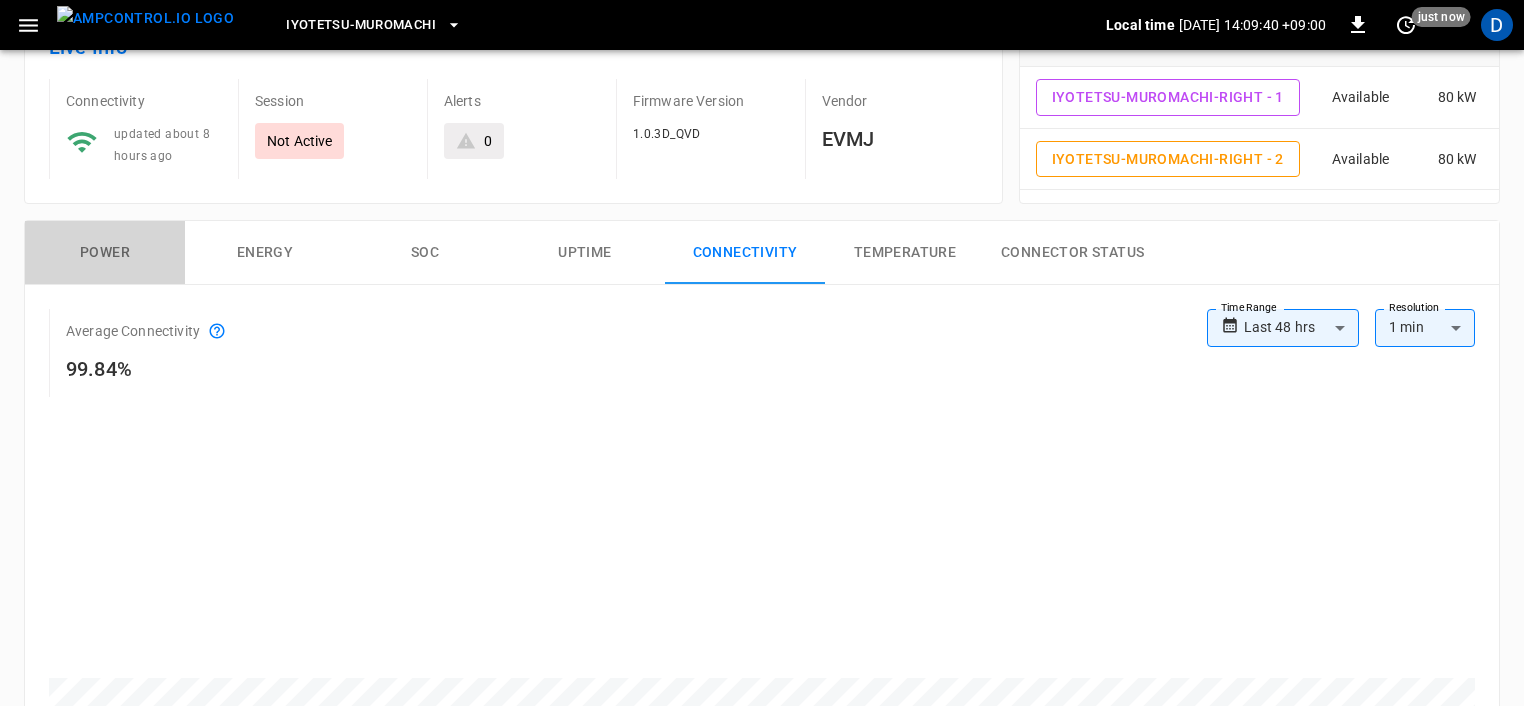 click on "Power" at bounding box center [105, 253] 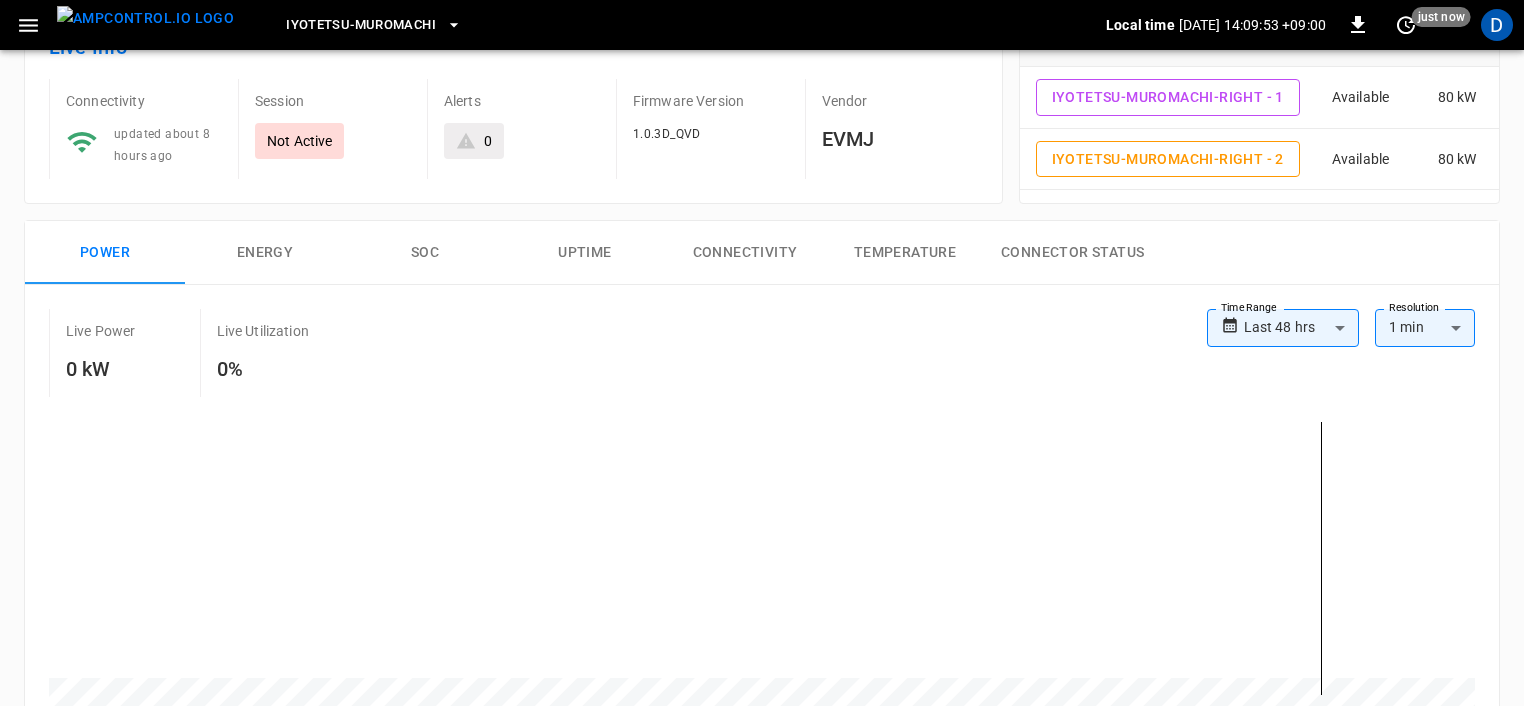click on "Uptime" at bounding box center (585, 253) 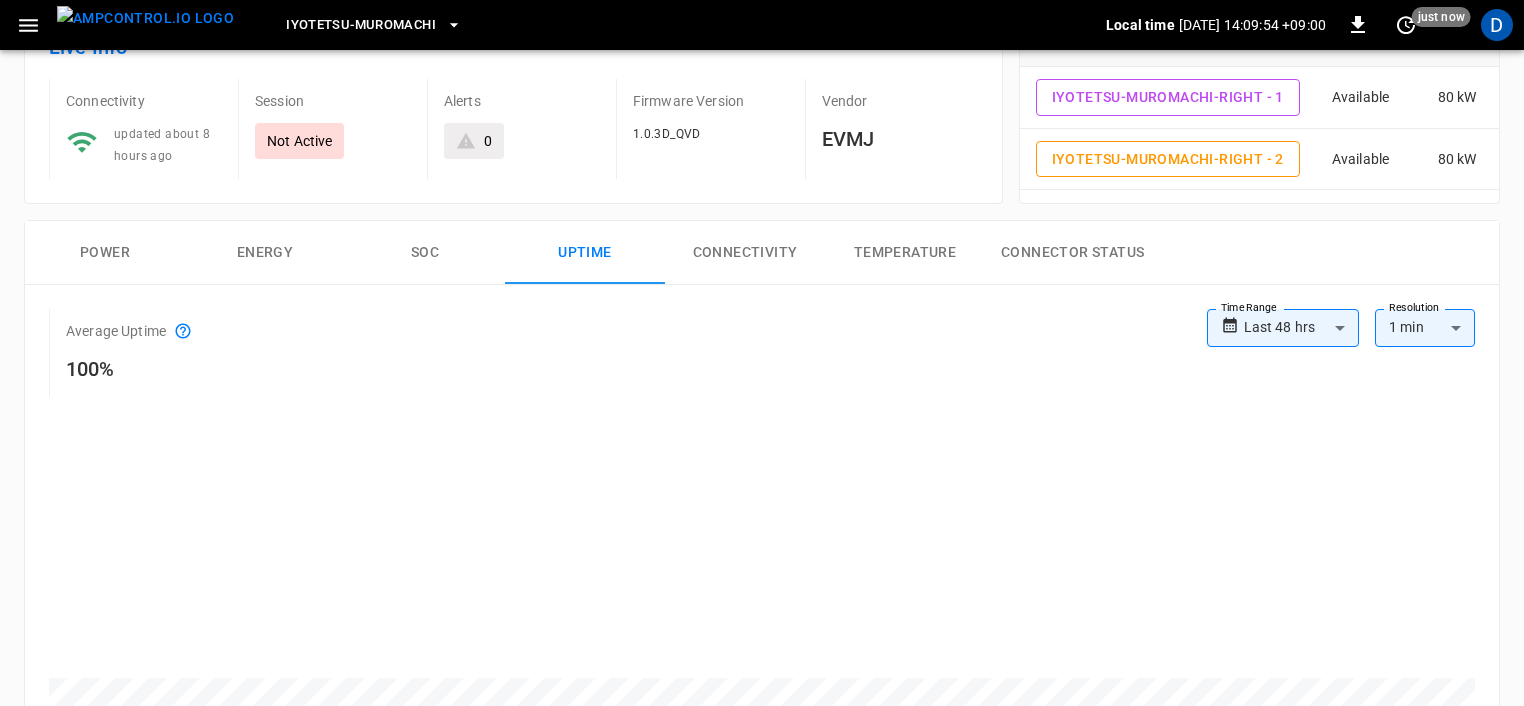 click on "Connectivity" at bounding box center [745, 253] 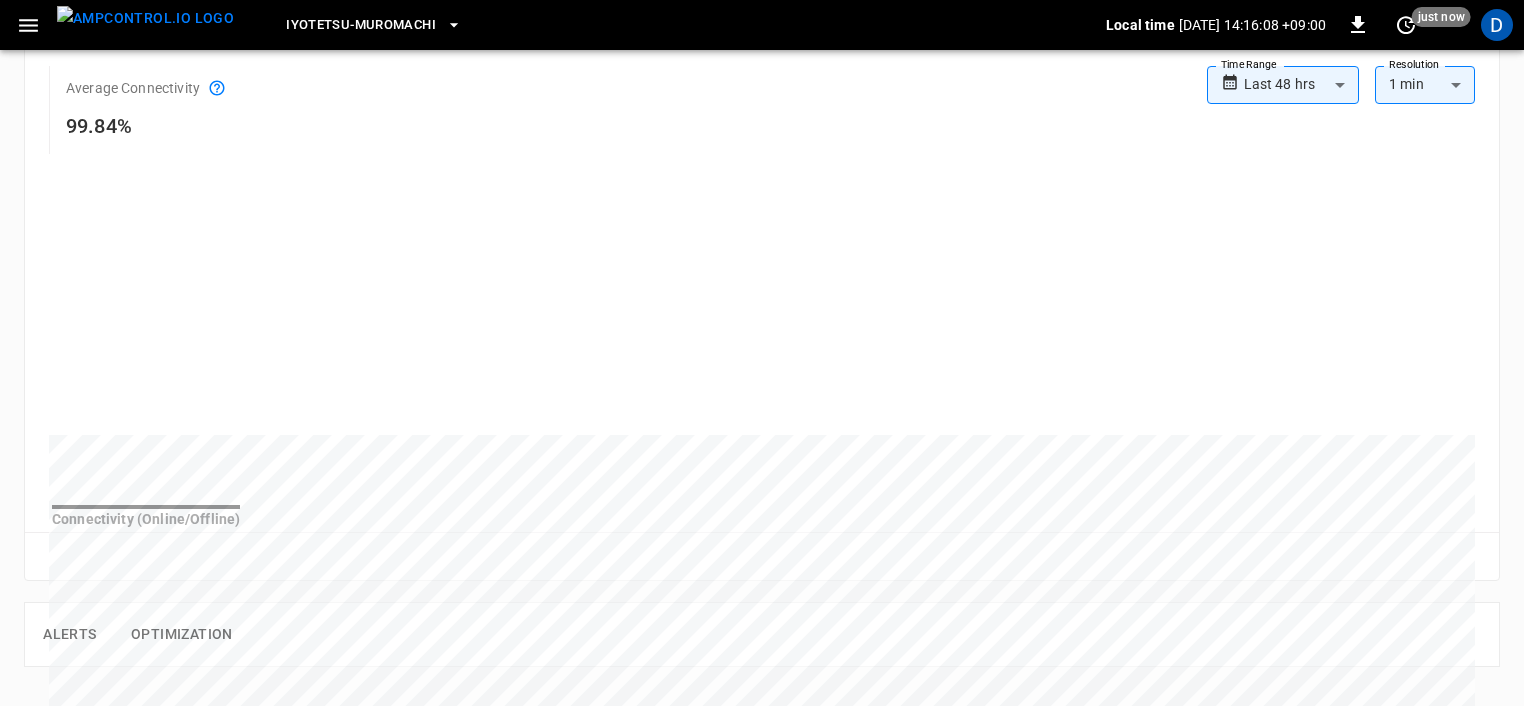 scroll, scrollTop: 0, scrollLeft: 0, axis: both 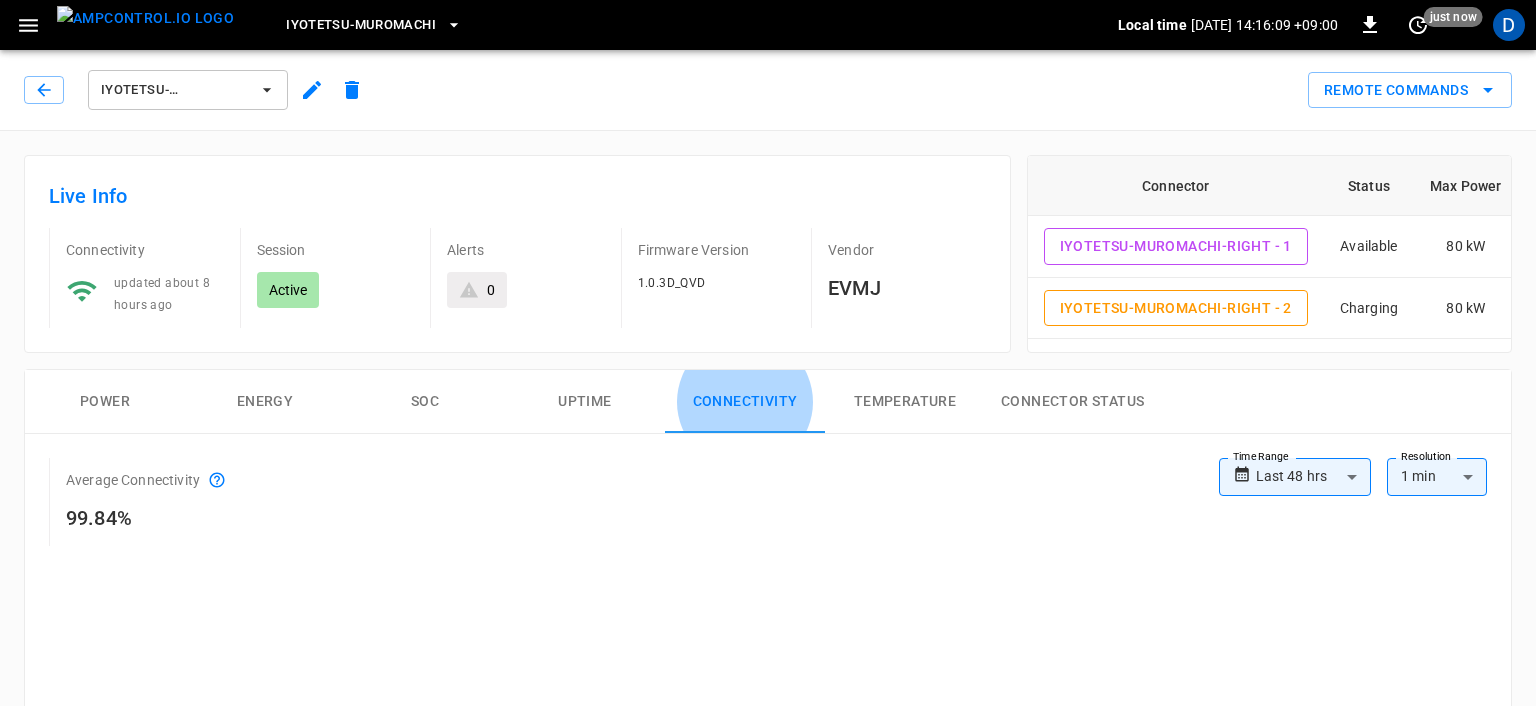 click on "**********" at bounding box center (768, 541) 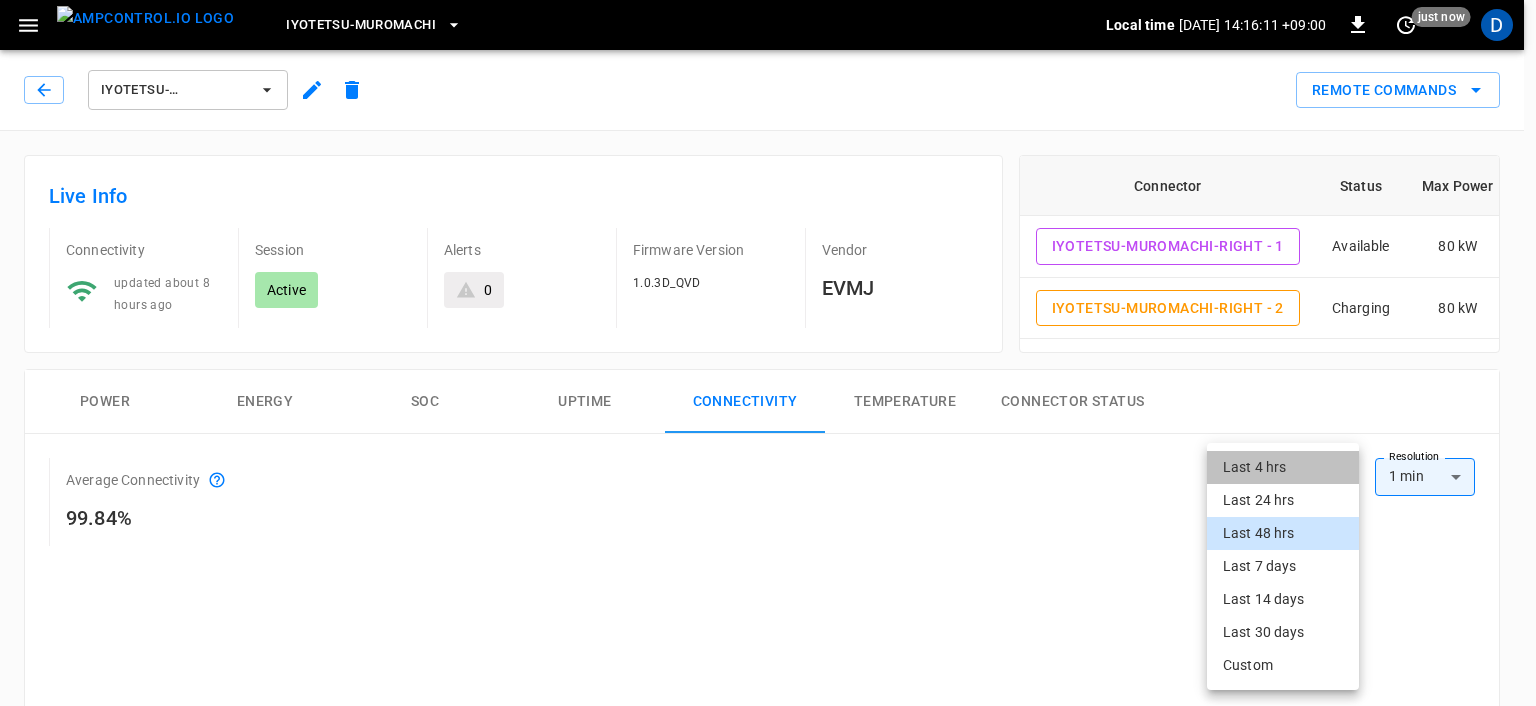 click on "Last 4 hrs" at bounding box center [1283, 467] 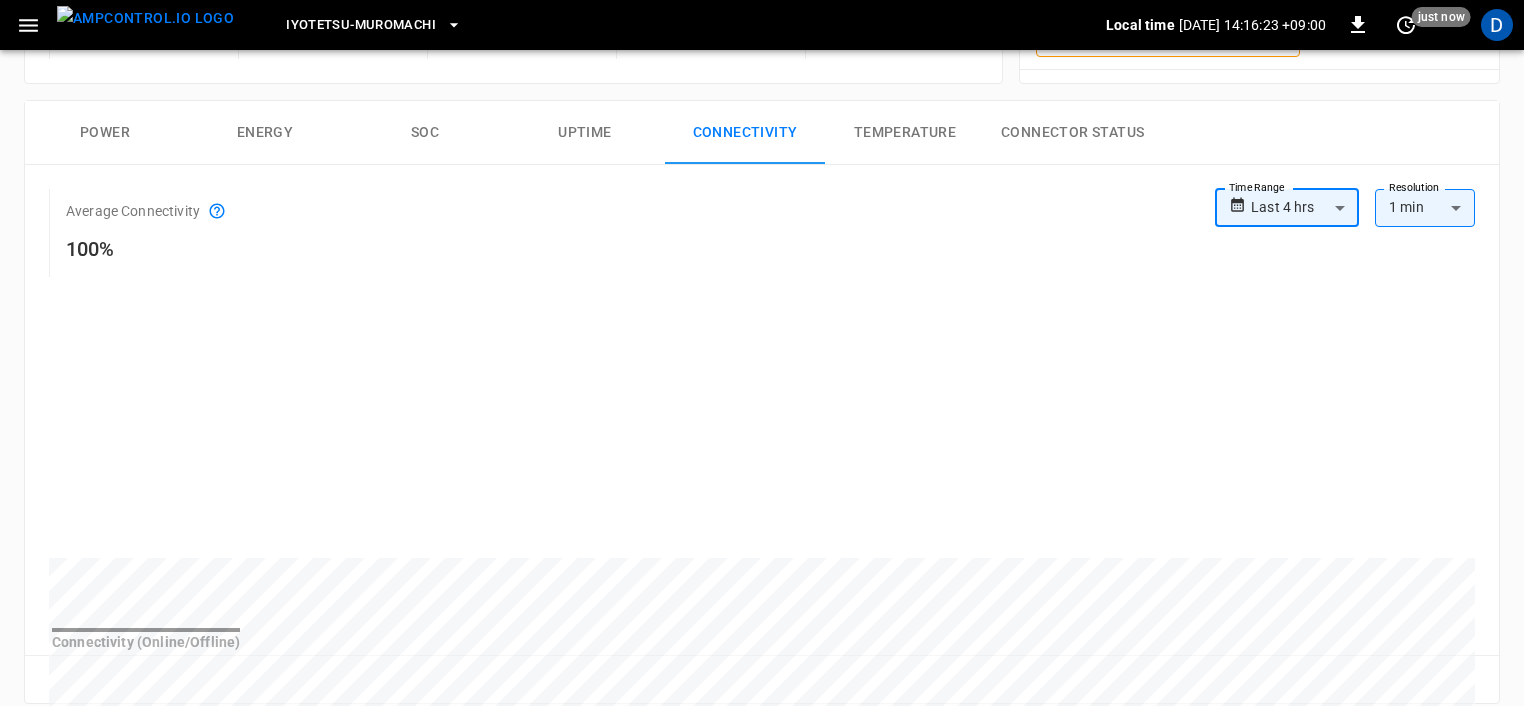 scroll, scrollTop: 344, scrollLeft: 0, axis: vertical 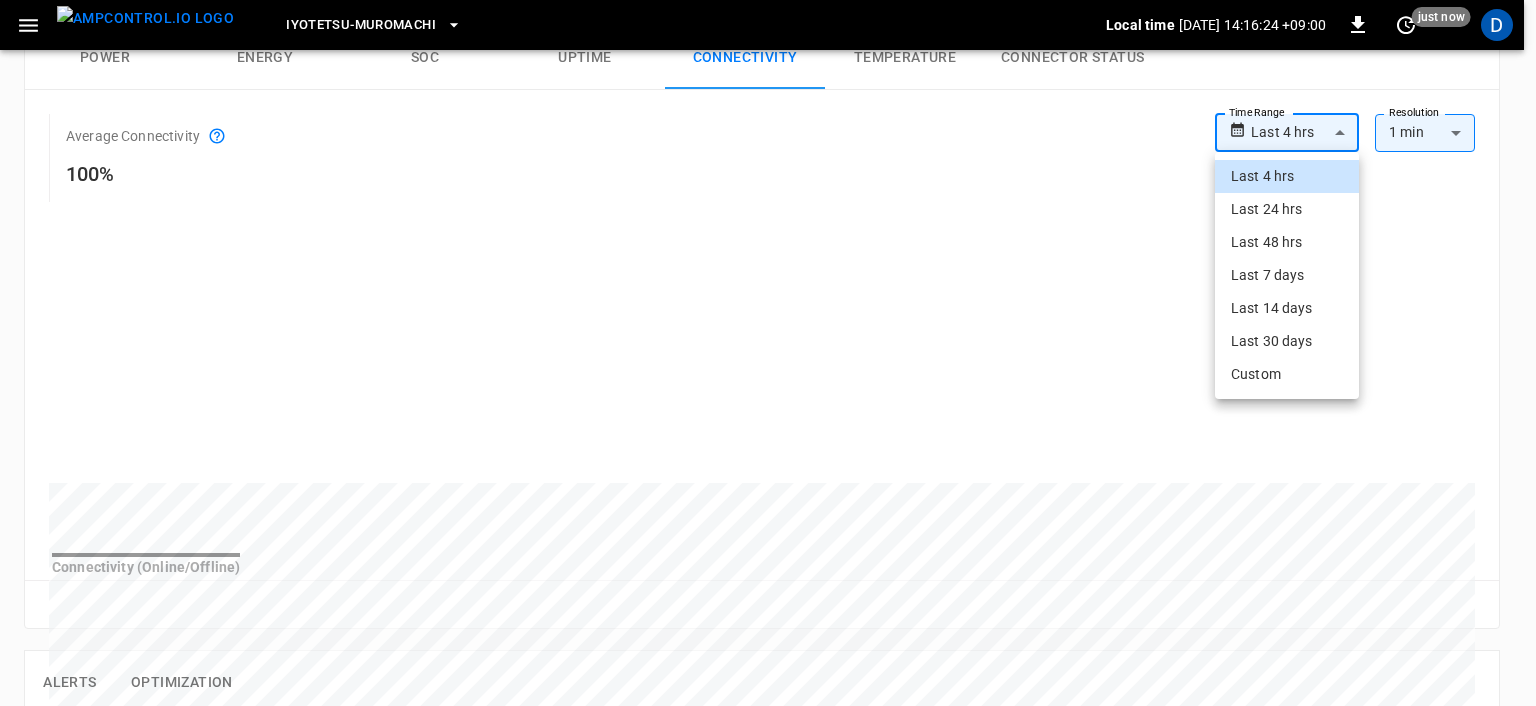 click on "**********" at bounding box center (768, 197) 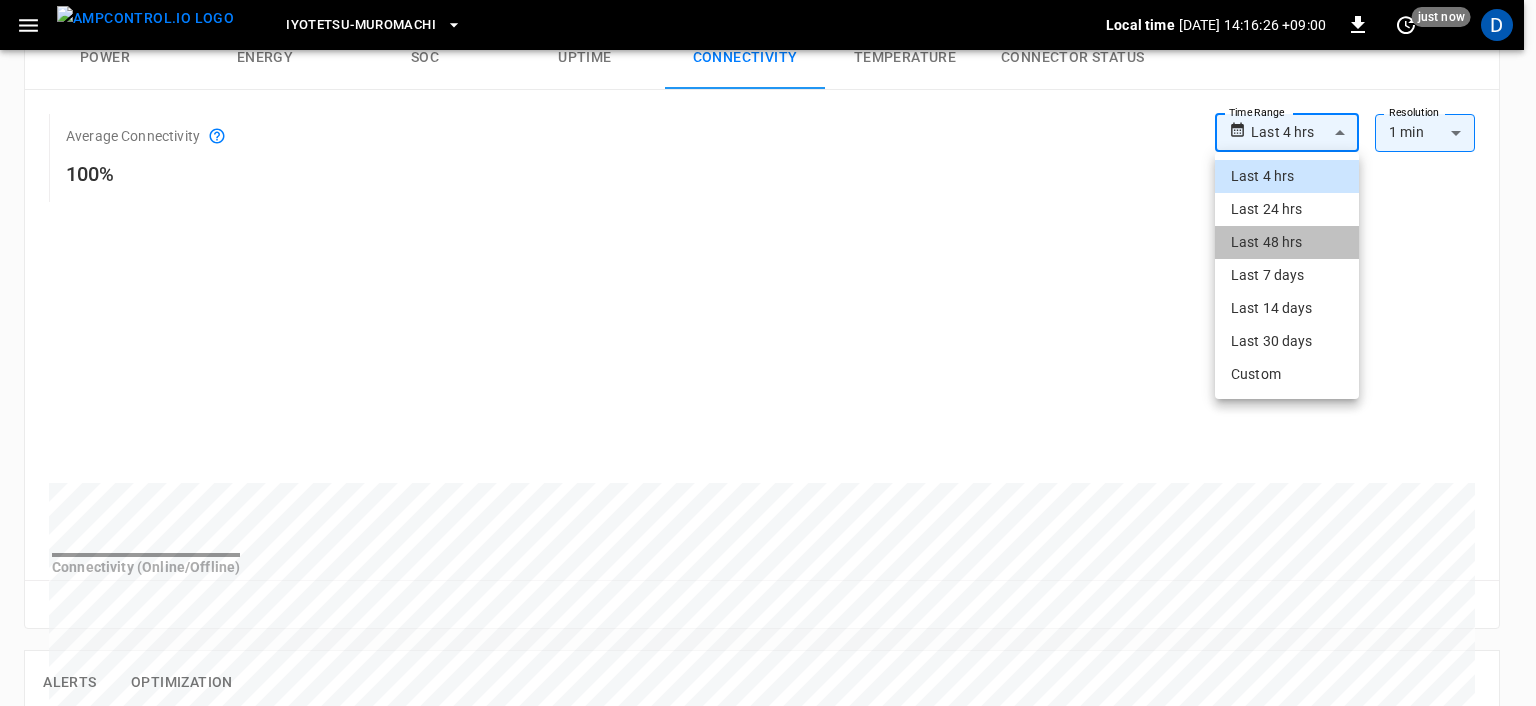 click on "Last 48 hrs" at bounding box center (1287, 242) 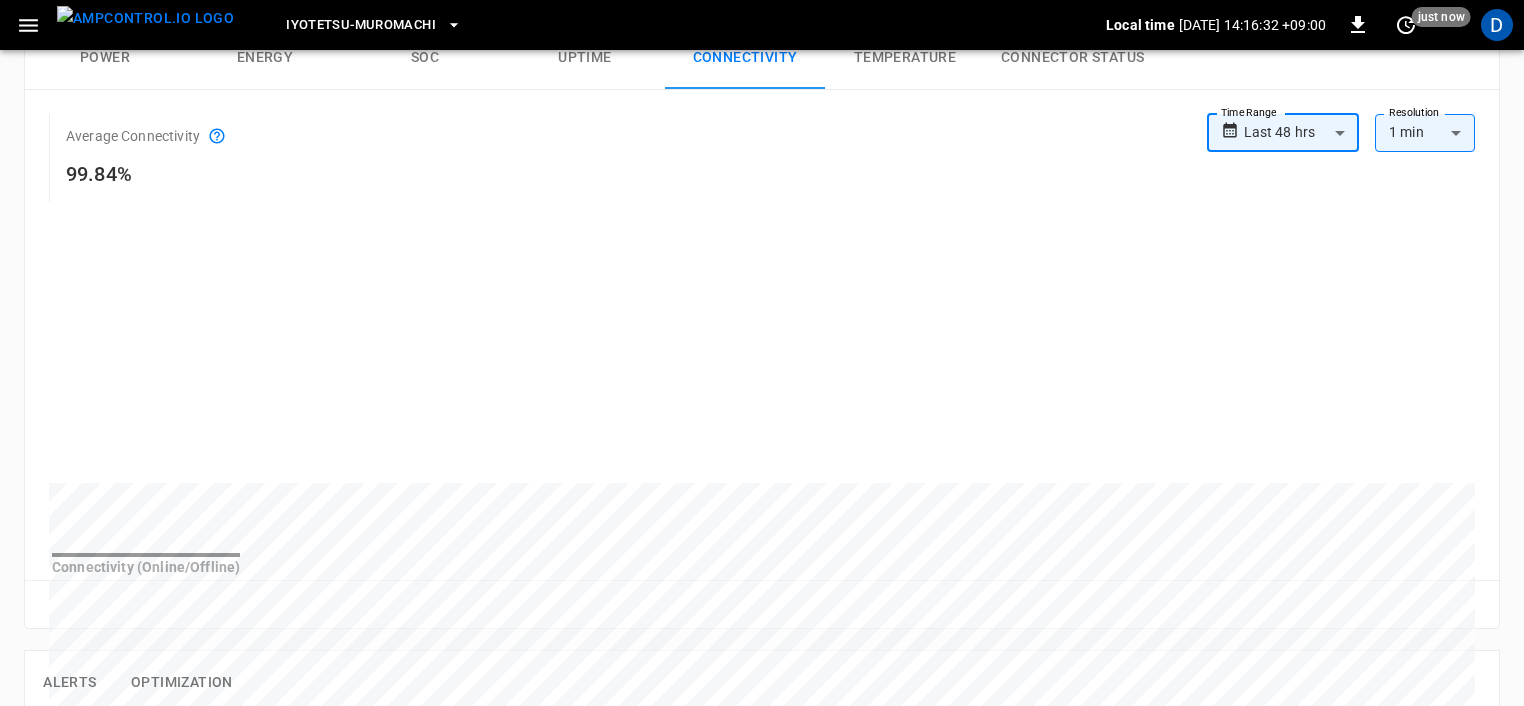click on "**********" at bounding box center (762, 359) 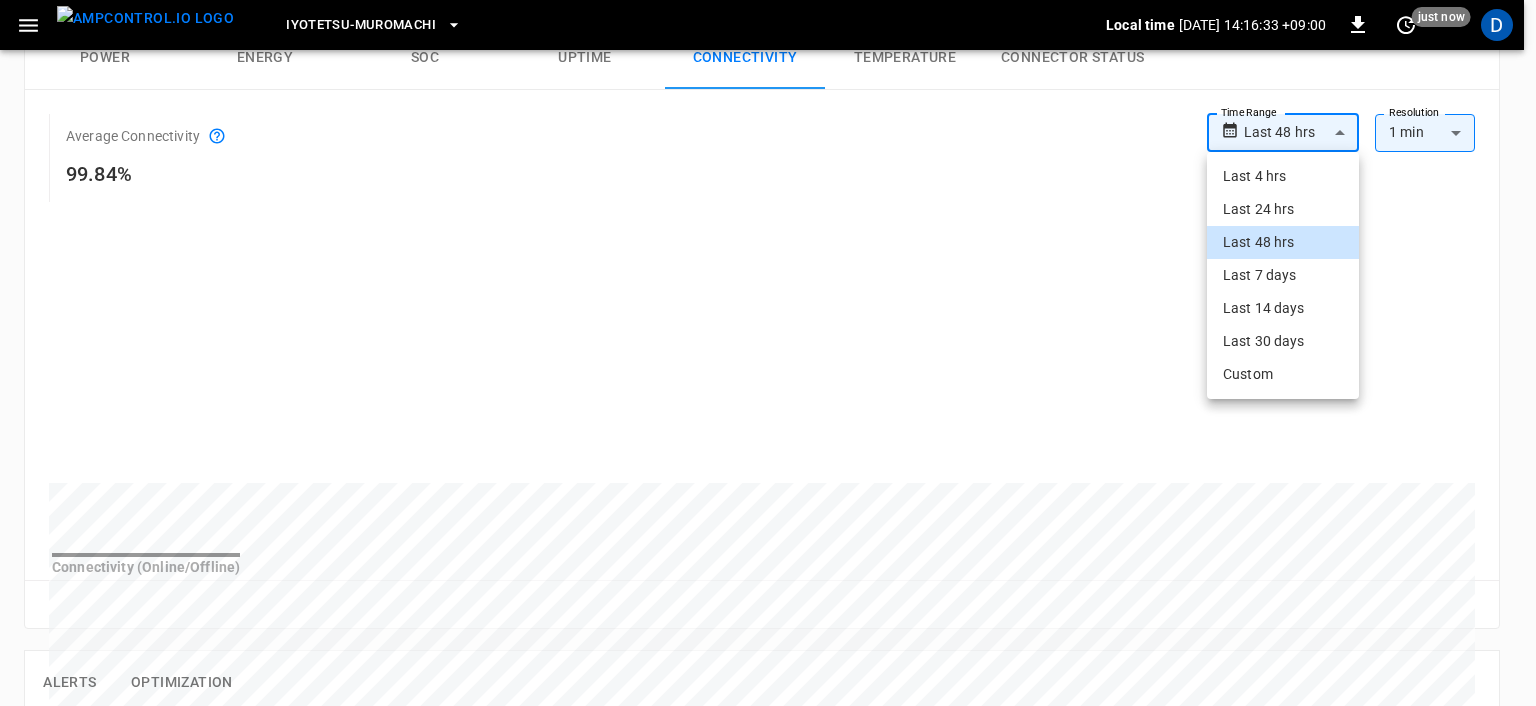 click on "**********" at bounding box center [768, 197] 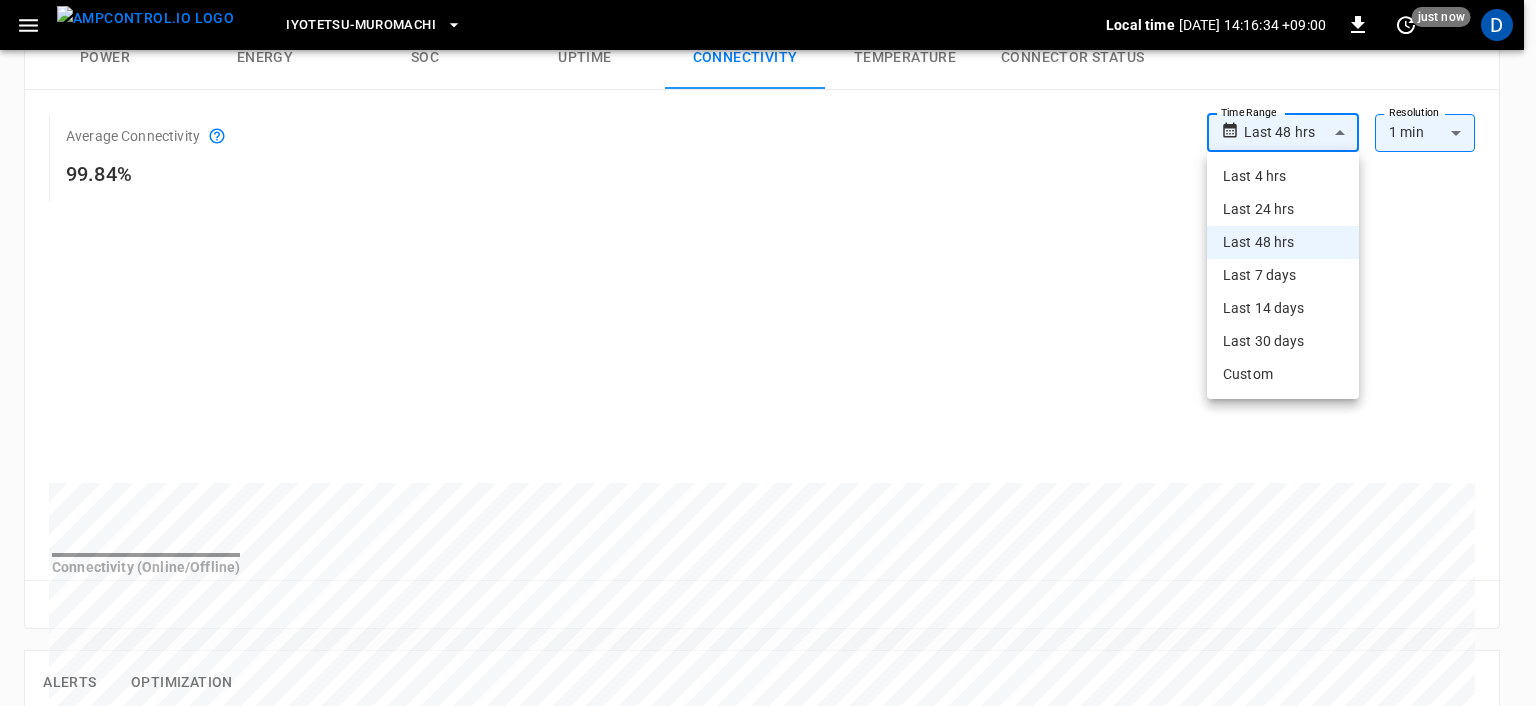 click on "Last 48 hrs" at bounding box center [1283, 242] 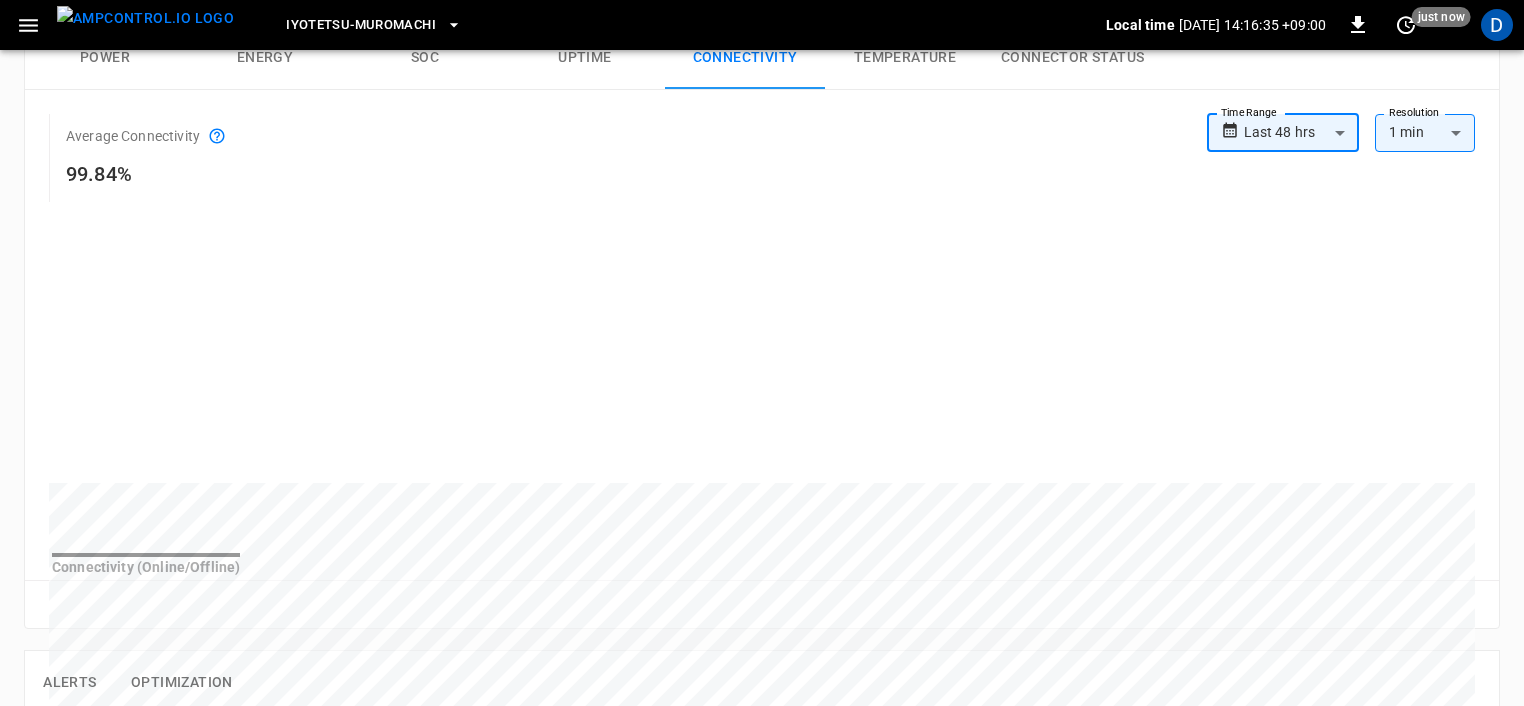 click on "Average Connectivity 99.84%" at bounding box center (628, 158) 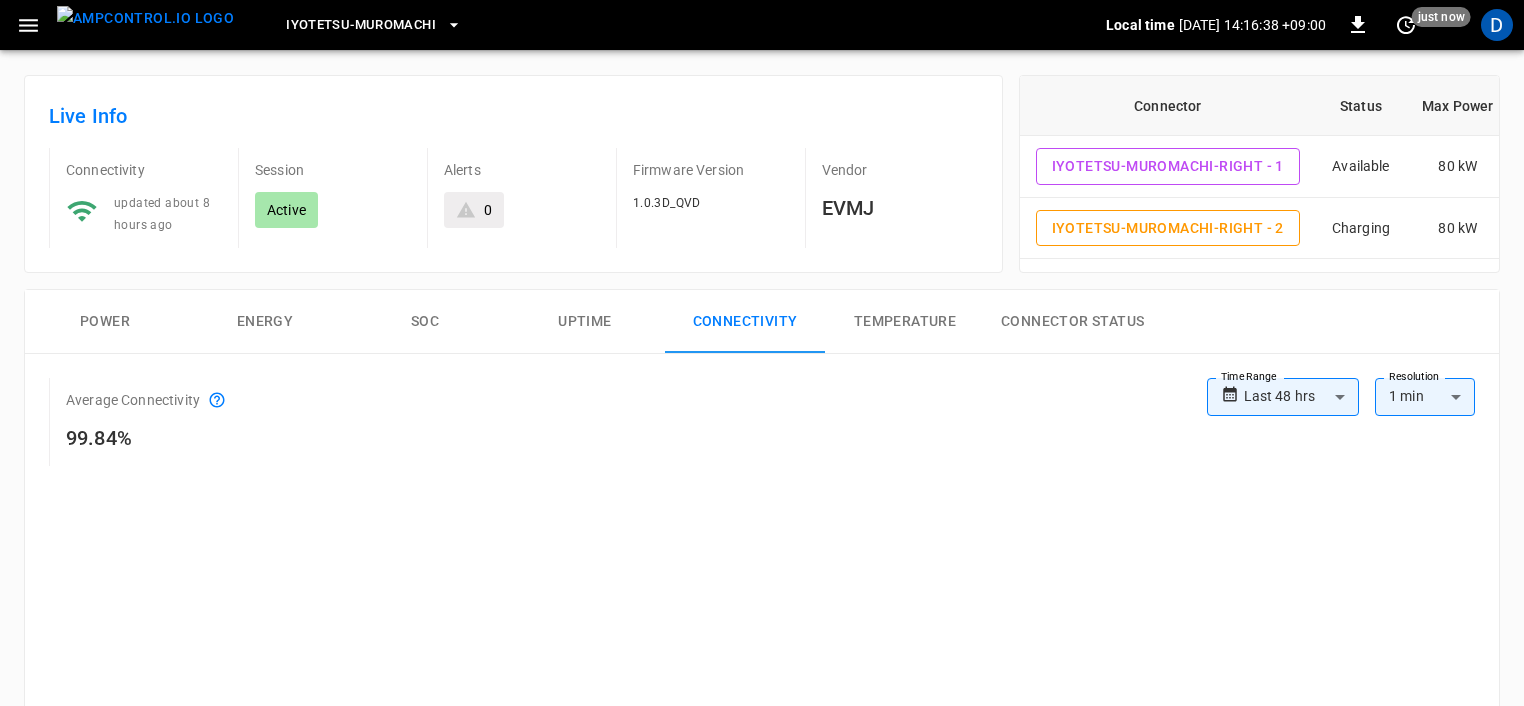 scroll, scrollTop: 0, scrollLeft: 0, axis: both 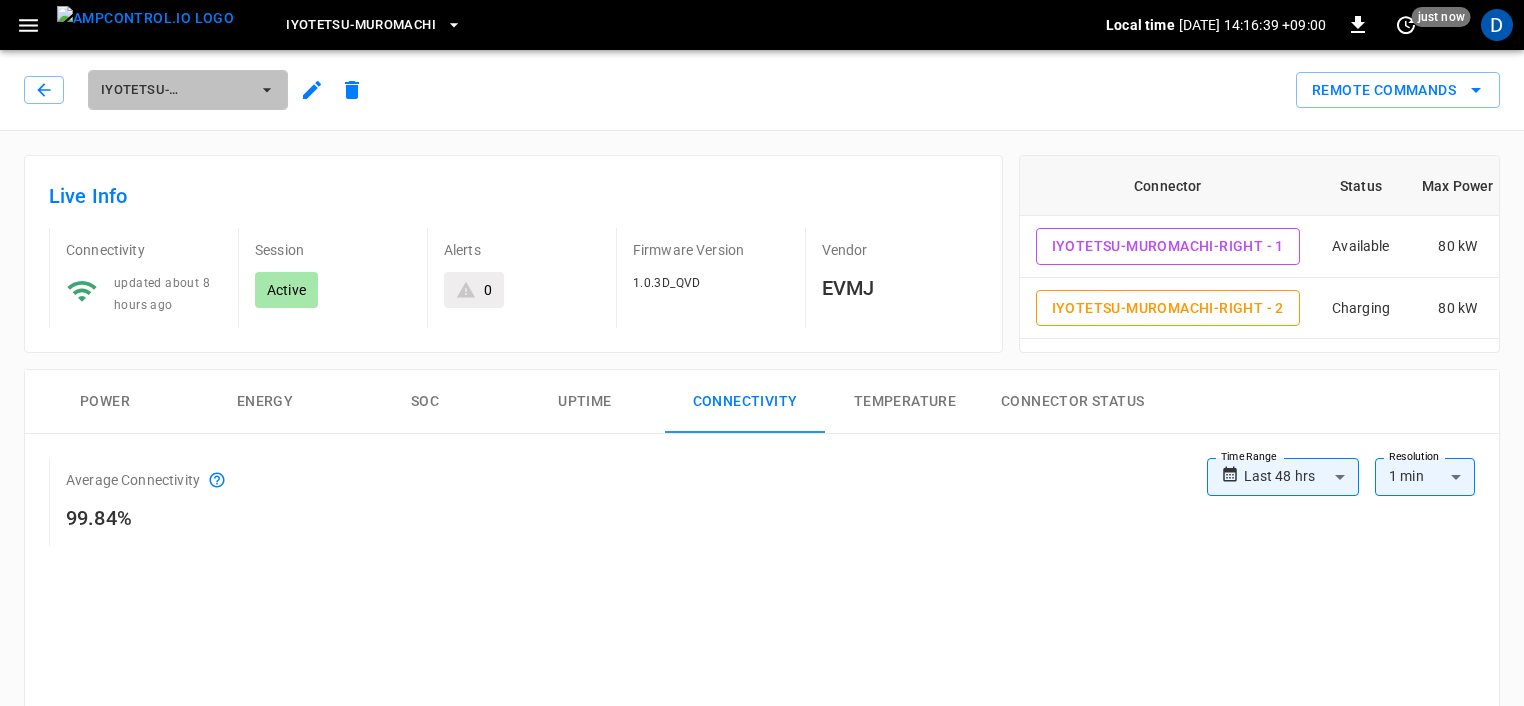 click on "IYOTETSU-MUROMACHI-RIGHT" at bounding box center (175, 90) 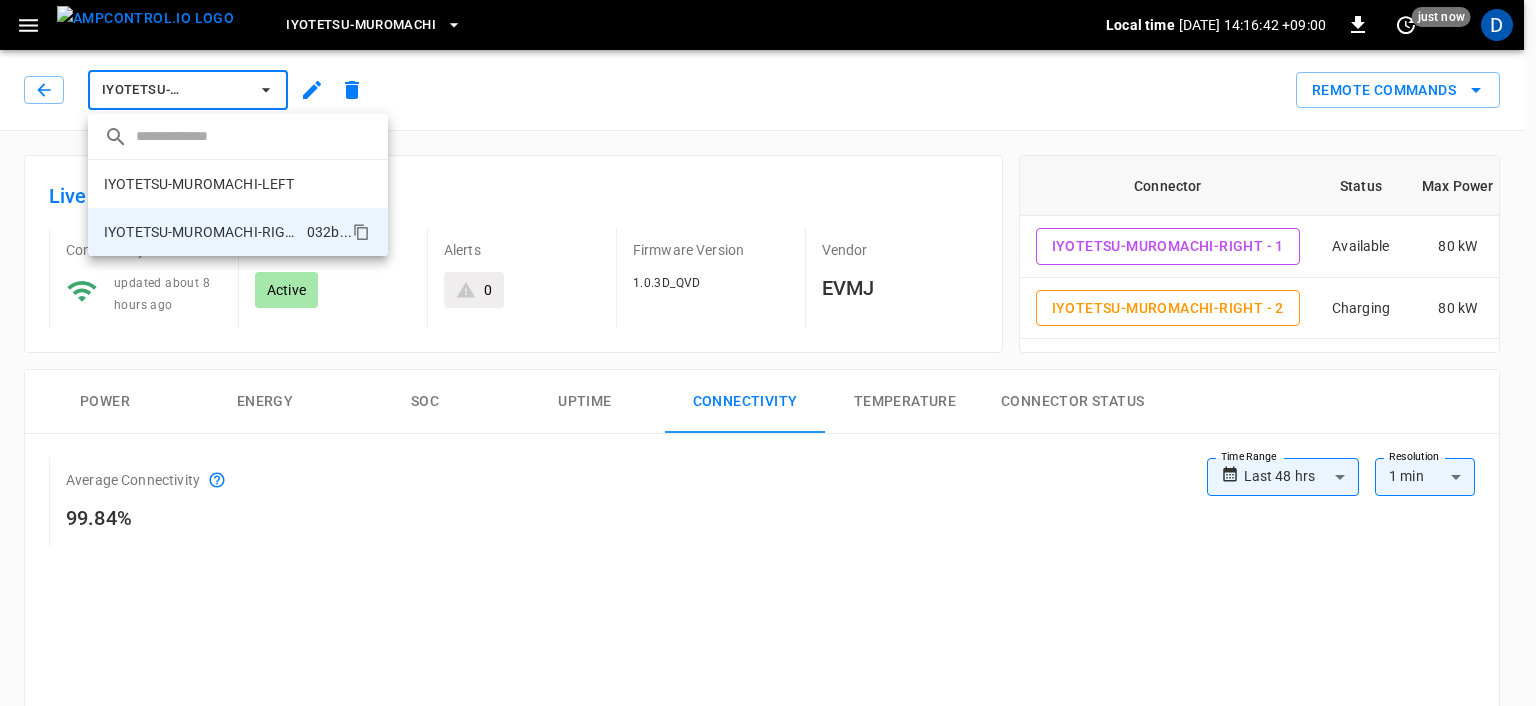 click at bounding box center [768, 353] 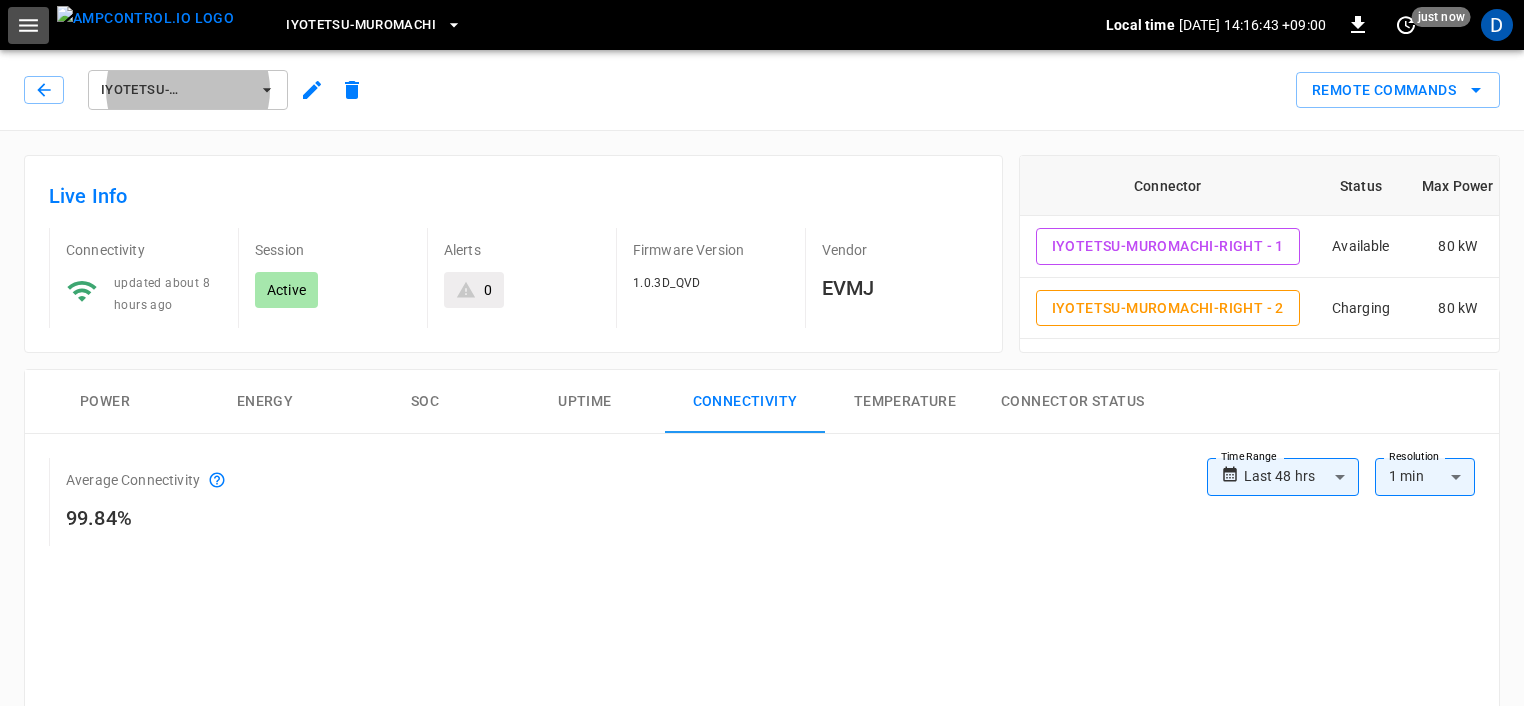 click 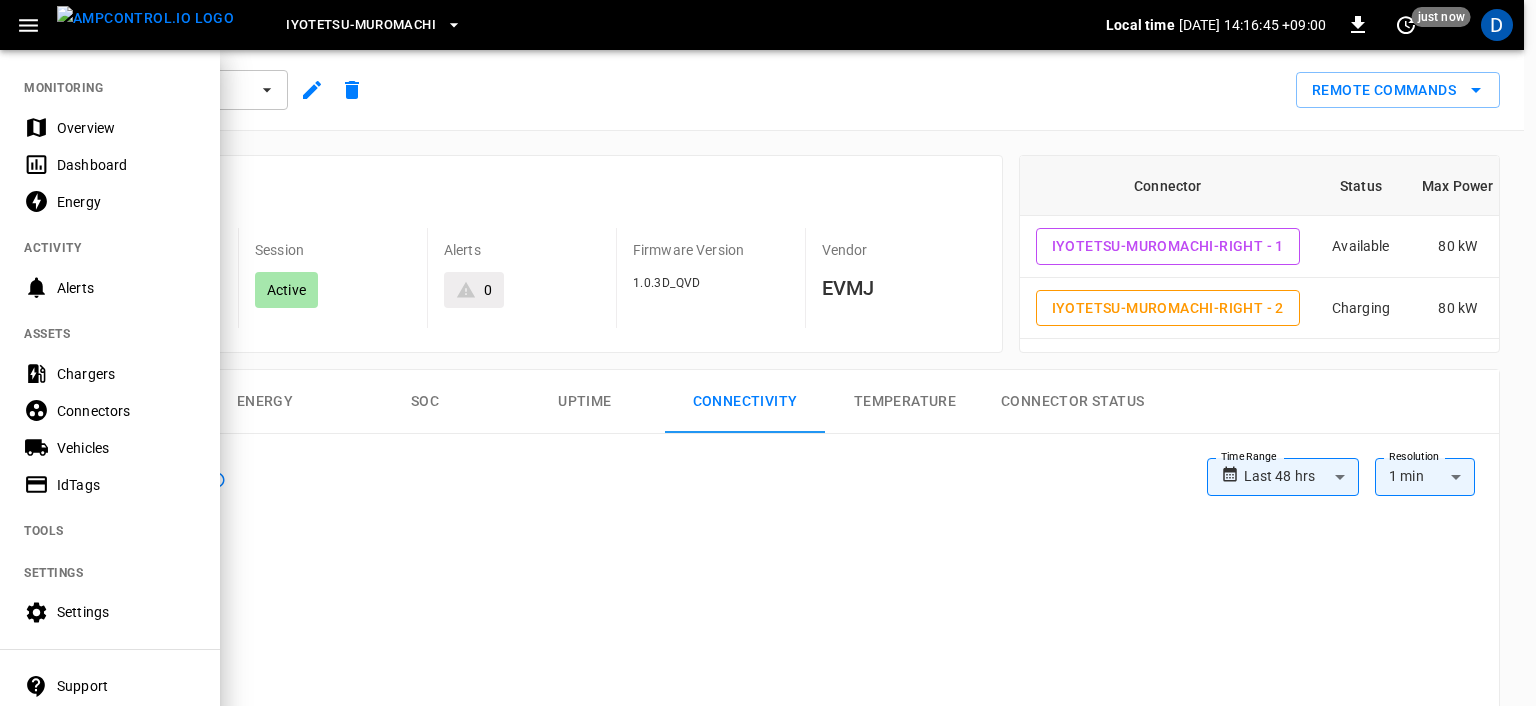 click on "Overview" at bounding box center [110, 127] 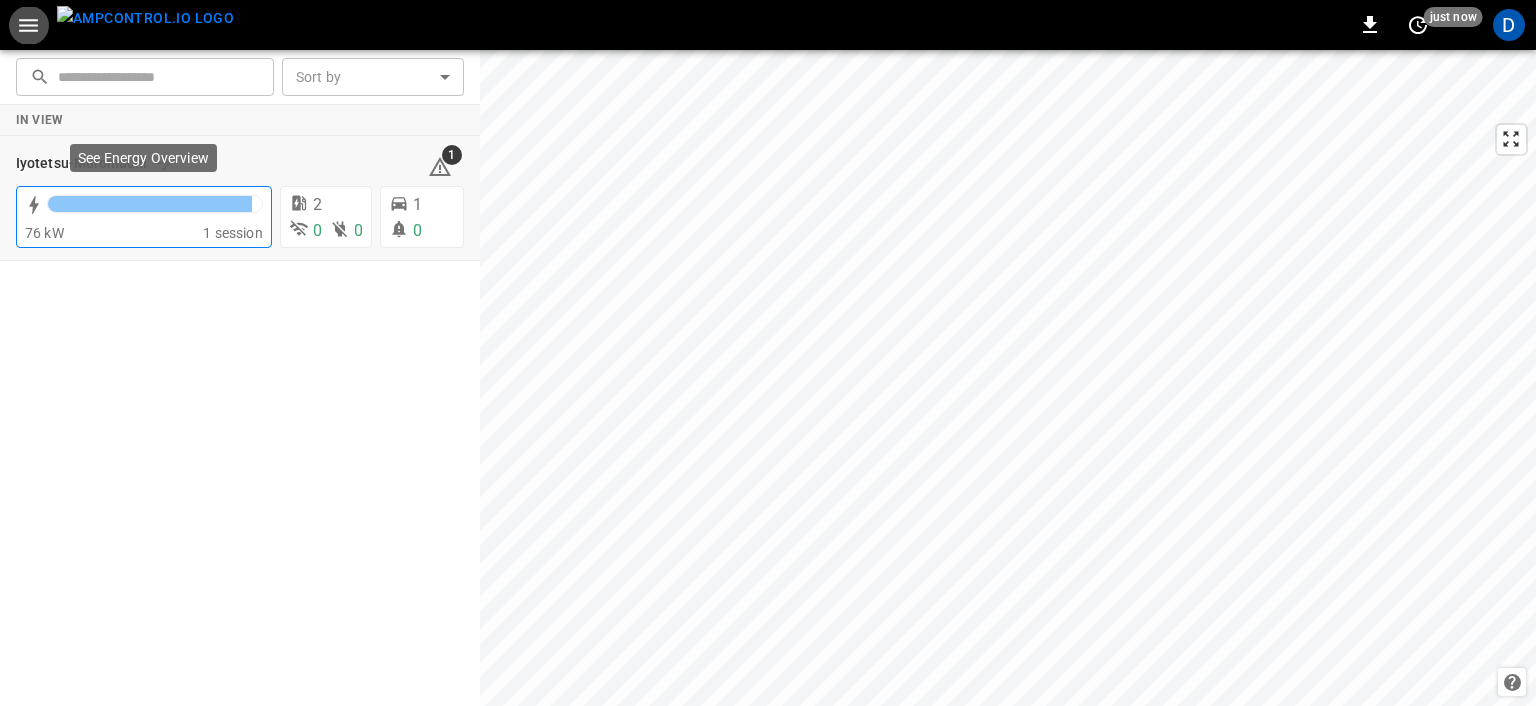 click on "76 kW" at bounding box center (114, 233) 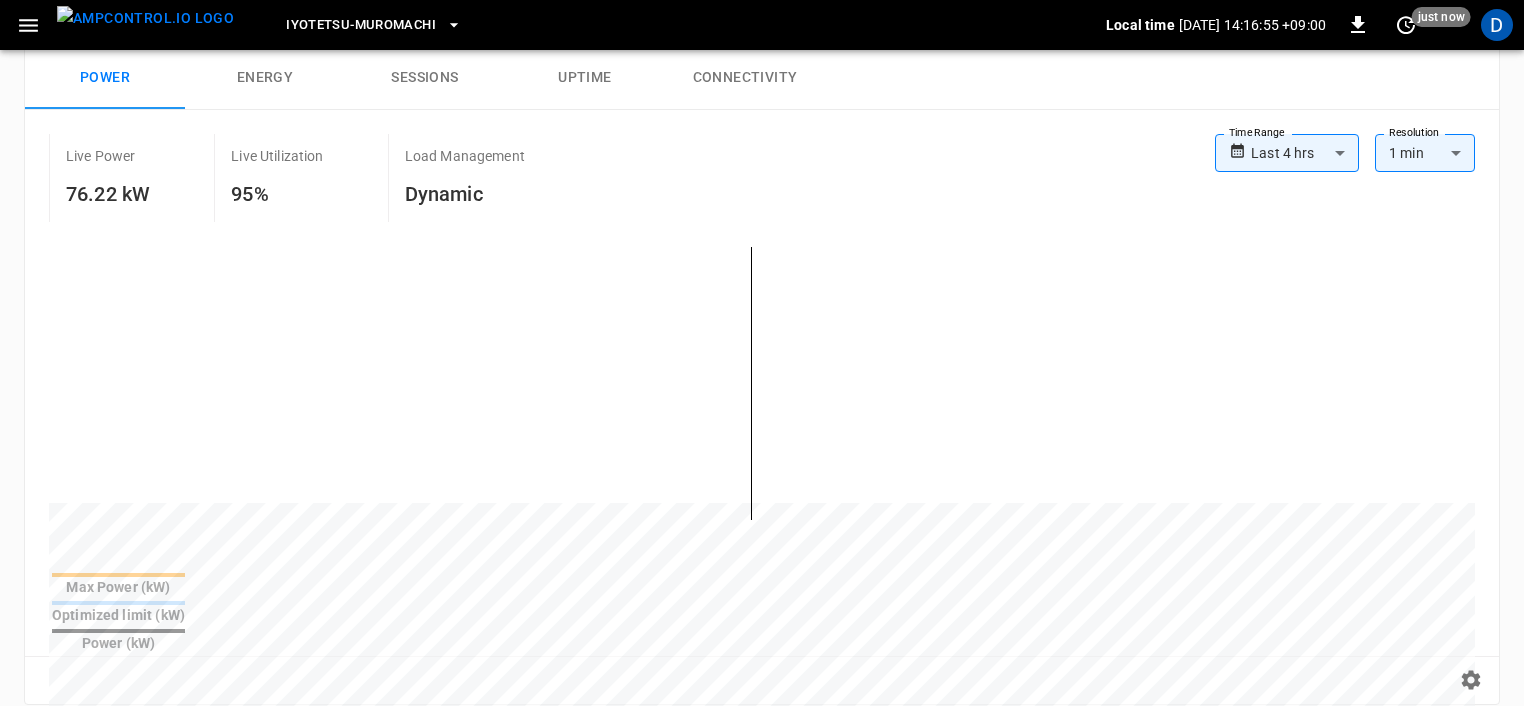 scroll, scrollTop: 119, scrollLeft: 0, axis: vertical 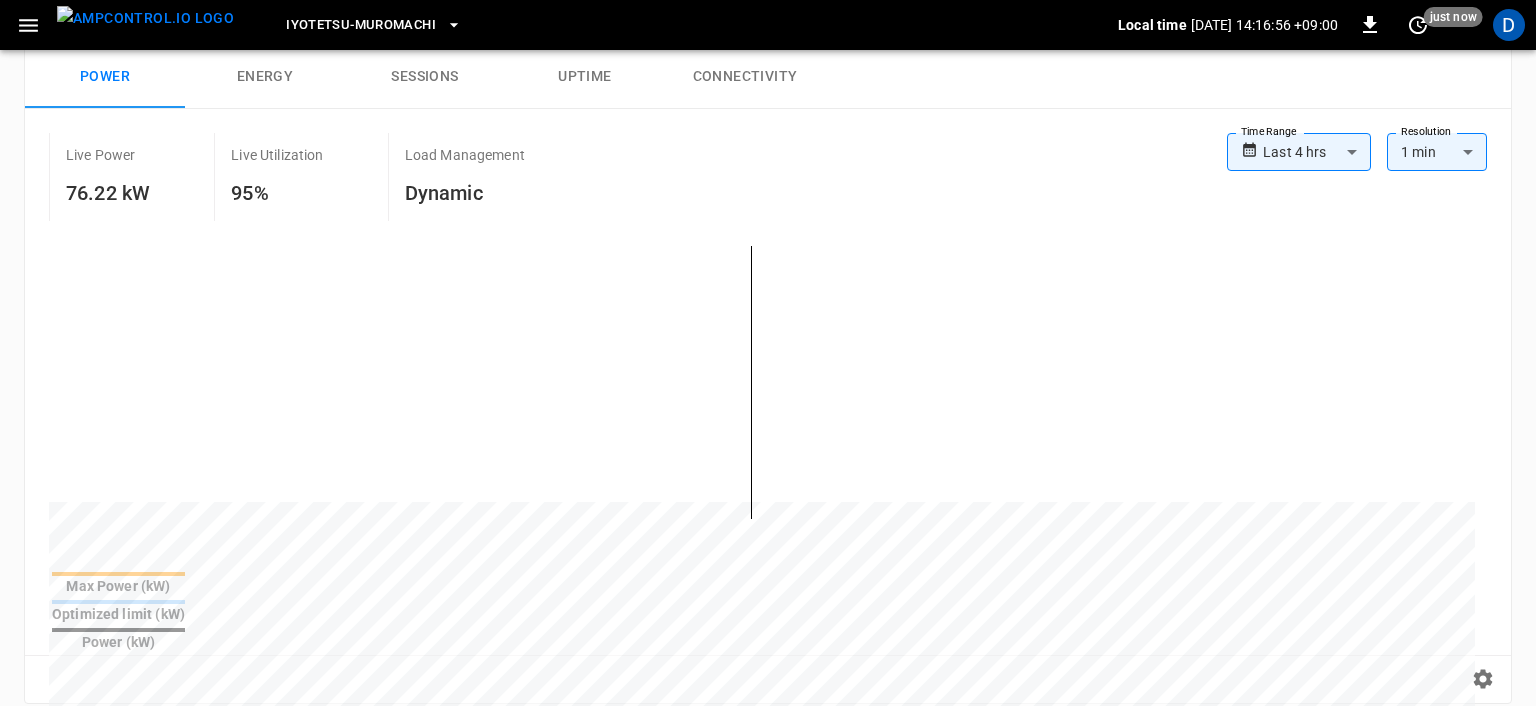 click on "**********" at bounding box center [768, 640] 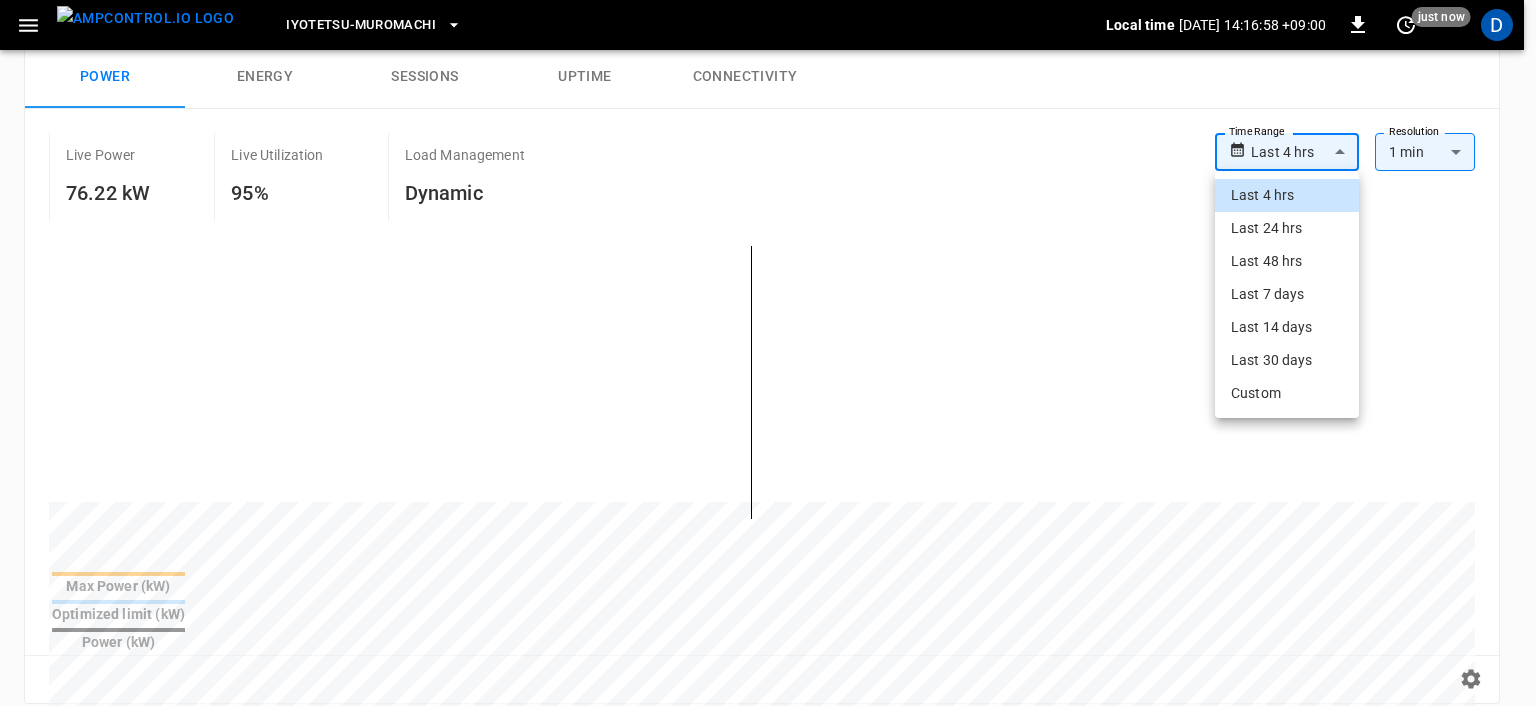 click on "Last 48 hrs" at bounding box center (1287, 261) 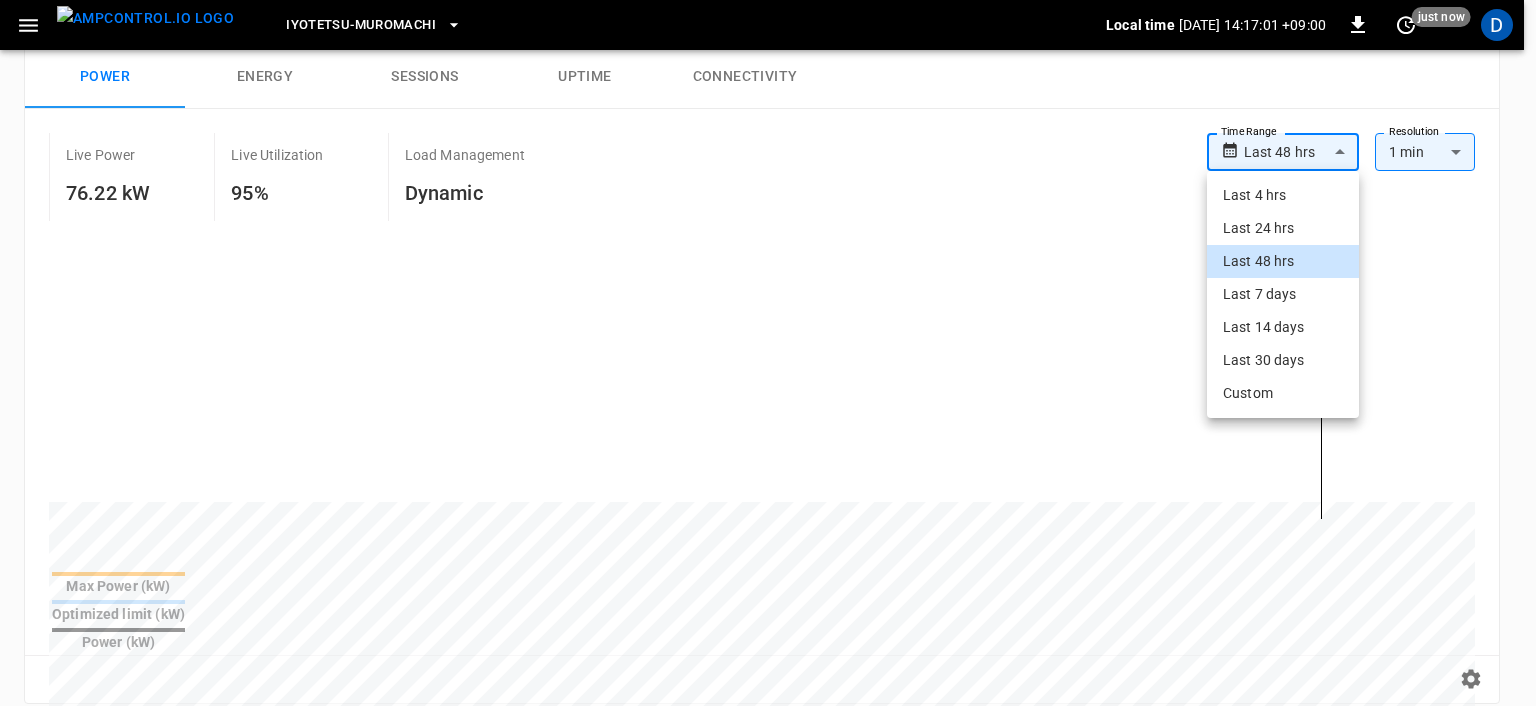 click on "**********" at bounding box center [768, 640] 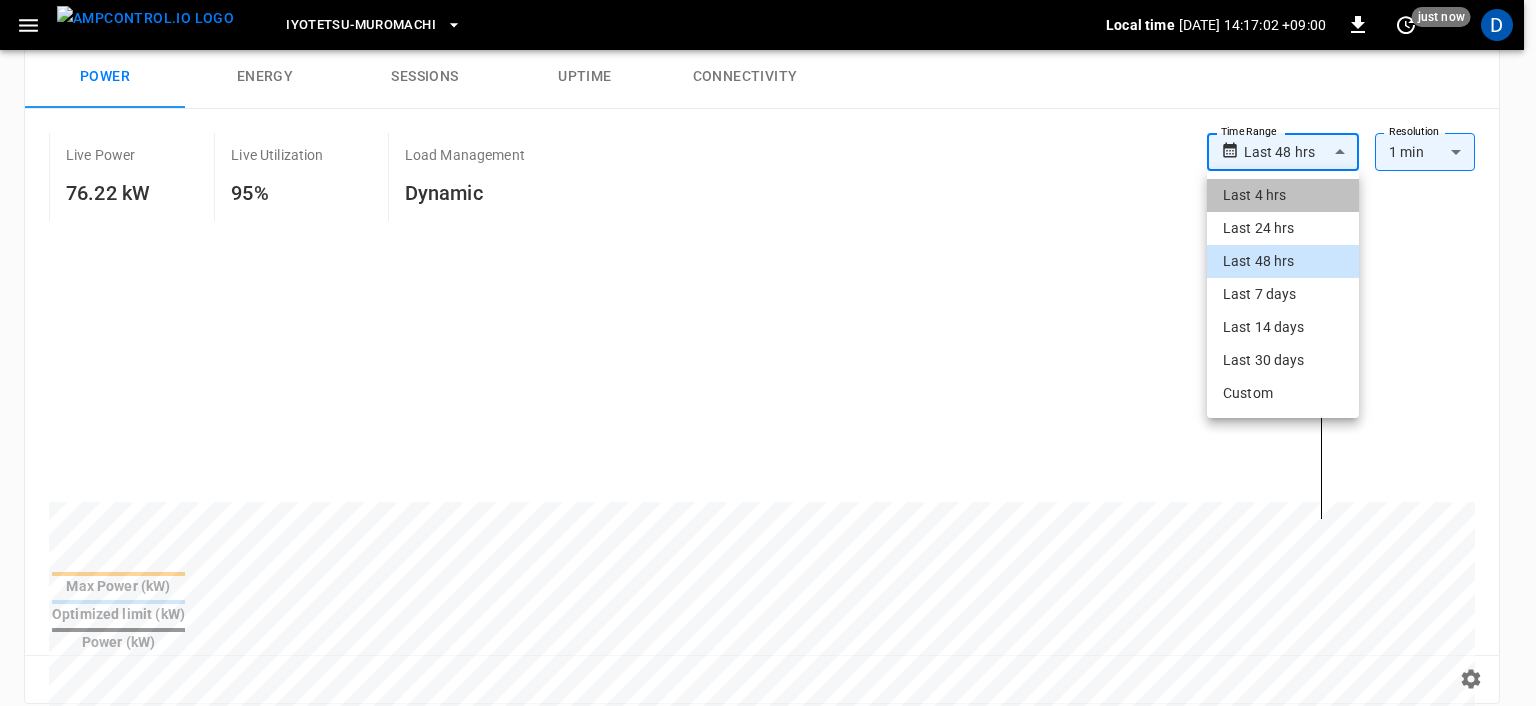 click on "Last 4 hrs" at bounding box center (1283, 195) 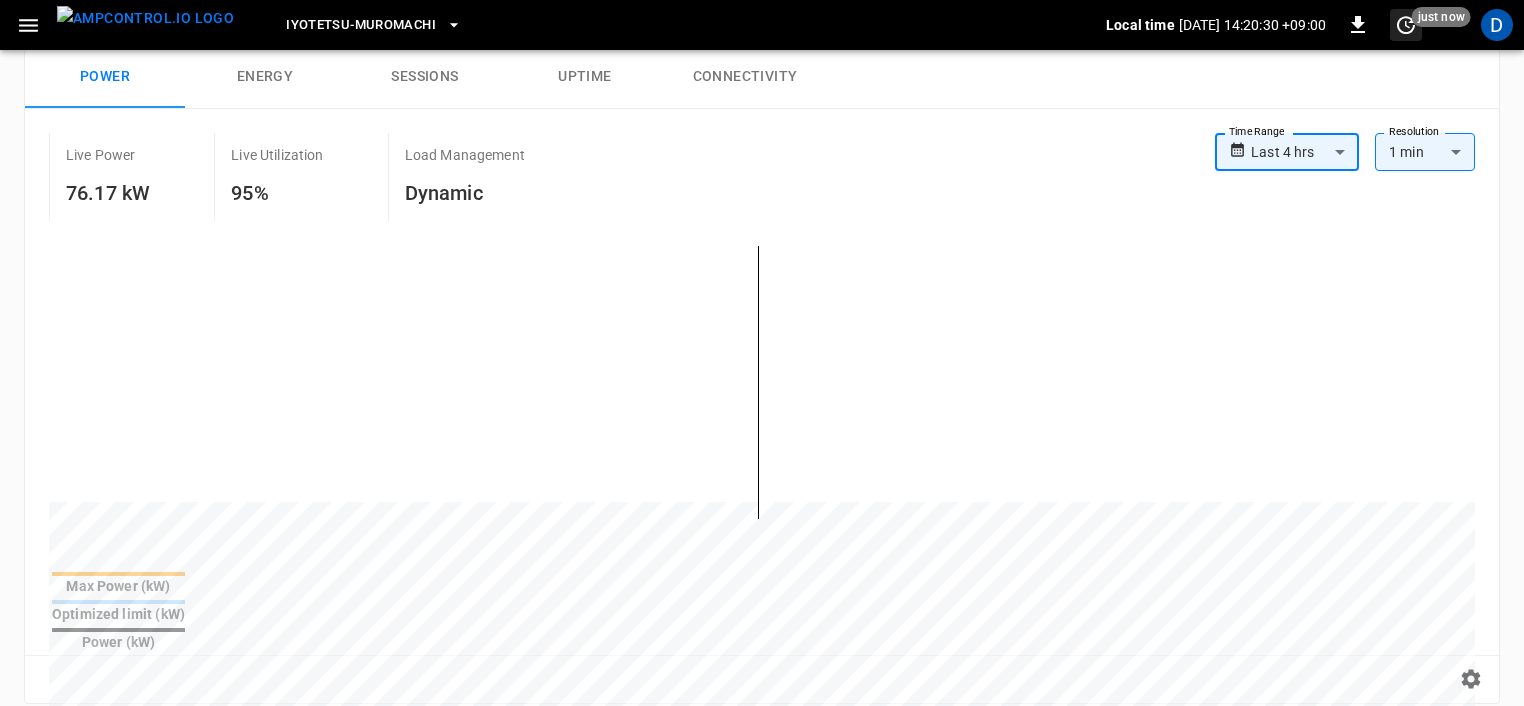 click 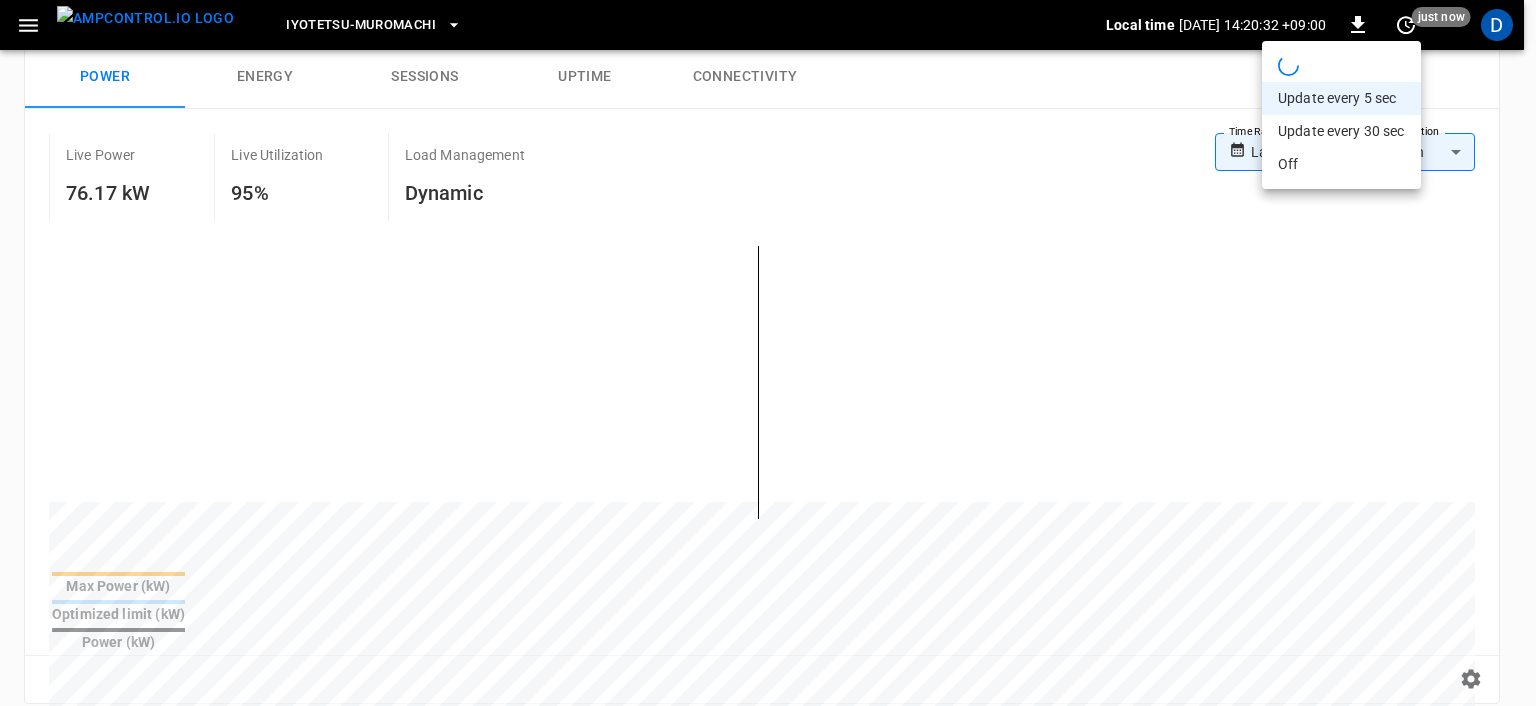 click on "Update every 5 sec" at bounding box center [1341, 98] 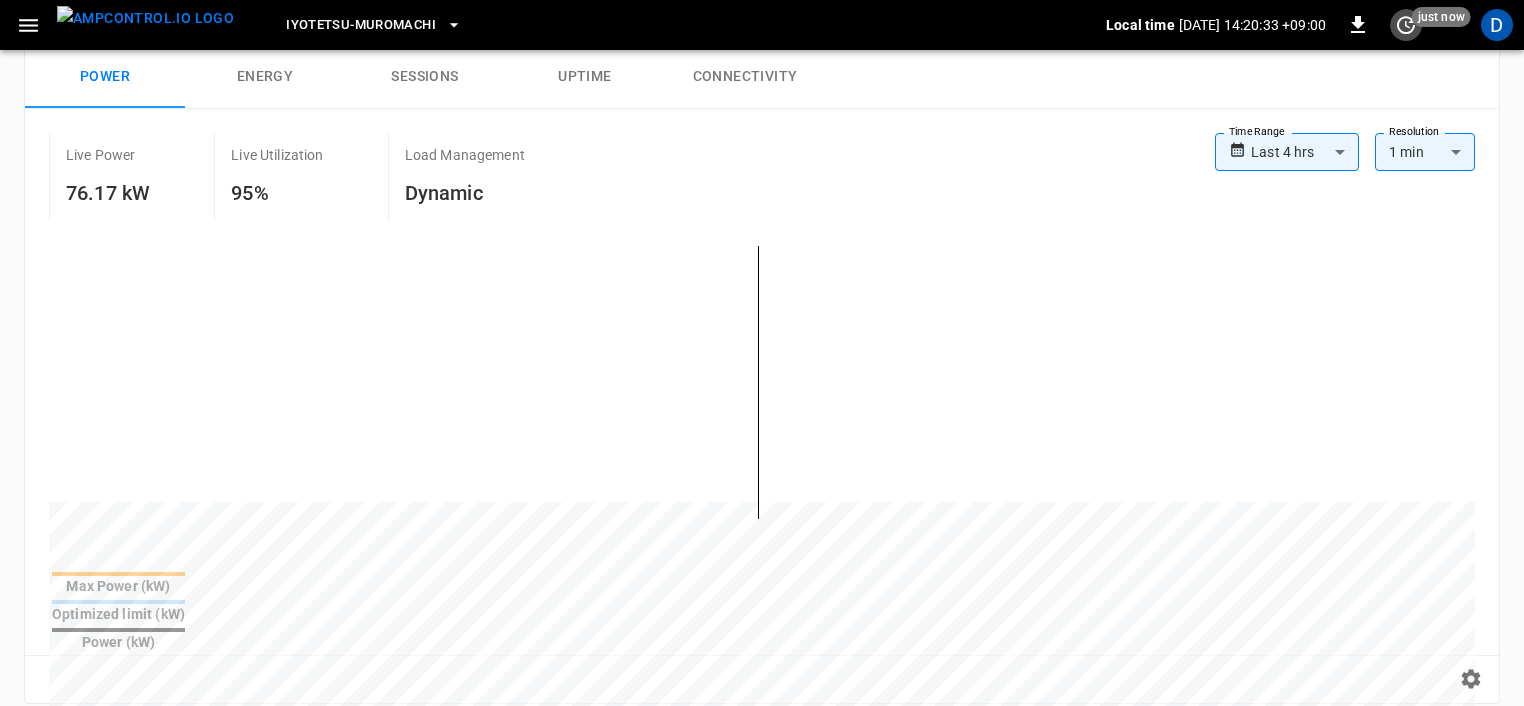 click on "Live Power 76.17 kW Live Utilization 95% Load Management Dynamic" at bounding box center [632, 177] 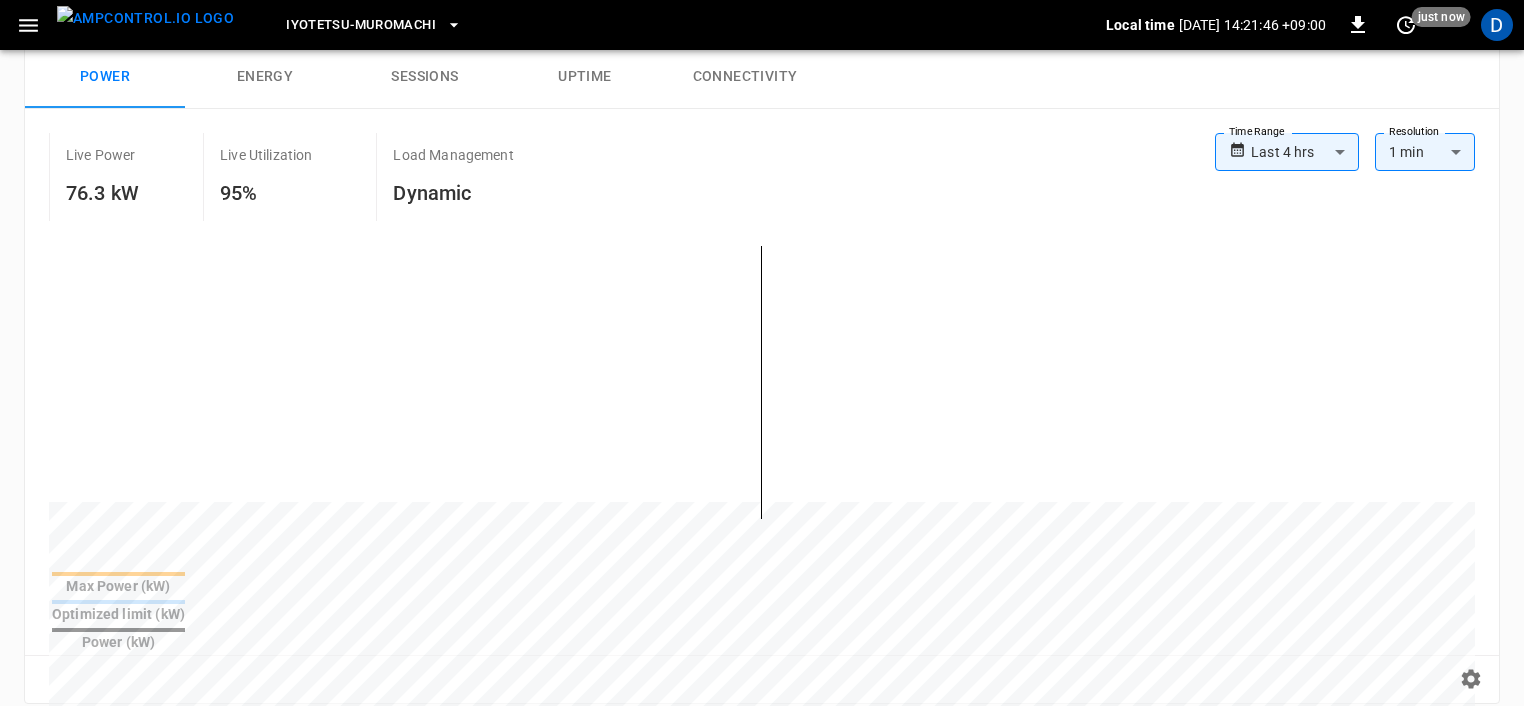 drag, startPoint x: 908, startPoint y: 226, endPoint x: 817, endPoint y: 175, distance: 104.316826 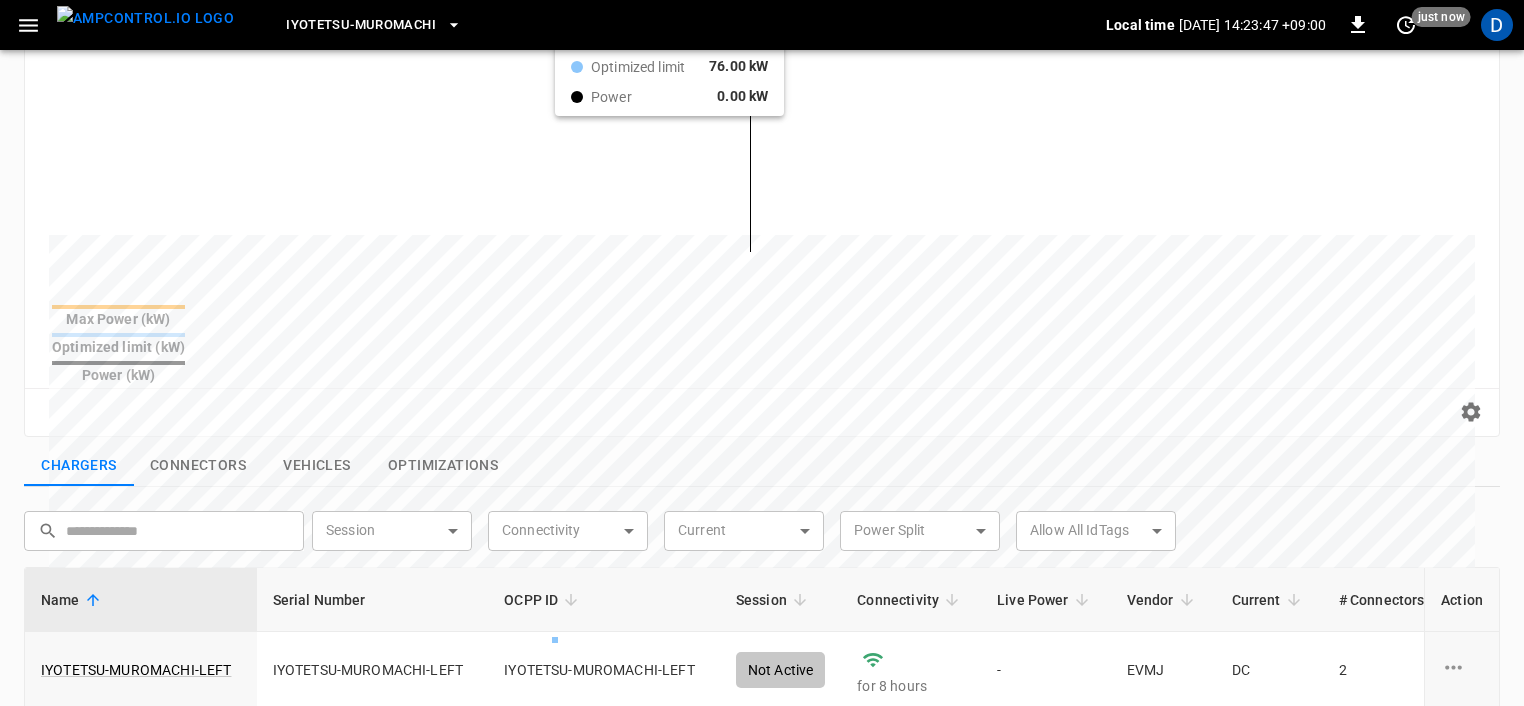 scroll, scrollTop: 771, scrollLeft: 0, axis: vertical 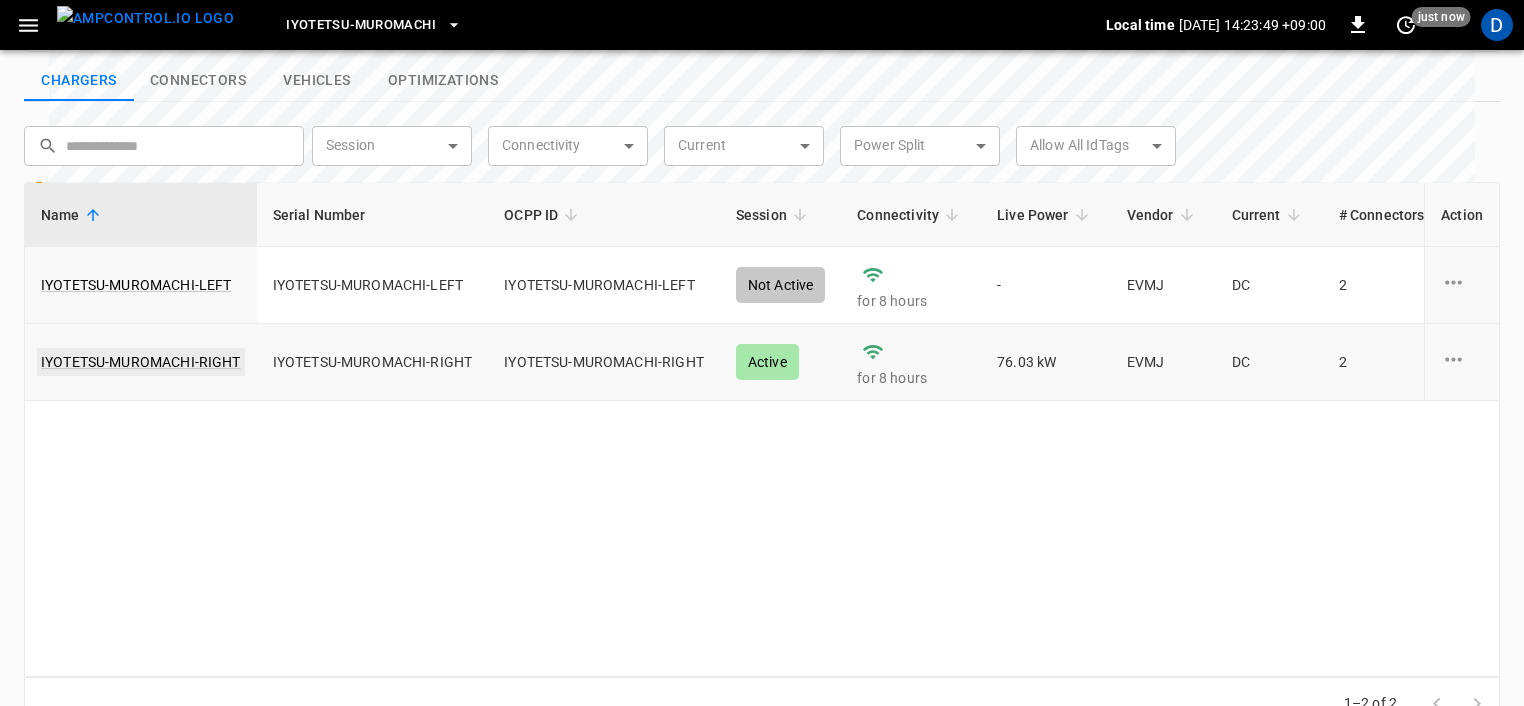 click on "IYOTETSU-MUROMACHI-RIGHT" at bounding box center [141, 362] 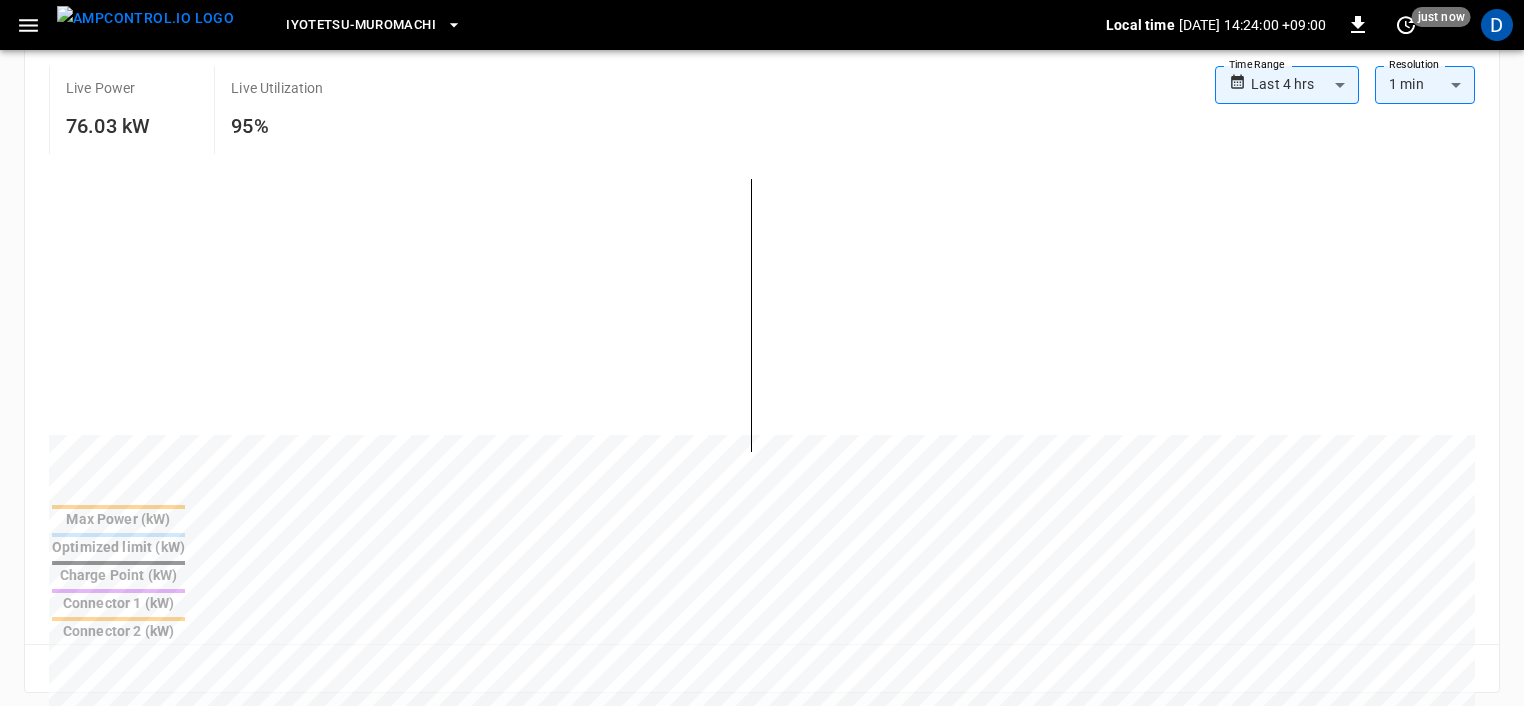 scroll, scrollTop: 0, scrollLeft: 0, axis: both 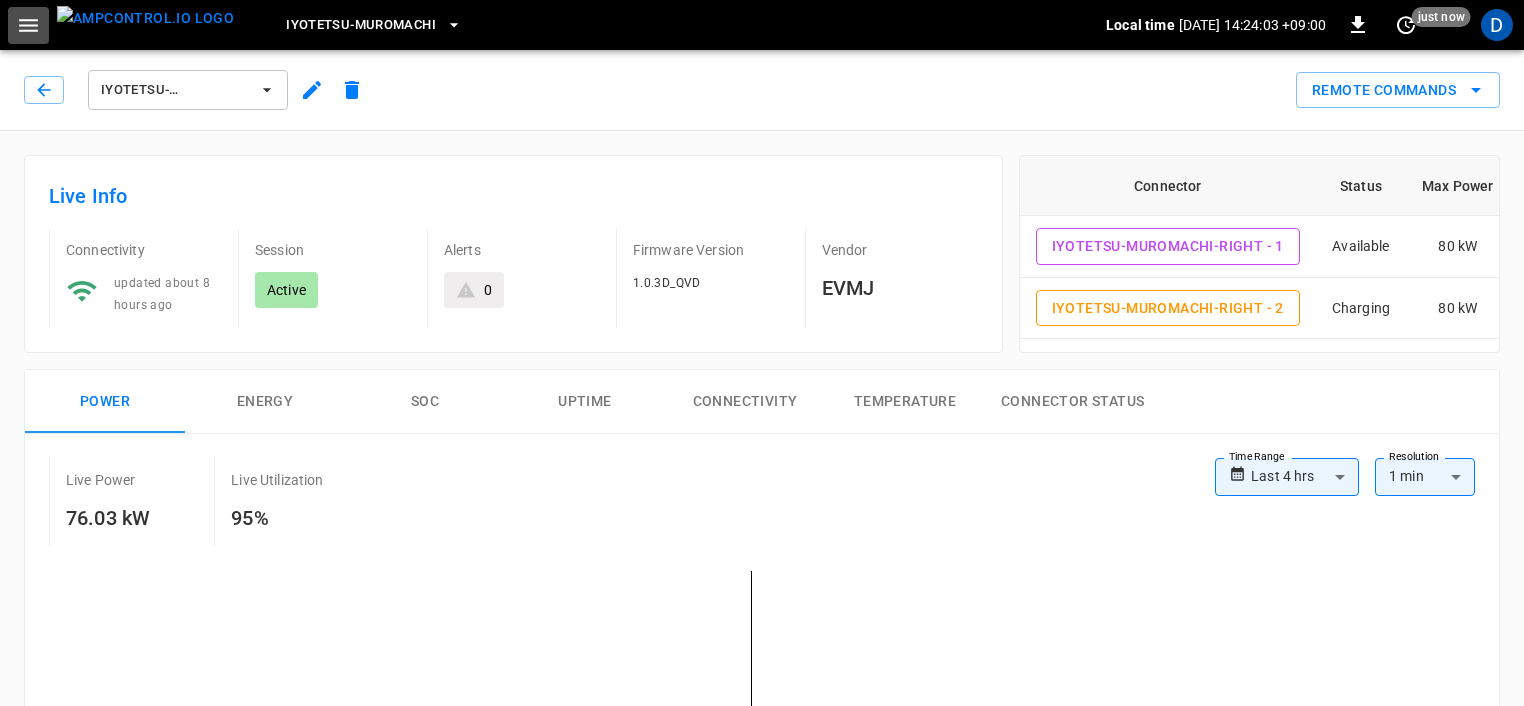 click 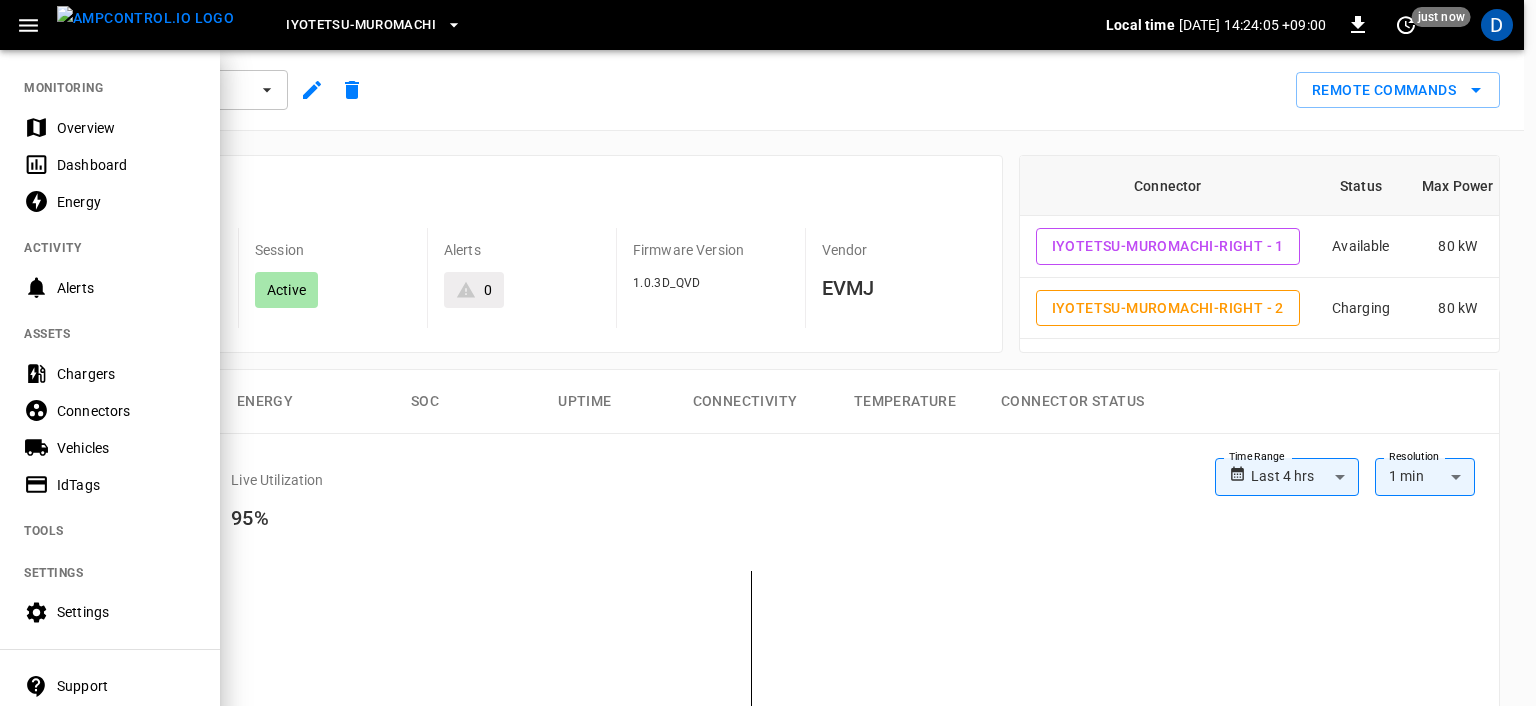 click at bounding box center [768, 353] 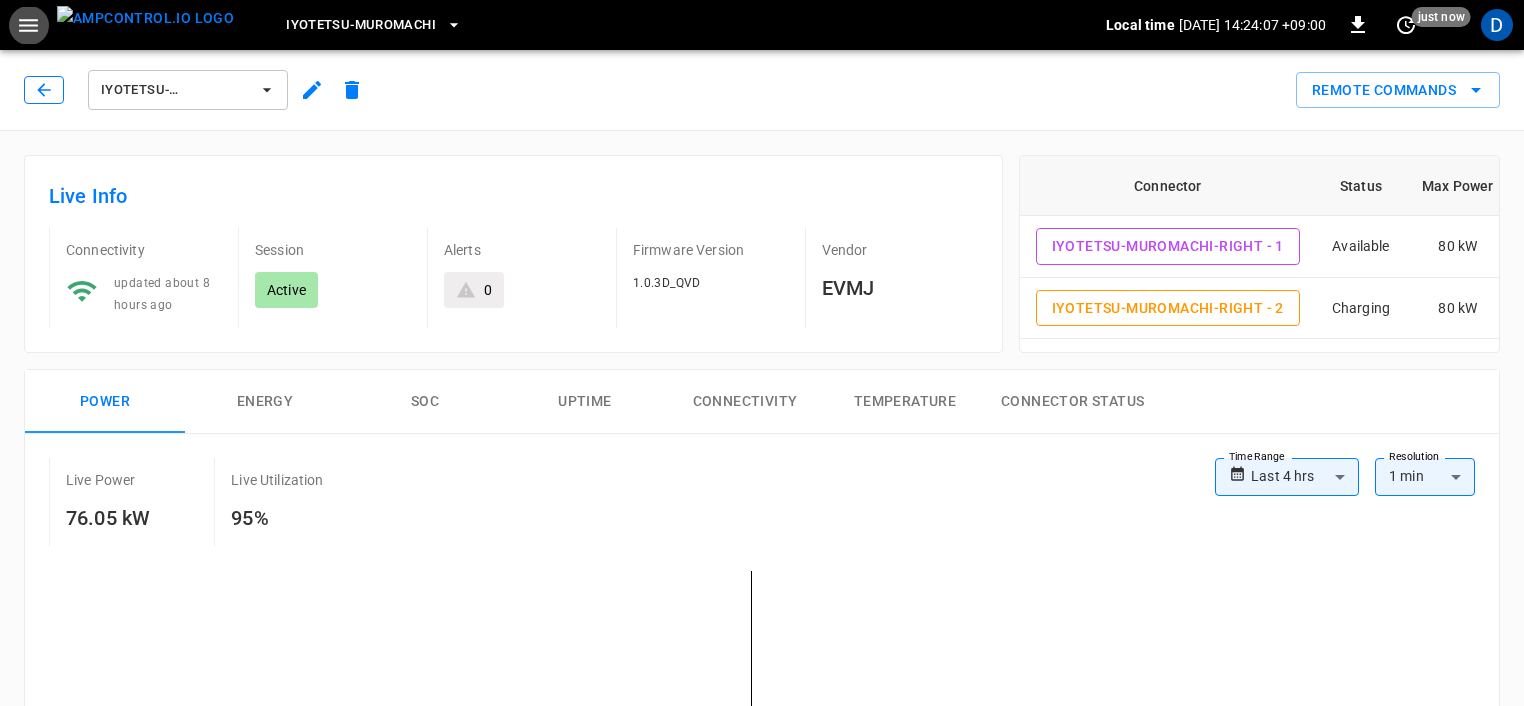 click at bounding box center (44, 90) 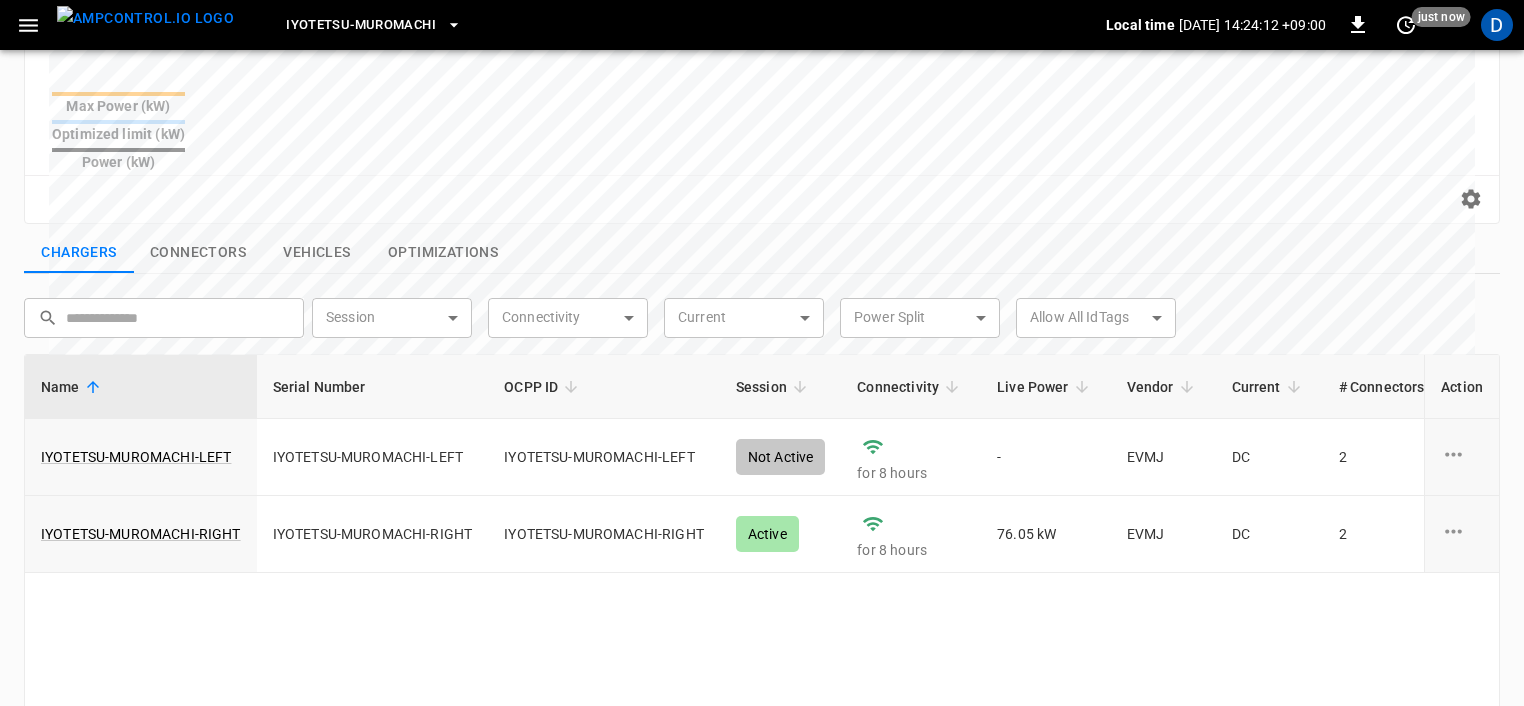 scroll, scrollTop: 0, scrollLeft: 0, axis: both 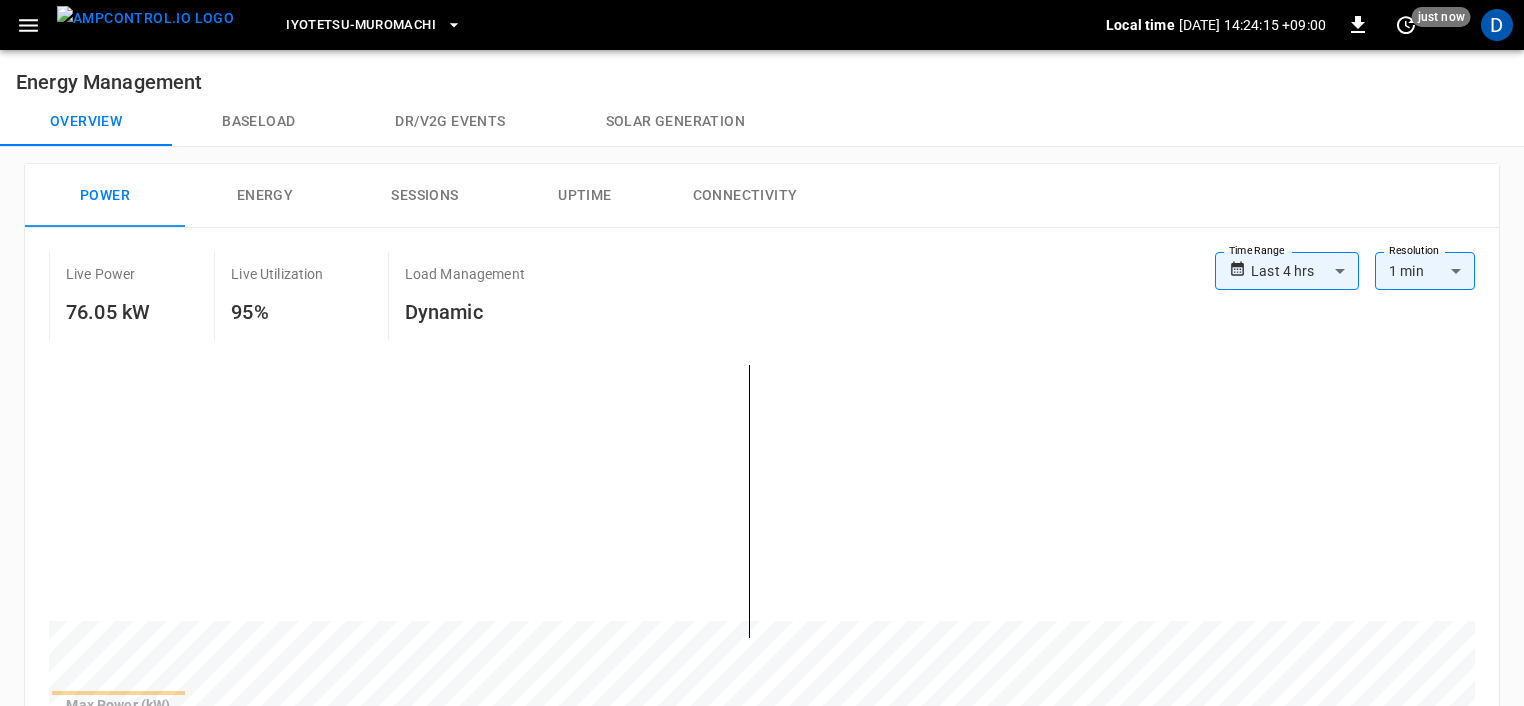 click on "Local time 2025-07-03 14:24:15 +09:00 0 just now" at bounding box center [1288, 25] 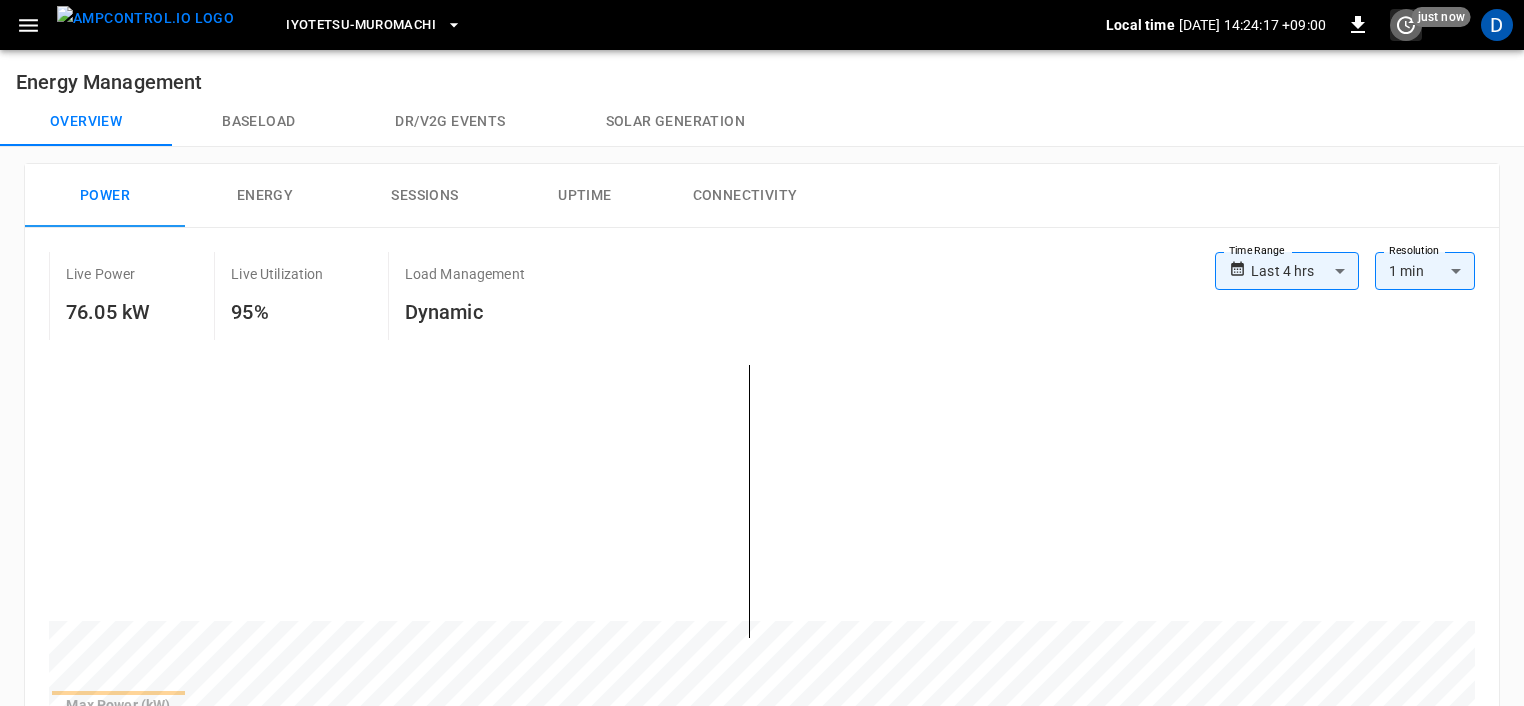 click 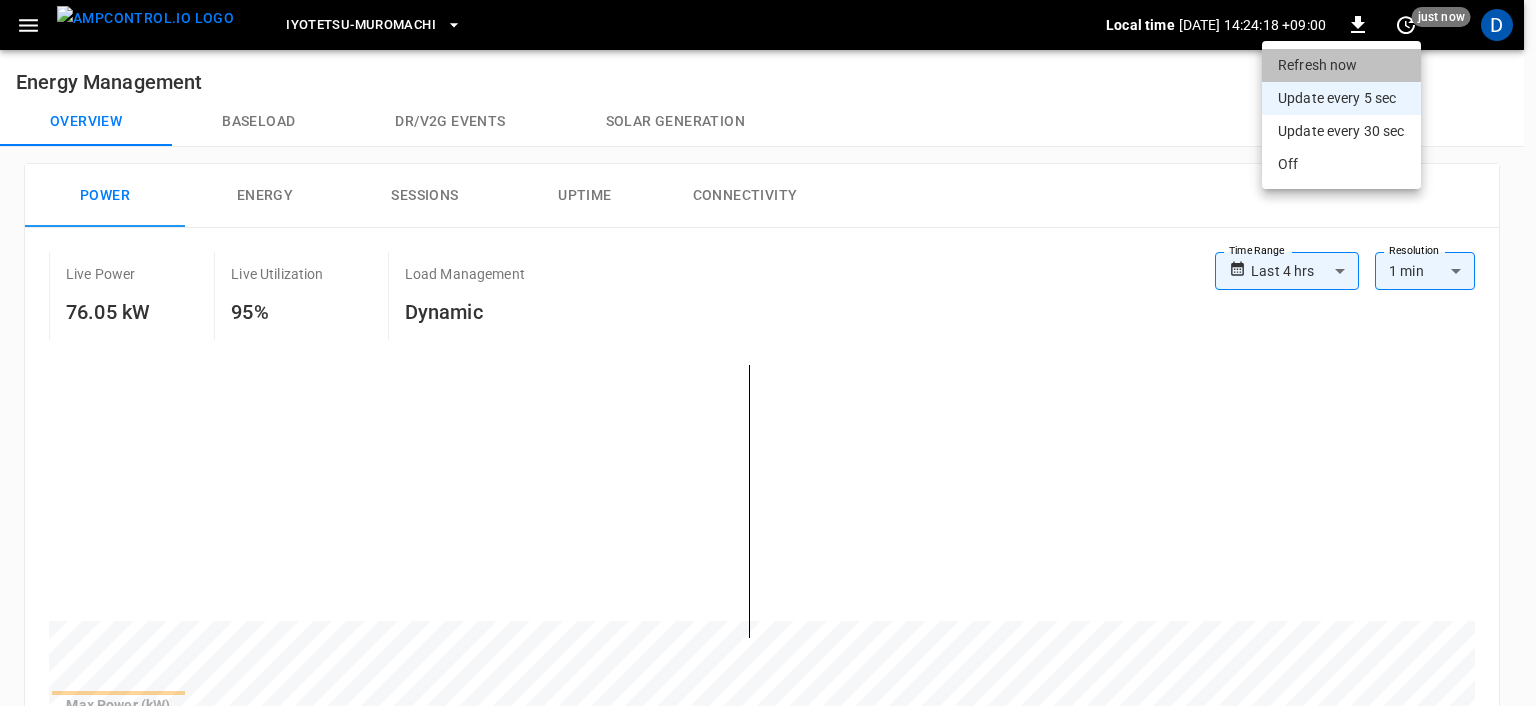 click on "Refresh now" at bounding box center [1341, 65] 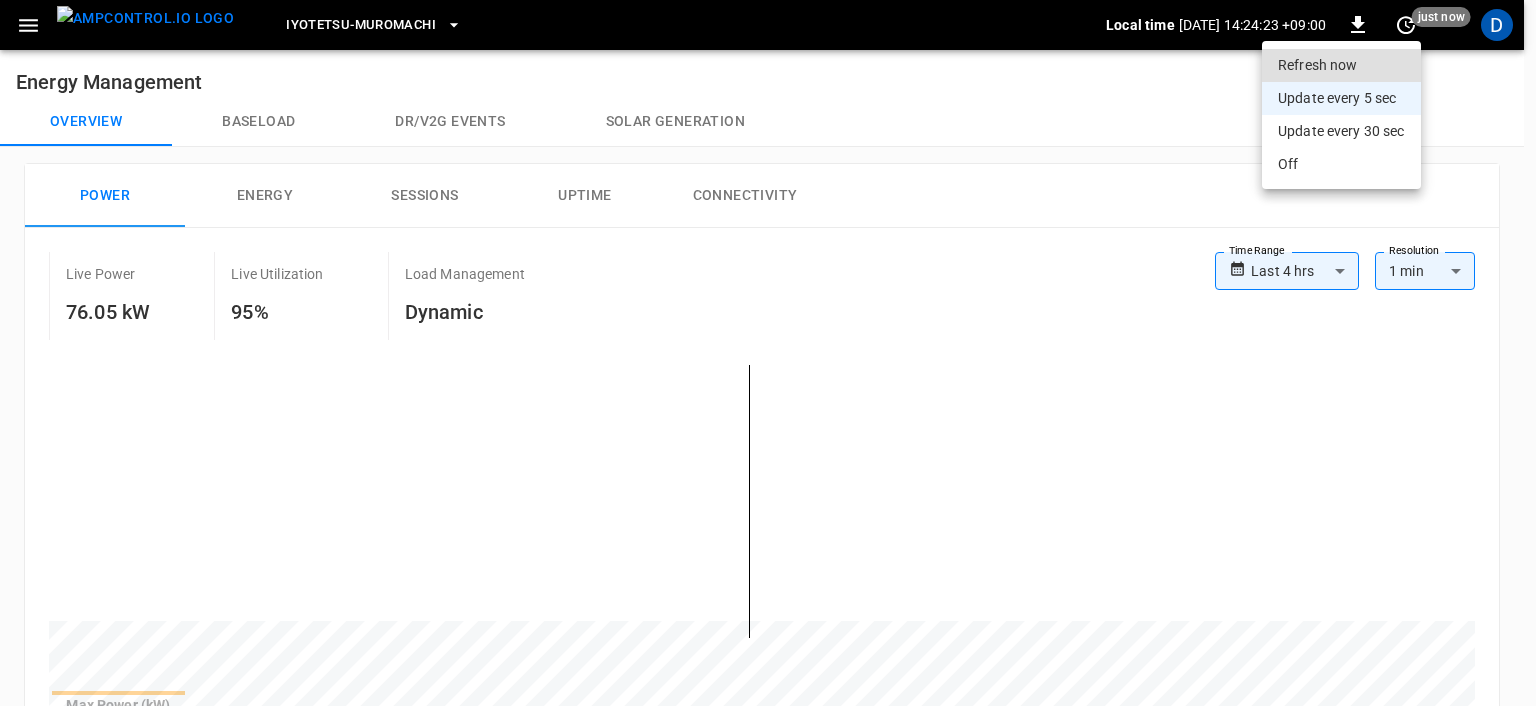 click at bounding box center [768, 353] 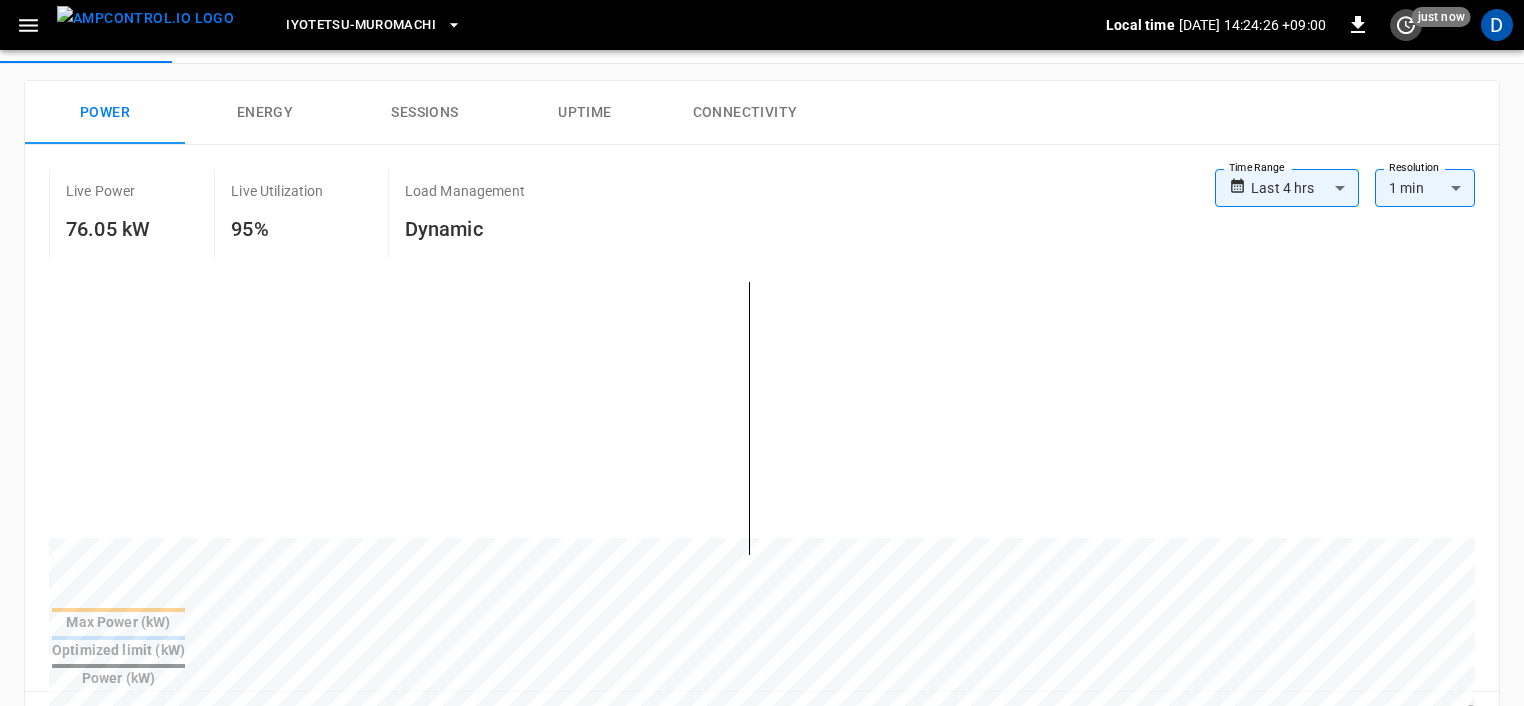 scroll, scrollTop: 0, scrollLeft: 0, axis: both 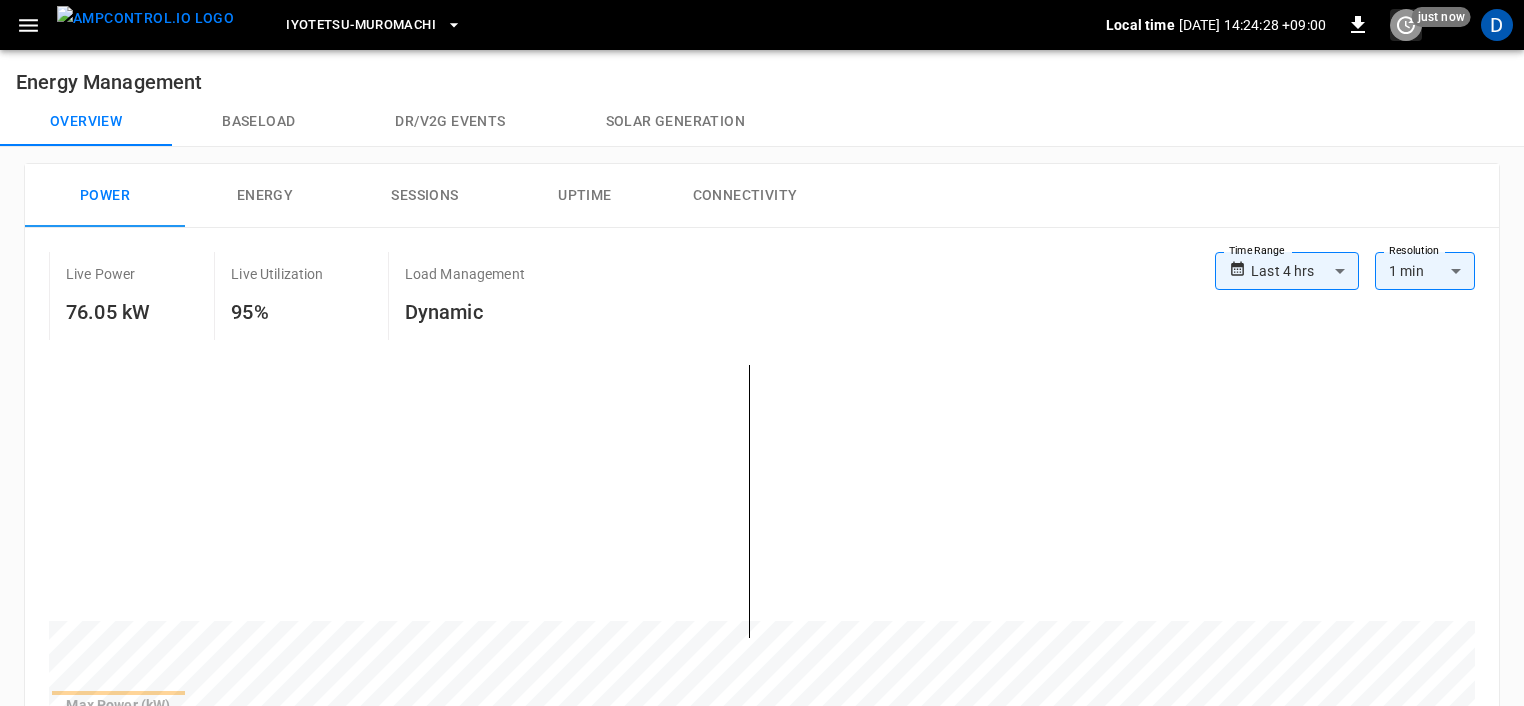 click 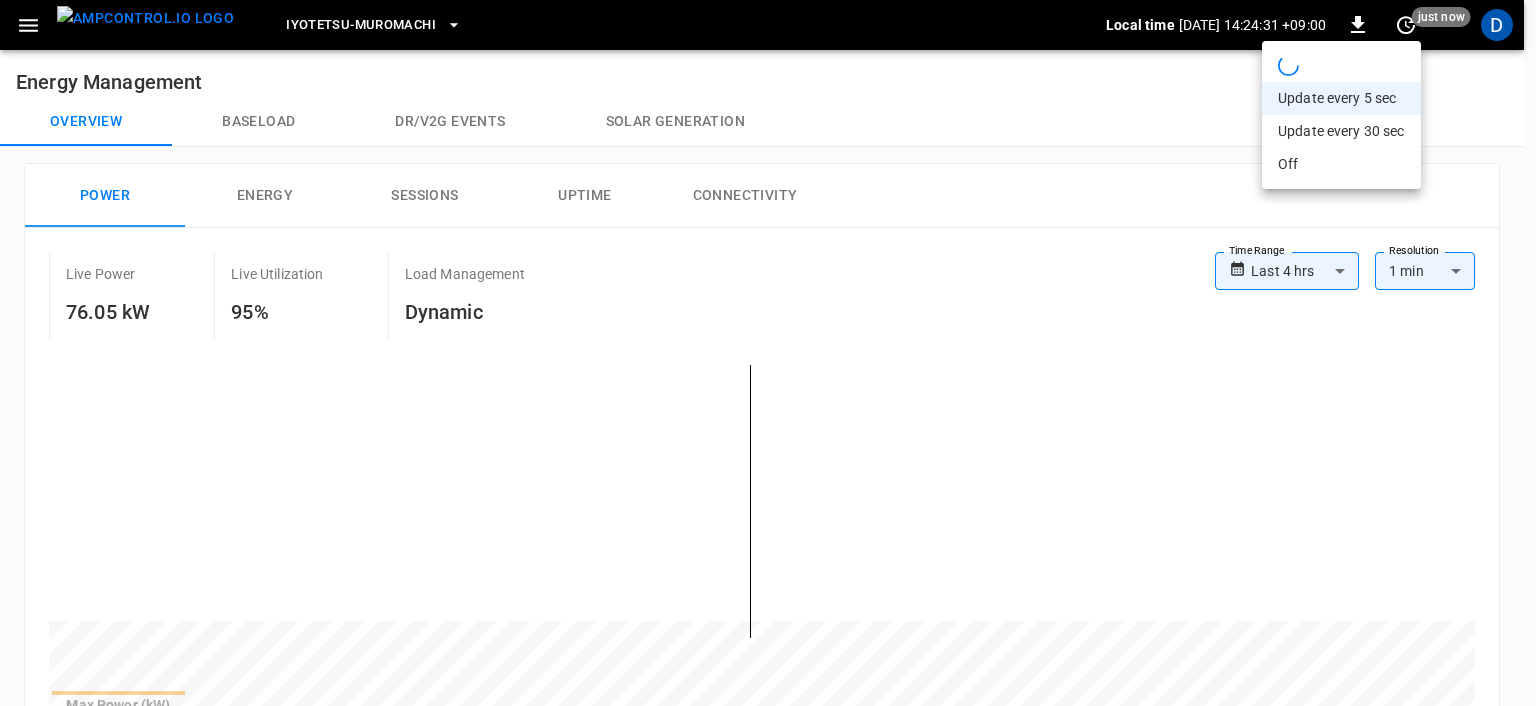 click at bounding box center [768, 353] 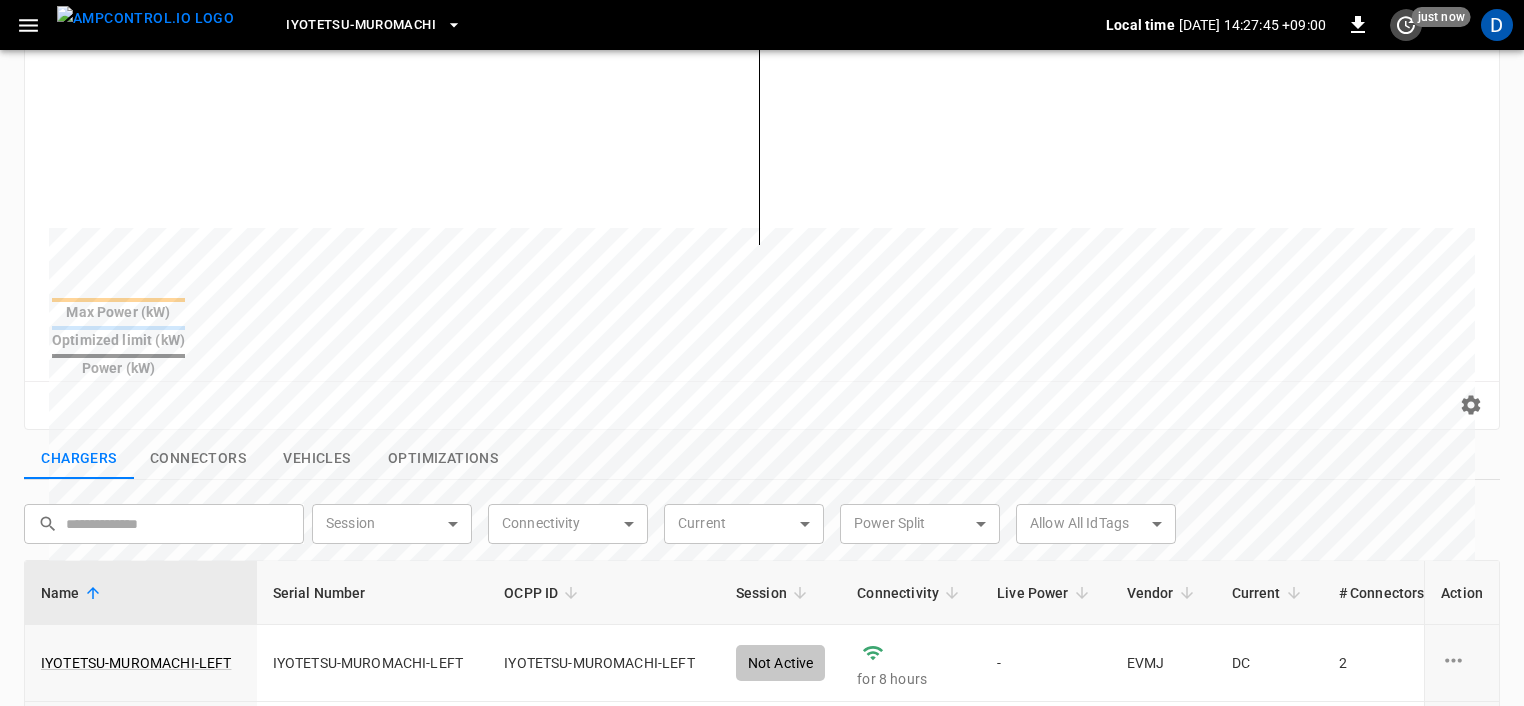 scroll, scrollTop: 426, scrollLeft: 0, axis: vertical 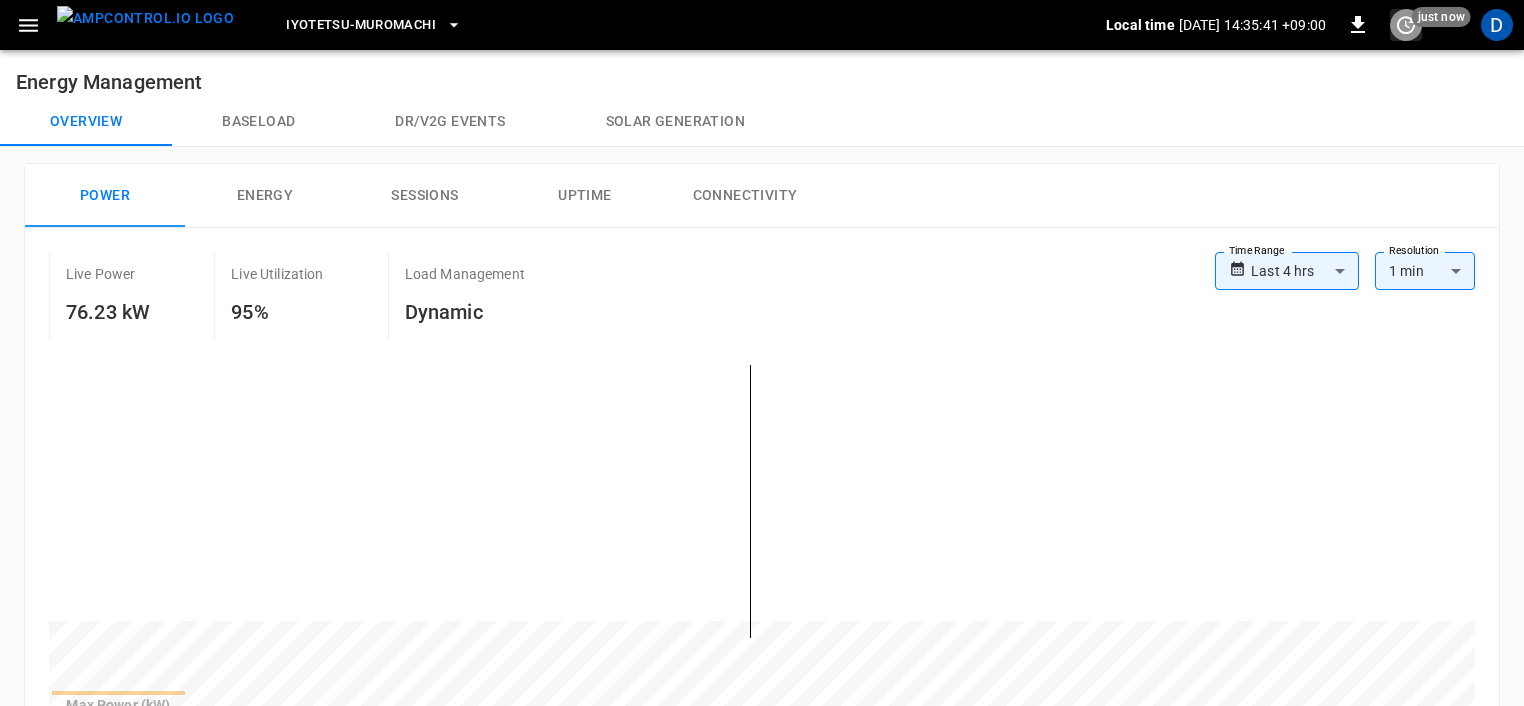 click at bounding box center [1406, 25] 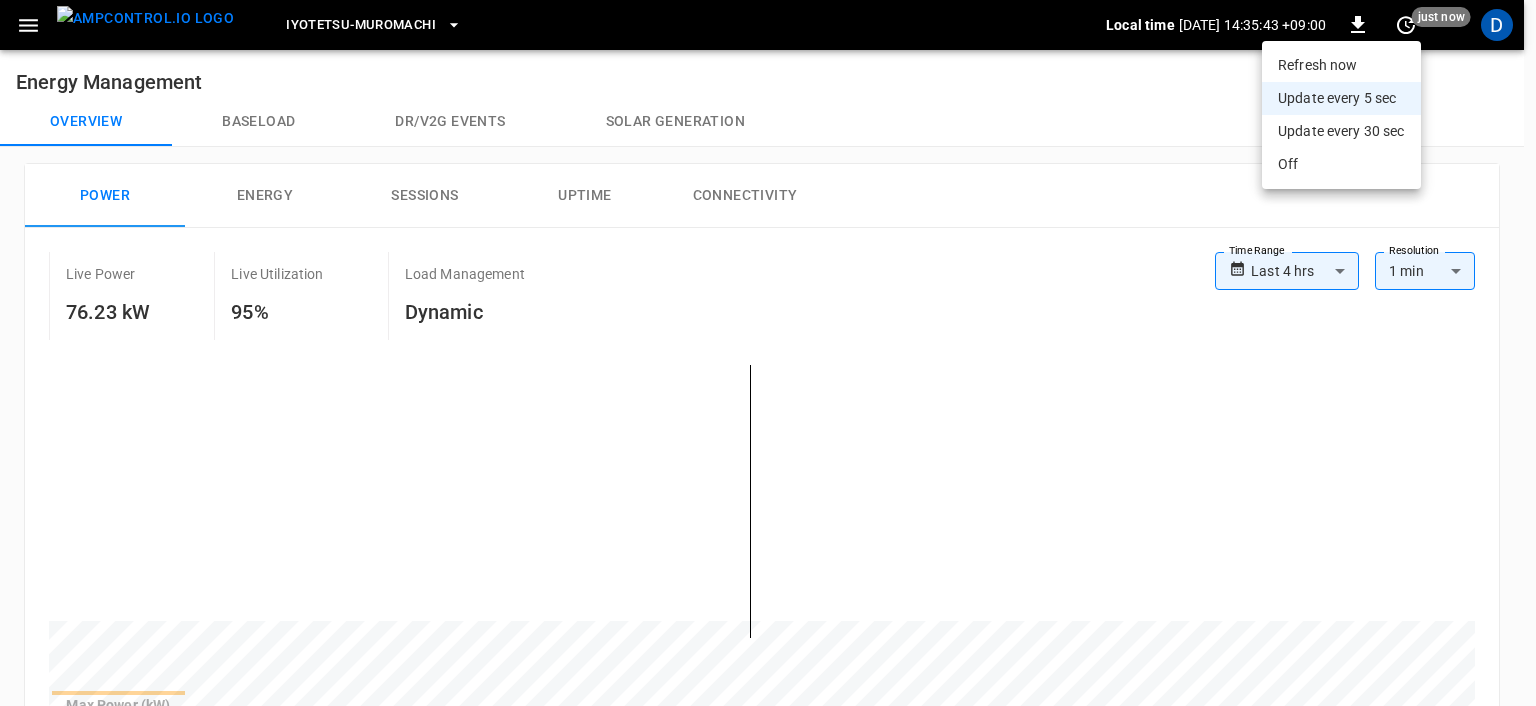 click at bounding box center [768, 353] 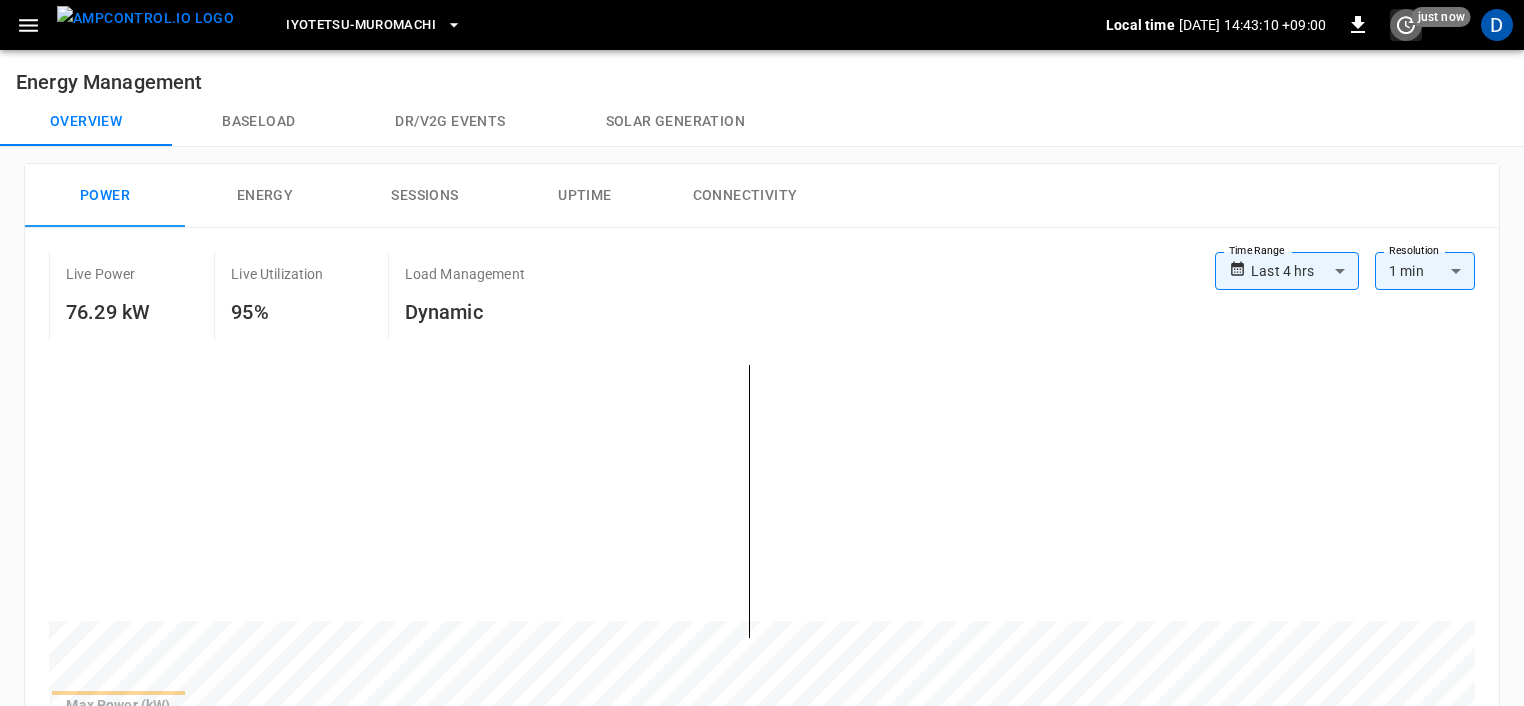 click 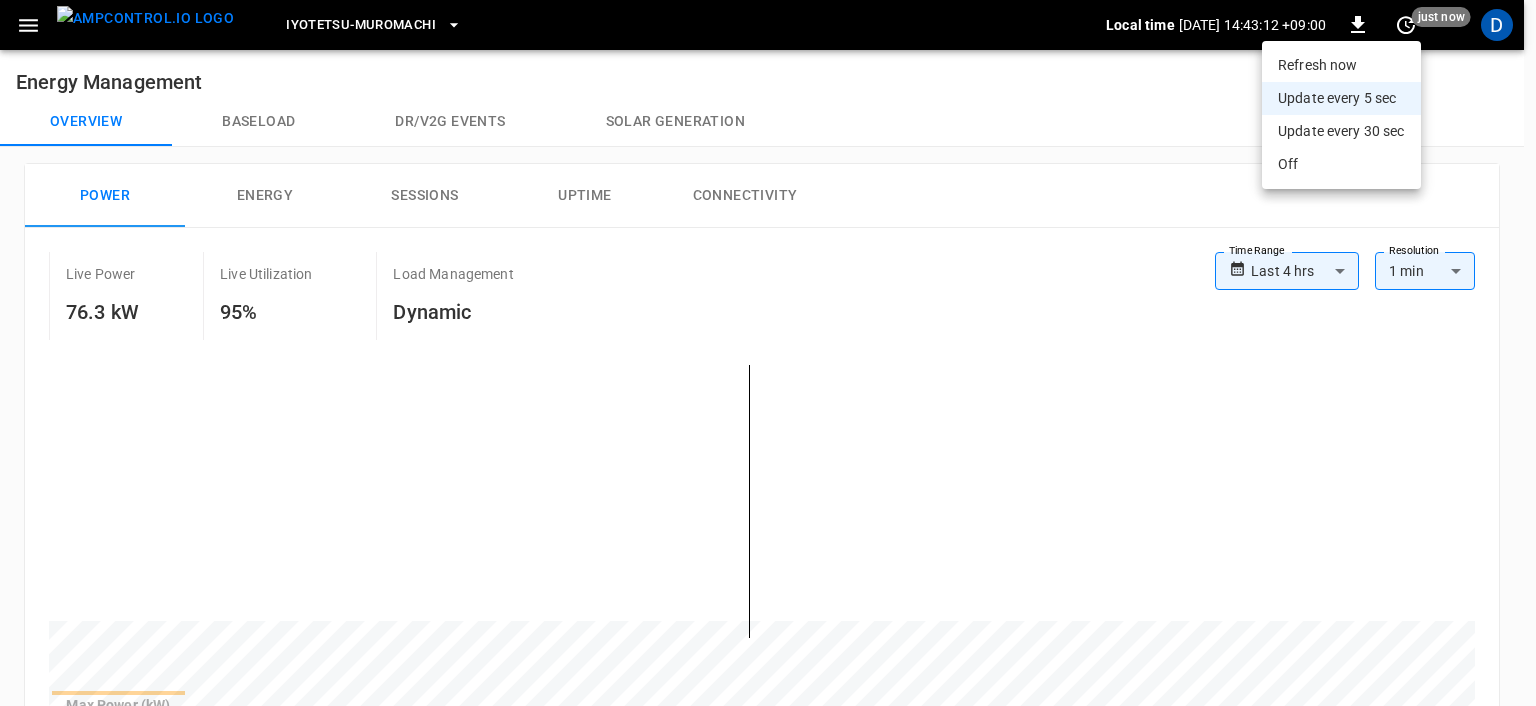 click at bounding box center [768, 353] 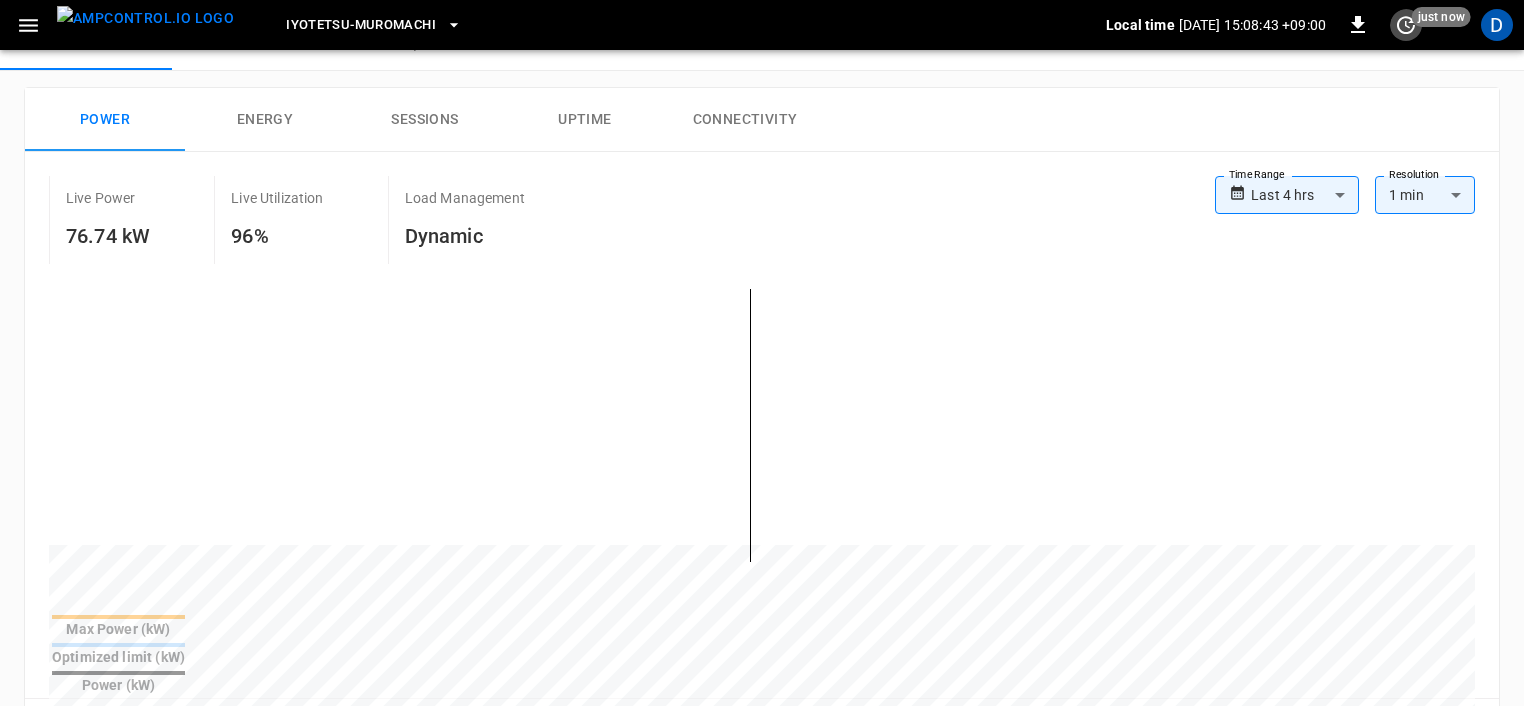 scroll, scrollTop: 78, scrollLeft: 0, axis: vertical 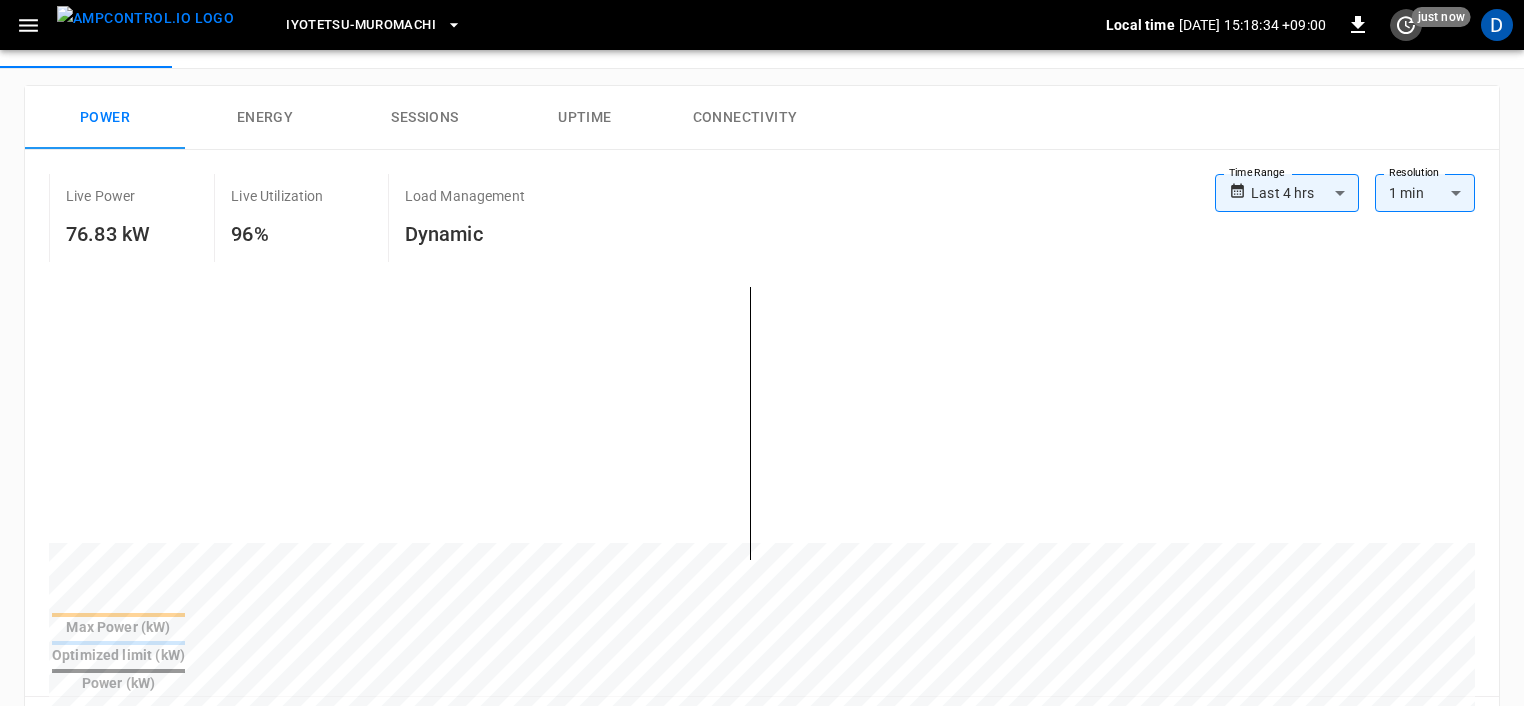 click on "Live Power 76.83 kW Live Utilization 96% Load Management Dynamic" at bounding box center [632, 218] 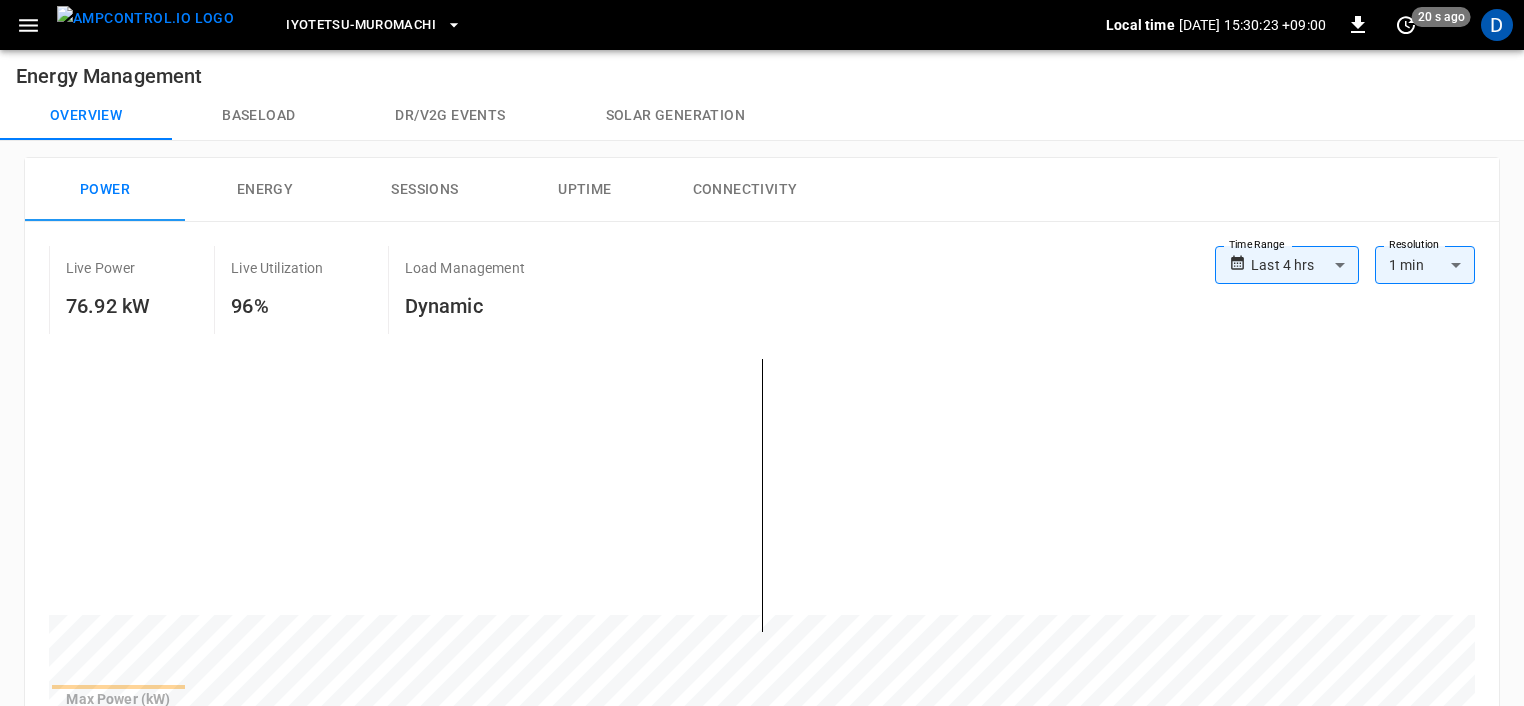scroll, scrollTop: 0, scrollLeft: 0, axis: both 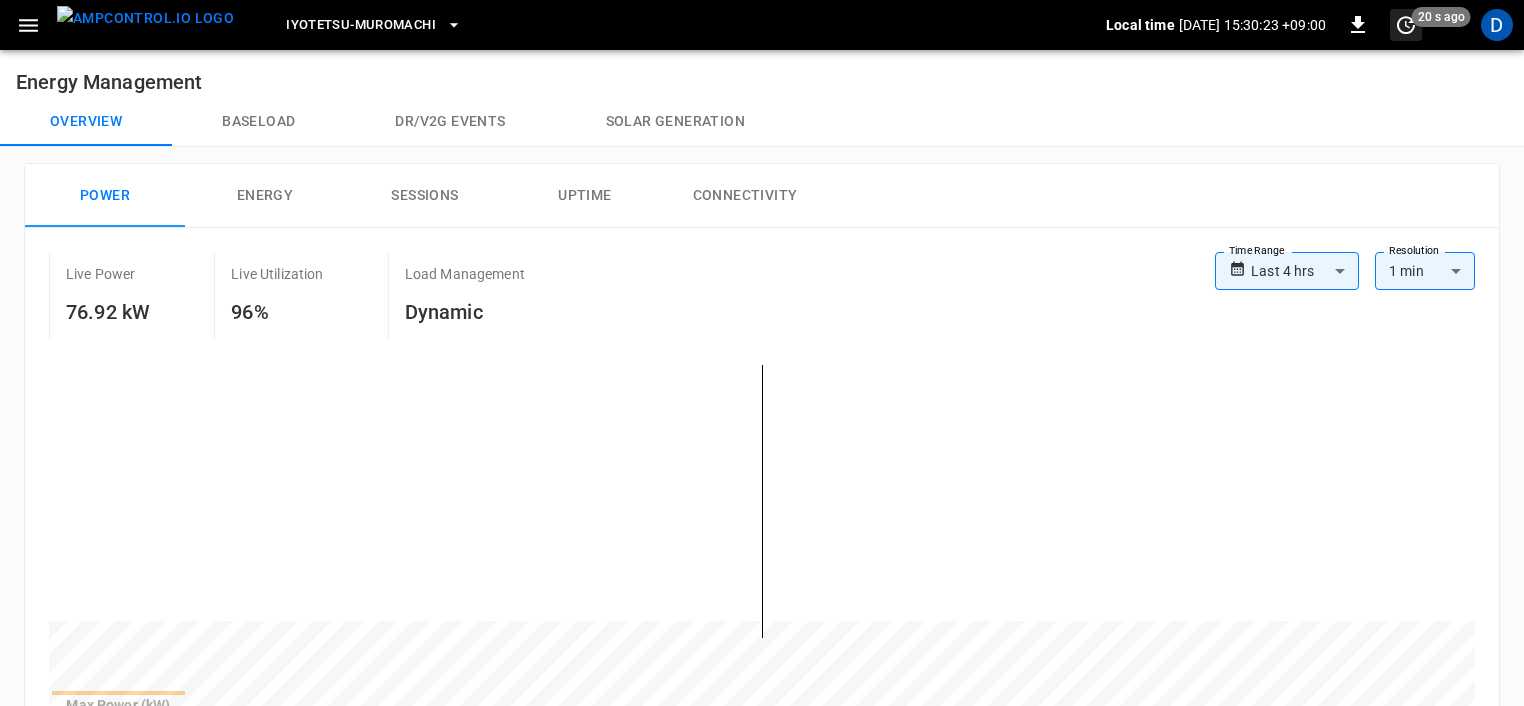 click 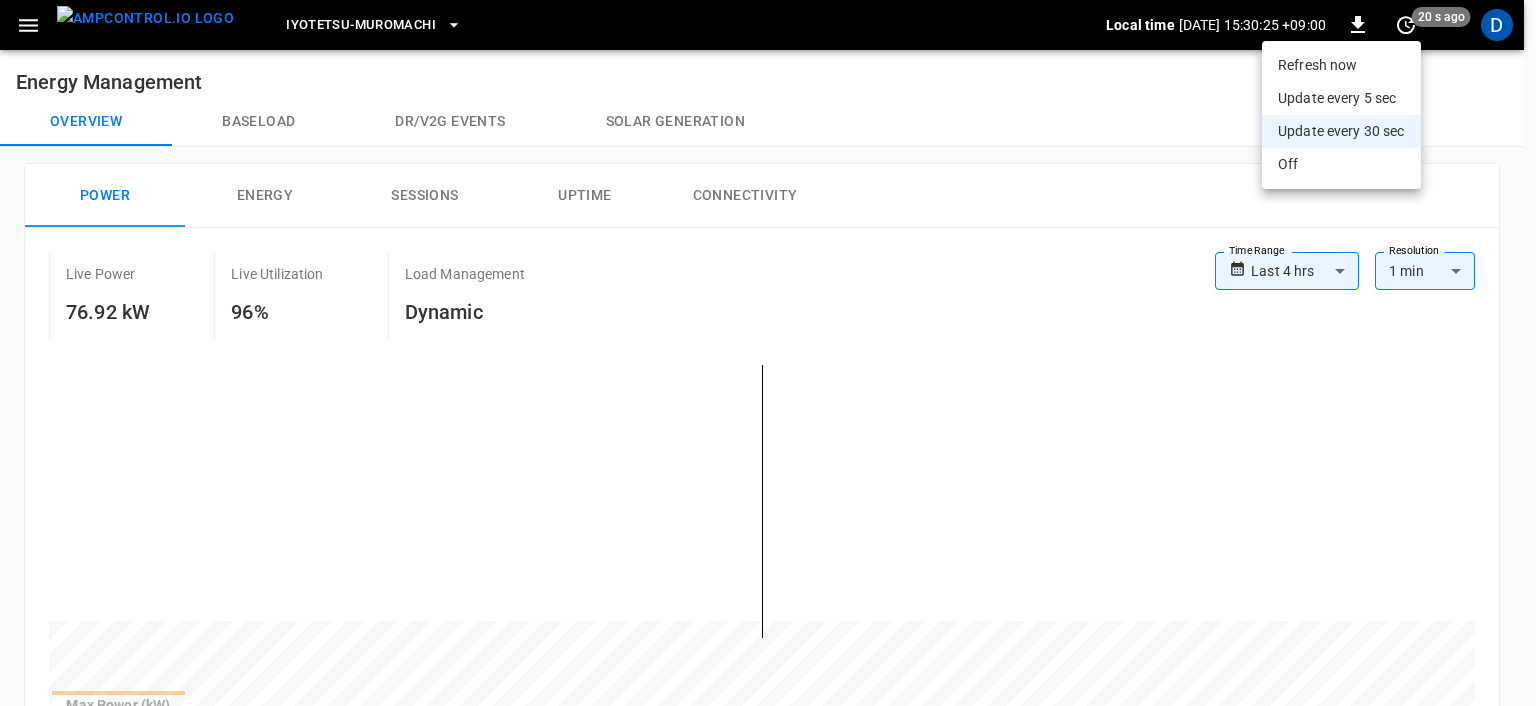 click on "Update every 5 sec" at bounding box center [1341, 98] 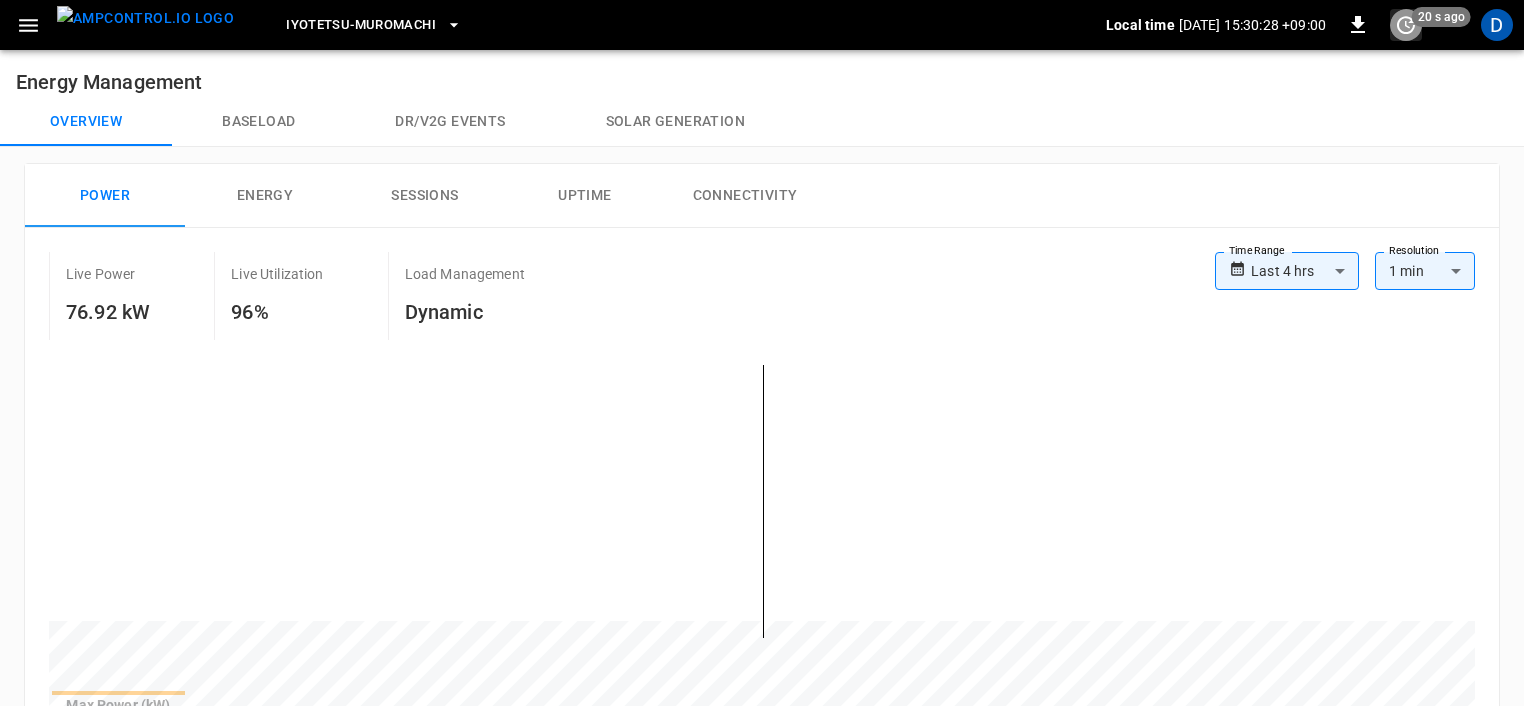 click 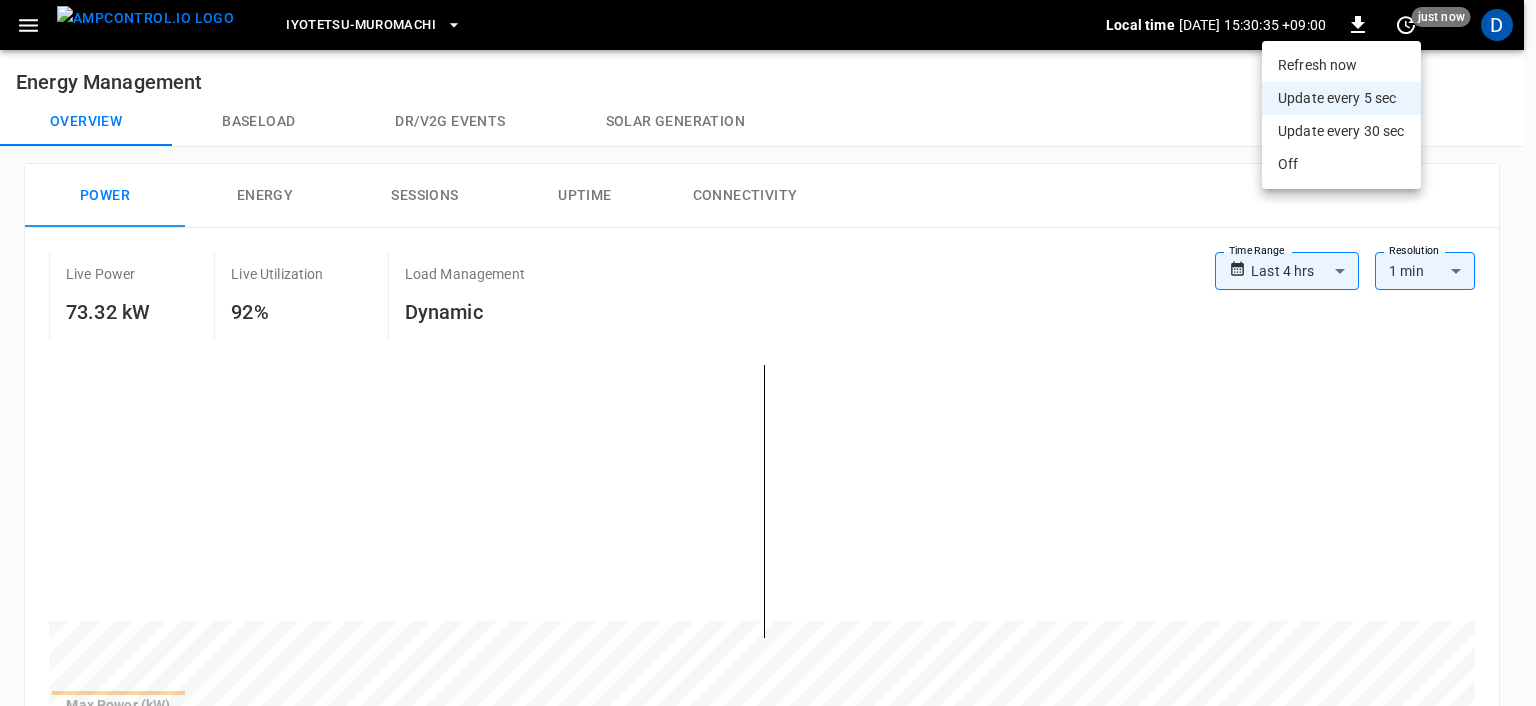 click at bounding box center (768, 353) 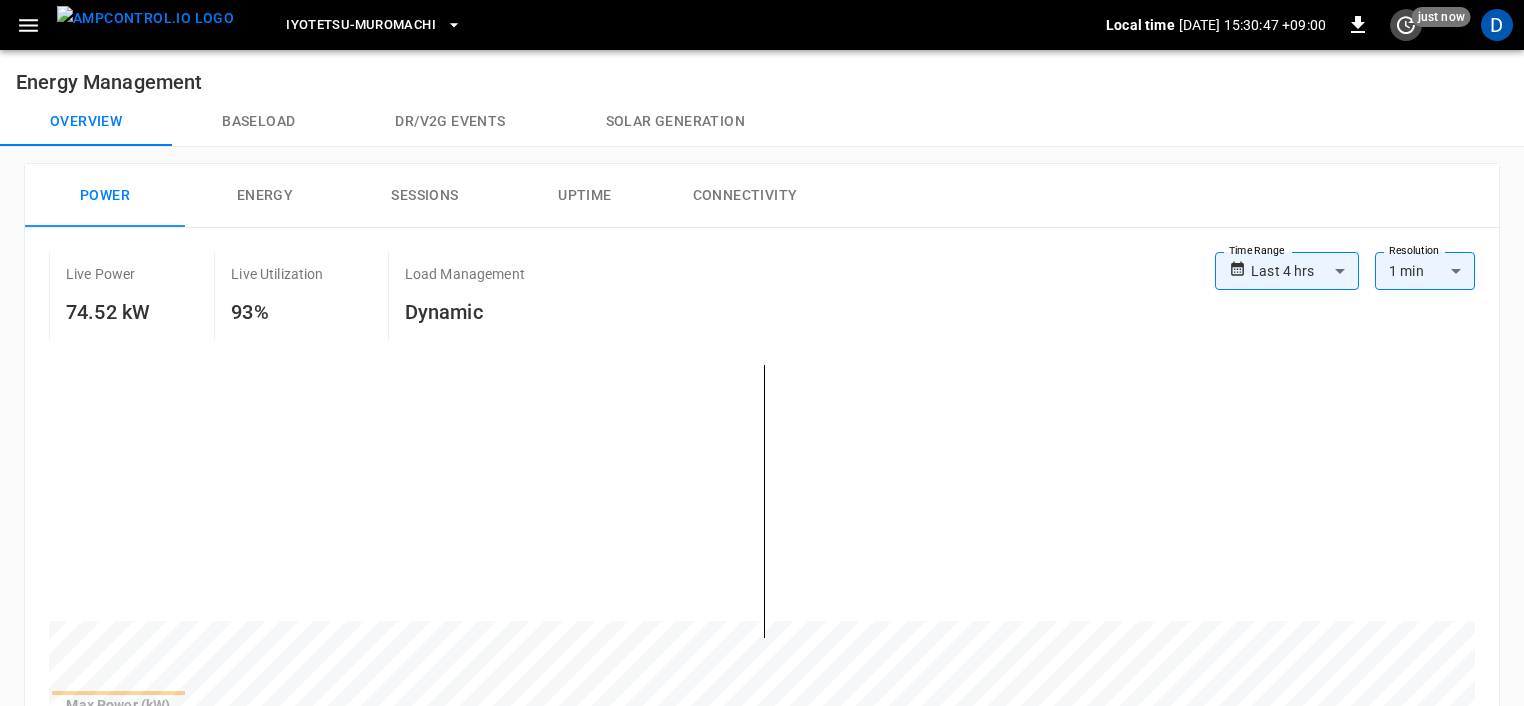 scroll, scrollTop: 100, scrollLeft: 0, axis: vertical 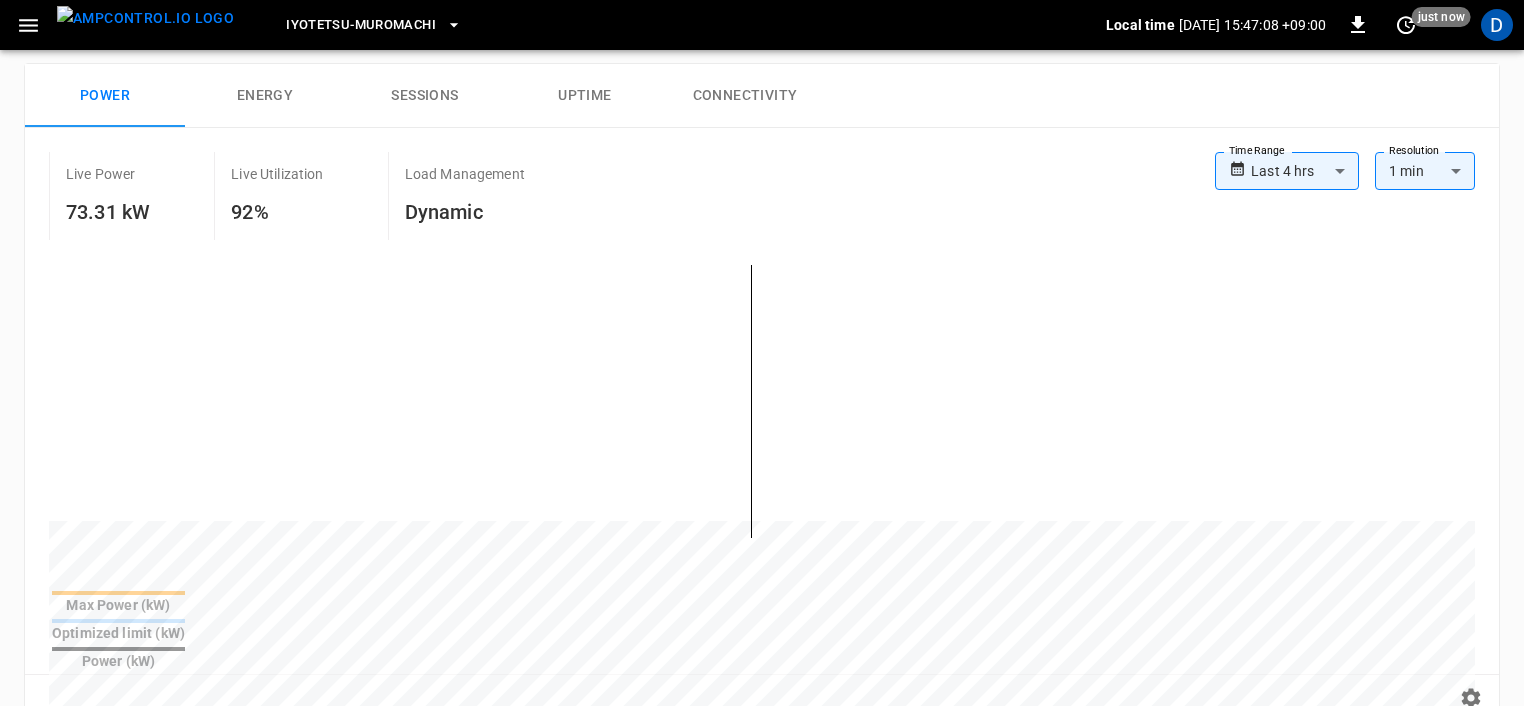 click on "**********" at bounding box center (762, 659) 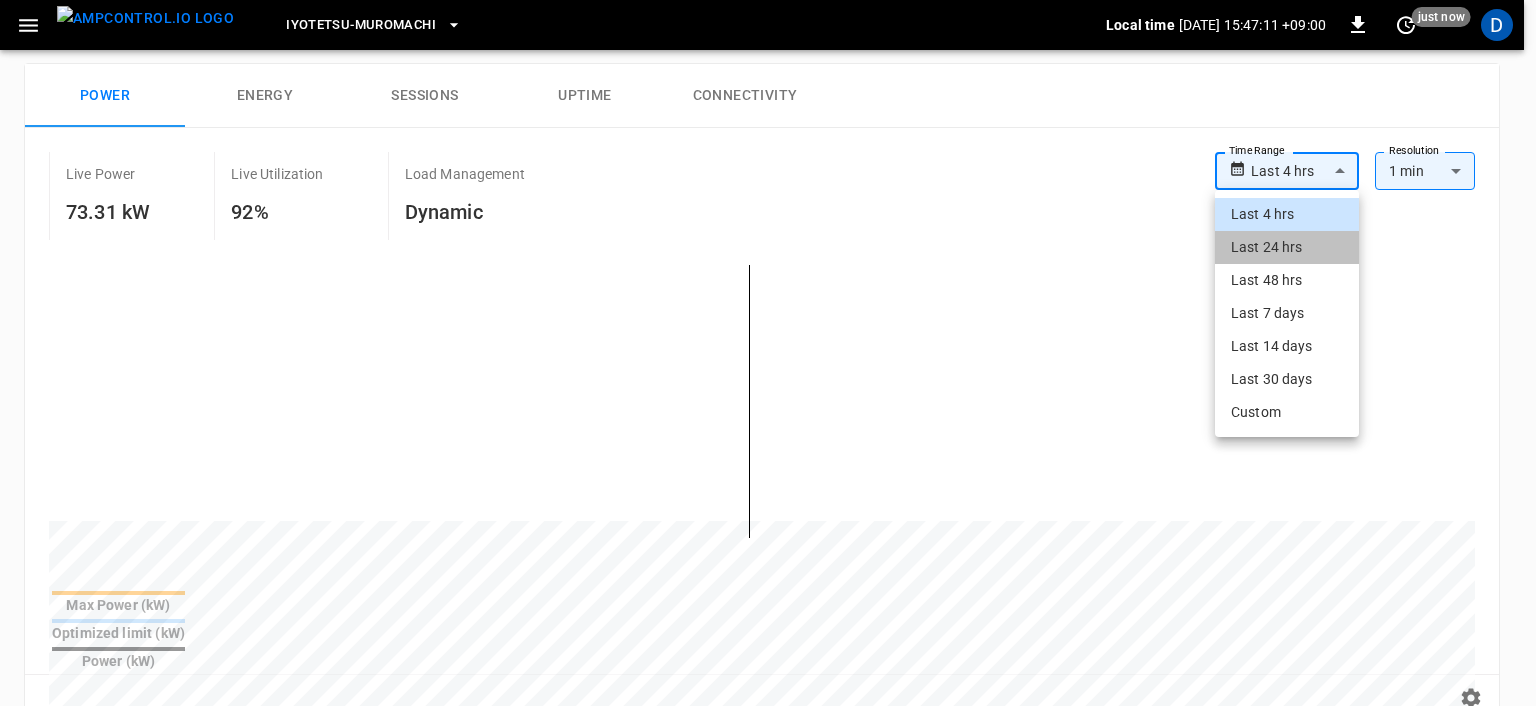 click on "Last 24 hrs" at bounding box center [1287, 247] 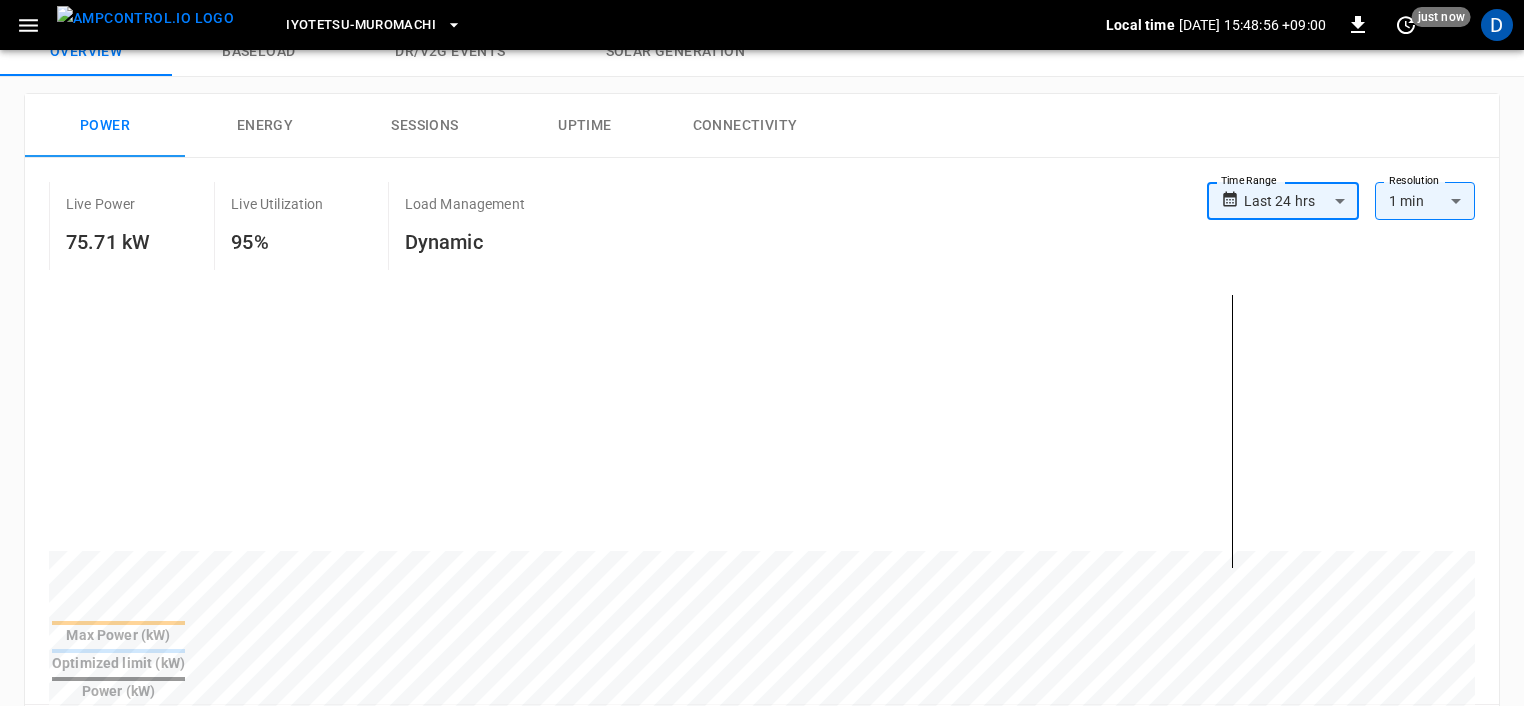 scroll, scrollTop: 100, scrollLeft: 0, axis: vertical 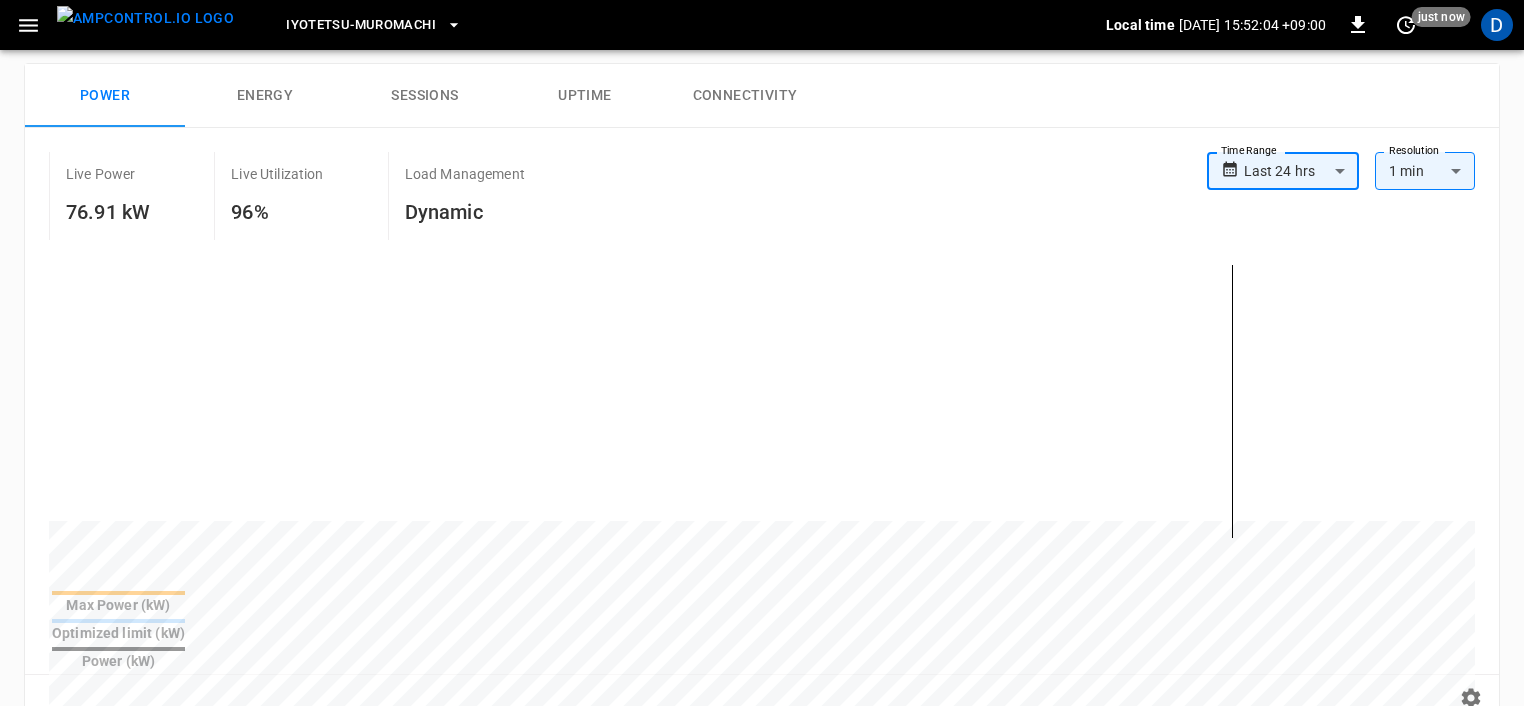 click on "**********" at bounding box center (762, 659) 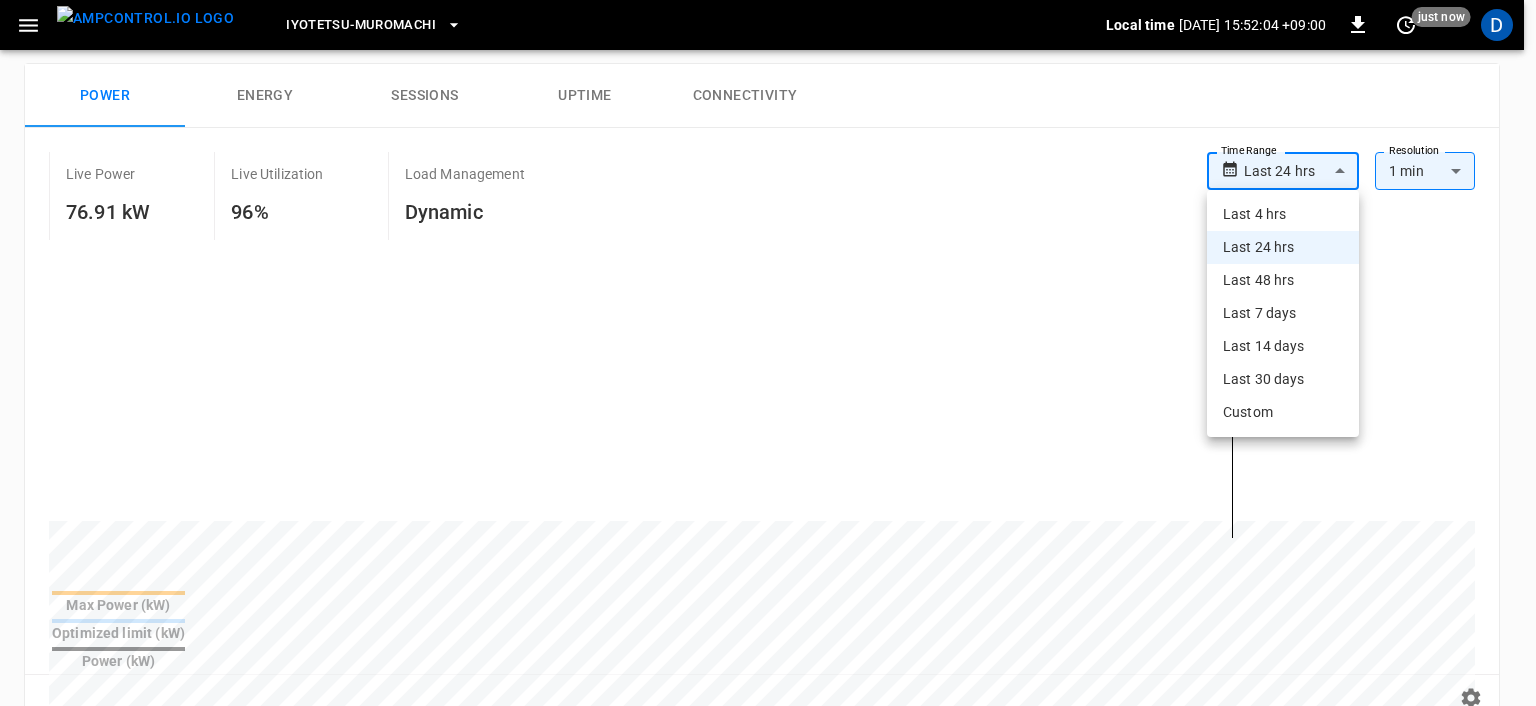 click on "**********" at bounding box center (768, 659) 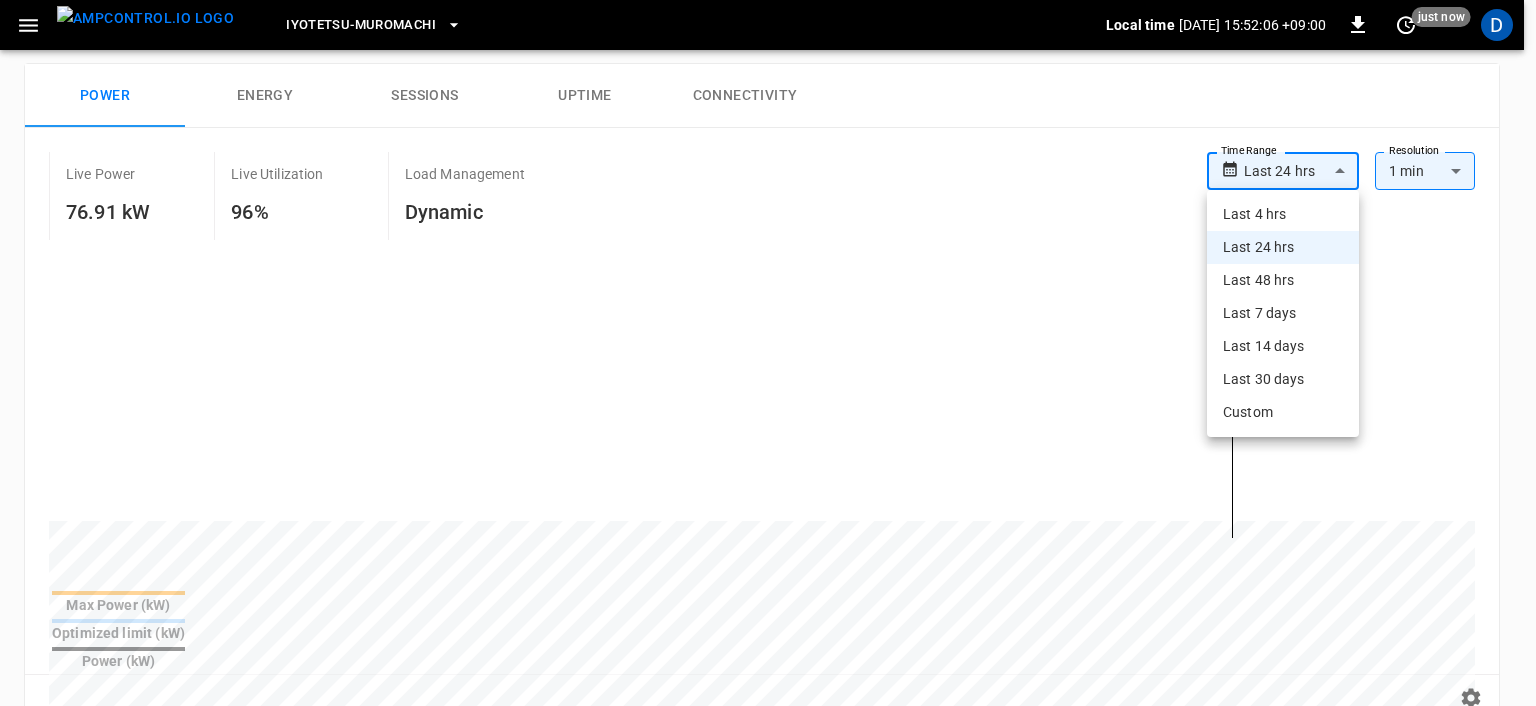 click on "Last 4 hrs" at bounding box center [1283, 214] 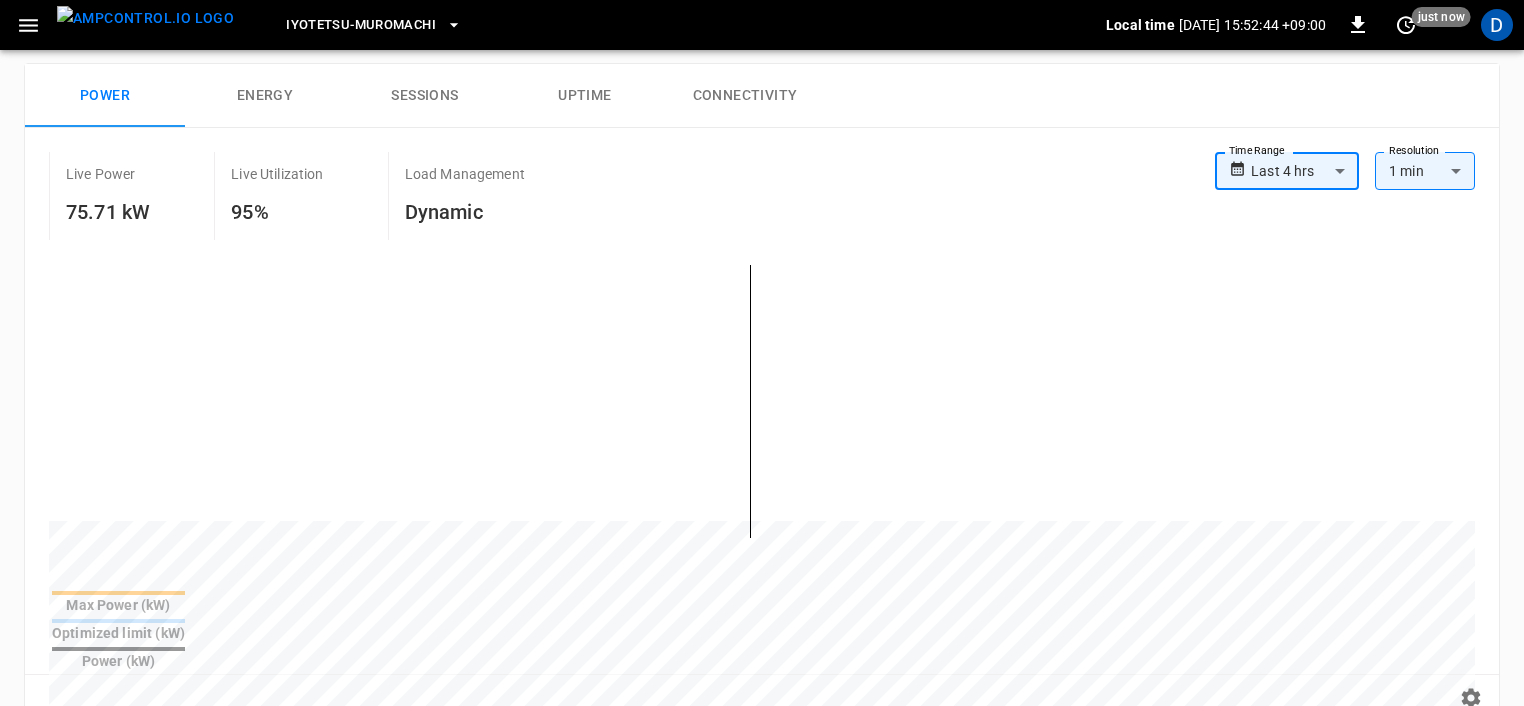 click on "**********" at bounding box center (762, 659) 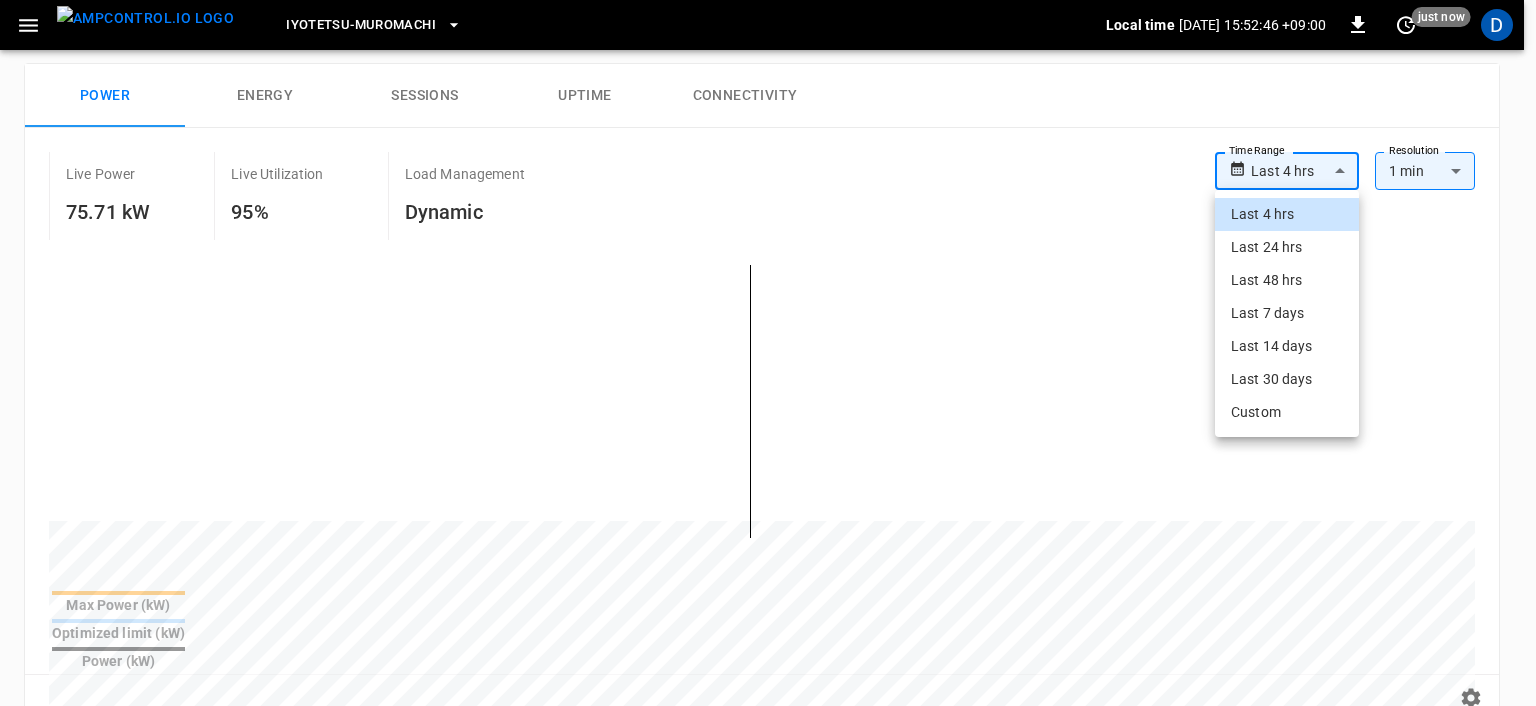 click on "Last 24 hrs" at bounding box center (1287, 247) 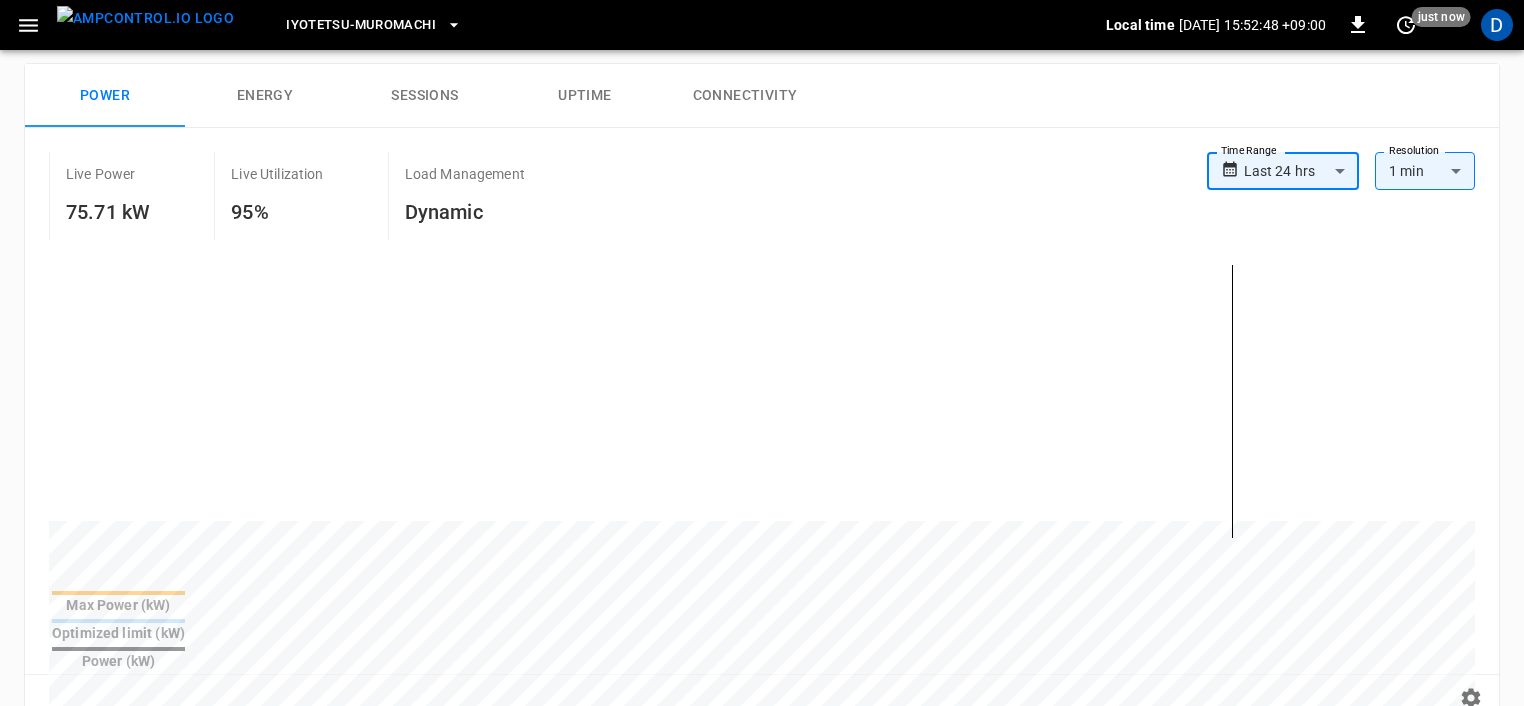 click on "**********" at bounding box center (762, 659) 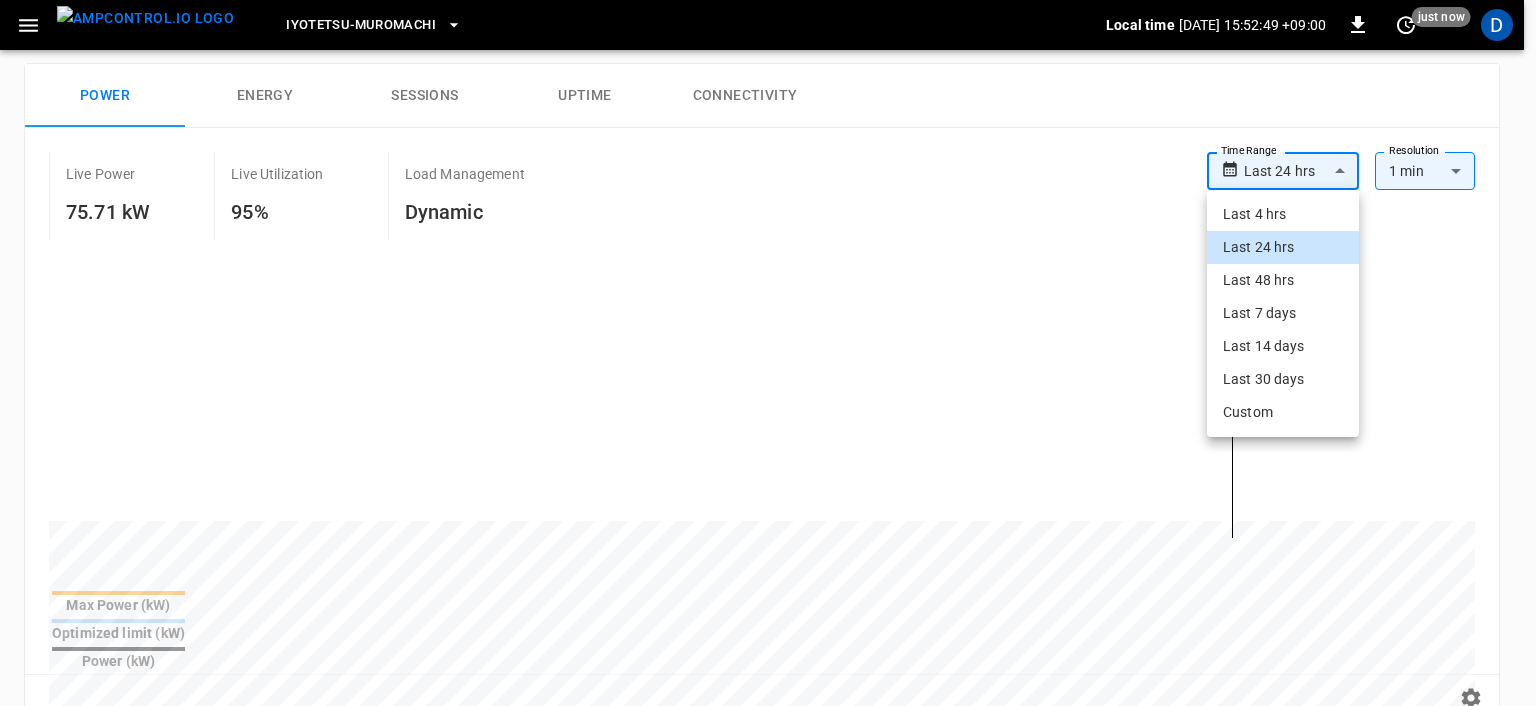 click on "Last 4 hrs" at bounding box center (1283, 214) 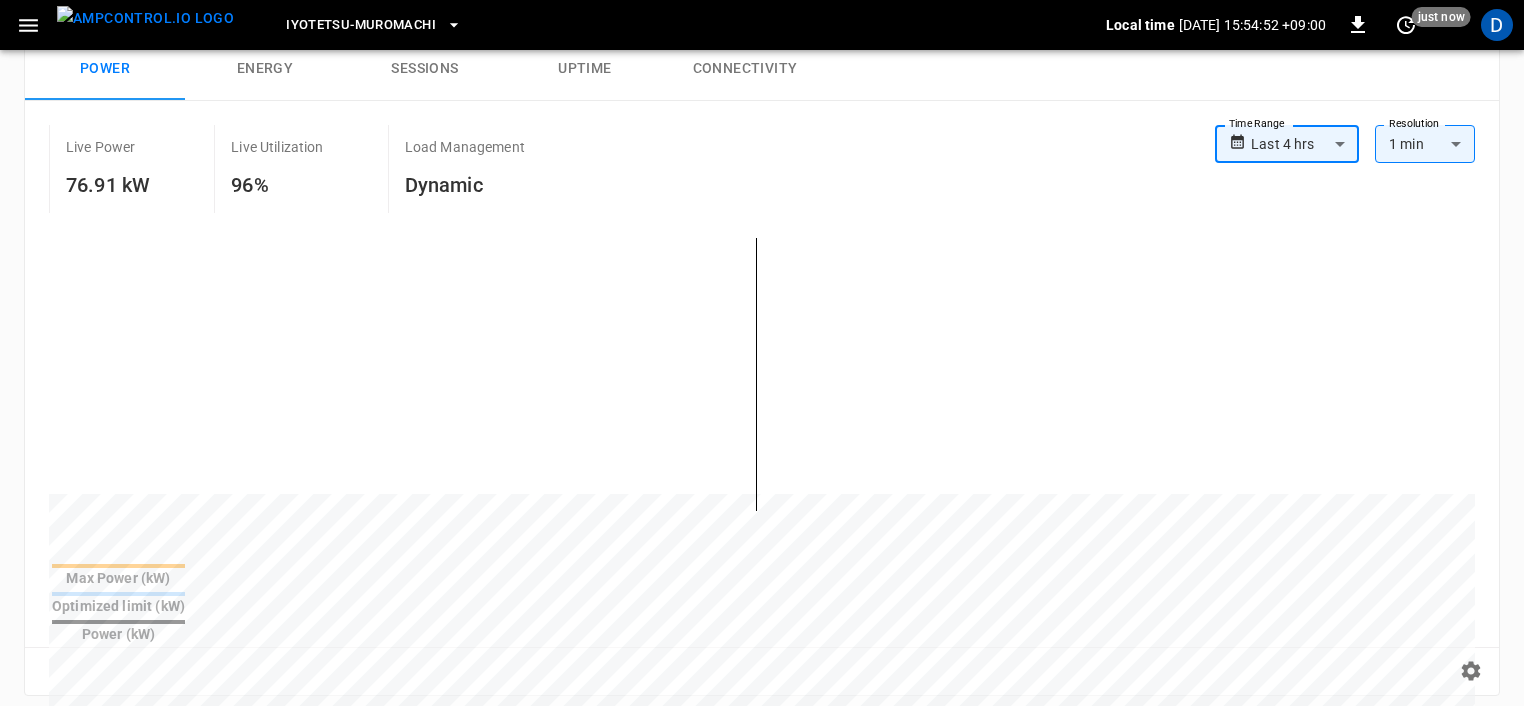 scroll, scrollTop: 200, scrollLeft: 0, axis: vertical 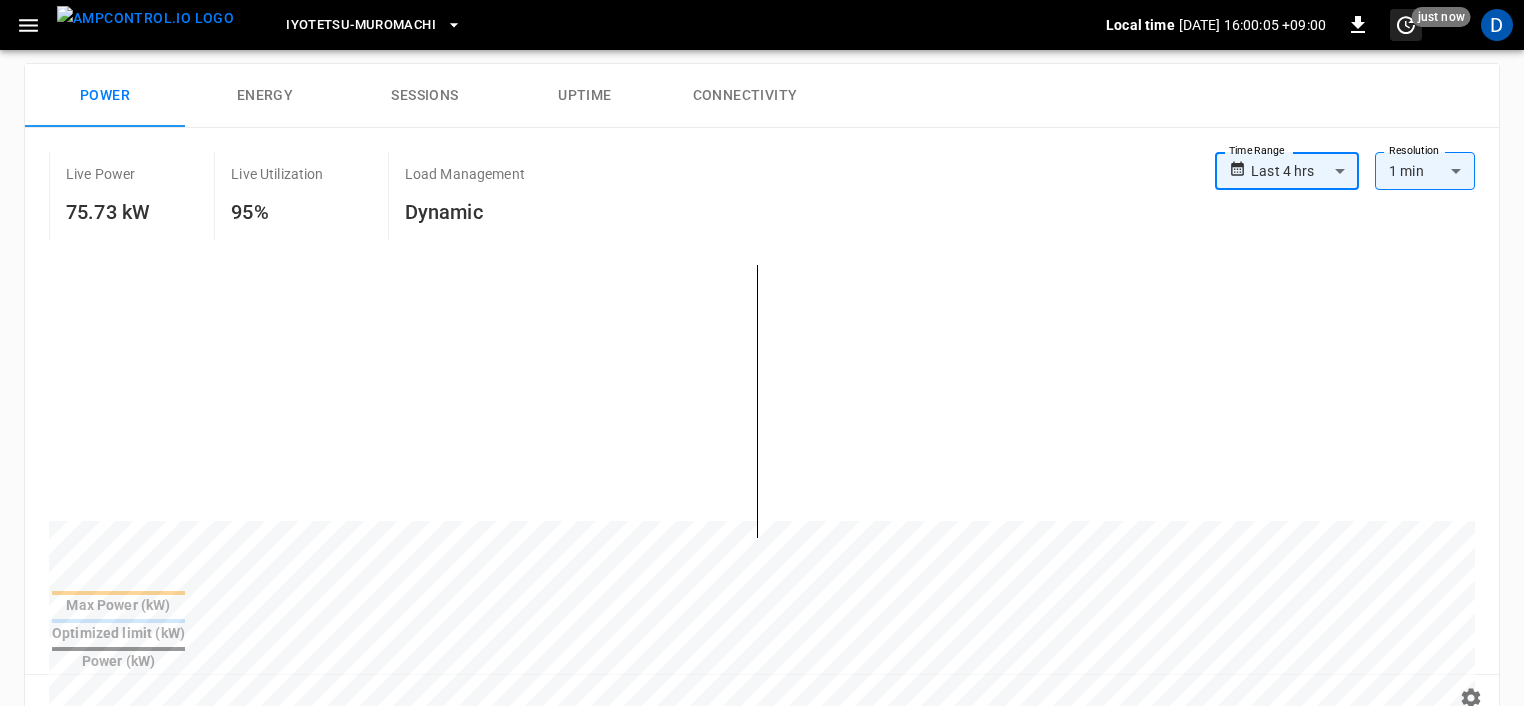 click at bounding box center [1406, 25] 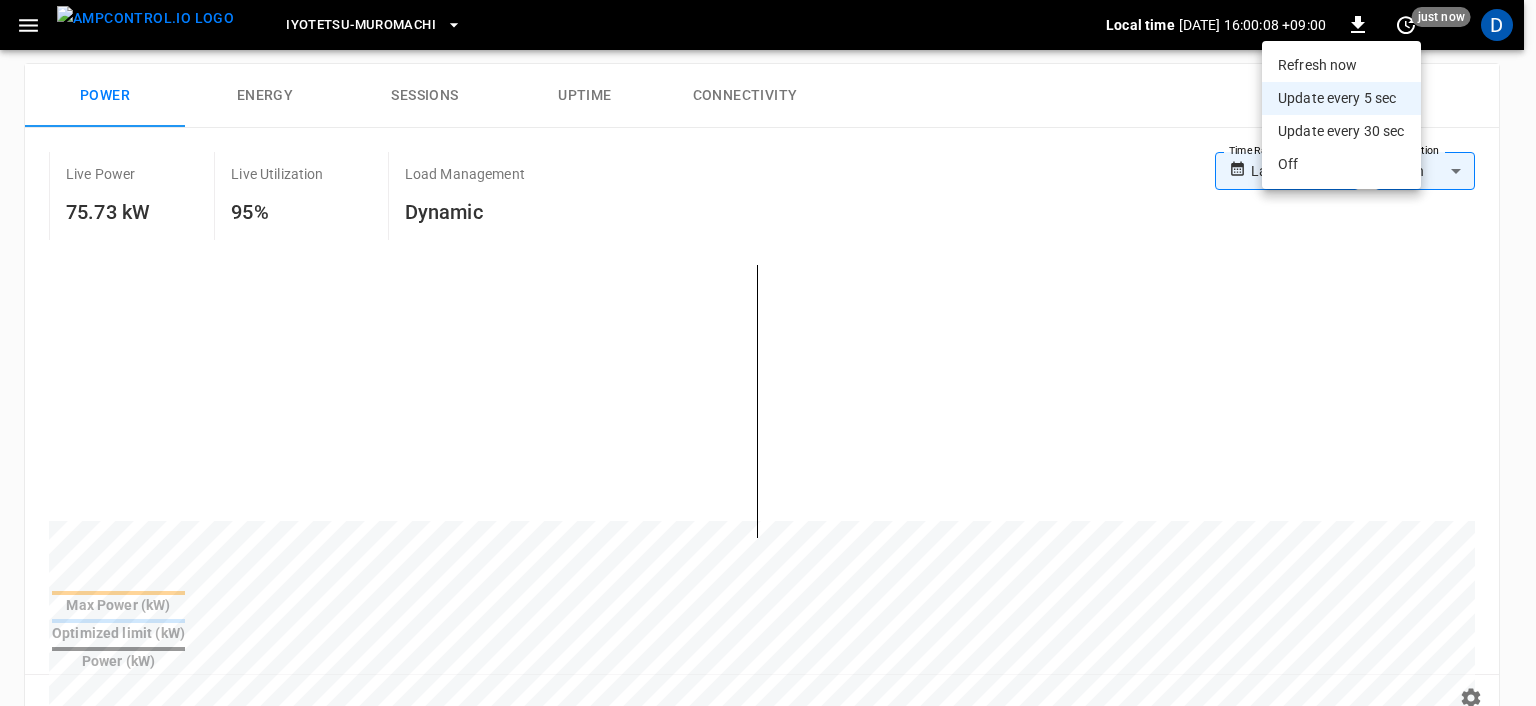 click at bounding box center [768, 353] 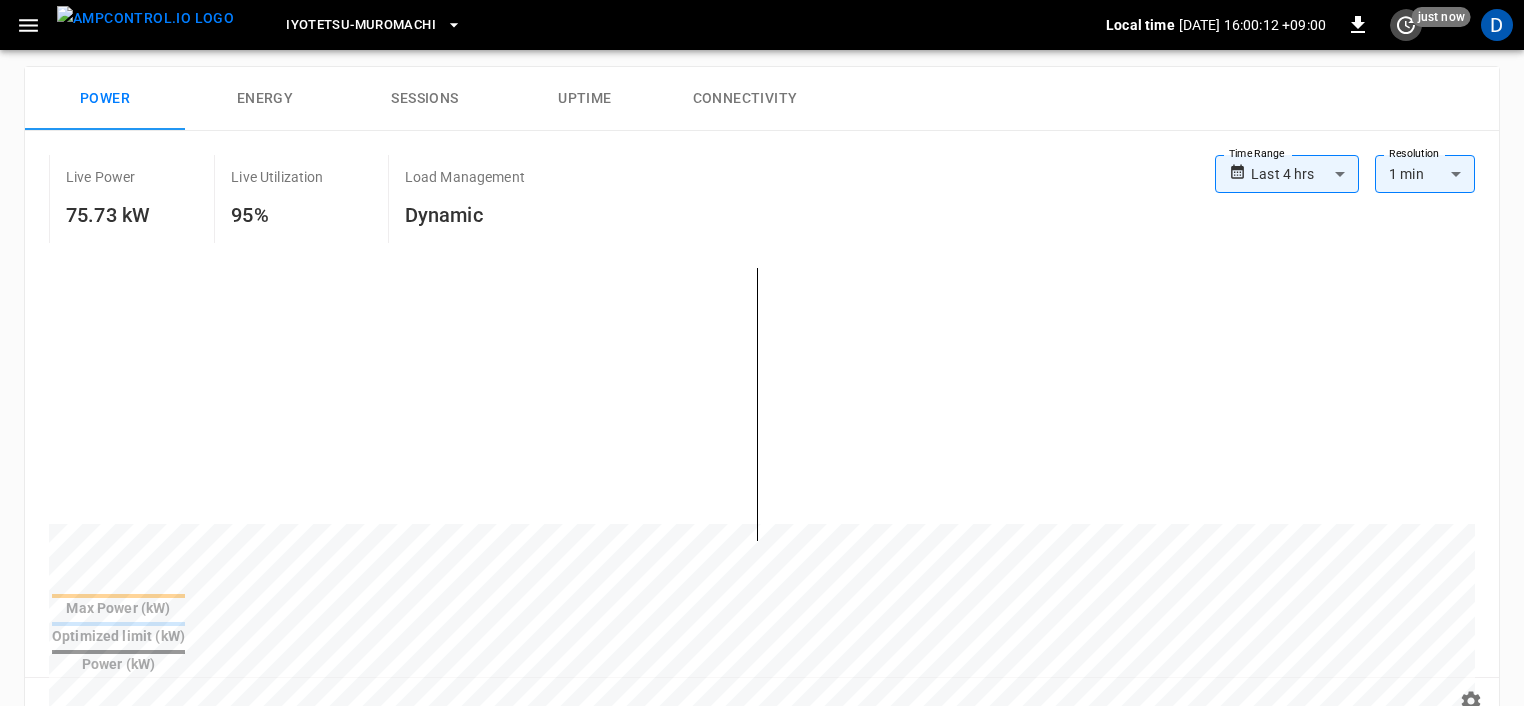 scroll, scrollTop: 100, scrollLeft: 0, axis: vertical 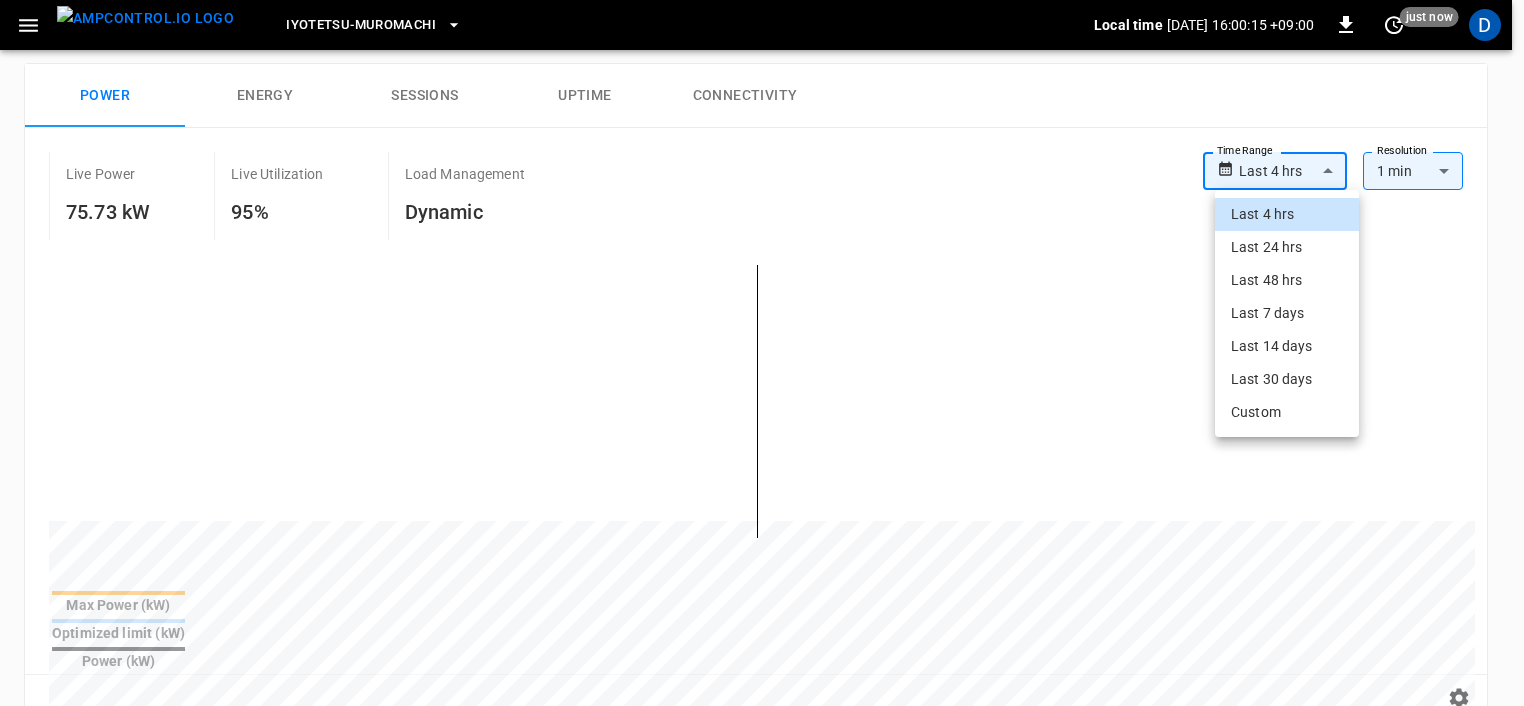 click on "**********" at bounding box center (762, 659) 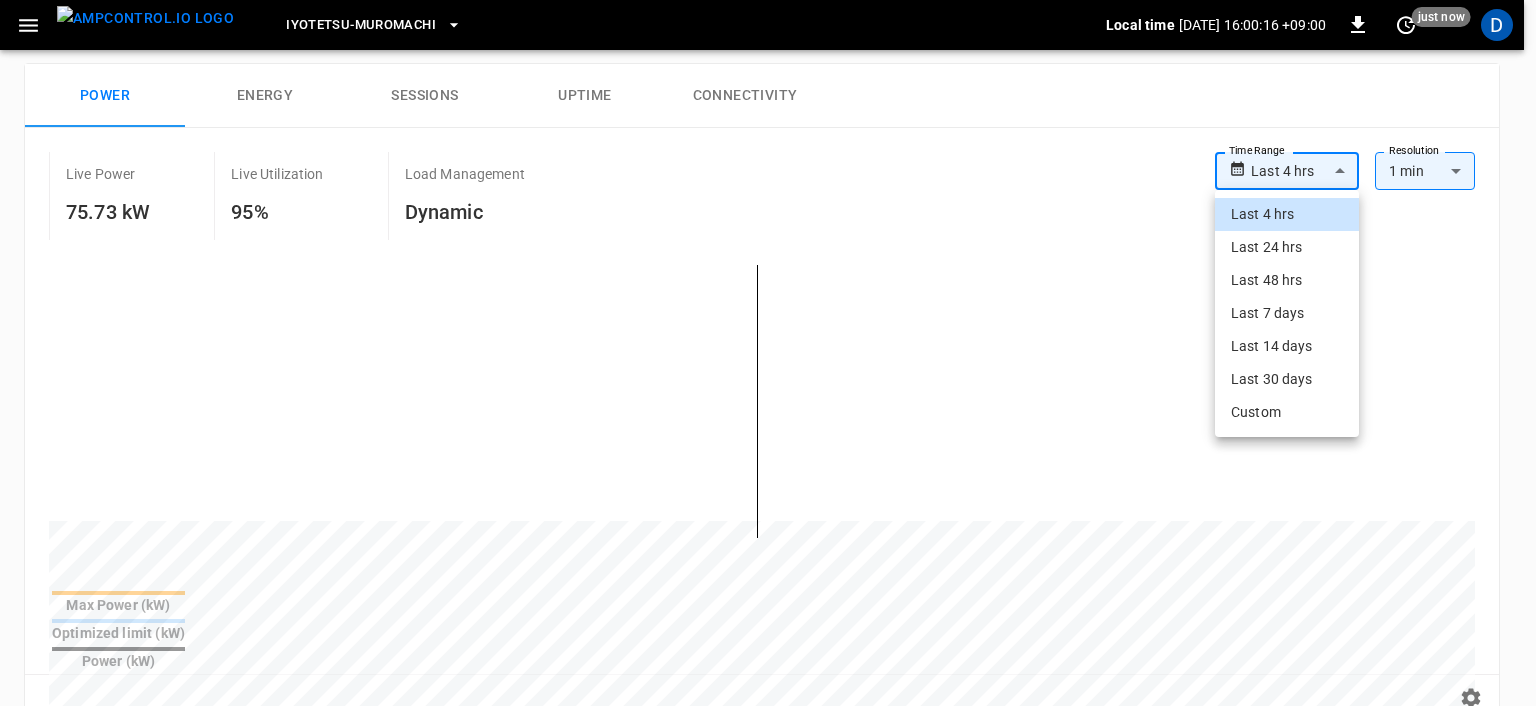 click on "Last 24 hrs" at bounding box center (1287, 247) 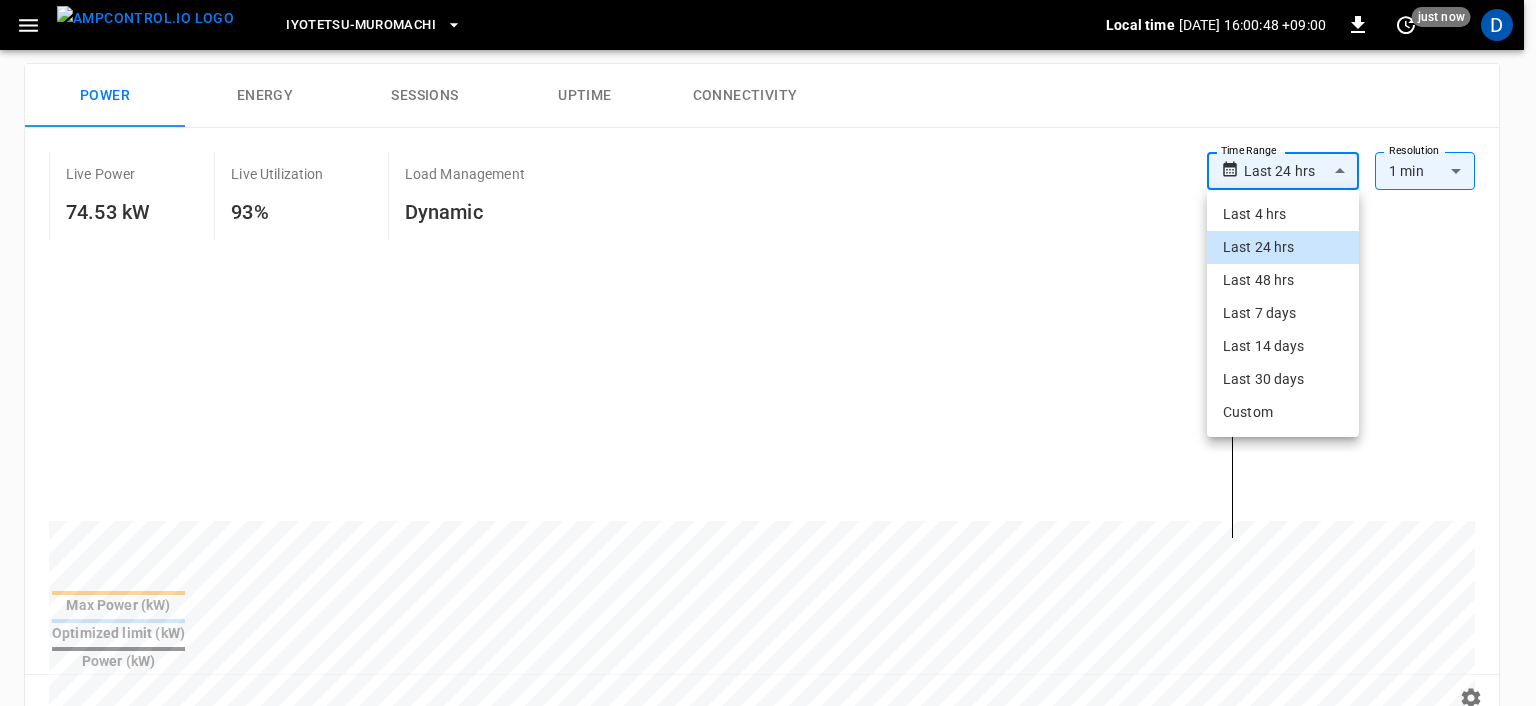 click on "**********" at bounding box center [768, 659] 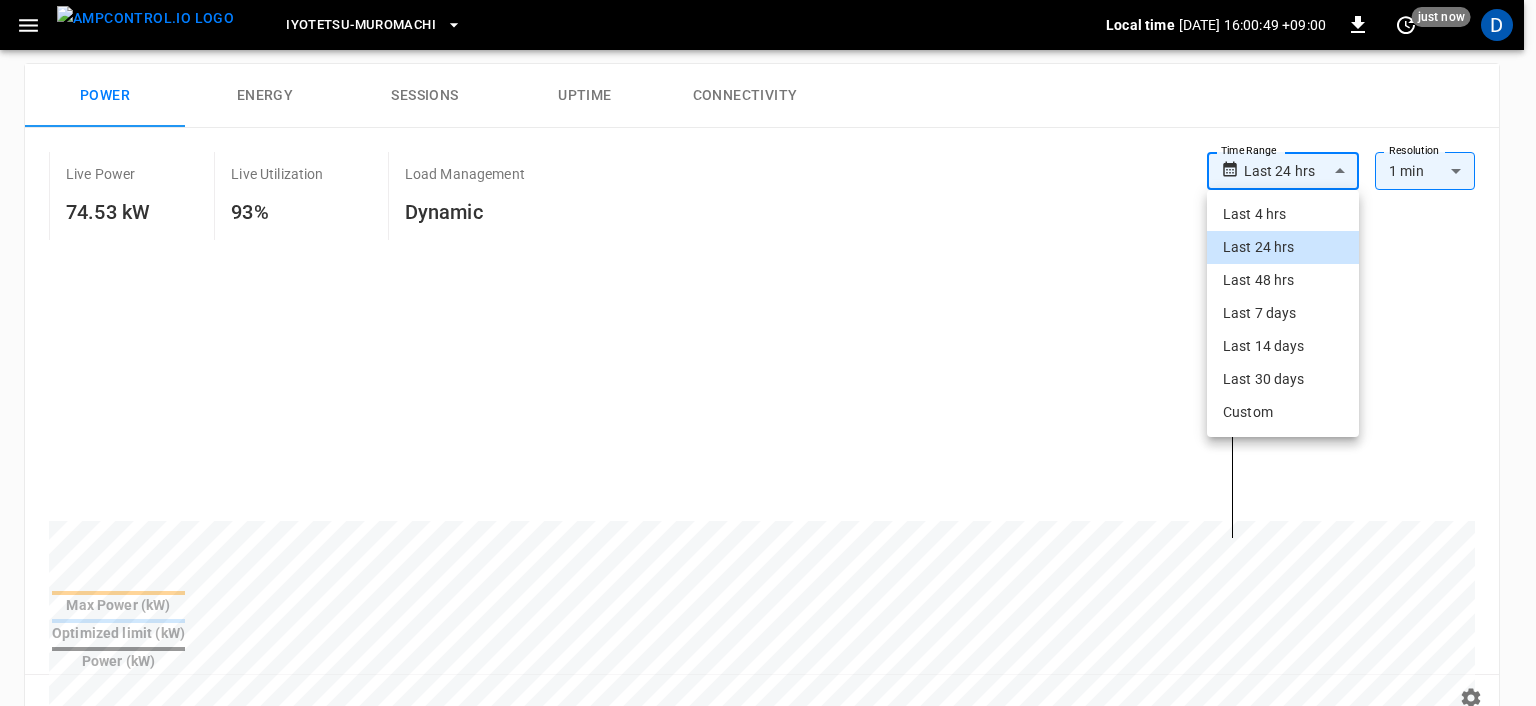 click at bounding box center (768, 353) 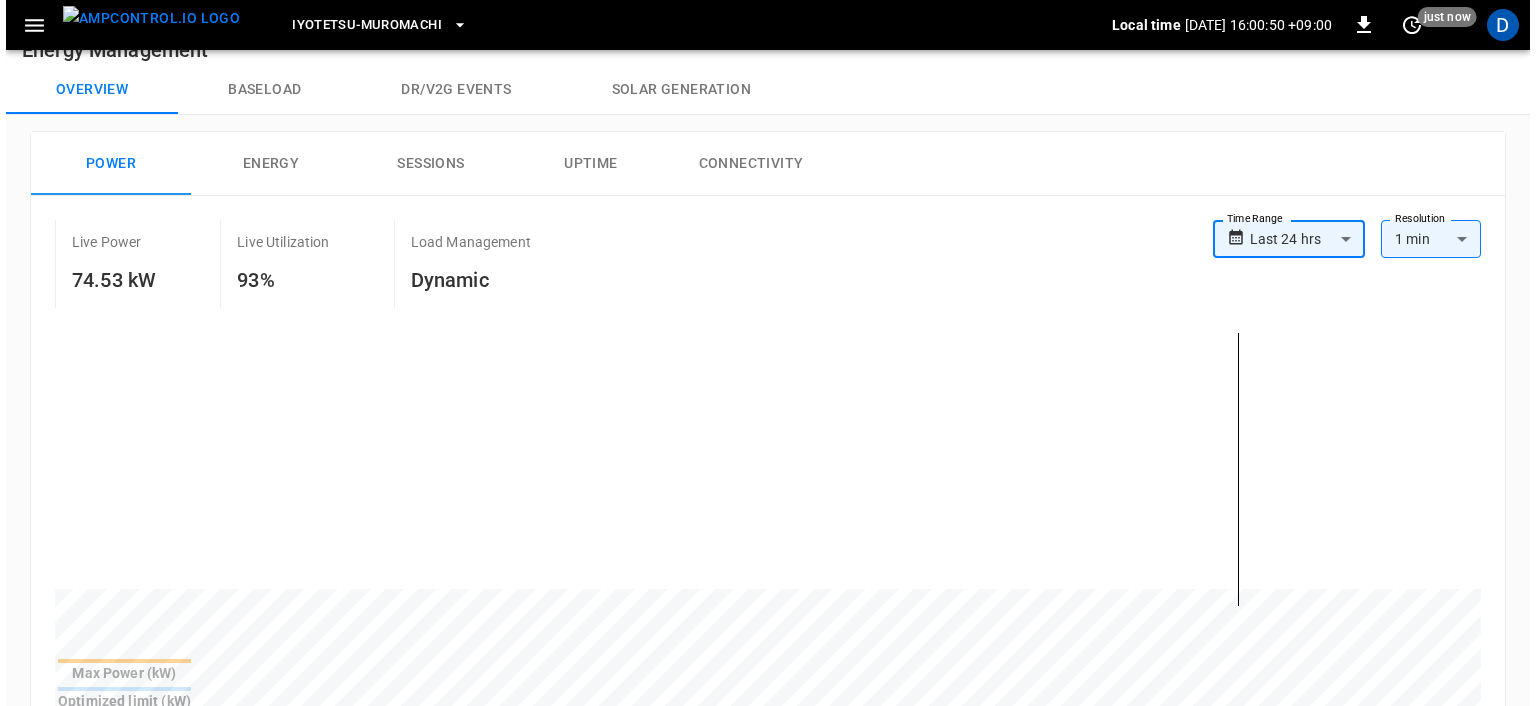 scroll, scrollTop: 0, scrollLeft: 0, axis: both 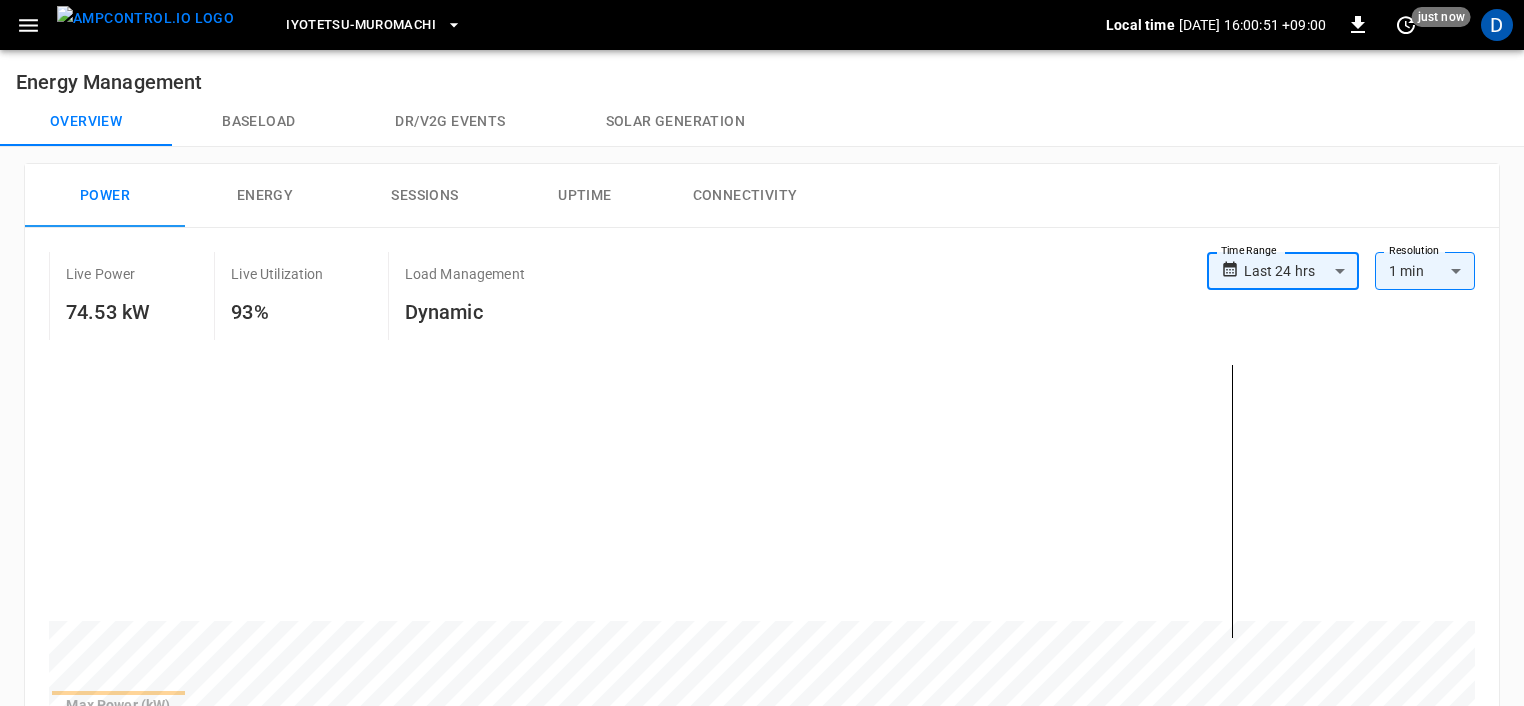click on "**********" at bounding box center [762, 759] 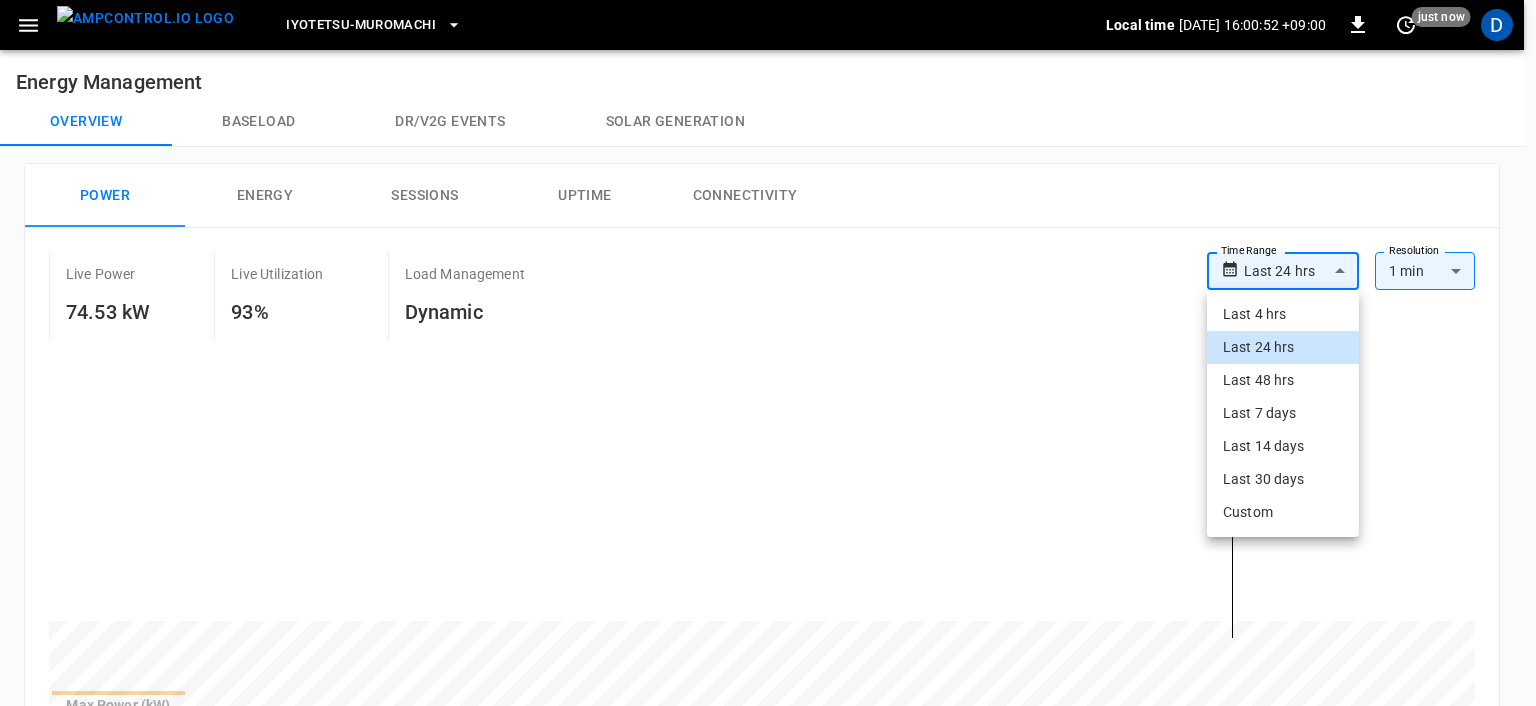 click on "Custom" at bounding box center [1283, 512] 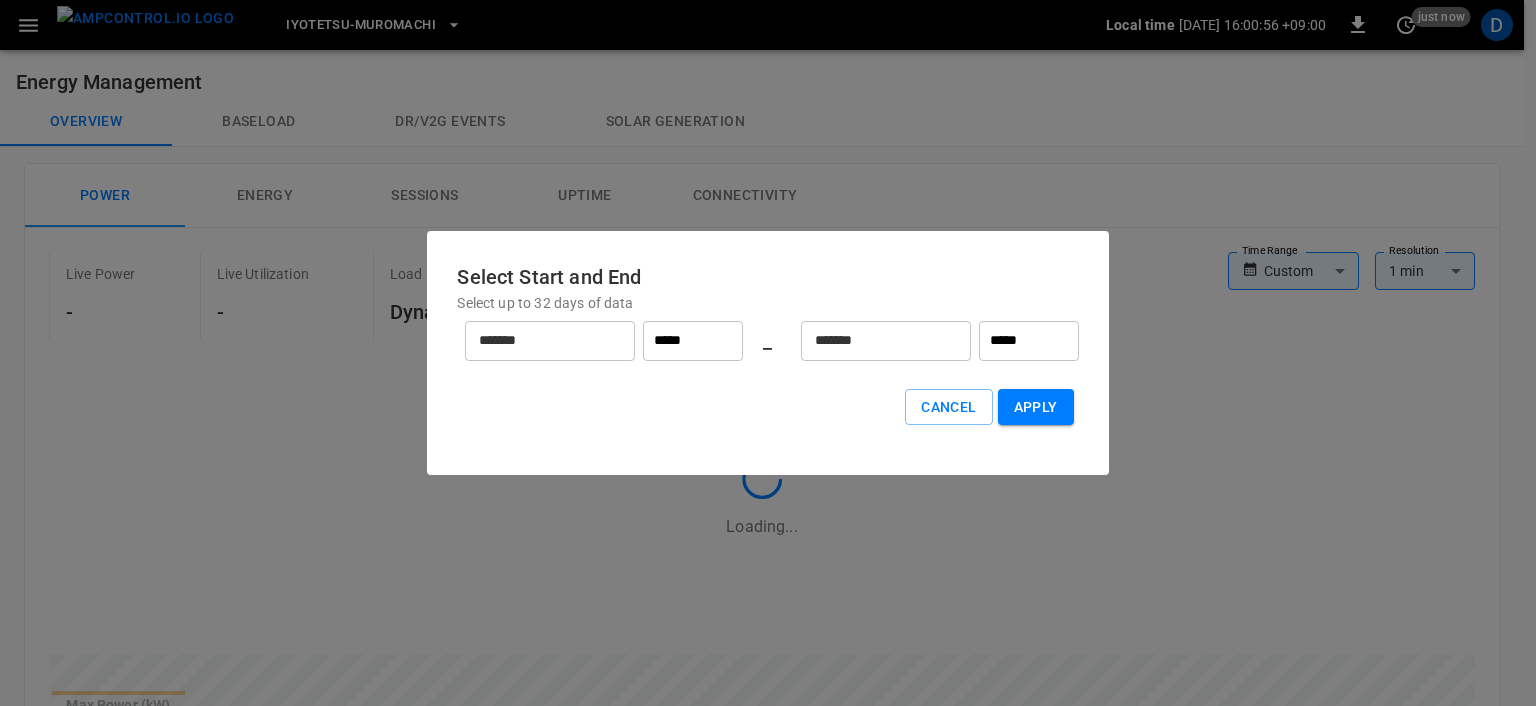 click on "*****" at bounding box center [693, 341] 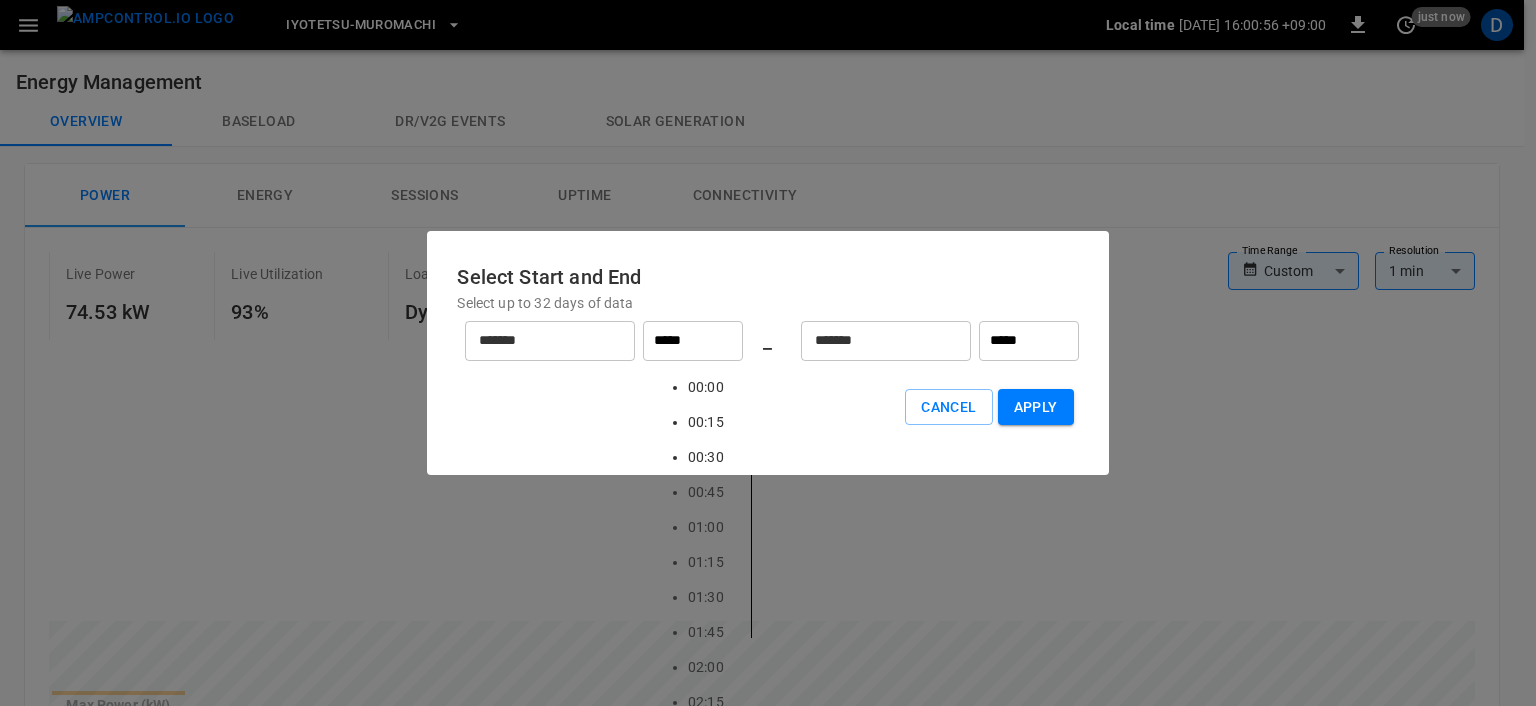 scroll, scrollTop: 2153, scrollLeft: 0, axis: vertical 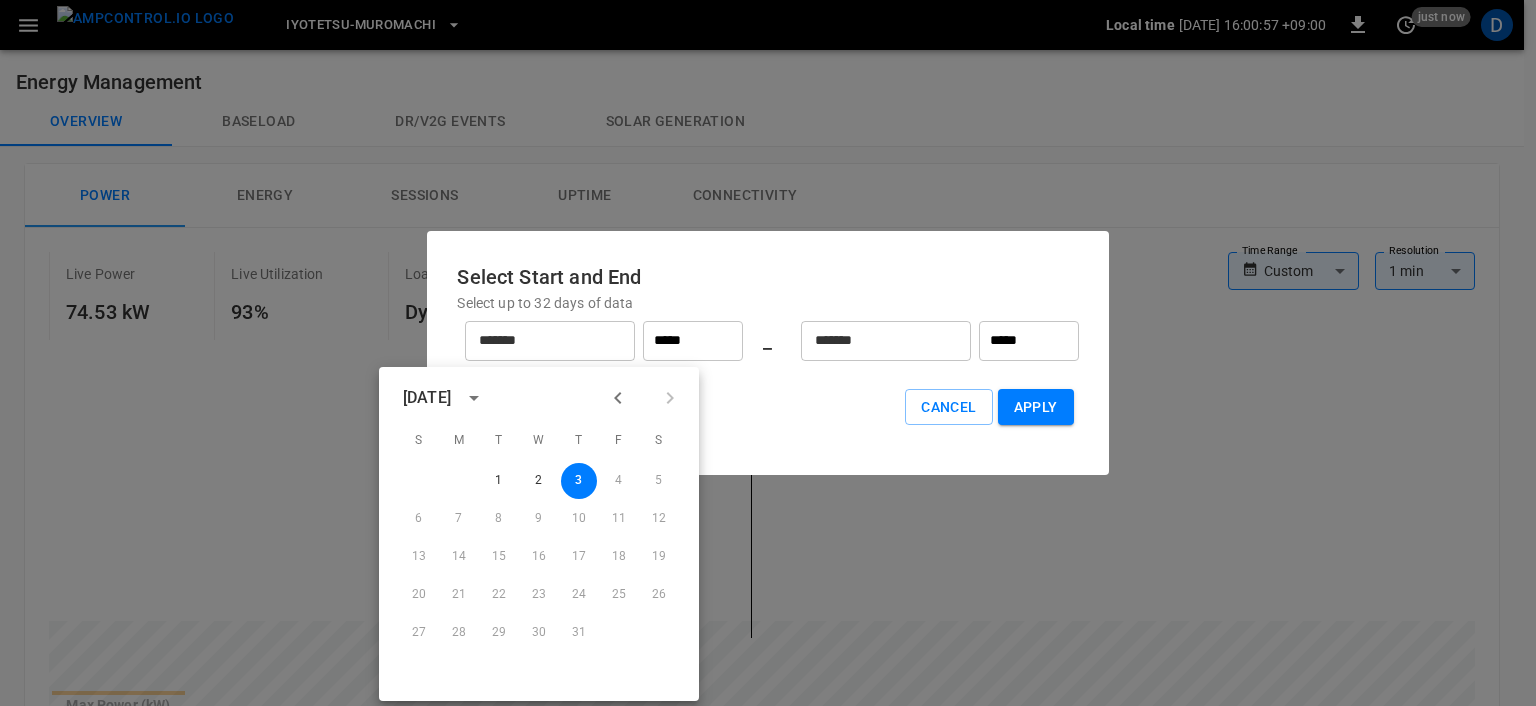 type 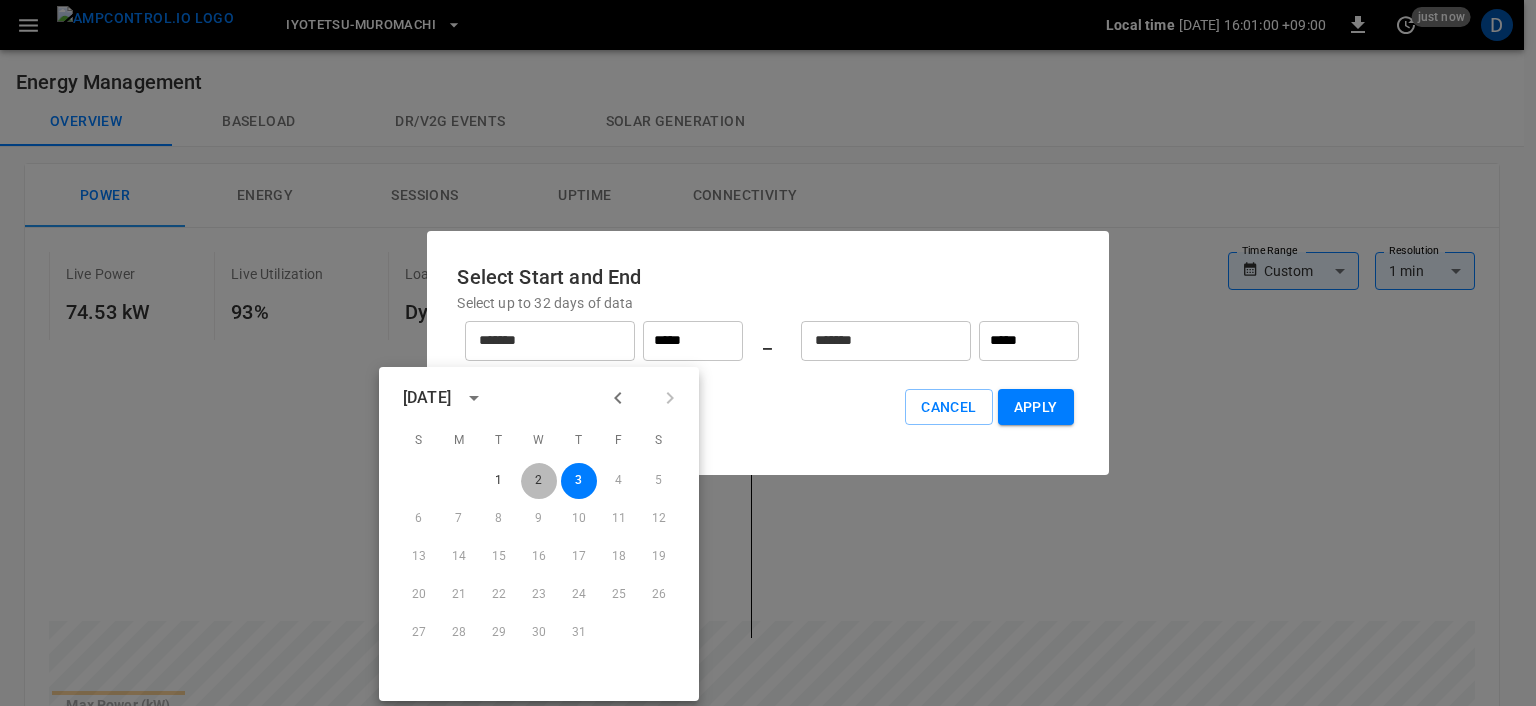 click on "2" at bounding box center (539, 481) 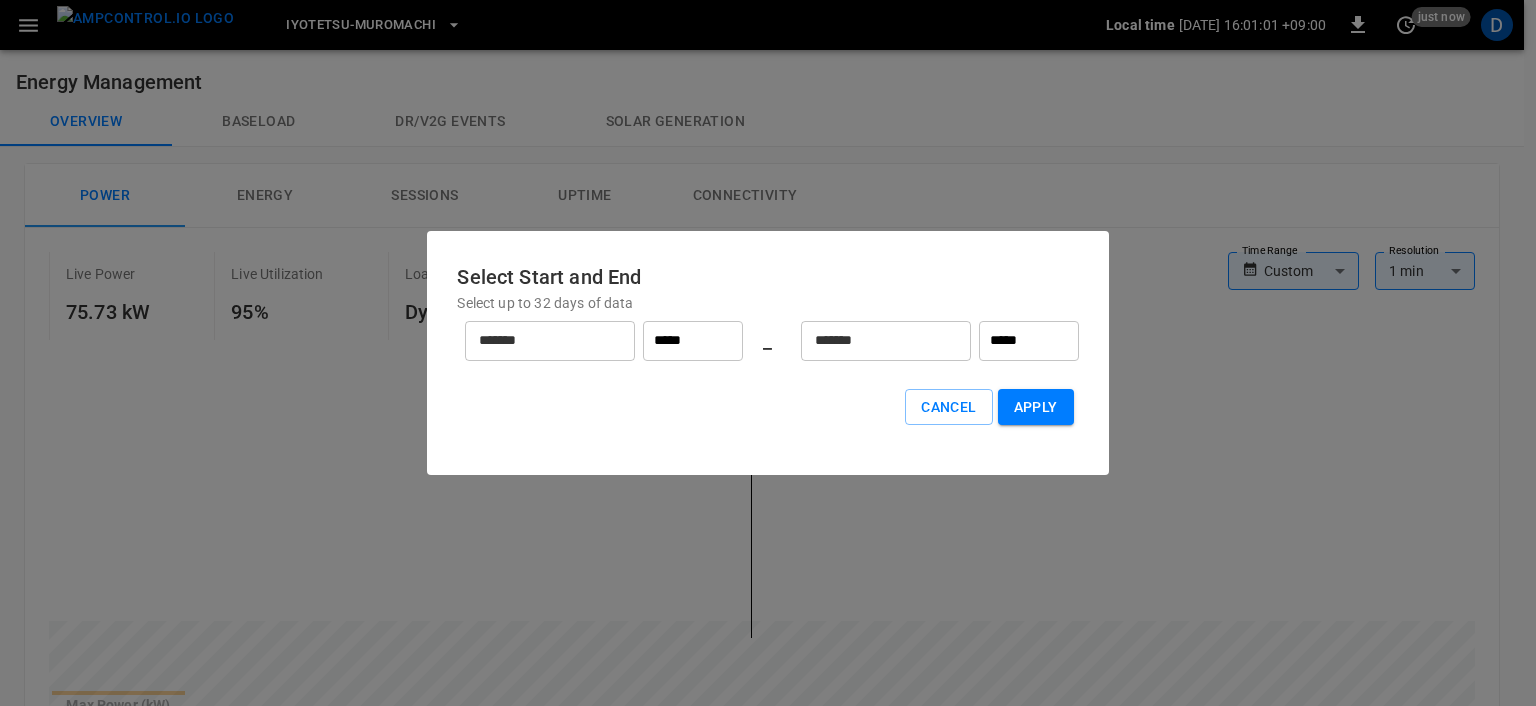 click on "*****" at bounding box center [693, 341] 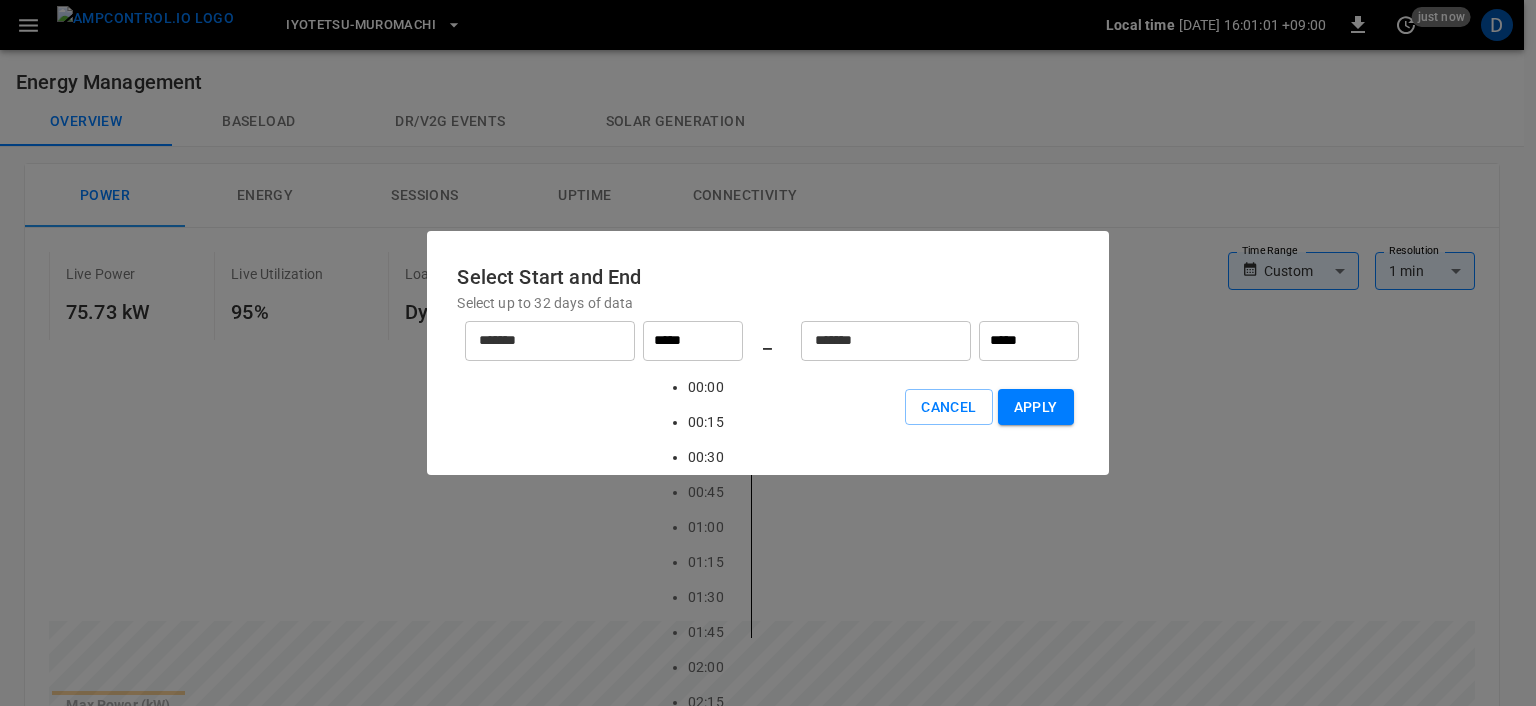 scroll, scrollTop: 2153, scrollLeft: 0, axis: vertical 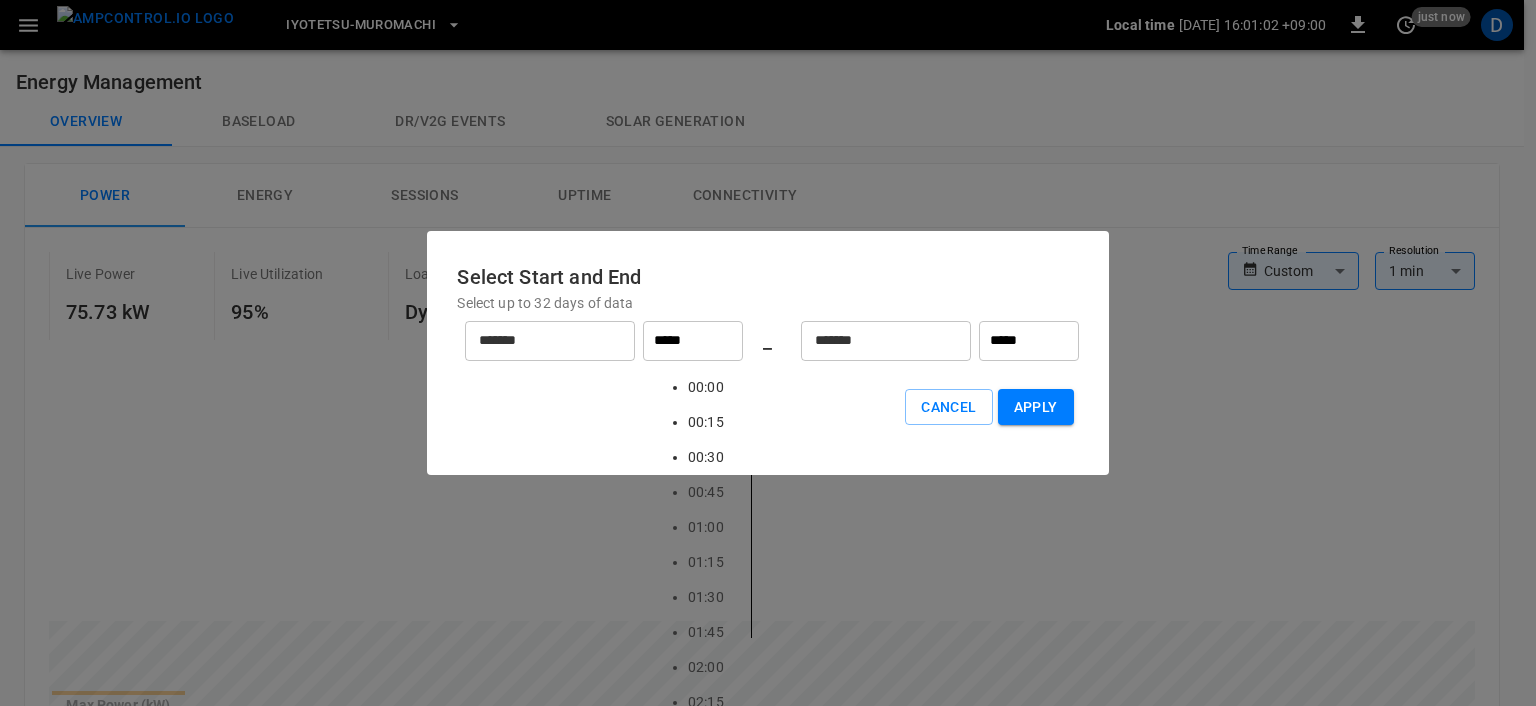 click on "*****" at bounding box center [693, 341] 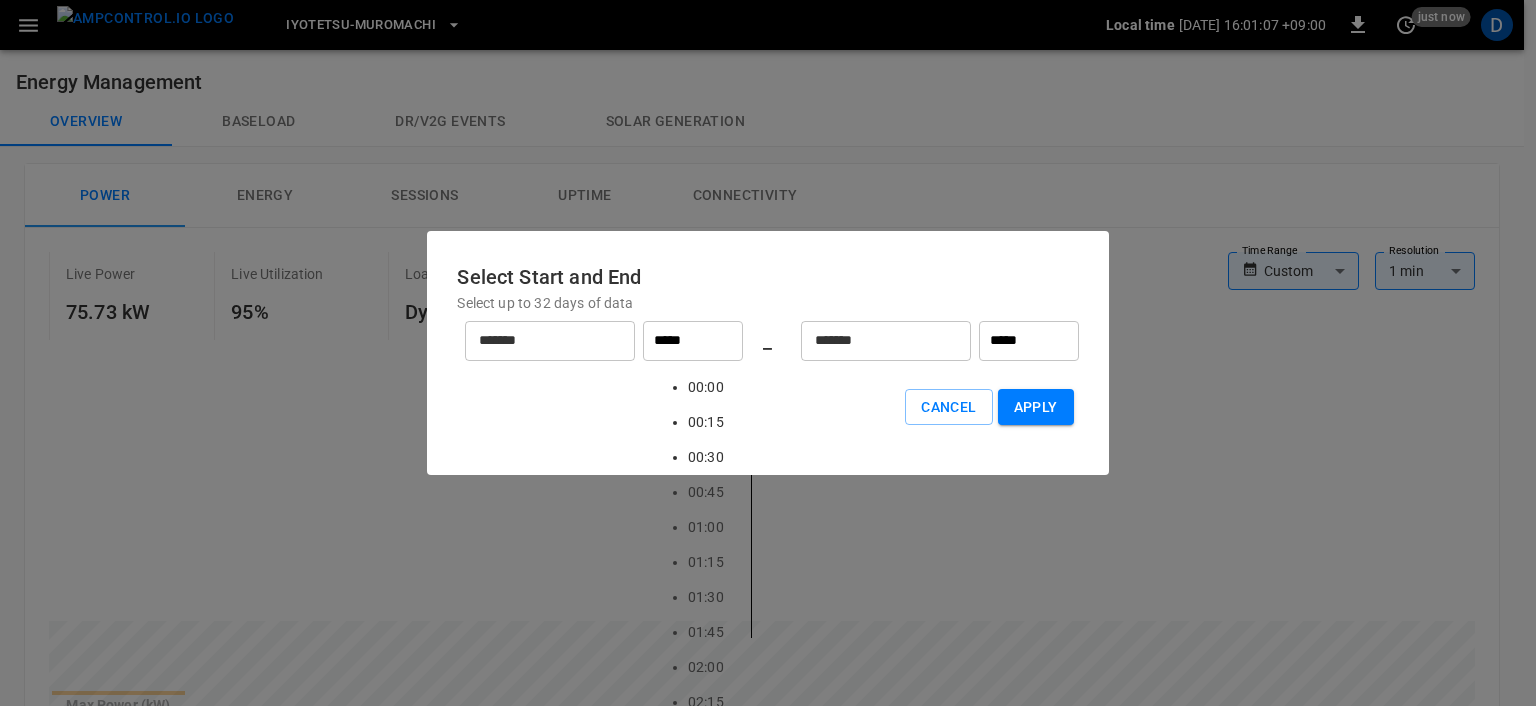 scroll, scrollTop: 2852, scrollLeft: 0, axis: vertical 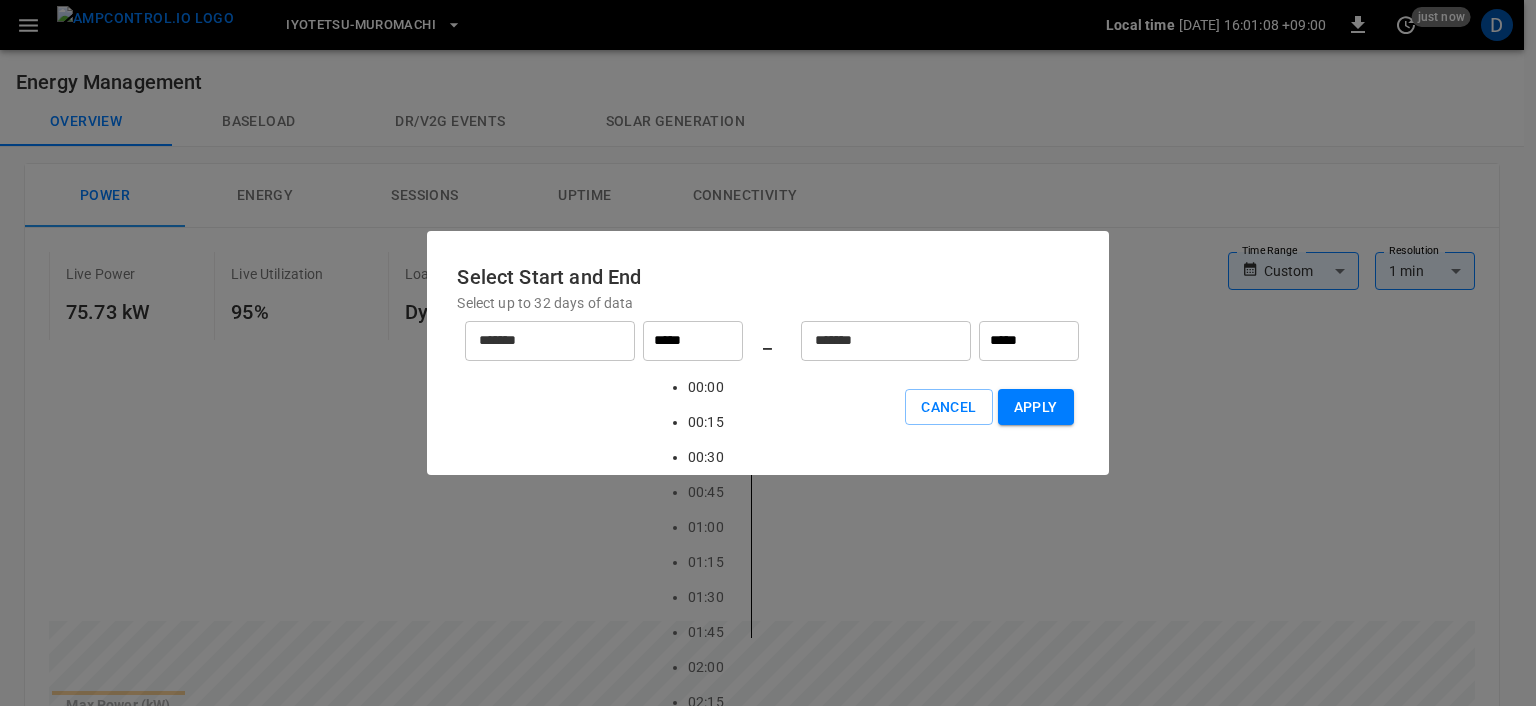 drag, startPoint x: 697, startPoint y: 466, endPoint x: 687, endPoint y: 405, distance: 61.81424 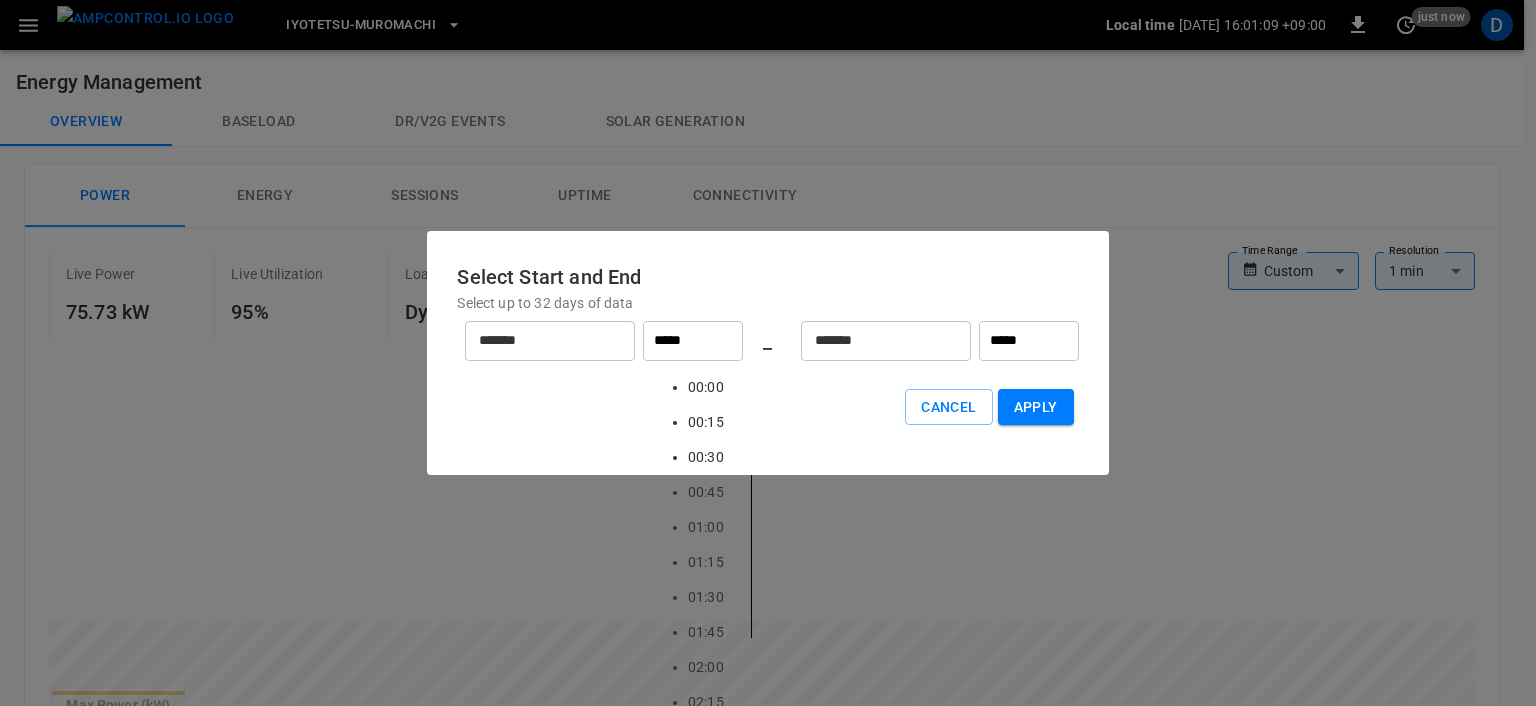scroll, scrollTop: 2752, scrollLeft: 0, axis: vertical 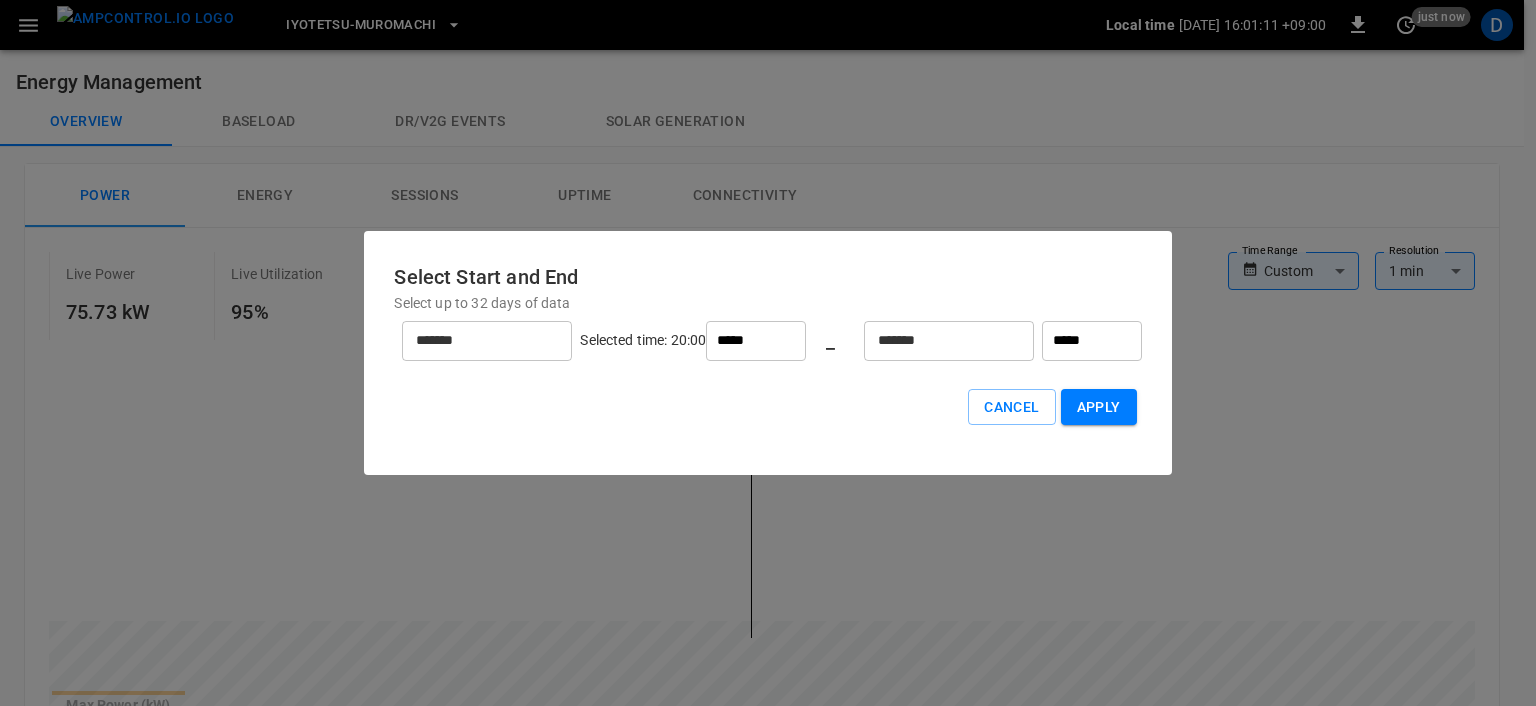 click on "*******" at bounding box center [938, 340] 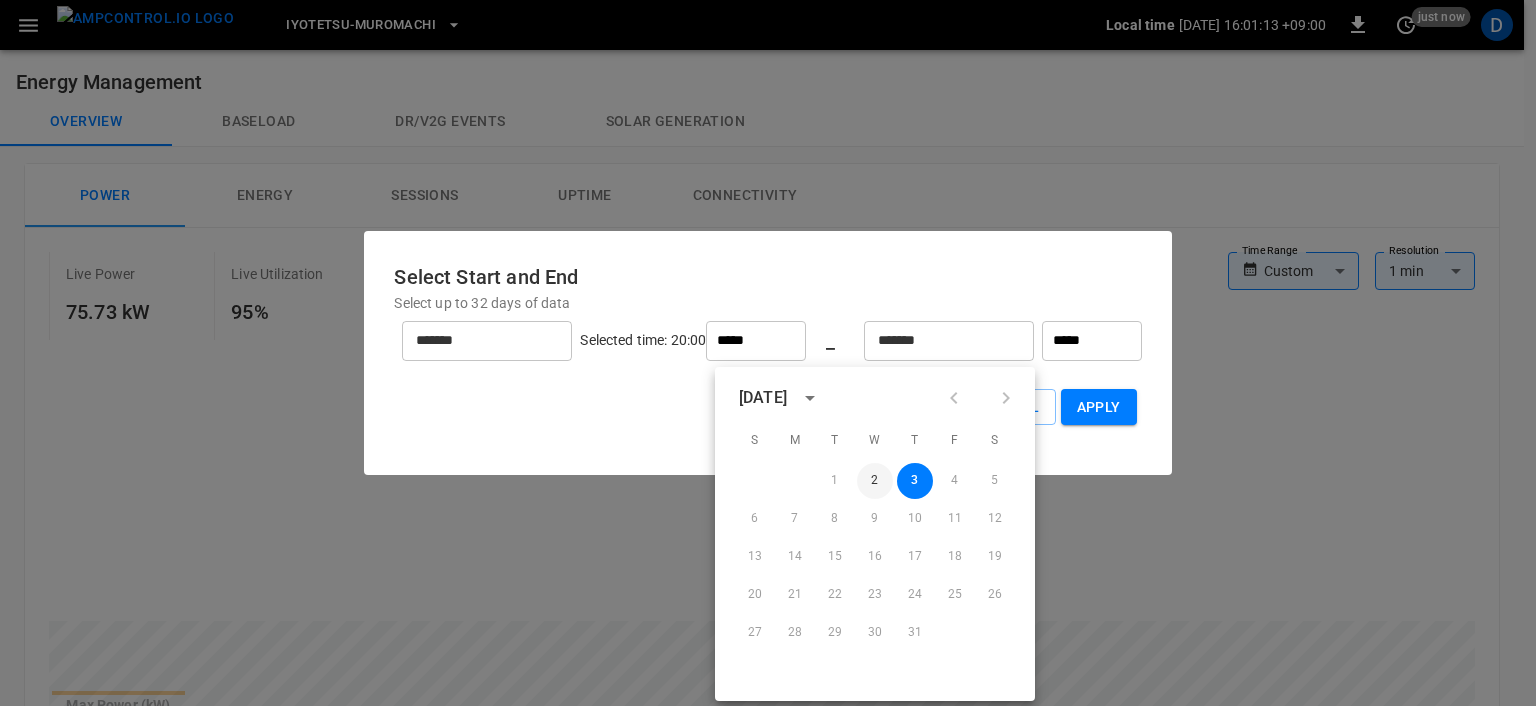 click on "2" at bounding box center [875, 481] 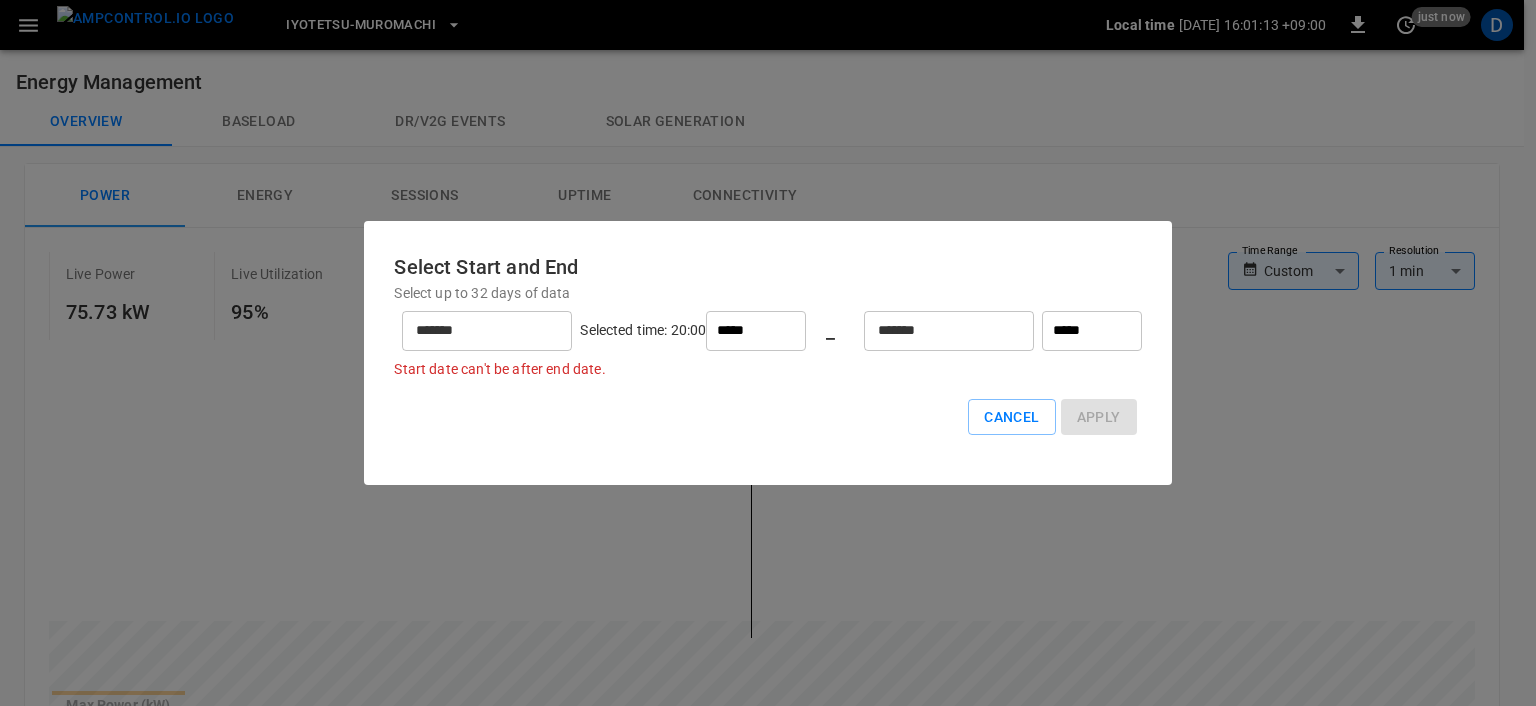 type on "*******" 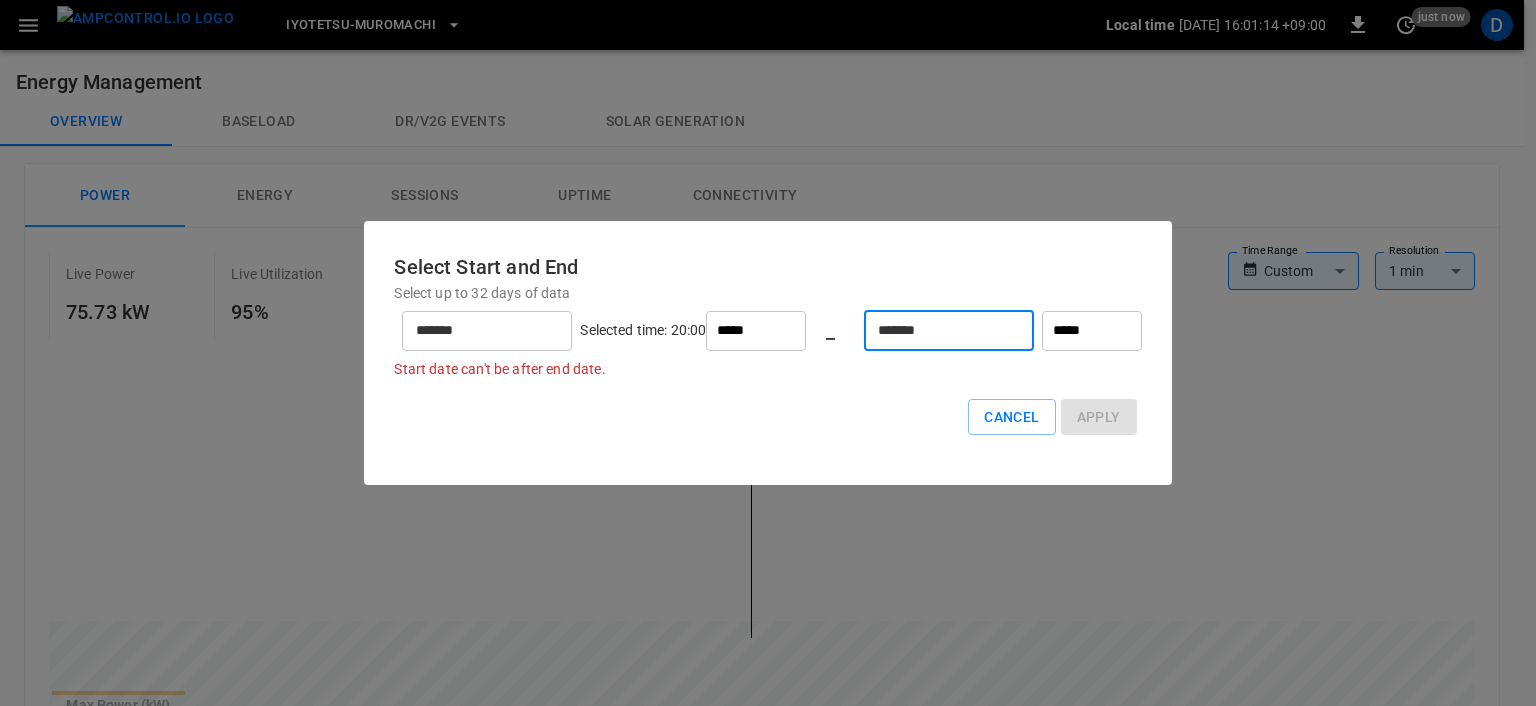 click on "*****" at bounding box center (1092, 331) 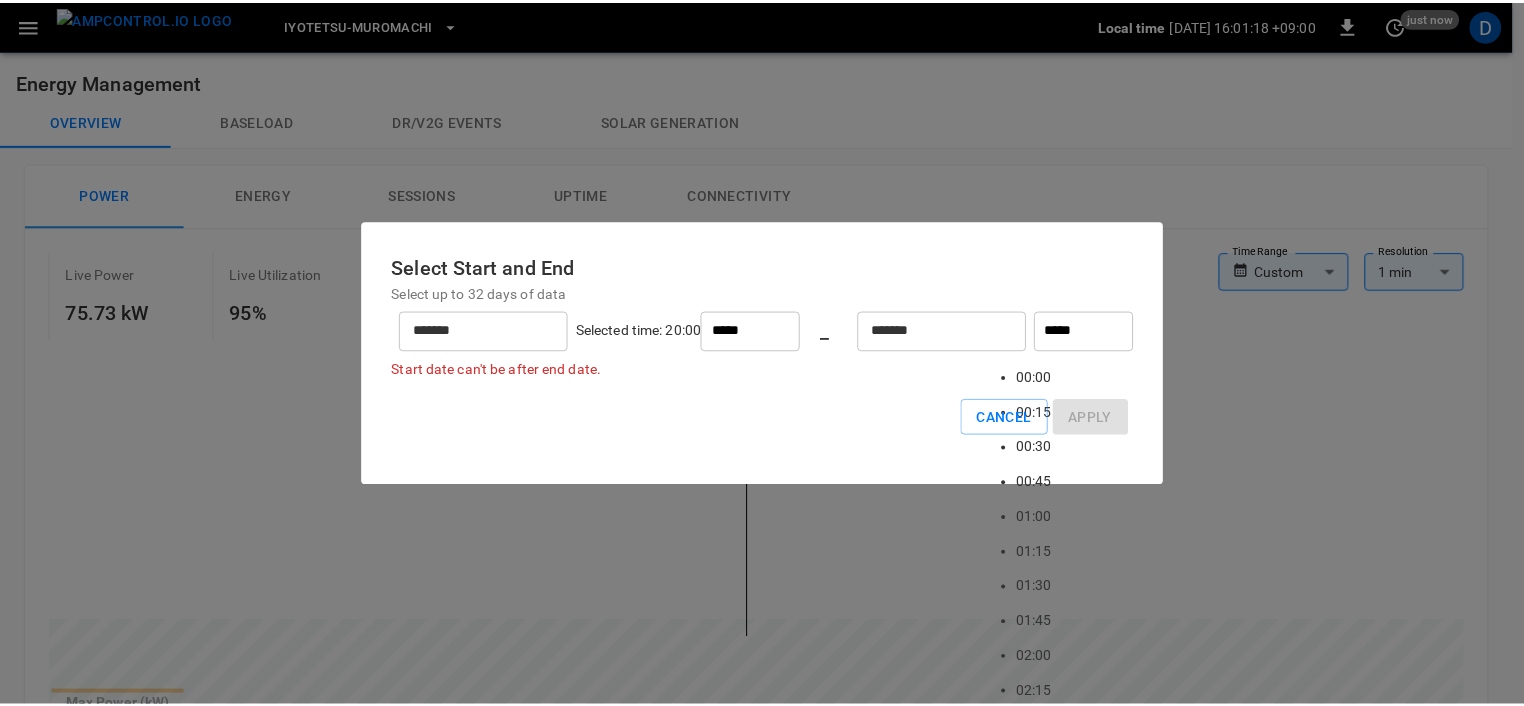 scroll, scrollTop: 3151, scrollLeft: 0, axis: vertical 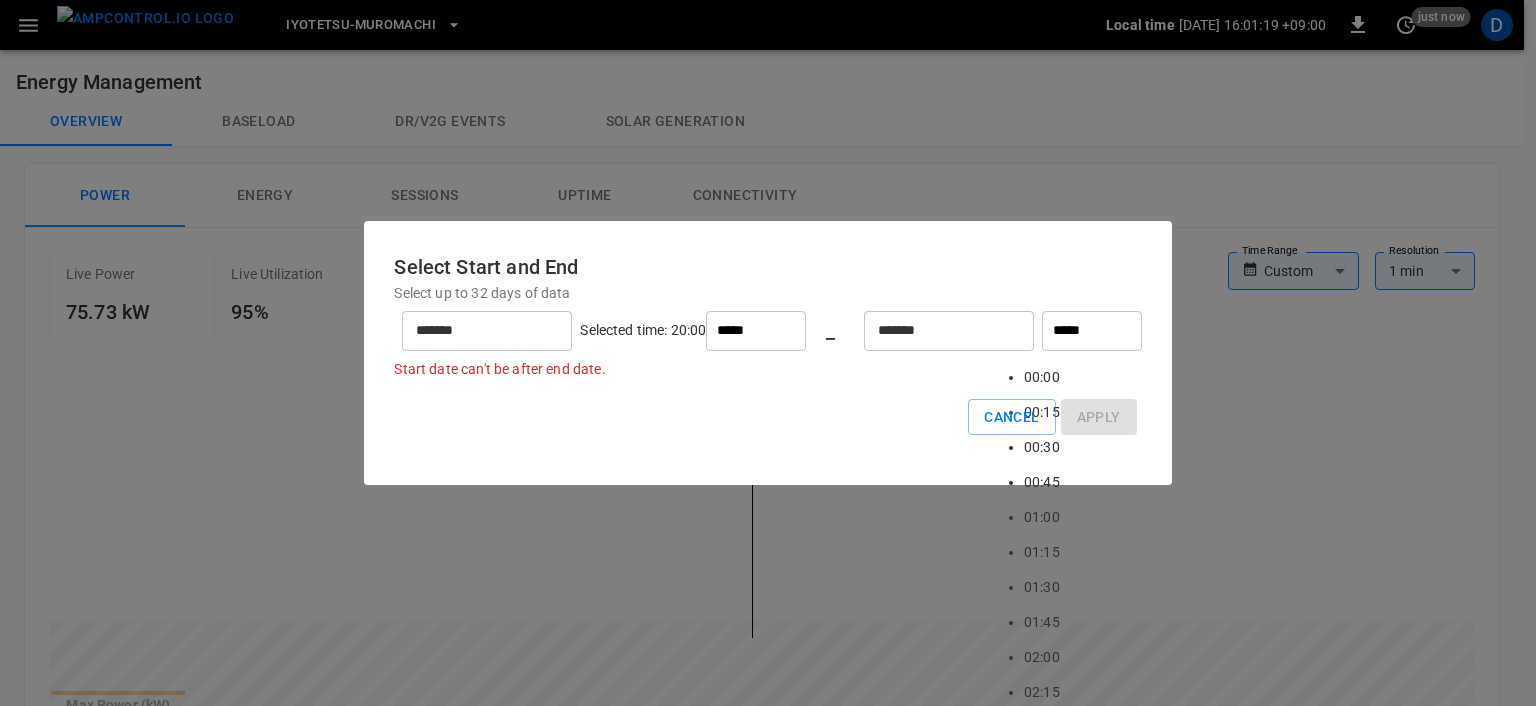 click on "23:00" at bounding box center (1042, 3597) 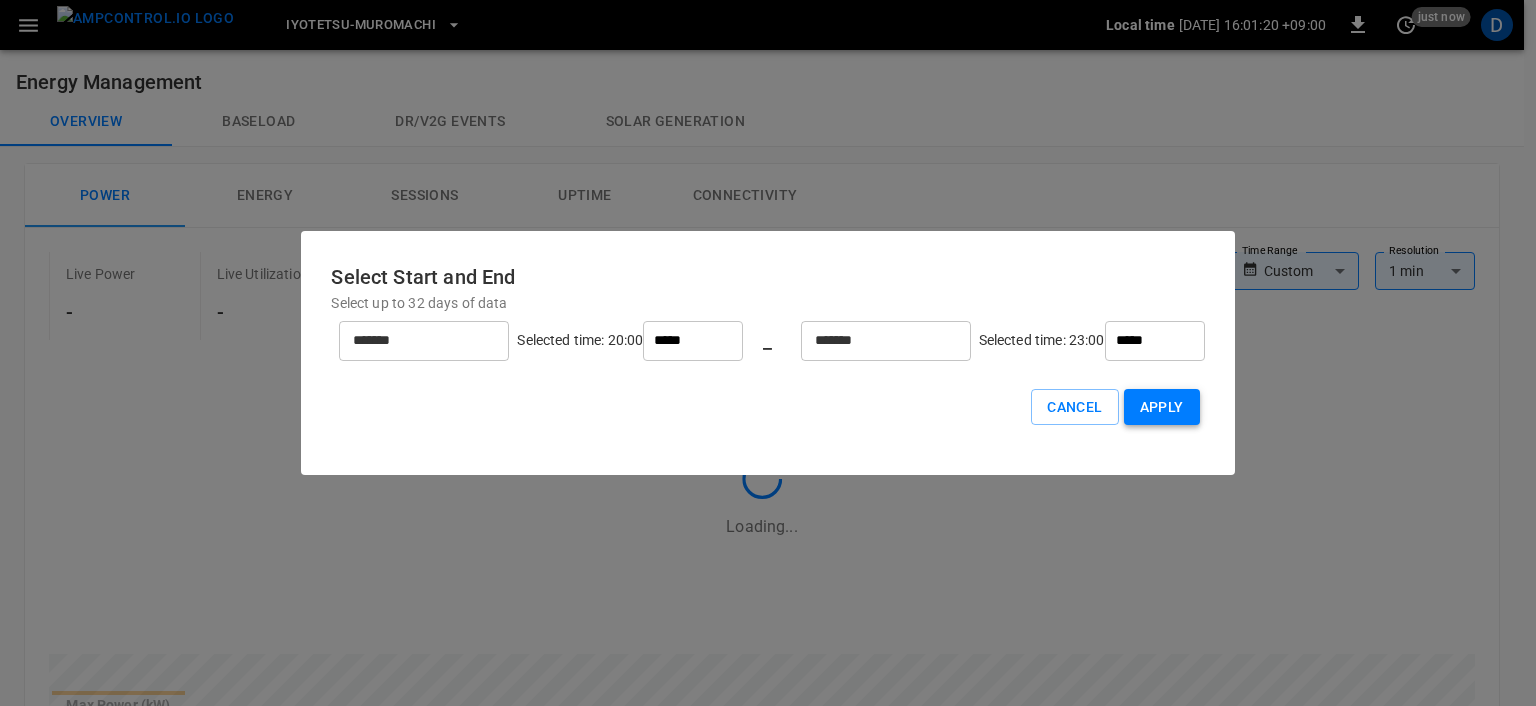 click on "Apply" at bounding box center [1162, 407] 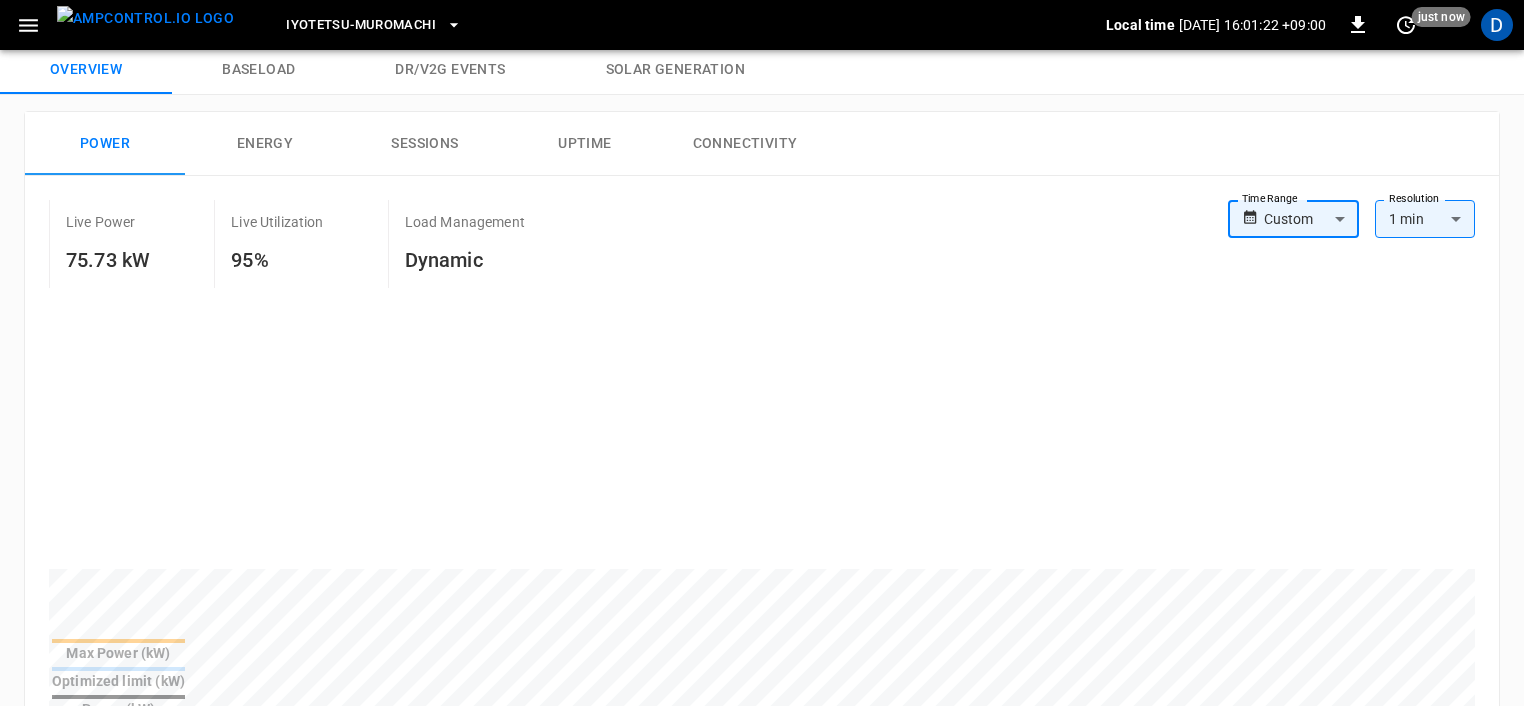 scroll, scrollTop: 100, scrollLeft: 0, axis: vertical 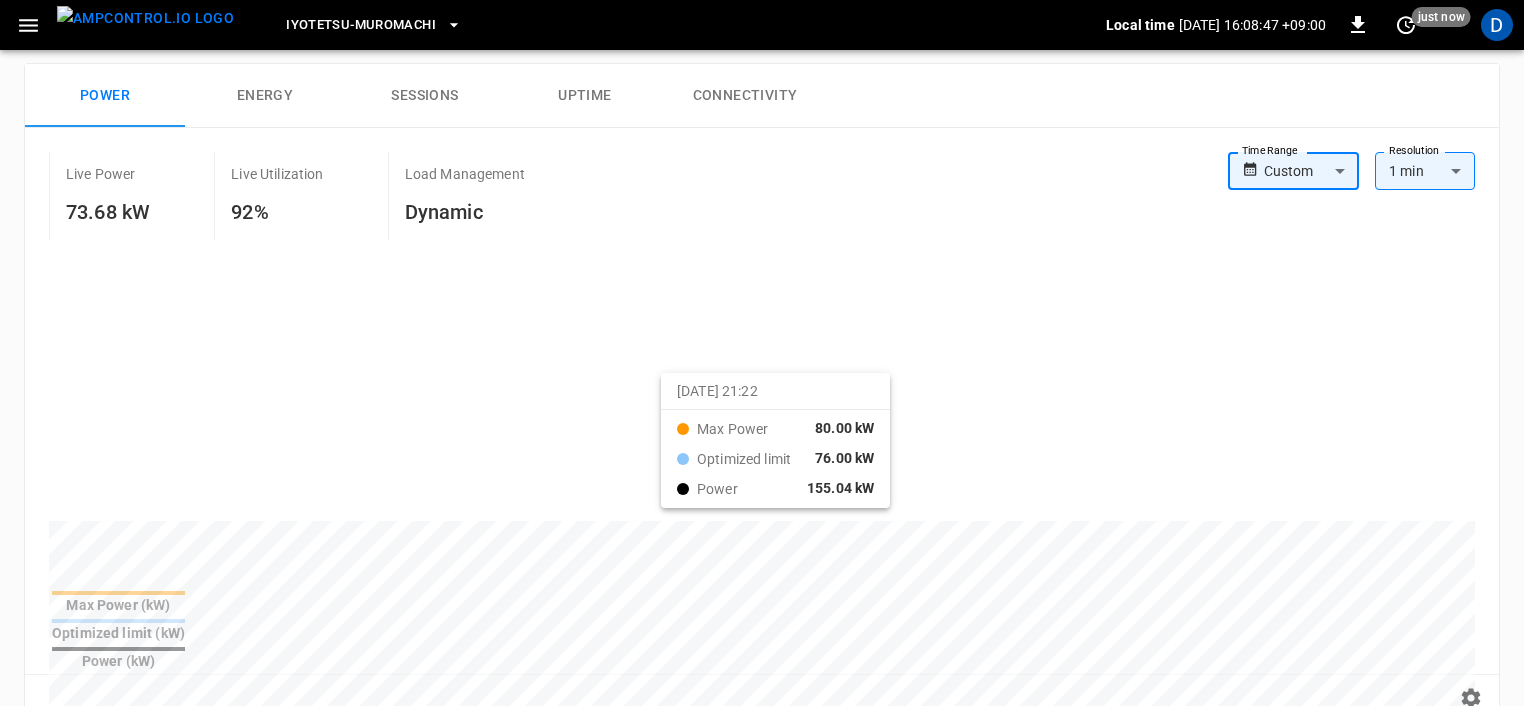 click at bounding box center (724, 999) 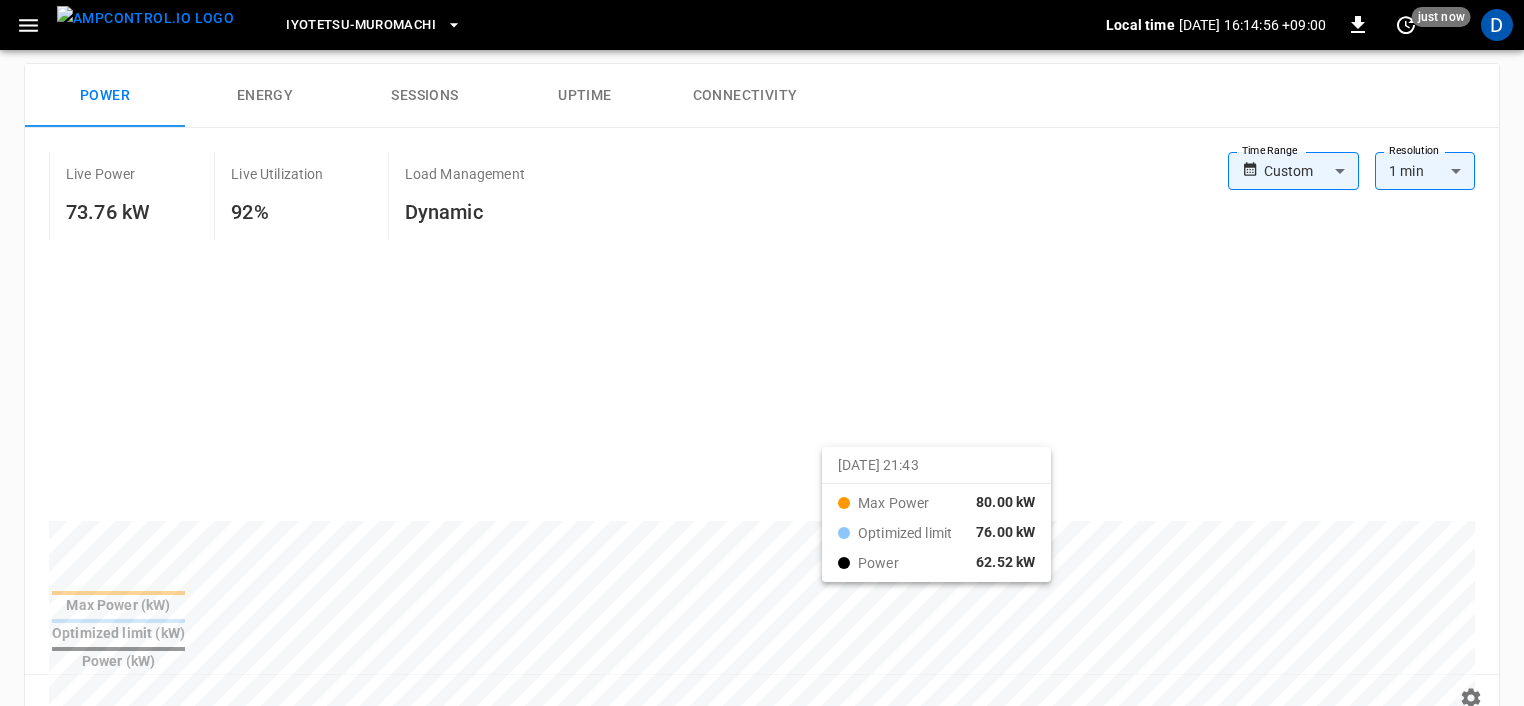 scroll, scrollTop: 100, scrollLeft: 0, axis: vertical 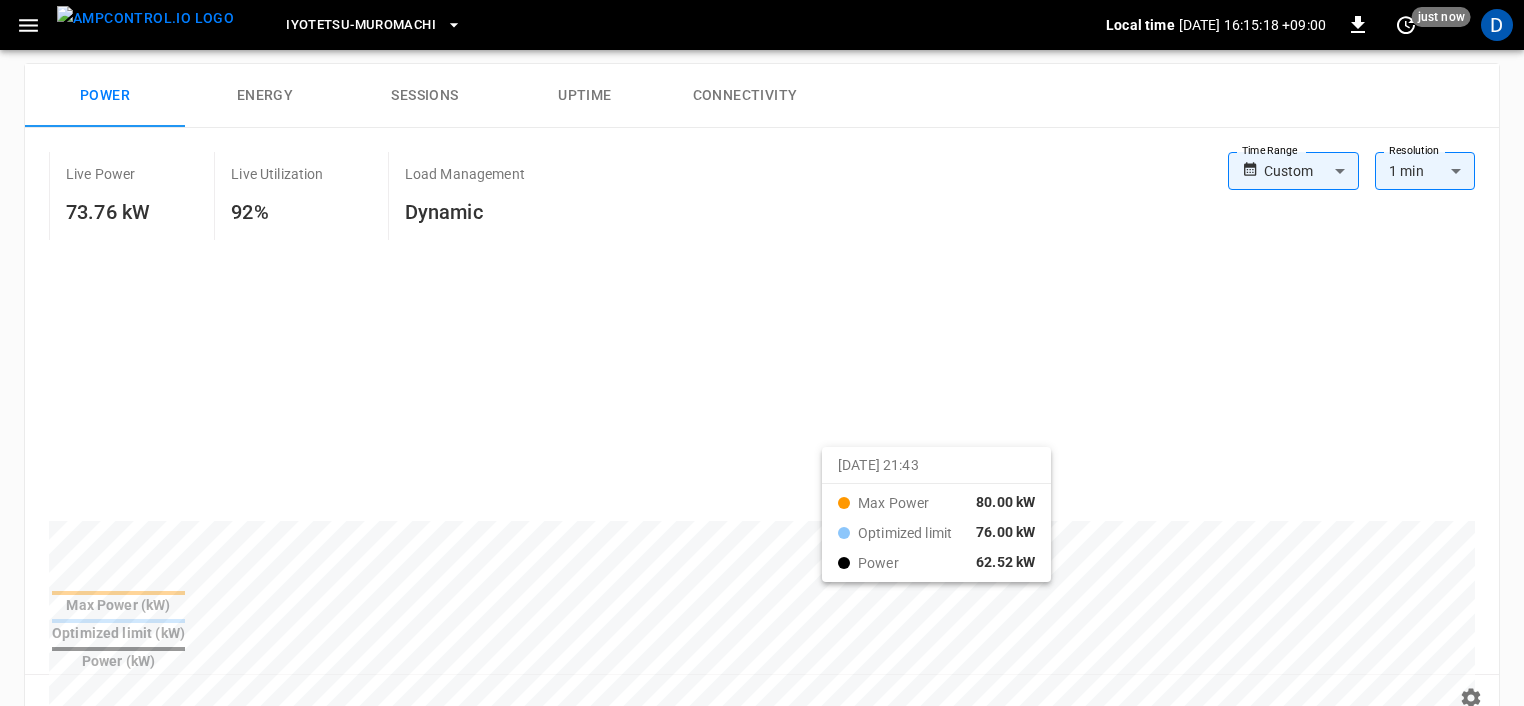 drag, startPoint x: 0, startPoint y: 0, endPoint x: 492, endPoint y: 270, distance: 561.21655 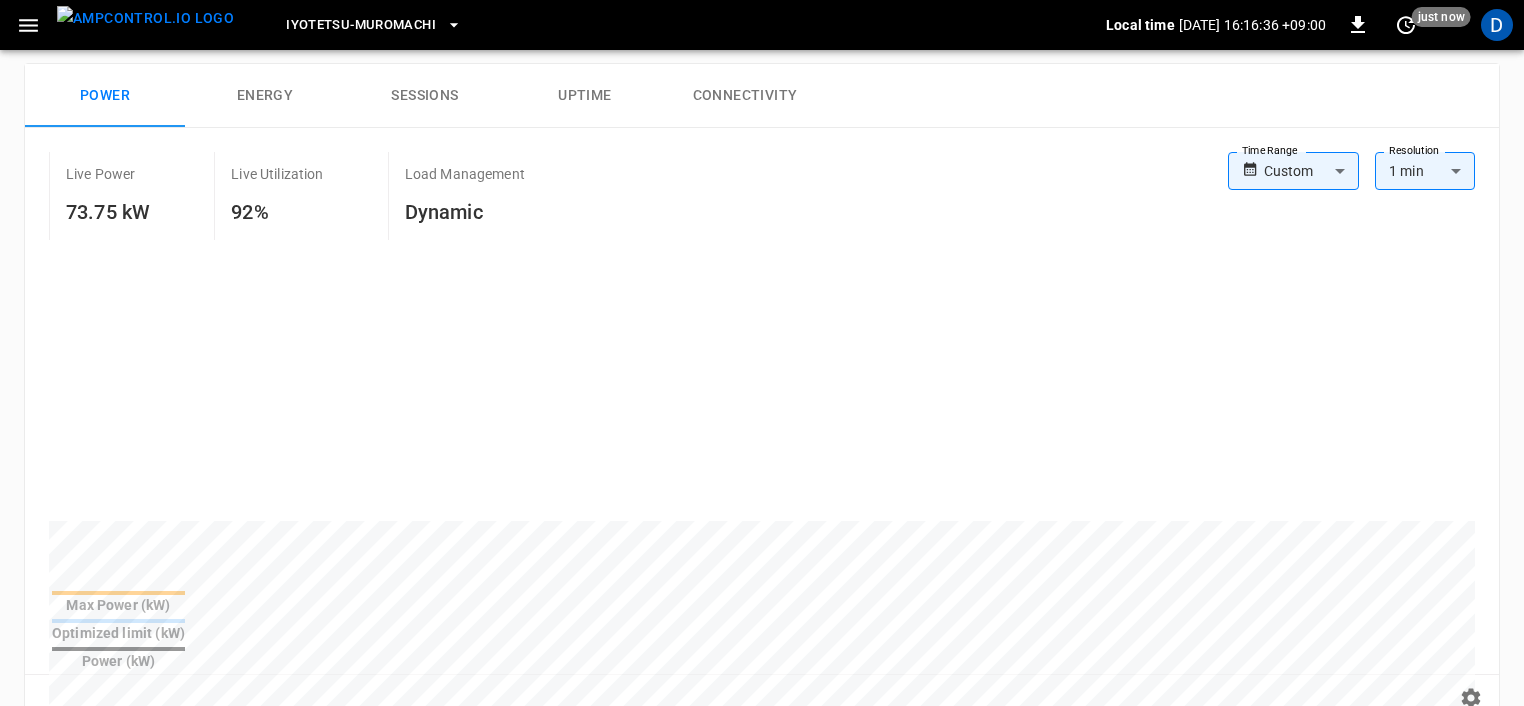 click on "Live Power 73.75 kW Live Utilization 92% Load Management Dynamic" at bounding box center [638, 196] 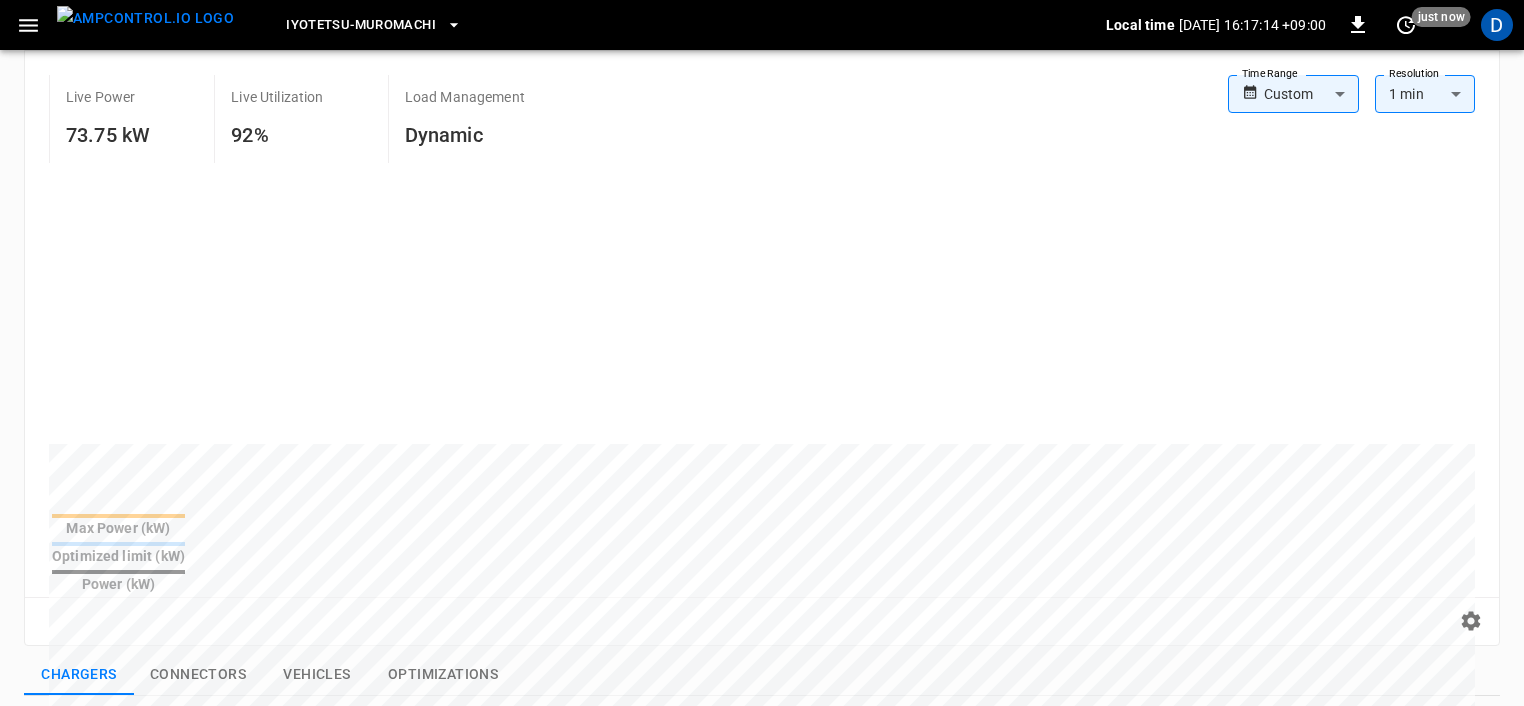 scroll, scrollTop: 87, scrollLeft: 0, axis: vertical 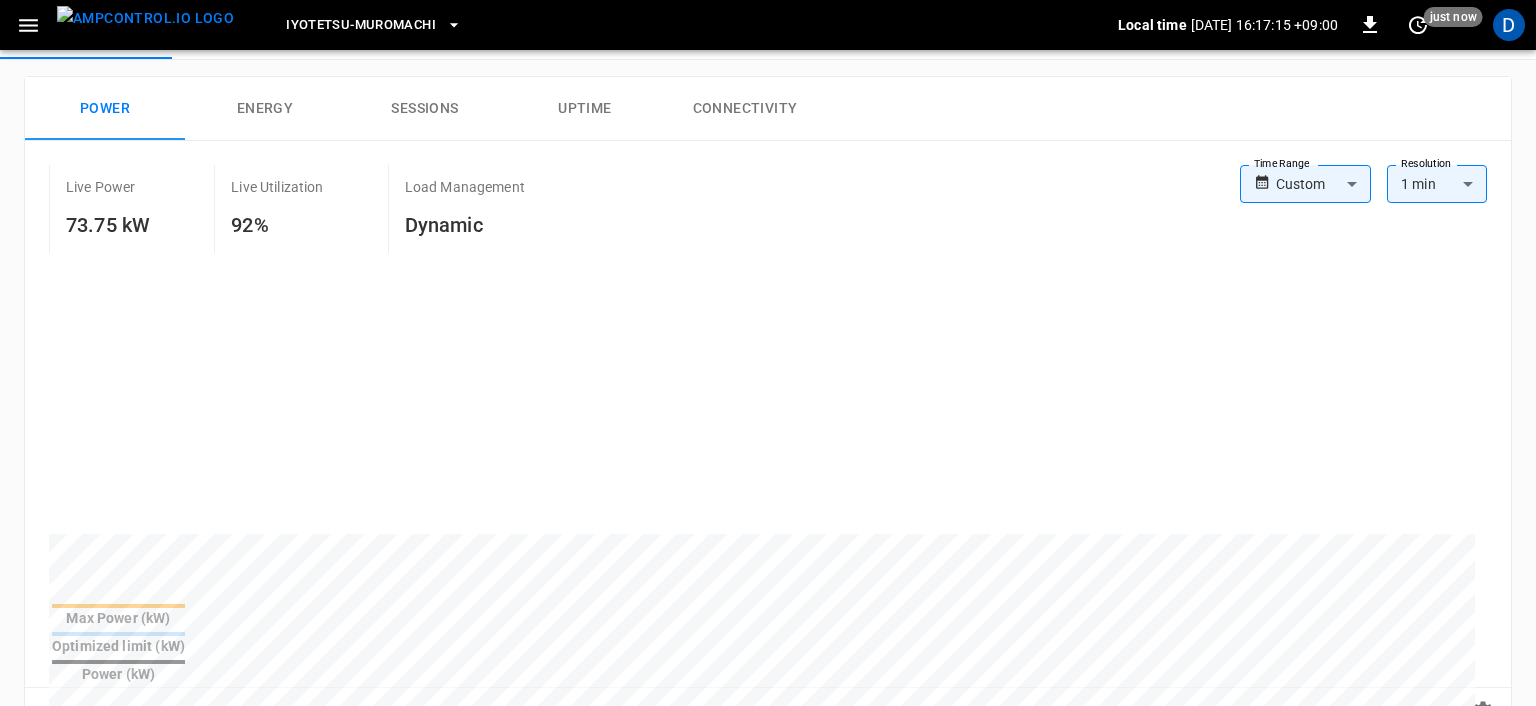 click on "Iyotetsu-[GEOGRAPHIC_DATA] Local time [DATE] 16:17:15 +09:00 0 just now D Energy Management Overview Baseload Dr/V2G events Solar generation Power Energy Sessions Uptime Connectivity Live Power 73.75 kW Live Utilization 92% Load Management Dynamic Time Range Custom ****** Time Range Resolution 1 min ** Resolution Max Power (kW) Optimized limit (kW) Power (kW) Reset zoom Chargers Connectors Vehicles Optimizations ​ ​ Session ​ Session Connectivity ​ Connectivity Current ​ Current Power Split ​ Power Split Allow All IdTags ​ Allow All IdTags Name Serial Number OCPP ID Session Connectivity Live Power Vendor Current # Connectors Power Split Max Power Allow All IdTags Firmware Version Connection Security ID Action IYOTETSU-MUROMACHI-LEFT IYOTETSU-MUROMACHI-LEFT IYOTETSU-MUROMACHI-LEFT Not Active for 10 hours - EVMJ DC 2 Yes 80  kW   True 1.0.3D_QVD TLS Not Encrypted 5cdc ... Copy IYOTETSU-MUROMACHI-RIGHT IYOTETSU-MUROMACHI-RIGHT IYOTETSU-MUROMACHI-RIGHT Active for 10 hours 73.75 kW EVMJ DC 2 Yes 80  kW" at bounding box center (768, 672) 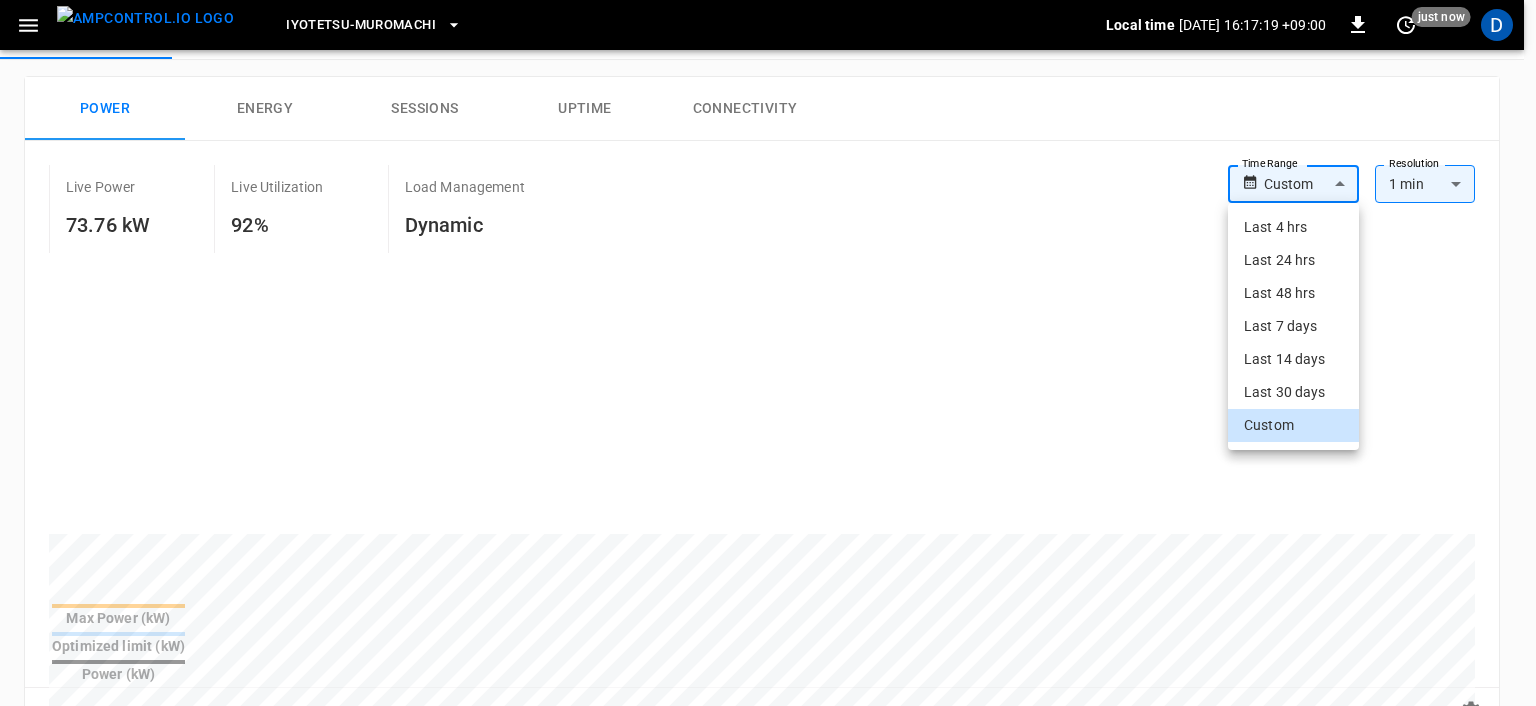 click at bounding box center [768, 353] 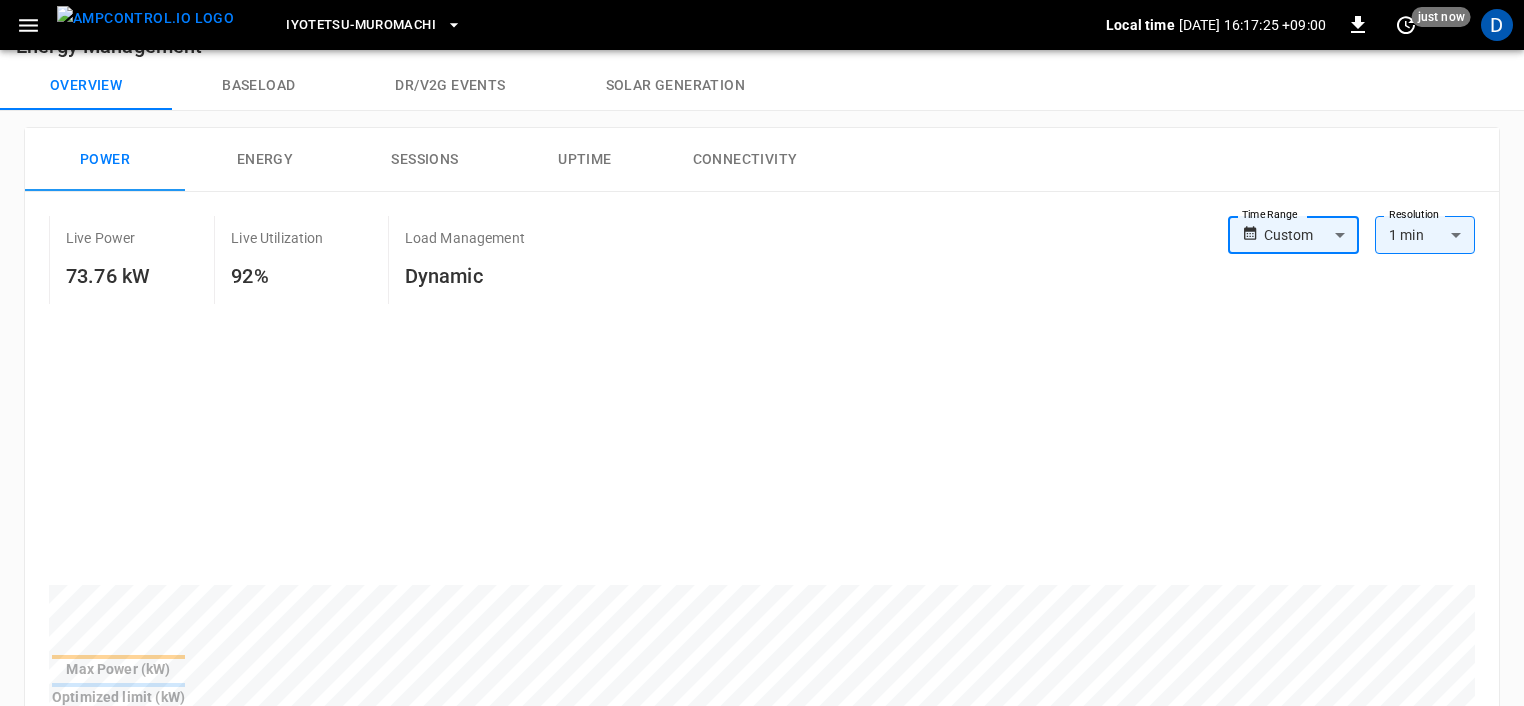 scroll, scrollTop: 39, scrollLeft: 0, axis: vertical 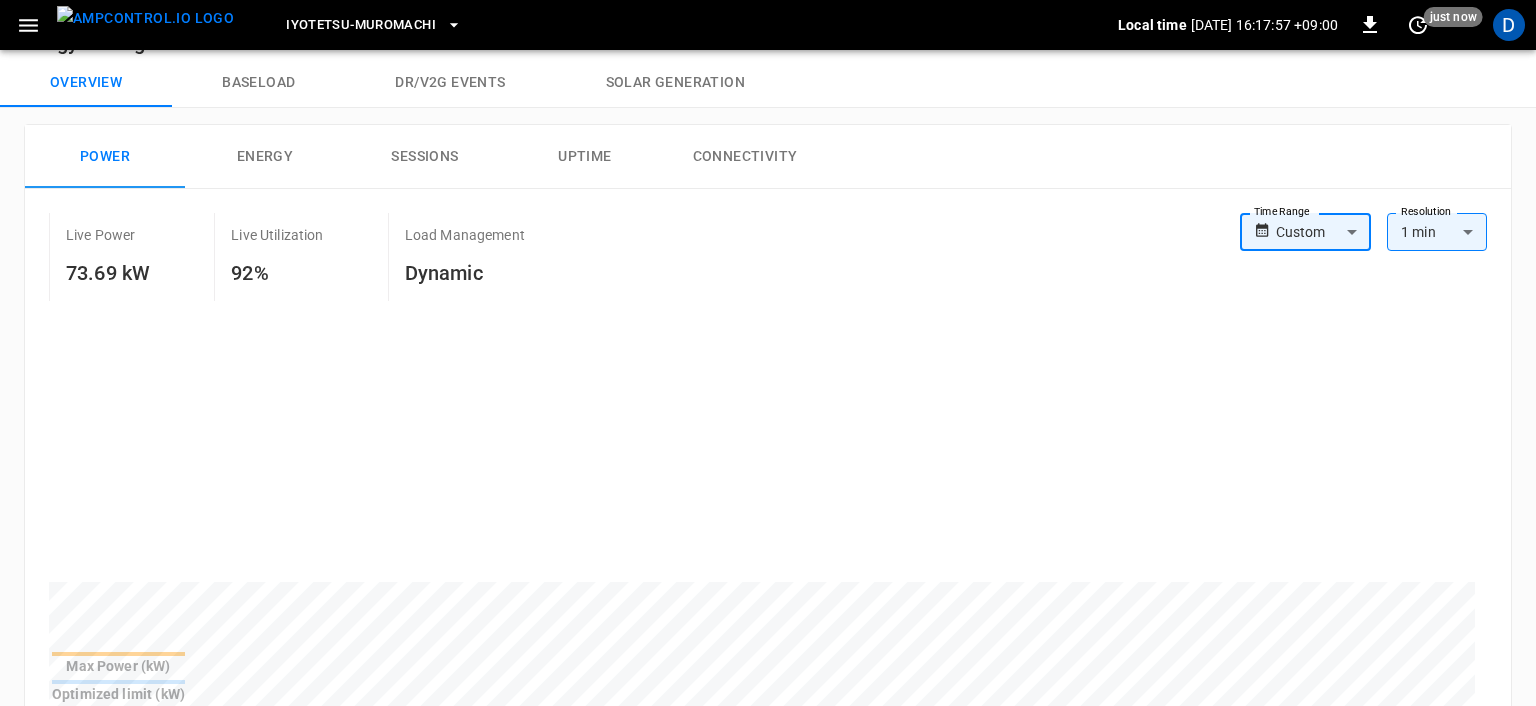 click on "Iyotetsu-[GEOGRAPHIC_DATA] Local time [DATE] 16:17:57 +09:00 0 just now D Energy Management Overview Baseload Dr/V2G events Solar generation Power Energy Sessions Uptime Connectivity Live Power 73.69 kW Live Utilization 92% Load Management Dynamic Time Range Custom ****** Time Range Resolution 1 min ** Resolution Max Power (kW) Optimized limit (kW) Power (kW) Reset zoom Chargers Connectors Vehicles Optimizations ​ ​ Session ​ Session Connectivity ​ Connectivity Current ​ Current Power Split ​ Power Split Allow All IdTags ​ Allow All IdTags Name Serial Number OCPP ID Session Connectivity Live Power Vendor Current # Connectors Power Split Max Power Allow All IdTags Firmware Version Connection Security ID Action IYOTETSU-MUROMACHI-LEFT IYOTETSU-MUROMACHI-LEFT IYOTETSU-MUROMACHI-LEFT Not Active for 10 hours - EVMJ DC 2 Yes 80  kW   True 1.0.3D_QVD TLS Not Encrypted 5cdc ... Copy IYOTETSU-MUROMACHI-RIGHT IYOTETSU-MUROMACHI-RIGHT IYOTETSU-MUROMACHI-RIGHT Active for 10 hours 73.69 kW EVMJ DC 2 Yes 80  kW" at bounding box center (768, 720) 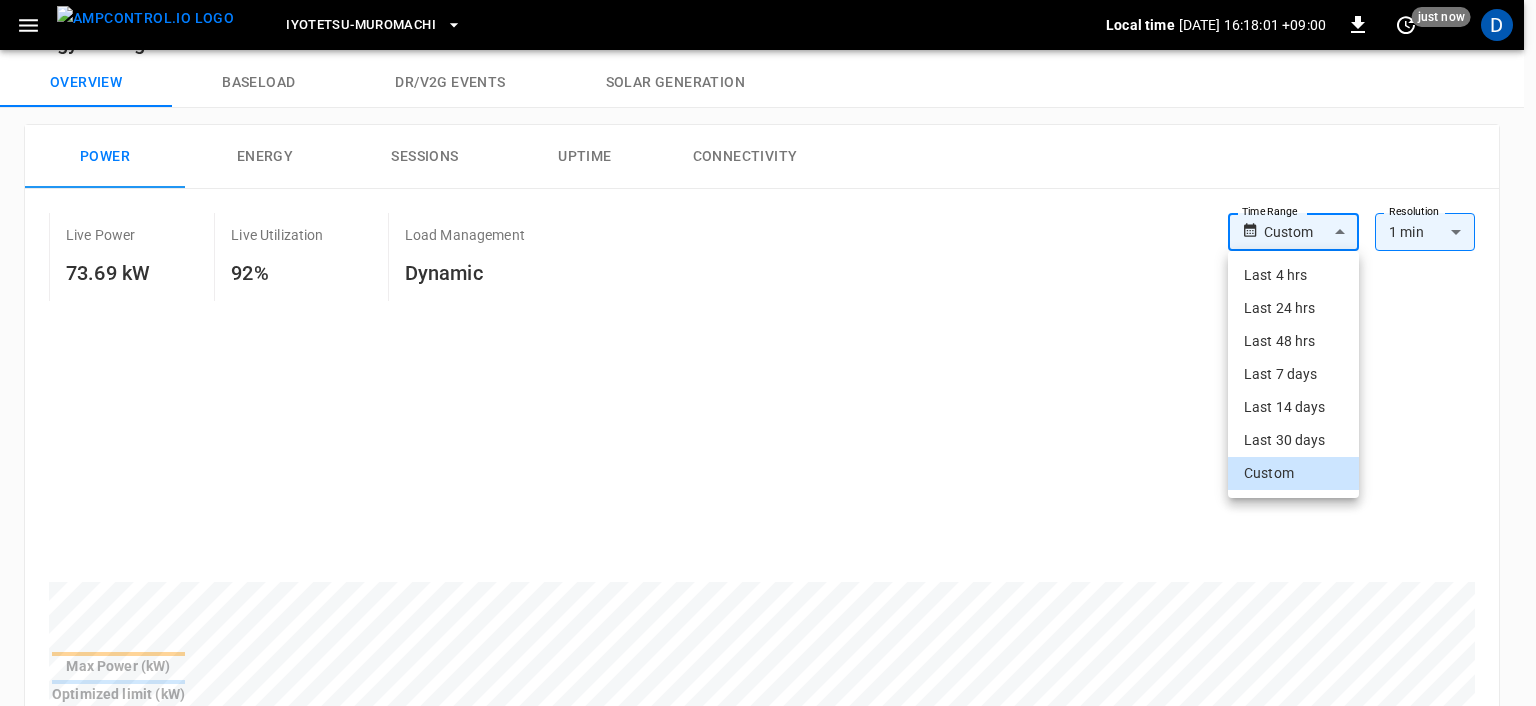 click at bounding box center [768, 353] 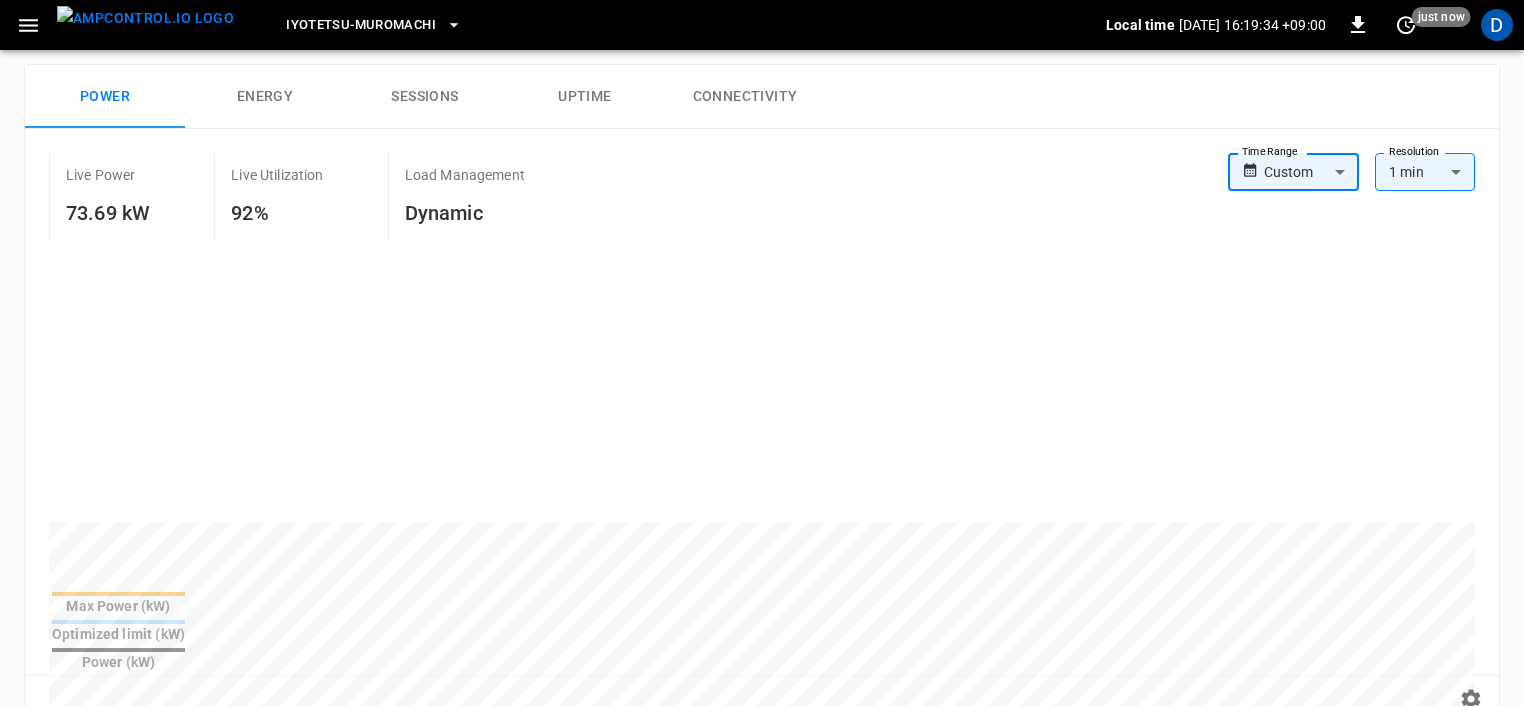 scroll, scrollTop: 108, scrollLeft: 0, axis: vertical 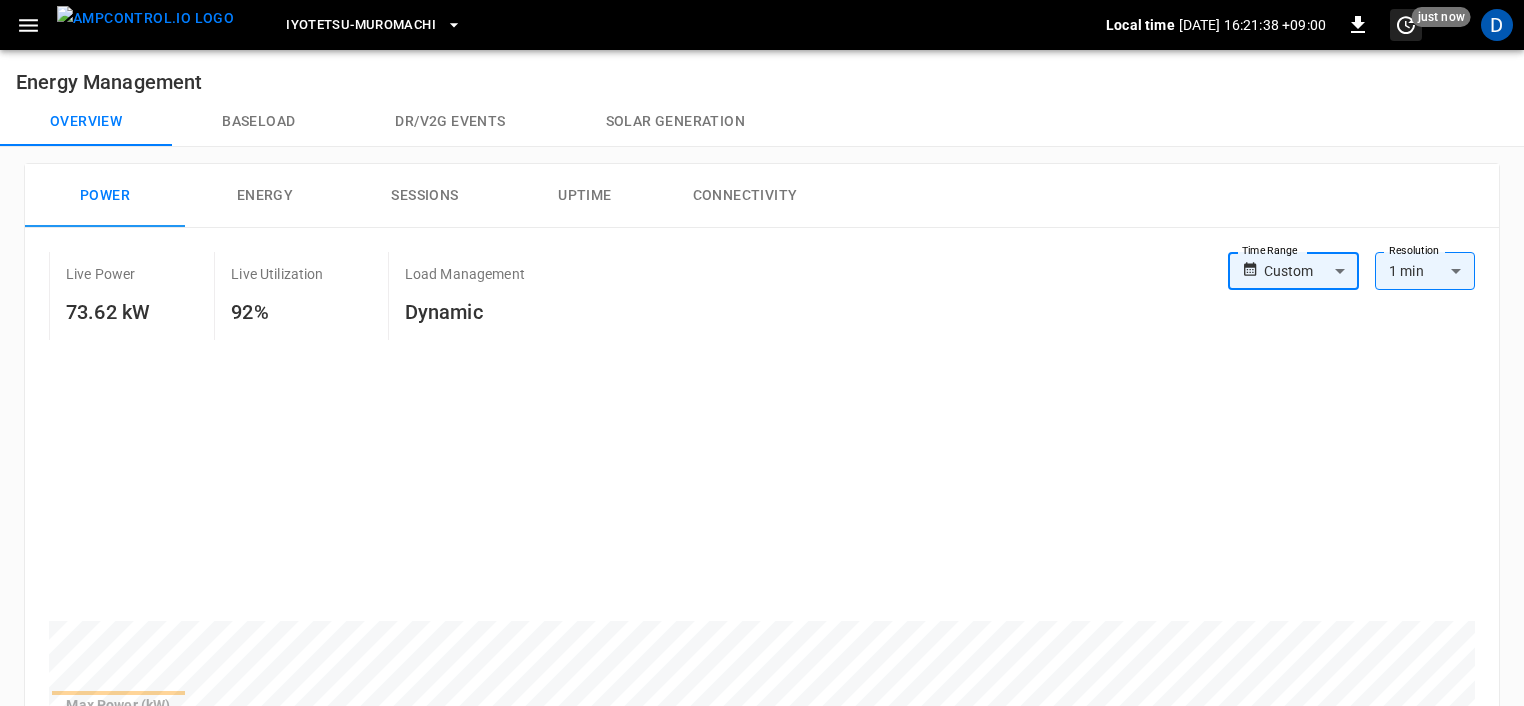 click 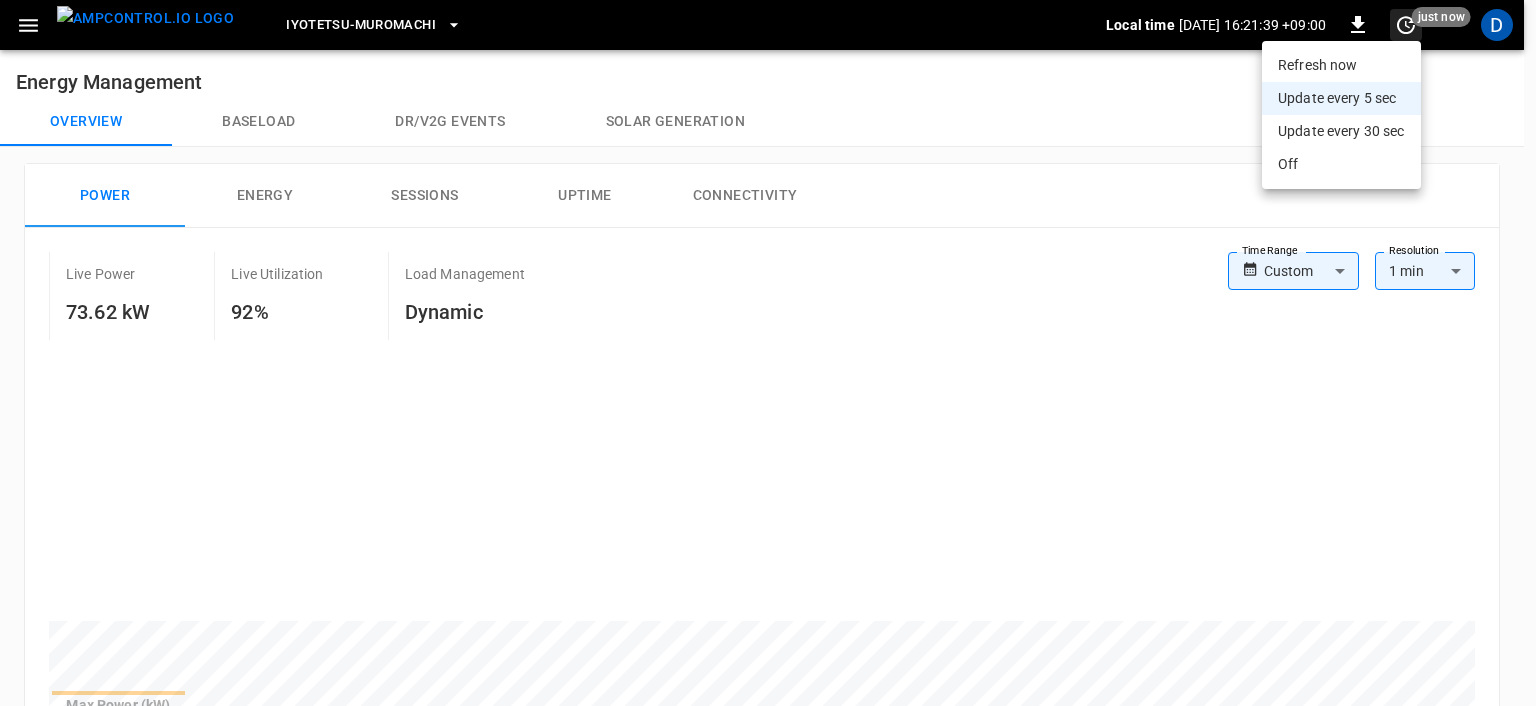 click on "Iyotetsu-[GEOGRAPHIC_DATA] Local time [DATE] 16:21:39 +09:00 0 just now D Energy Management Overview Baseload Dr/V2G events Solar generation Power Energy Sessions Uptime Connectivity Live Power 73.62 kW Live Utilization 92% Load Management Dynamic Time Range Custom ****** Time Range Resolution 1 min ** Resolution Max Power (kW) Optimized limit (kW) Power (kW) Reset zoom Chargers Connectors Vehicles Optimizations ​ ​ Session ​ Session Connectivity ​ Connectivity Current ​ Current Power Split ​ Power Split Allow All IdTags ​ Allow All IdTags Name Serial Number OCPP ID Session Connectivity Live Power Vendor Current # Connectors Power Split Max Power Allow All IdTags Firmware Version Connection Security ID Action IYOTETSU-MUROMACHI-LEFT IYOTETSU-MUROMACHI-LEFT IYOTETSU-MUROMACHI-LEFT Not Active for 10 hours - EVMJ DC 2 Yes 80  kW   True 1.0.3D_QVD TLS Not Encrypted 5cdc ... Copy IYOTETSU-MUROMACHI-RIGHT IYOTETSU-MUROMACHI-RIGHT IYOTETSU-MUROMACHI-RIGHT Active for 10 hours 73.62 kW EVMJ DC 2 Yes 80  kW" at bounding box center [768, 759] 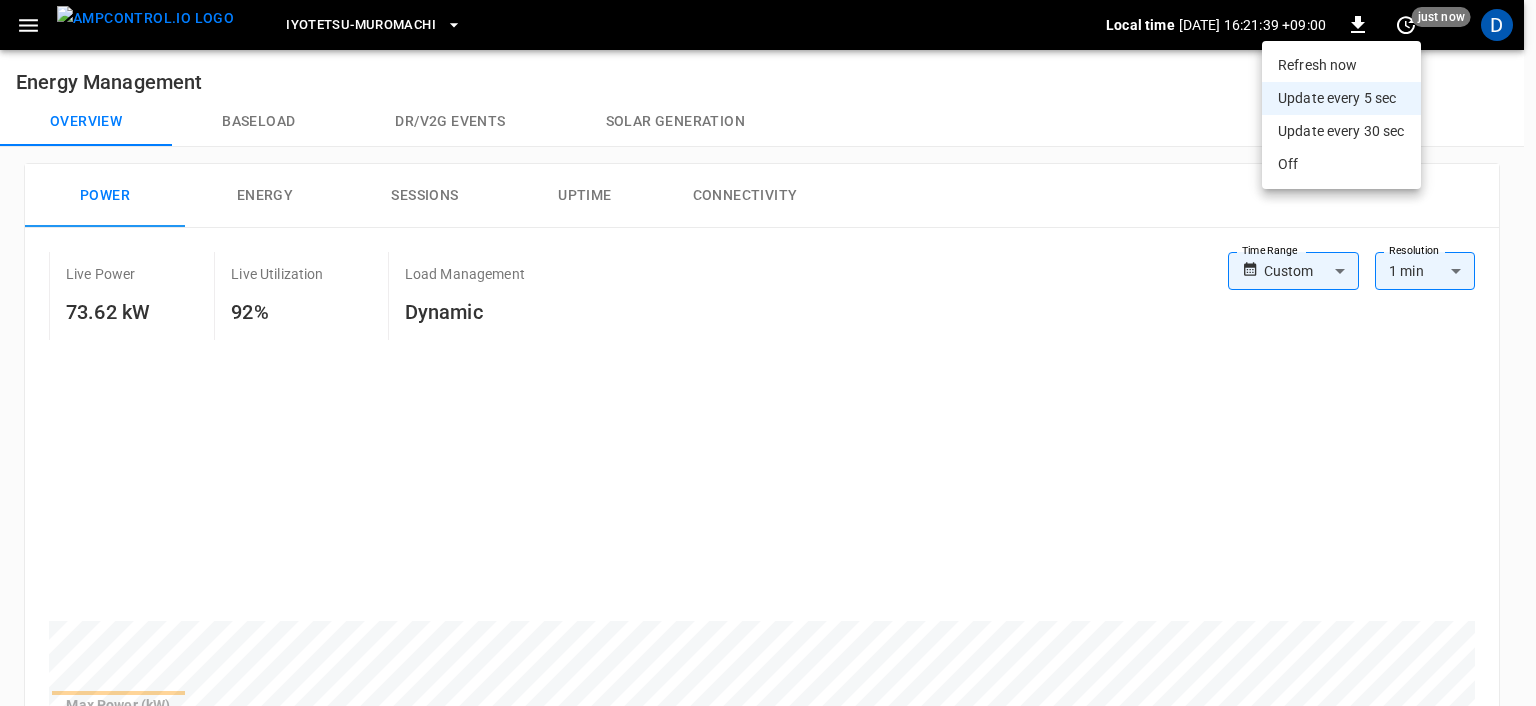 click at bounding box center [768, 353] 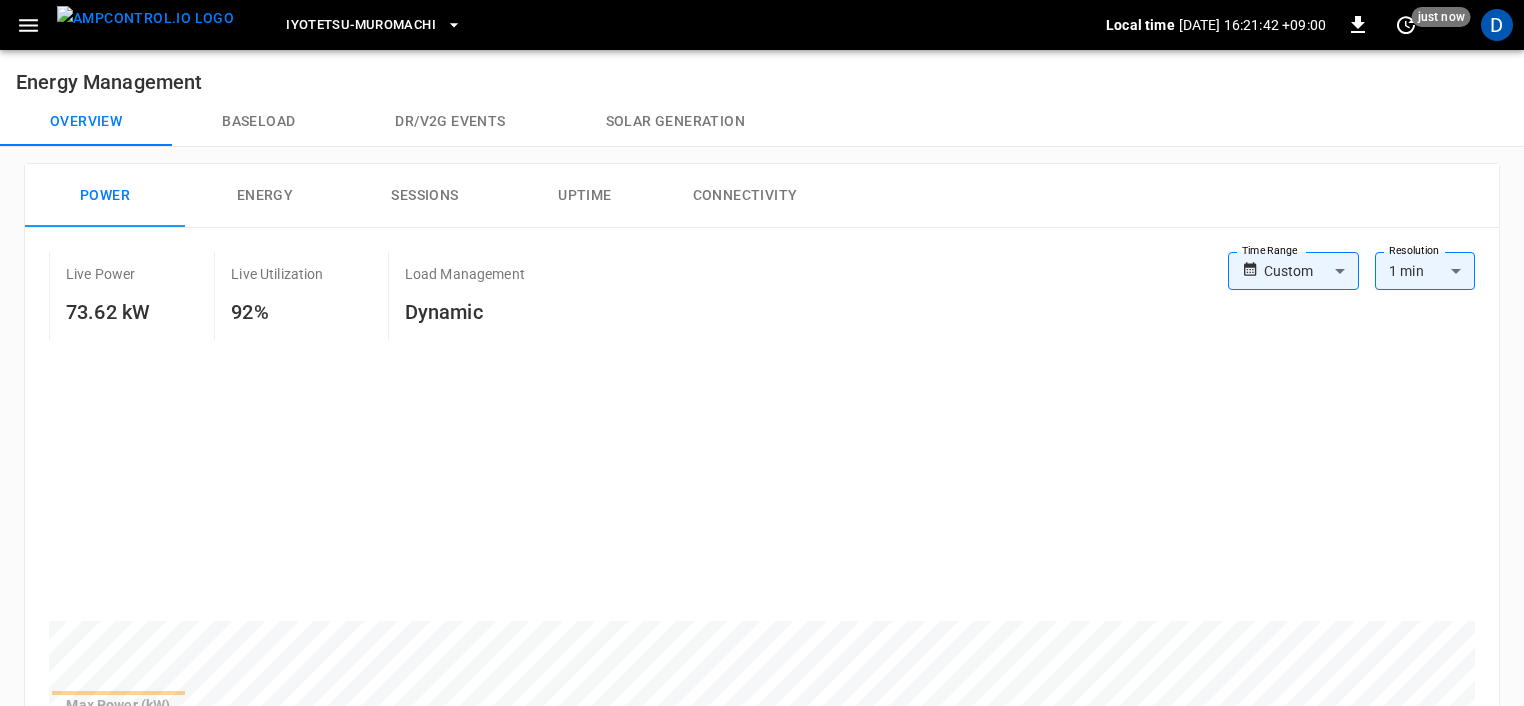 click on "Overview Baseload Dr/V2G events Solar generation" at bounding box center (762, 122) 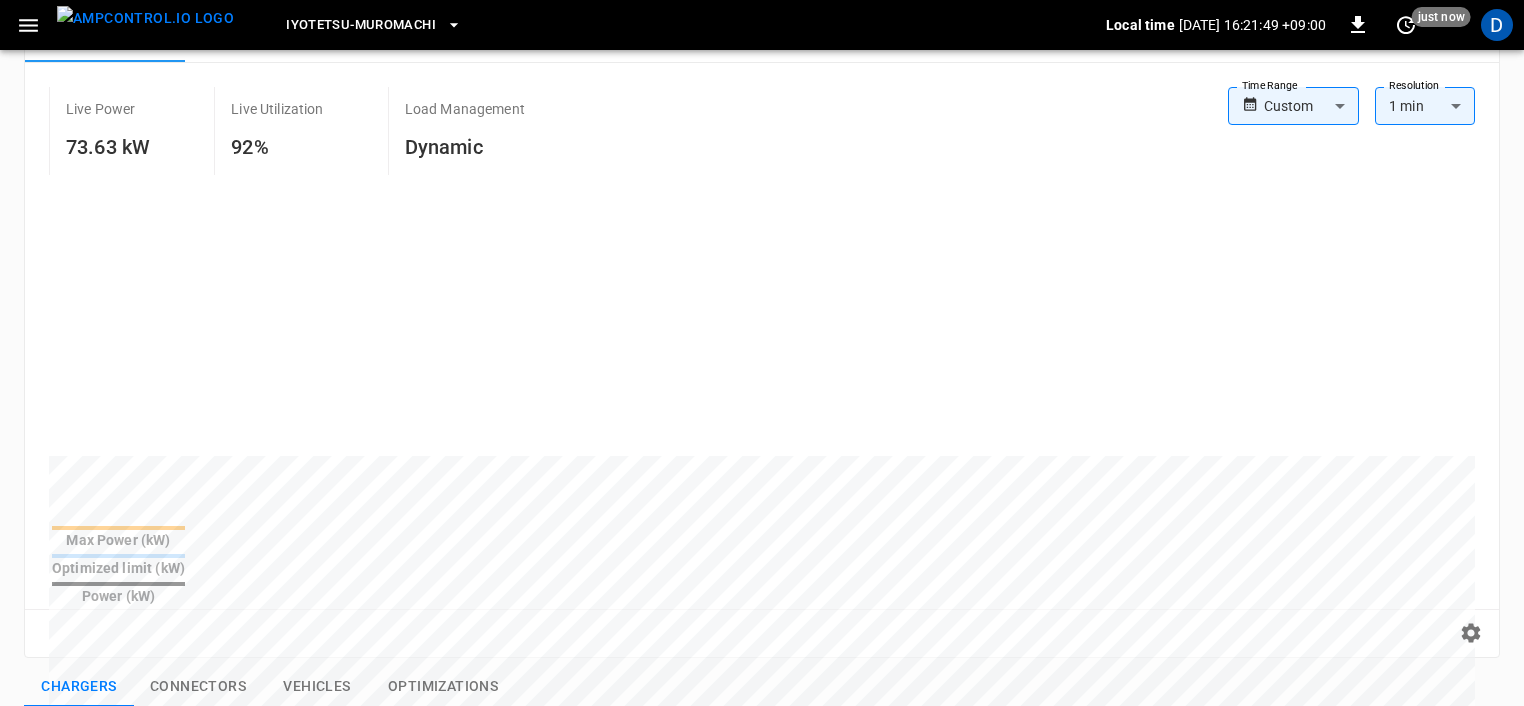 scroll, scrollTop: 0, scrollLeft: 0, axis: both 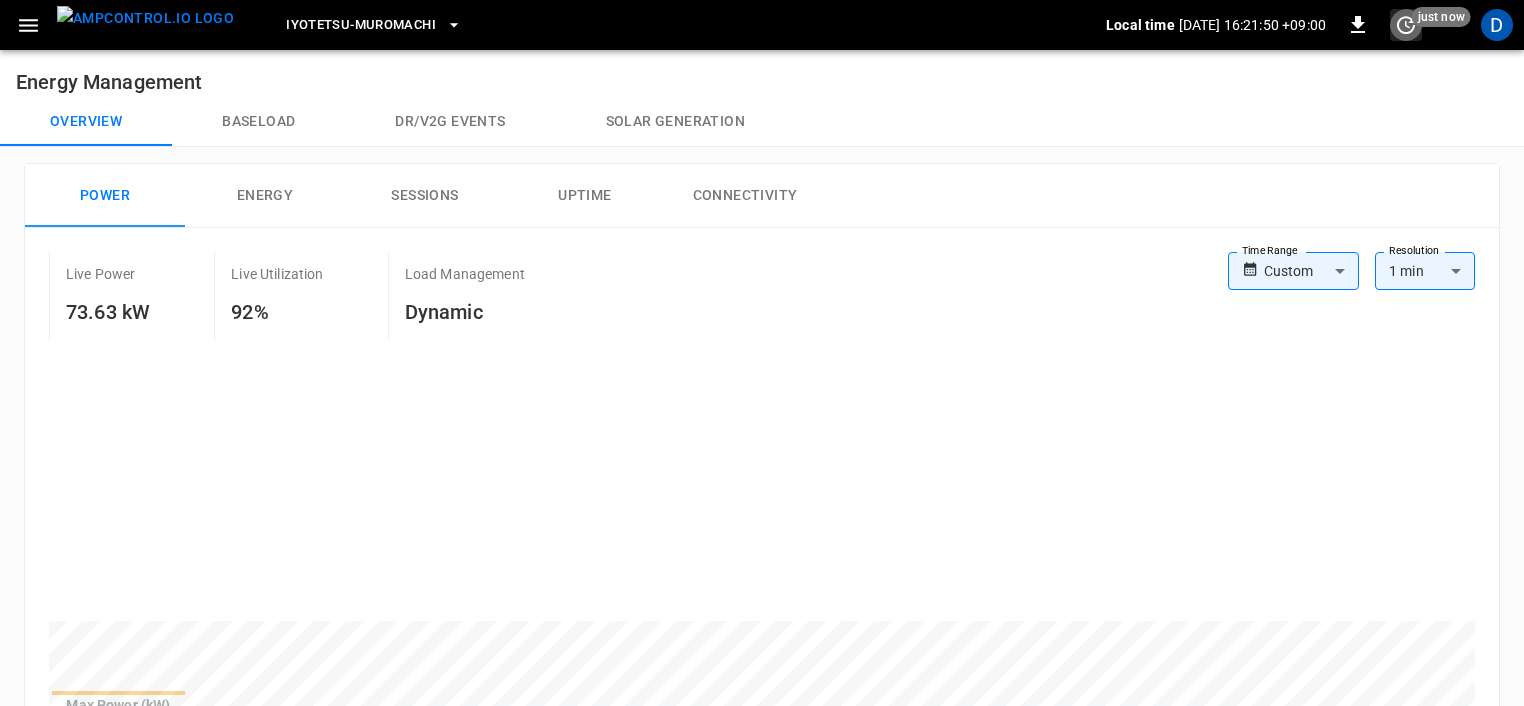 click 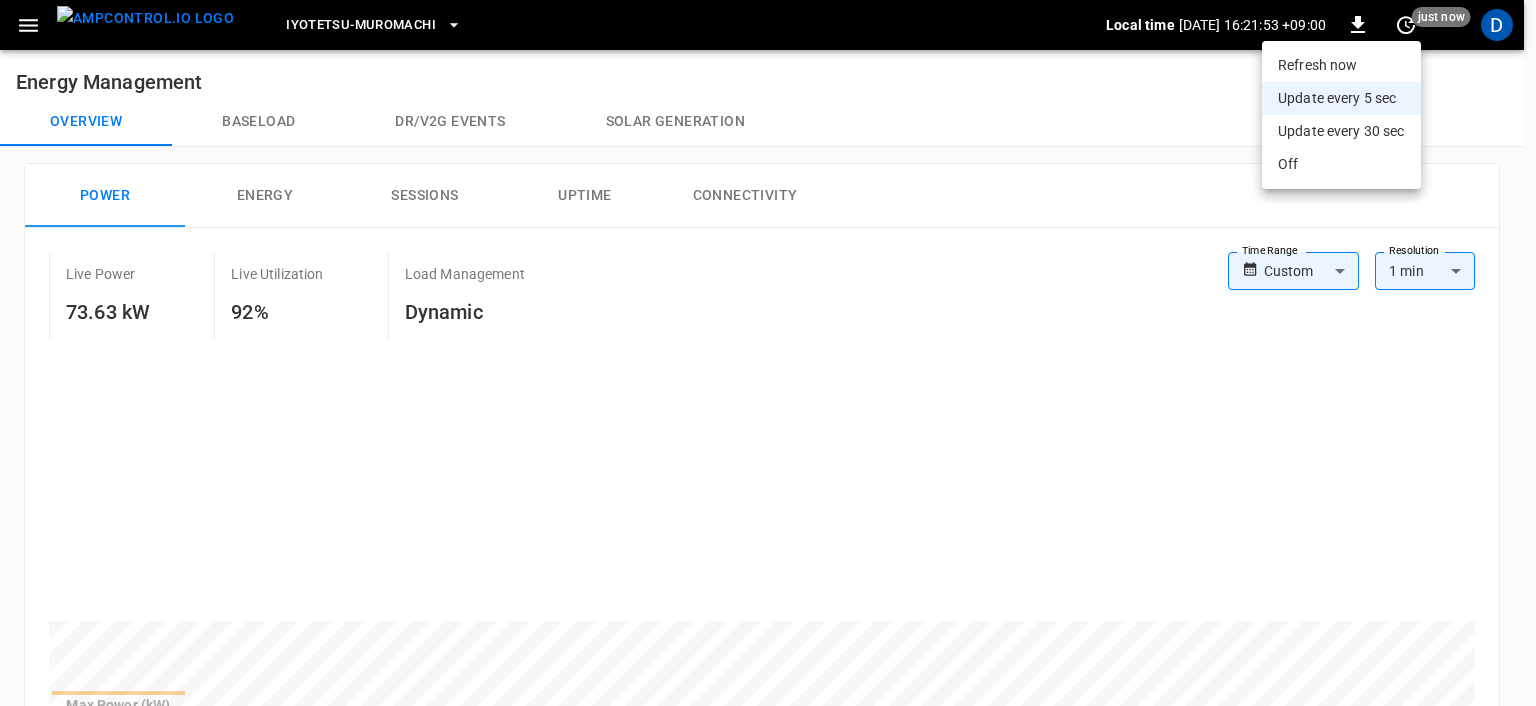 click at bounding box center [768, 353] 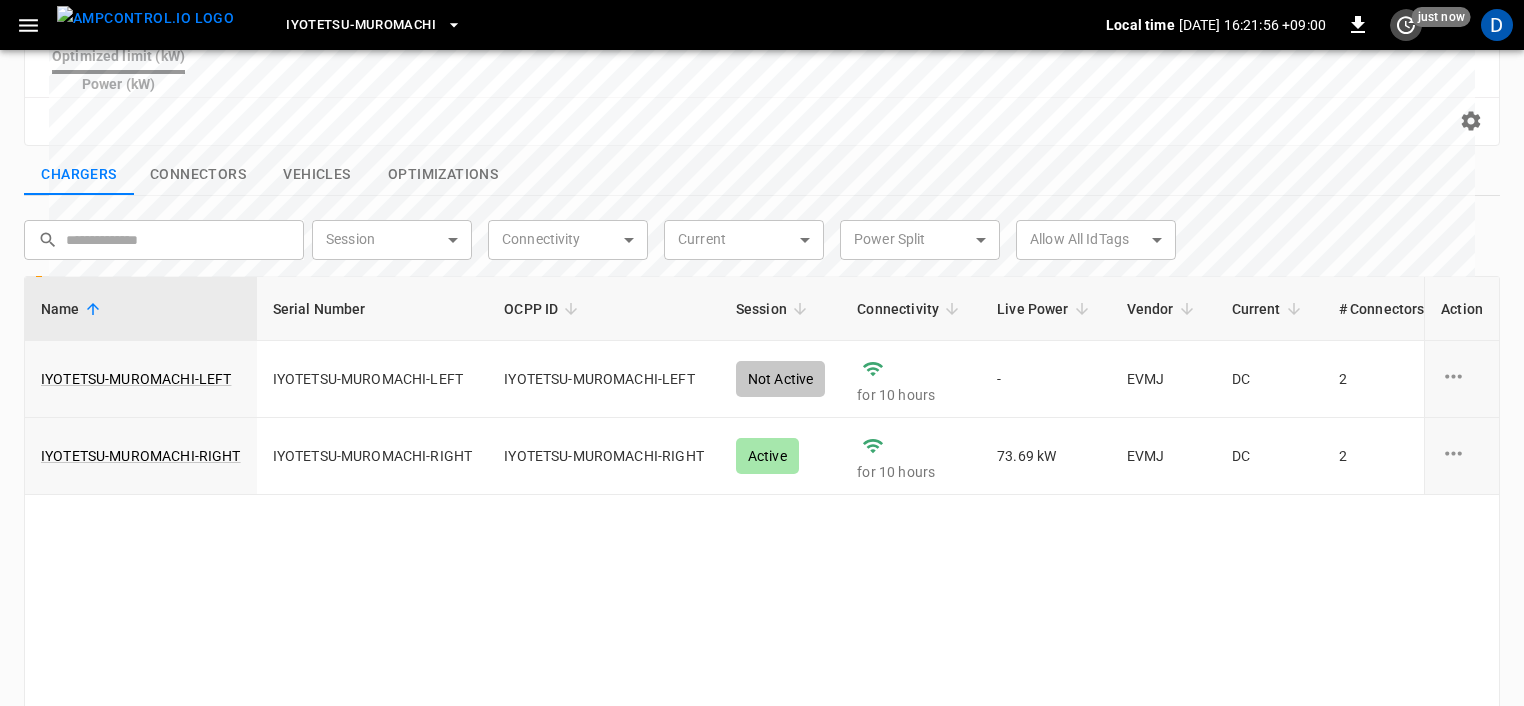 scroll, scrollTop: 0, scrollLeft: 0, axis: both 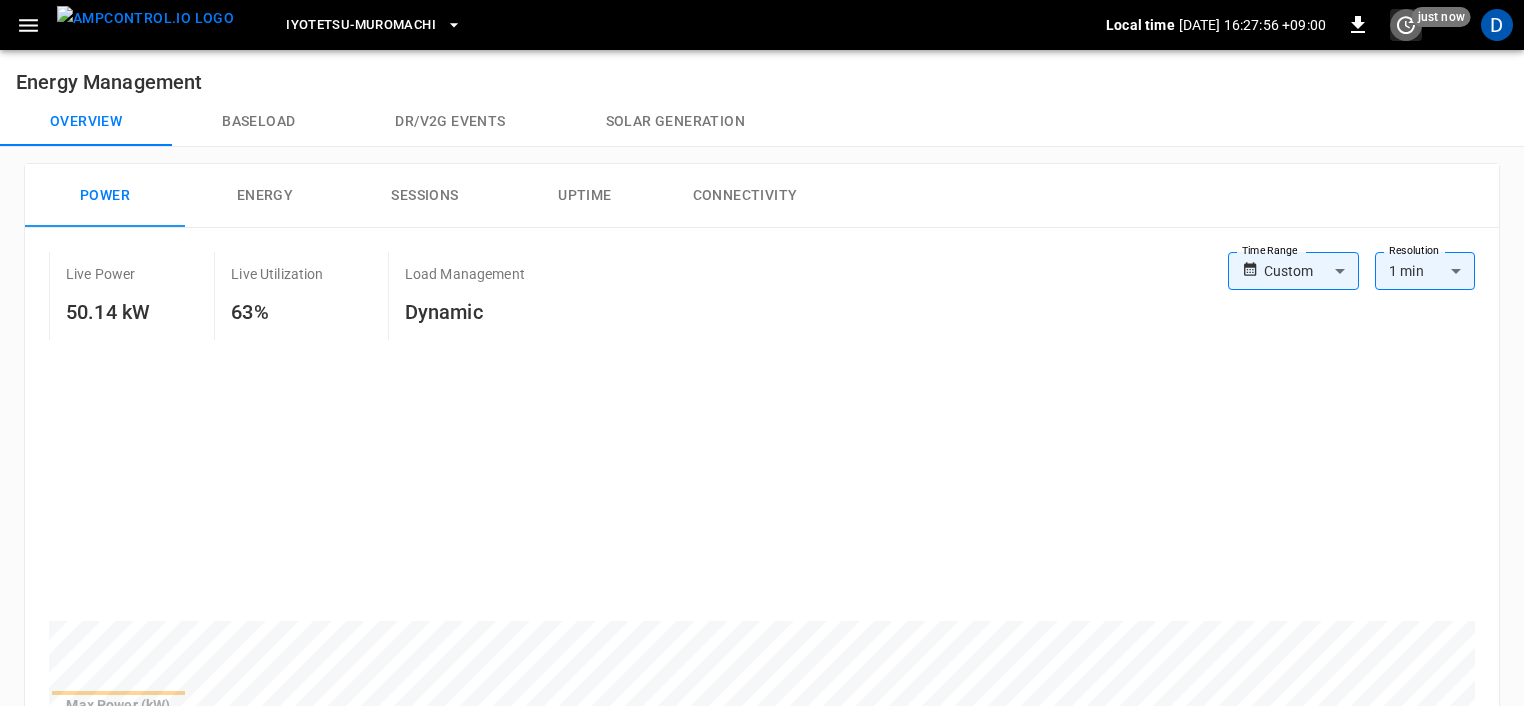 click 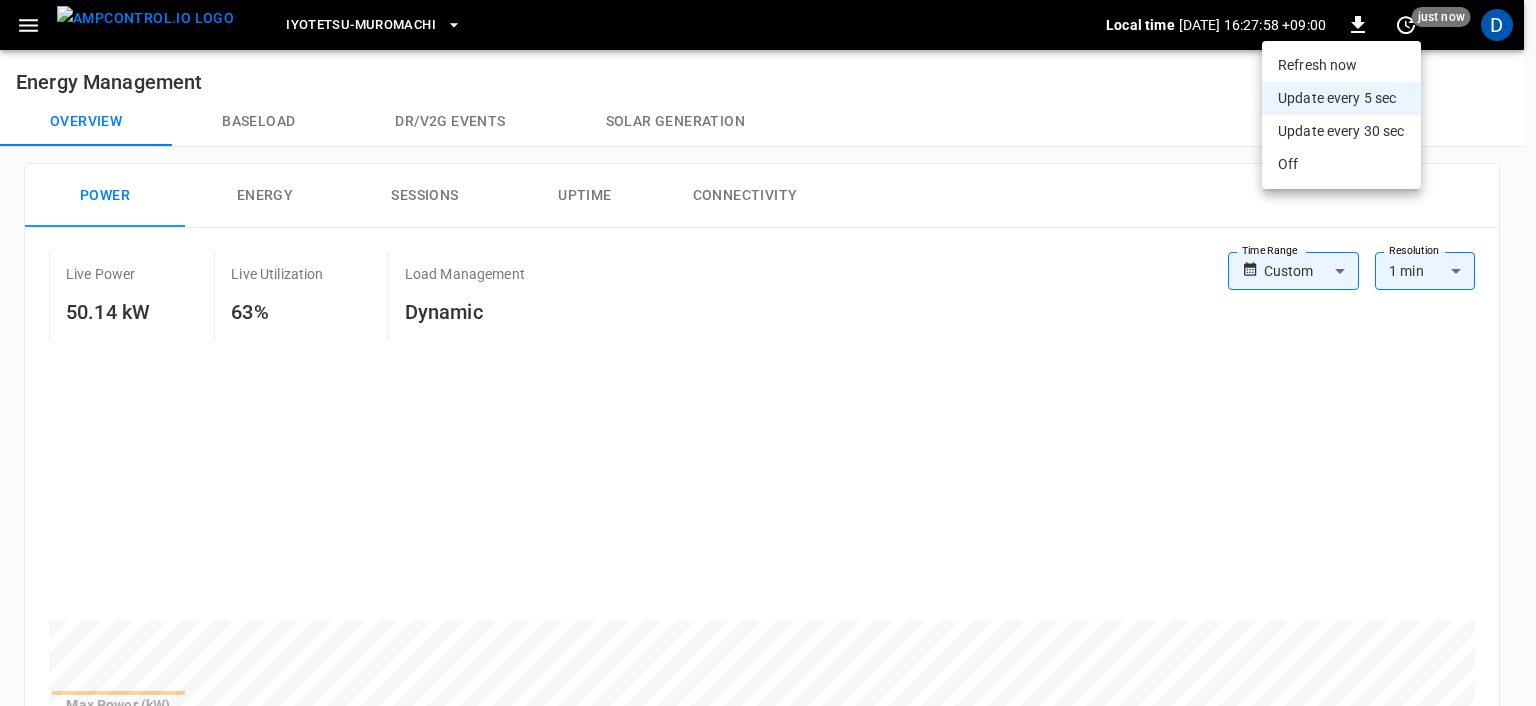 click at bounding box center [768, 353] 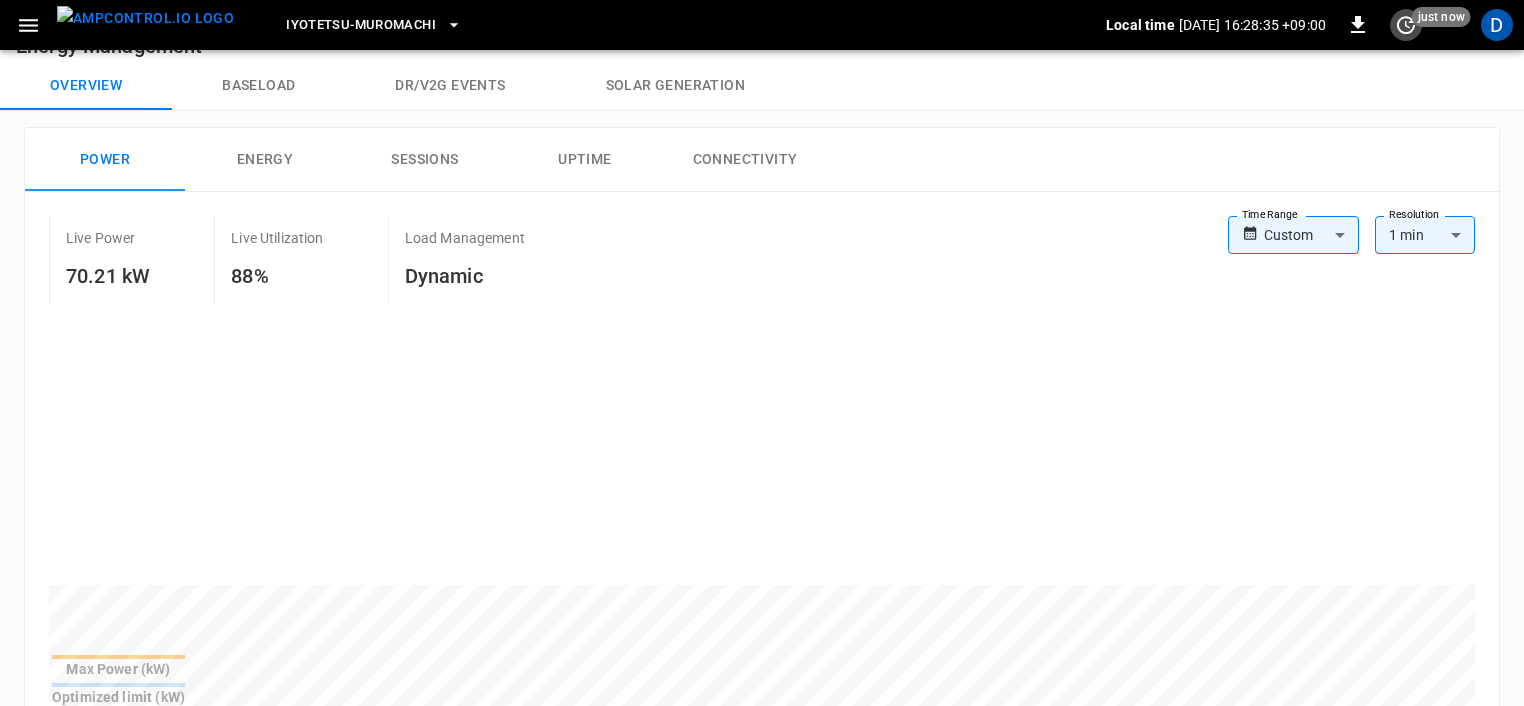 scroll, scrollTop: 0, scrollLeft: 0, axis: both 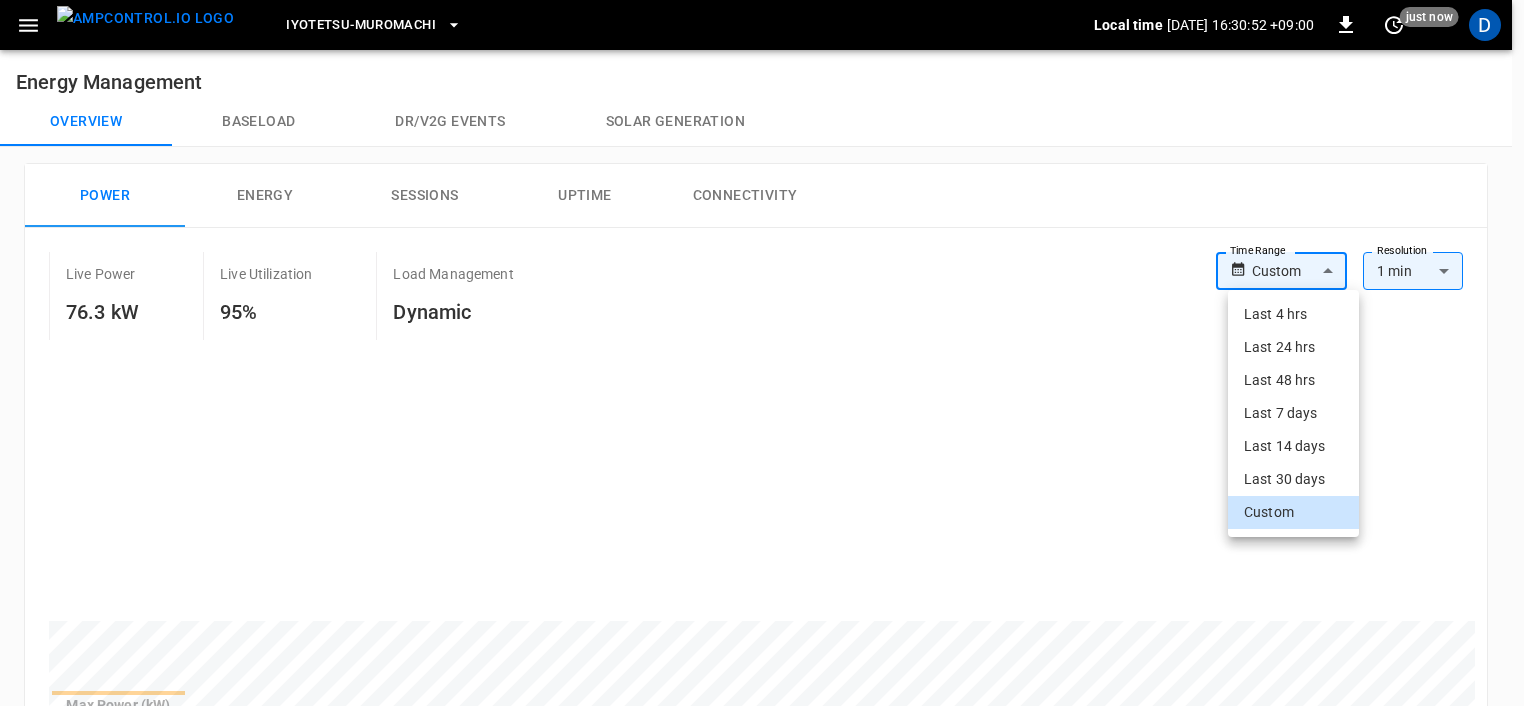 drag, startPoint x: 1273, startPoint y: 271, endPoint x: 1284, endPoint y: 271, distance: 11 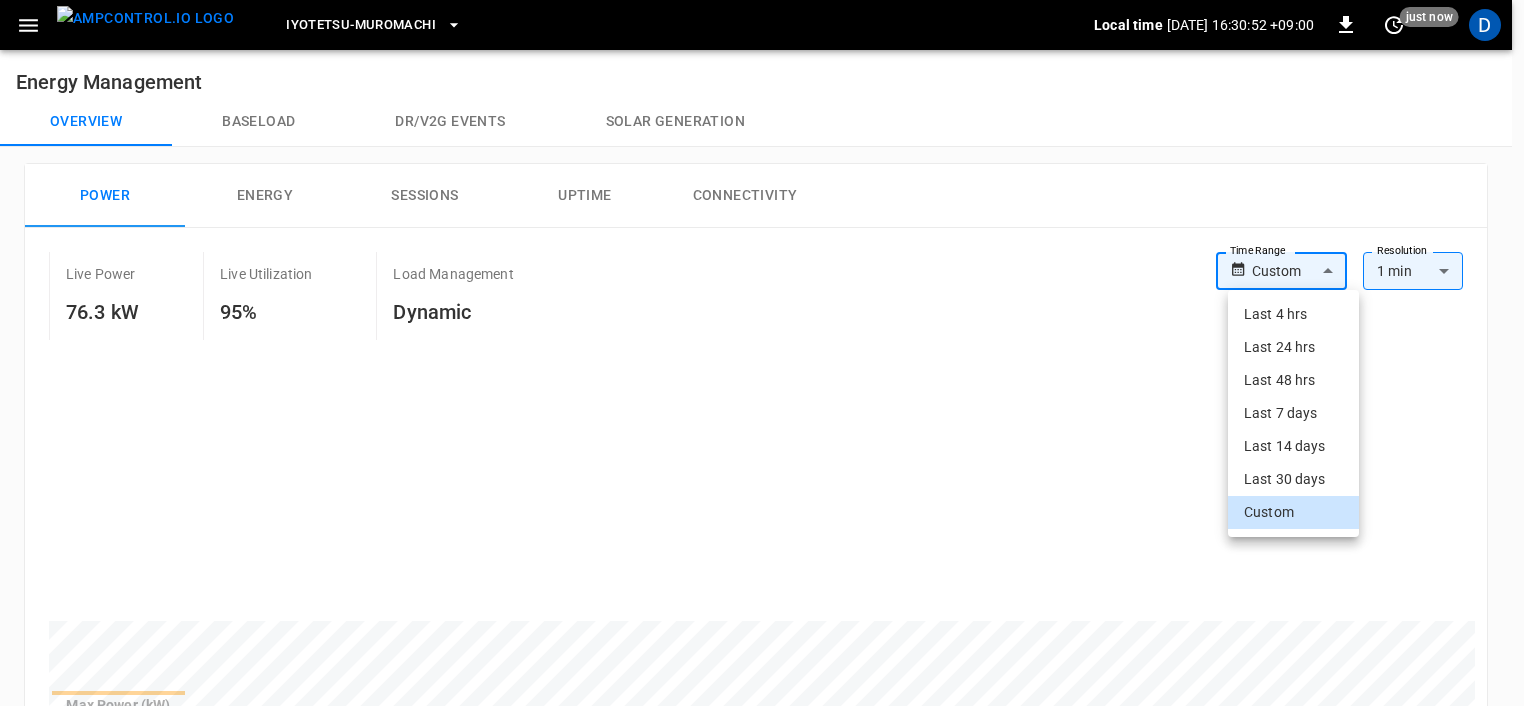 click on "Iyotetsu-[GEOGRAPHIC_DATA] Local time [DATE] 16:30:52 +09:00 0 just now D Energy Management Overview Baseload Dr/V2G events Solar generation Power Energy Sessions Uptime Connectivity Live Power 76.3 kW Live Utilization 95% Load Management Dynamic Time Range Custom ****** Time Range Resolution 1 min ** Resolution Max Power (kW) Optimized limit (kW) Power (kW) Reset zoom Chargers Connectors Vehicles Optimizations ​ ​ Session ​ Session Connectivity ​ Connectivity Current ​ Current Power Split ​ Power Split Allow All IdTags ​ Allow All IdTags Name Serial Number OCPP ID Session Connectivity Live Power Vendor Current # Connectors Power Split Max Power Allow All IdTags Firmware Version Connection Security ID Action IYOTETSU-MUROMACHI-LEFT IYOTETSU-MUROMACHI-LEFT IYOTETSU-MUROMACHI-LEFT Active for 10 hours 9.60 kW EVMJ DC 2 Yes 80  kW   True 1.0.3D_QVD TLS Not Encrypted 5cdc ... Copy IYOTETSU-MUROMACHI-RIGHT IYOTETSU-MUROMACHI-RIGHT IYOTETSU-MUROMACHI-RIGHT Active for 10 hours 66.70 kW EVMJ DC 2 Yes 80  kW" at bounding box center (762, 759) 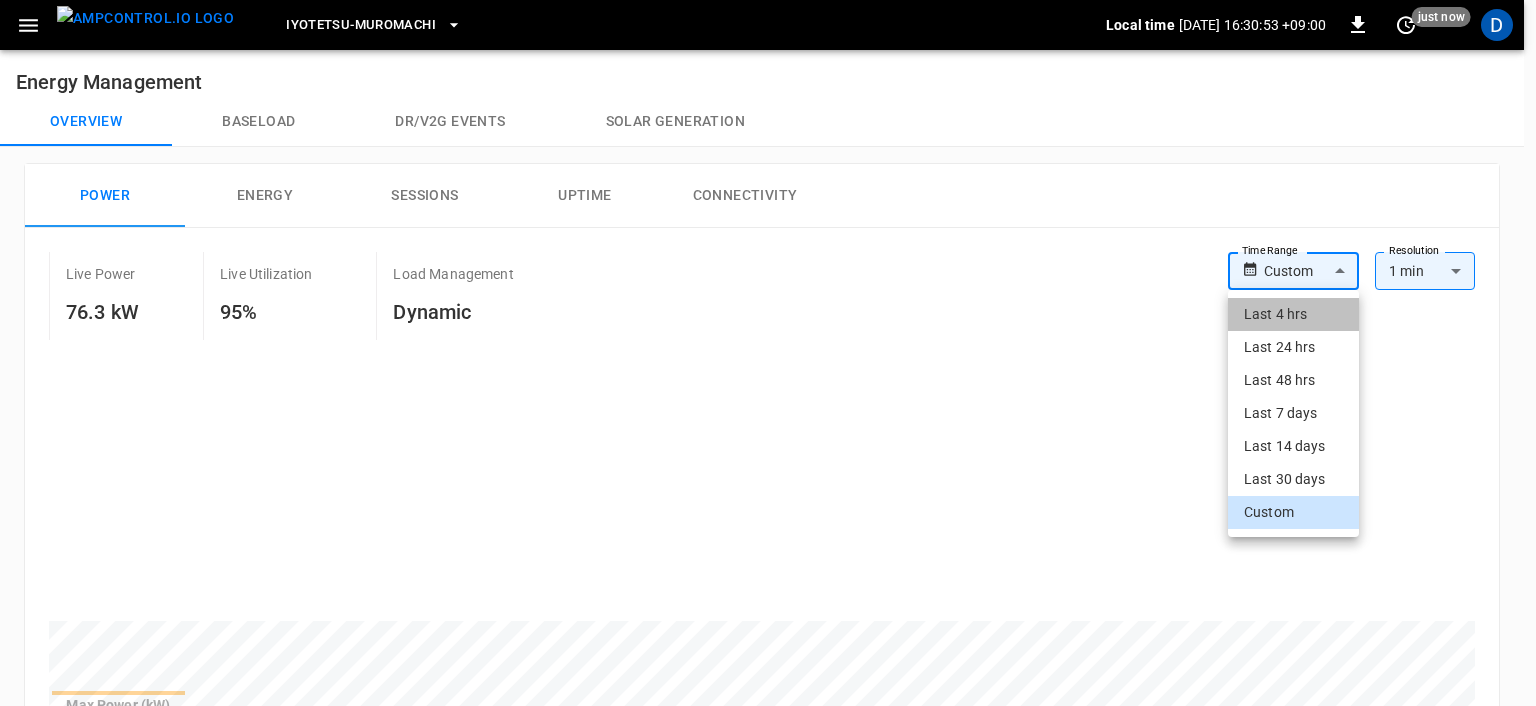 click on "Last 4 hrs" at bounding box center [1293, 314] 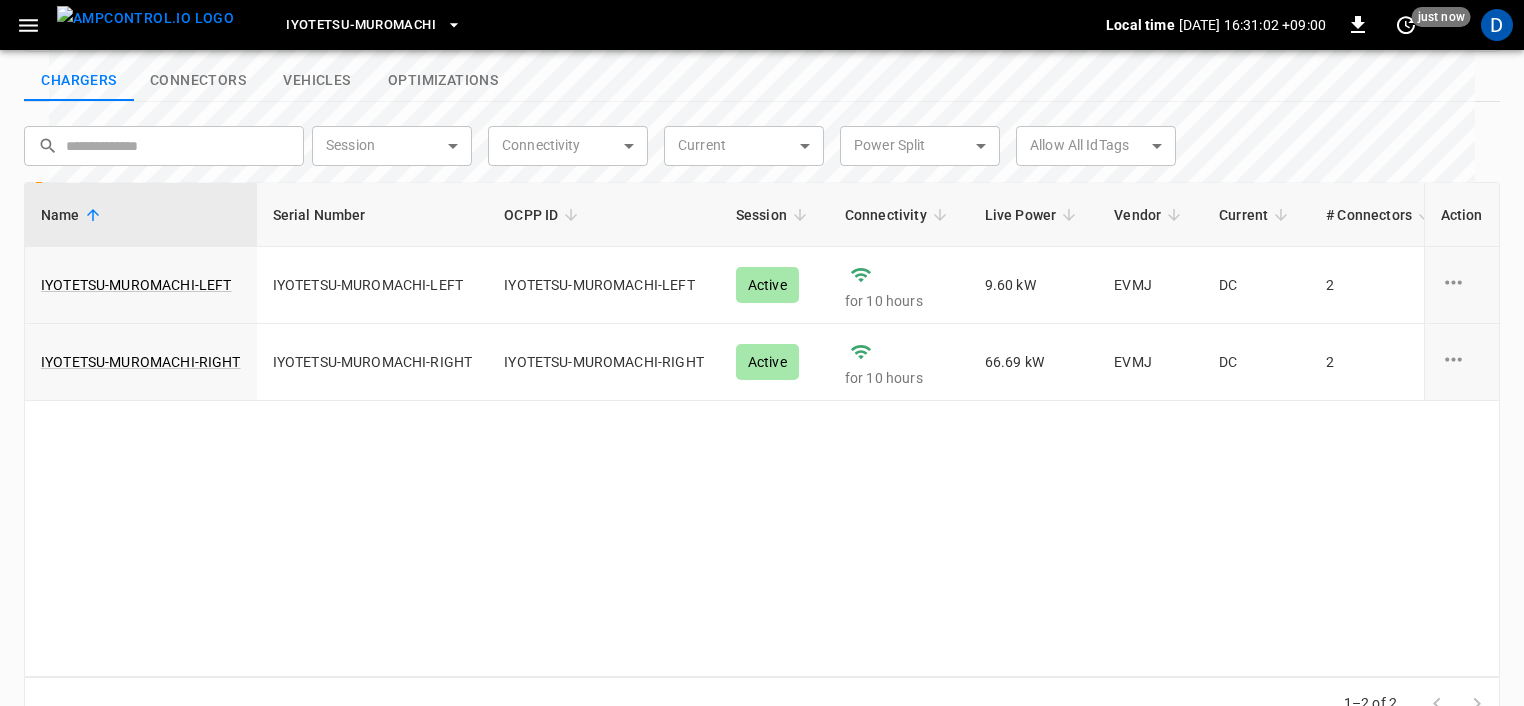 scroll, scrollTop: 571, scrollLeft: 0, axis: vertical 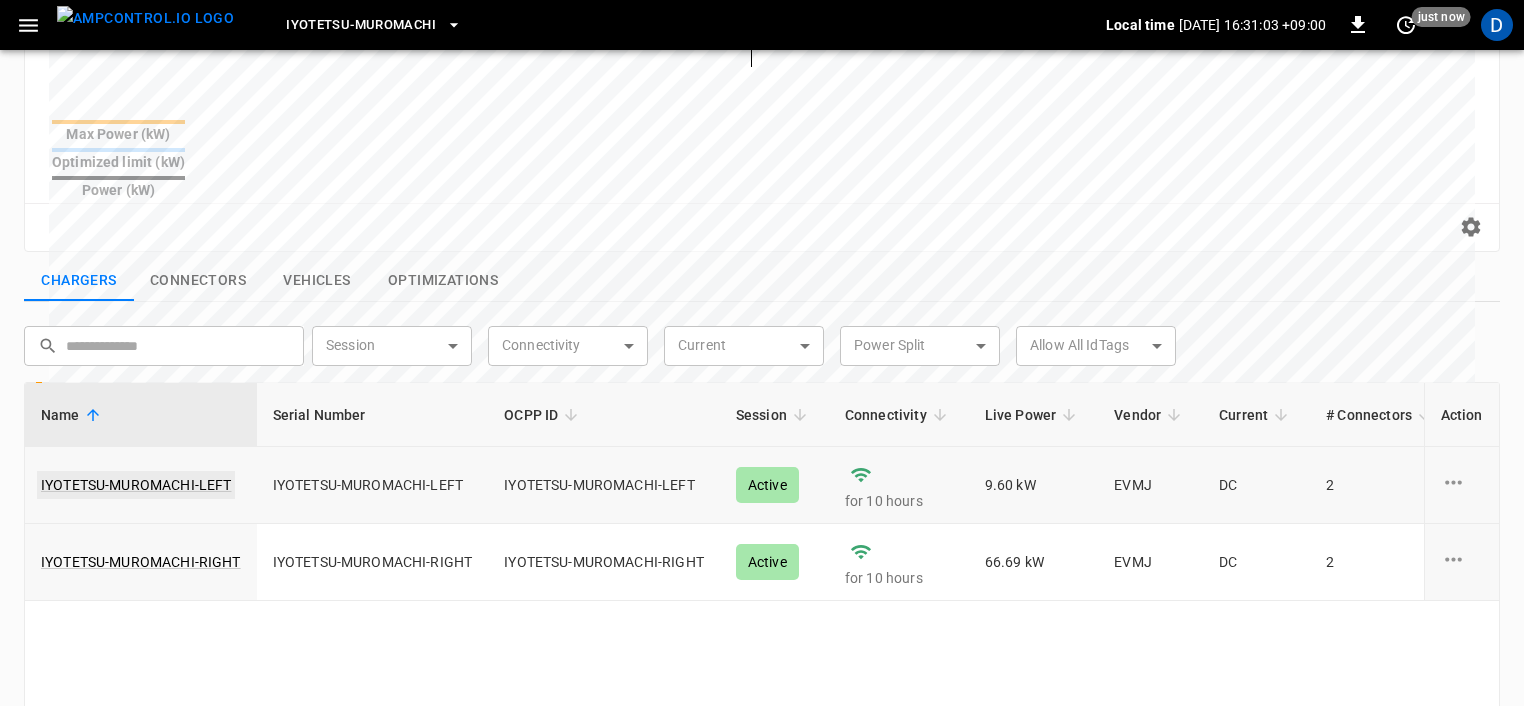 click on "IYOTETSU-MUROMACHI-LEFT" at bounding box center (136, 485) 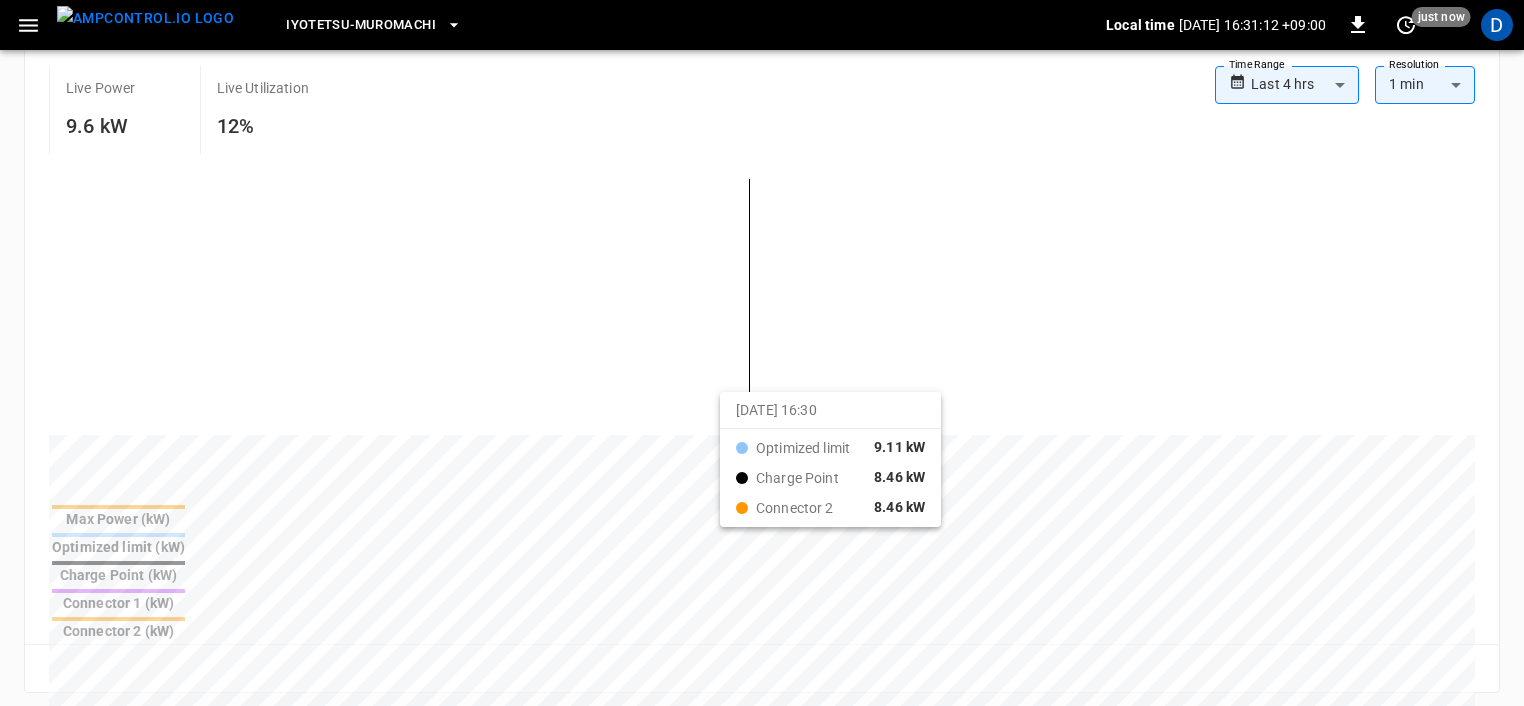 scroll, scrollTop: 0, scrollLeft: 0, axis: both 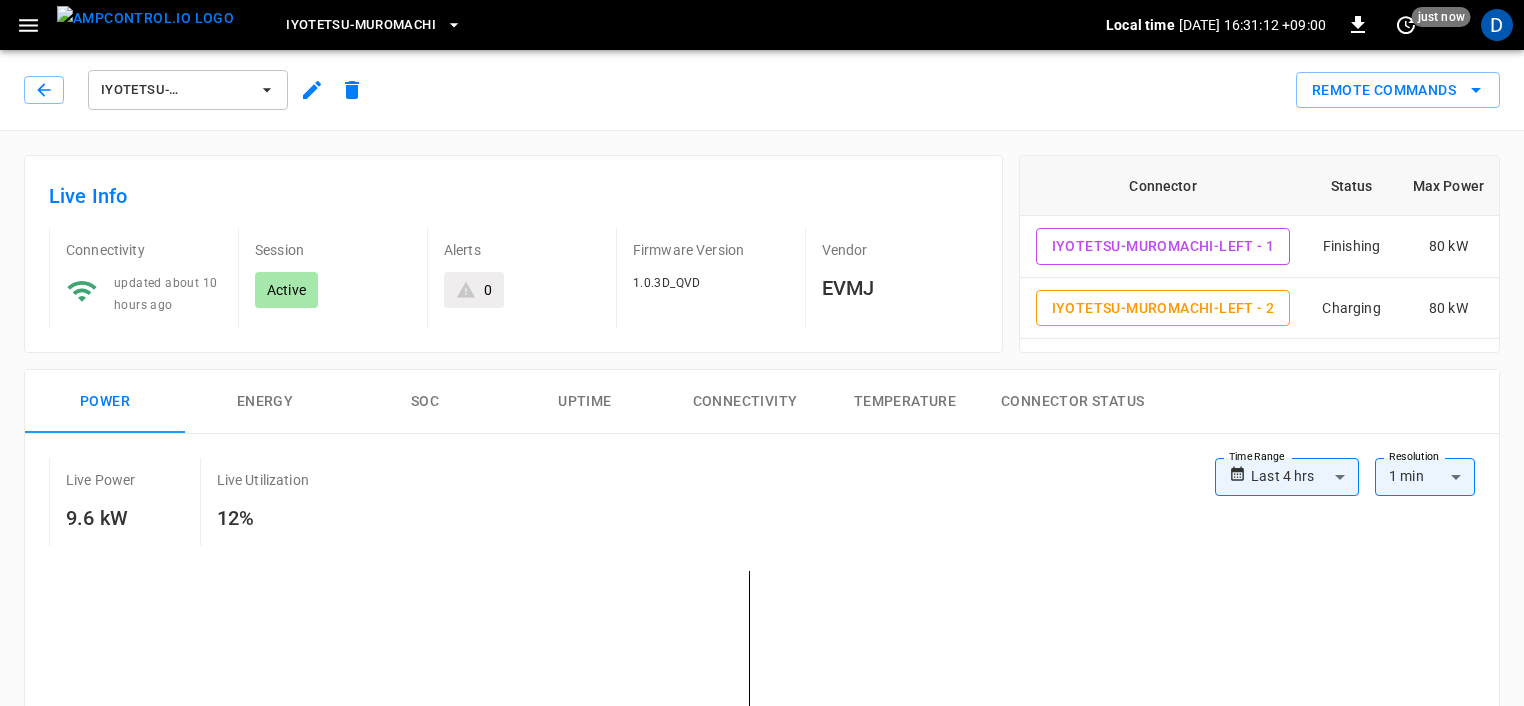 click on "IYOTETSU-MUROMACHI-LEFT" at bounding box center (188, 90) 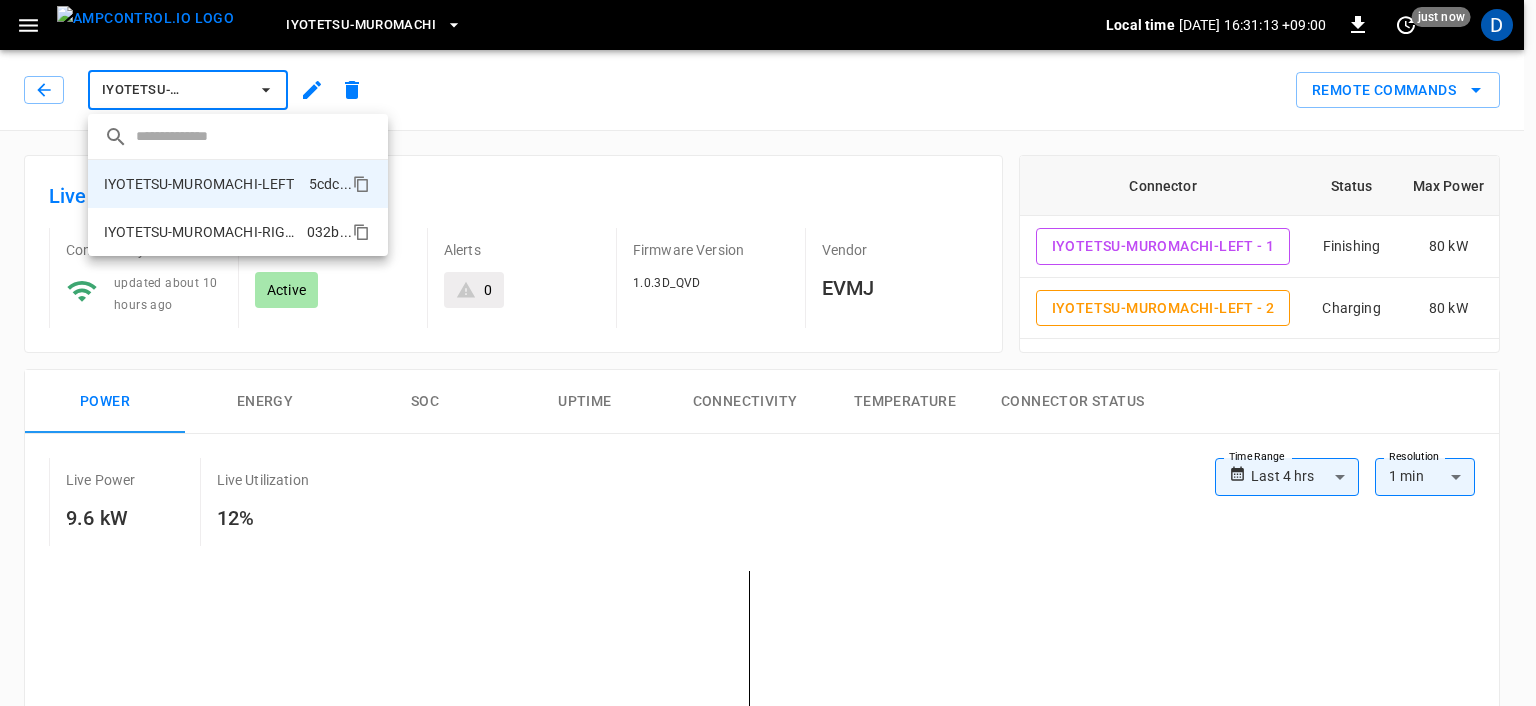click on "IYOTETSU-MUROMACHI-RIGHT 032b ..." at bounding box center [238, 232] 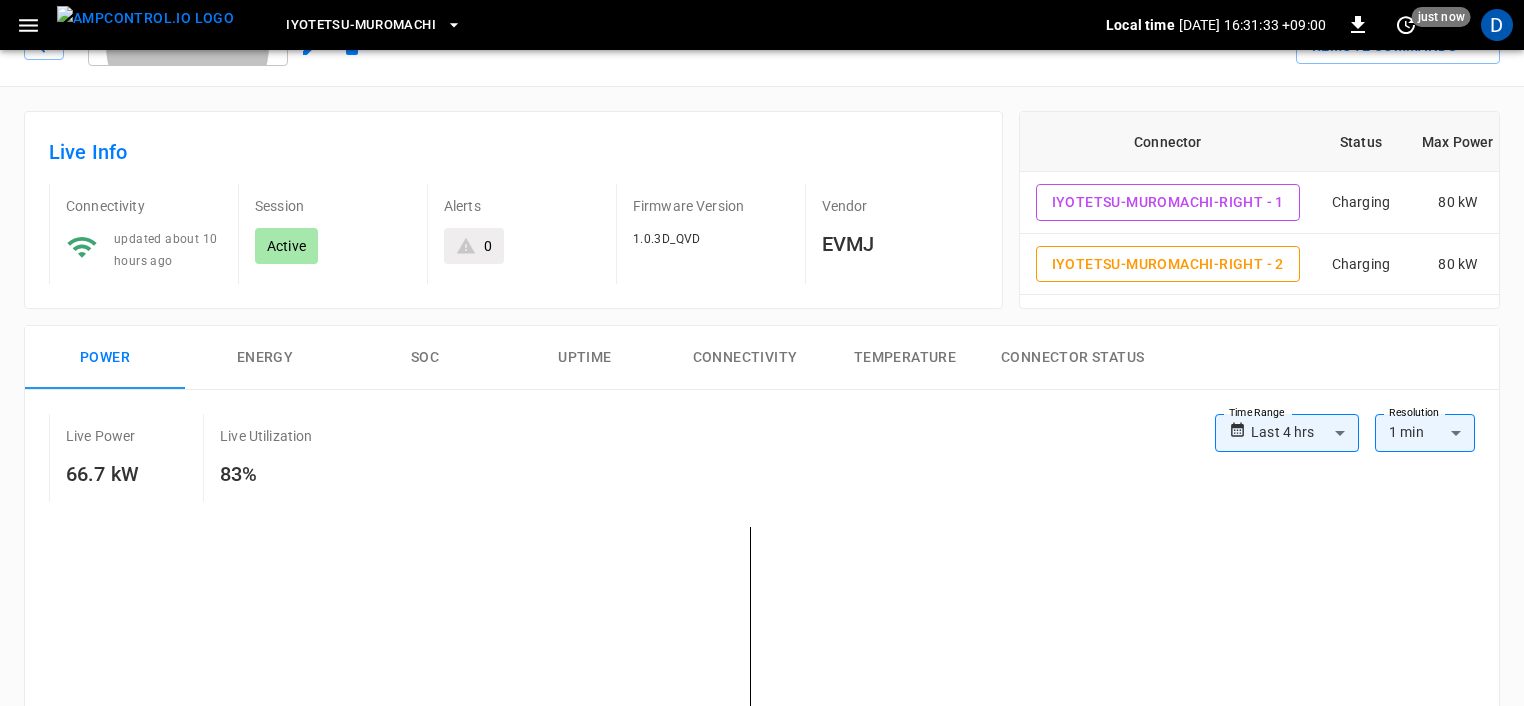 scroll, scrollTop: 0, scrollLeft: 0, axis: both 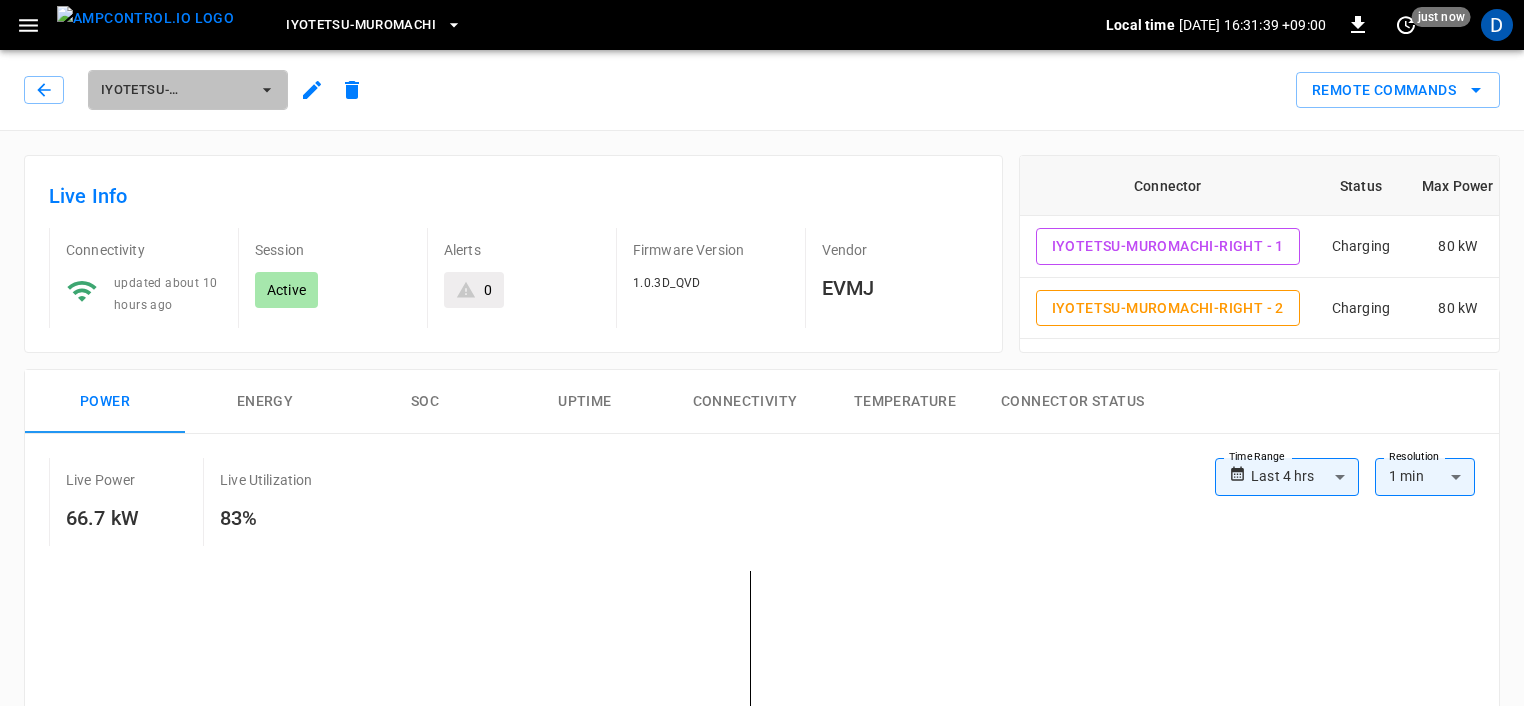 click on "IYOTETSU-MUROMACHI-RIGHT" at bounding box center (175, 90) 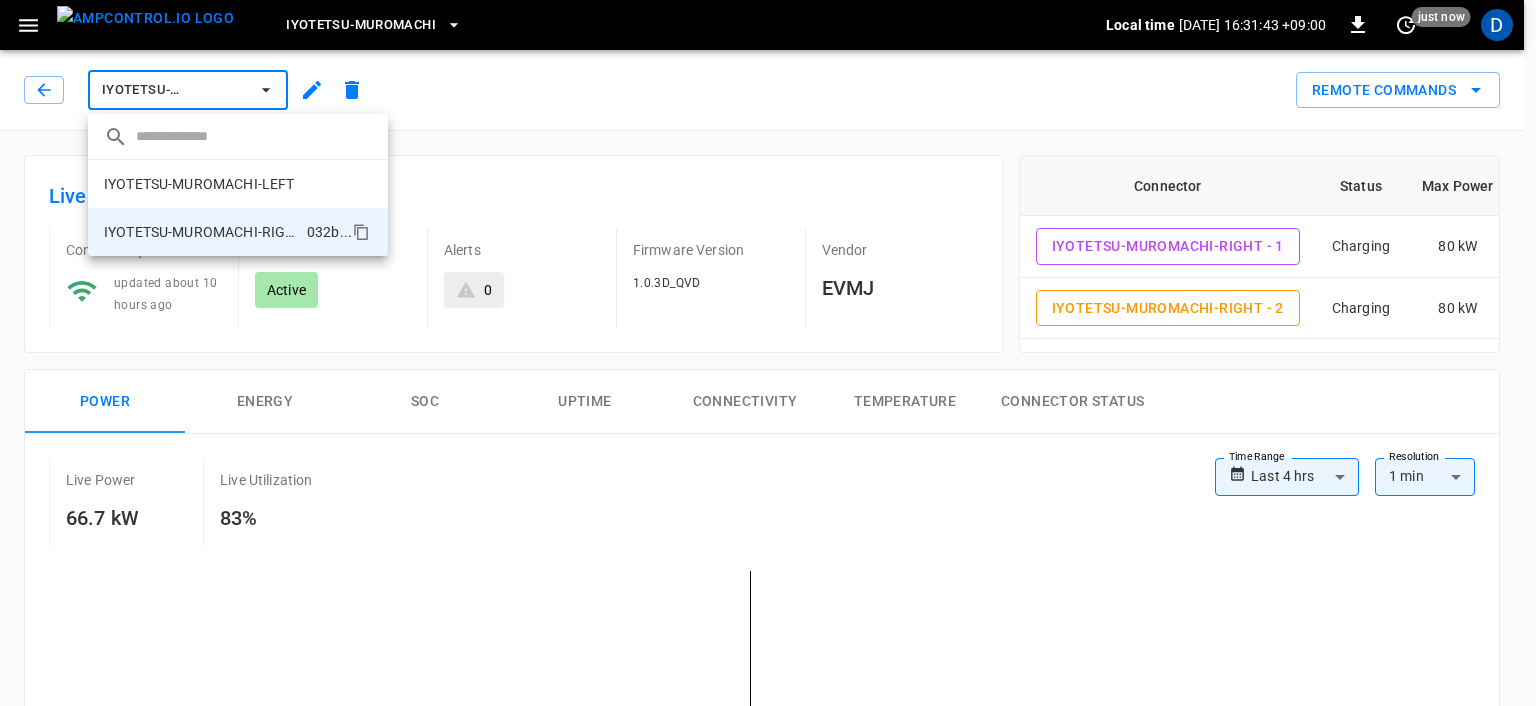 click at bounding box center [768, 353] 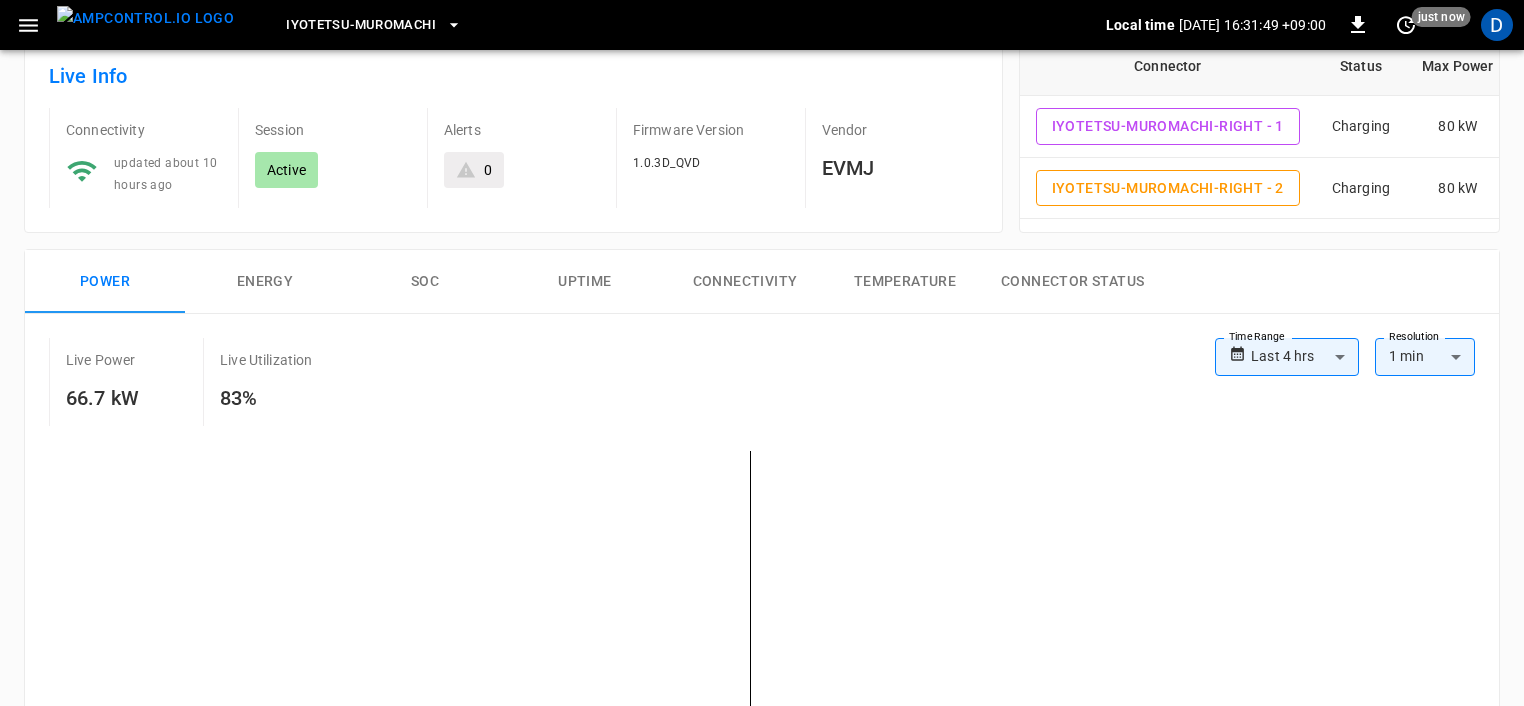 scroll, scrollTop: 0, scrollLeft: 0, axis: both 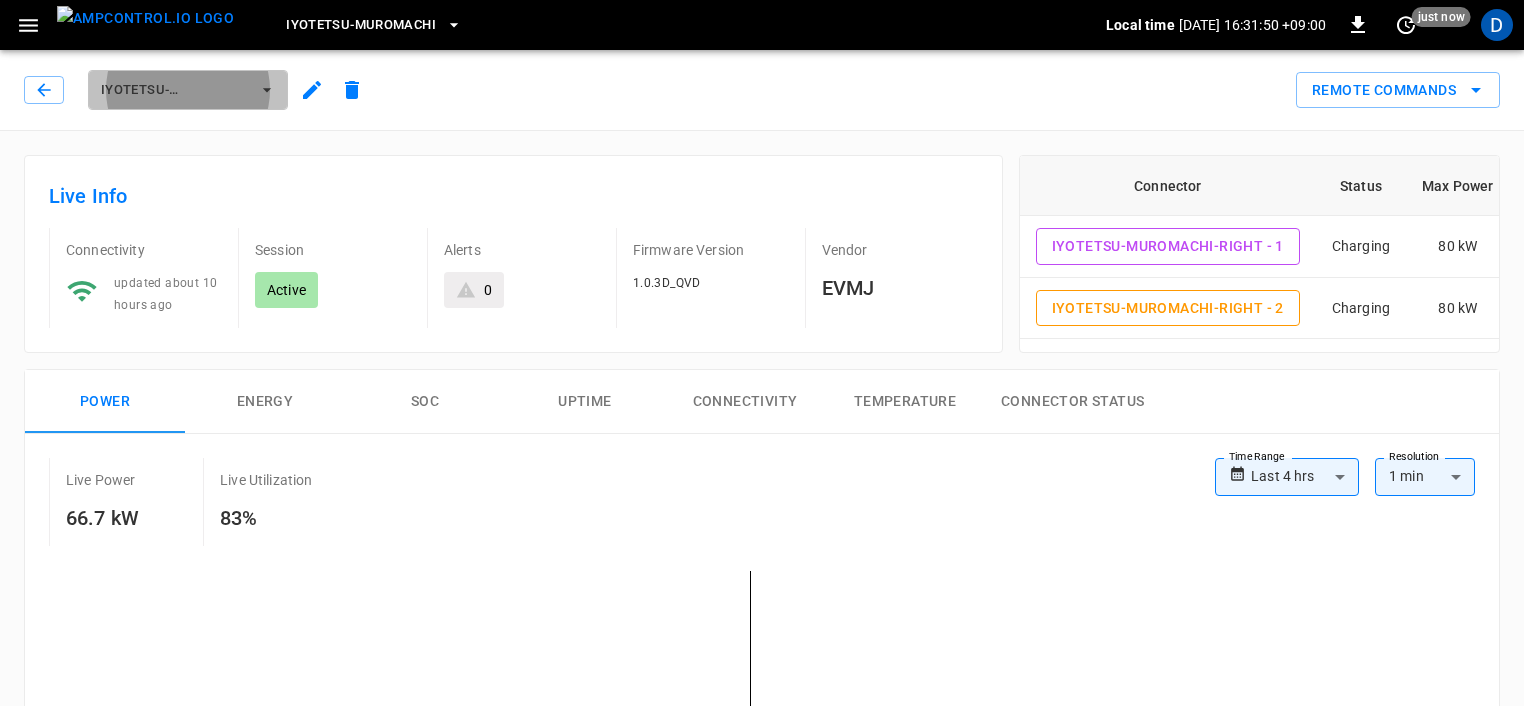click 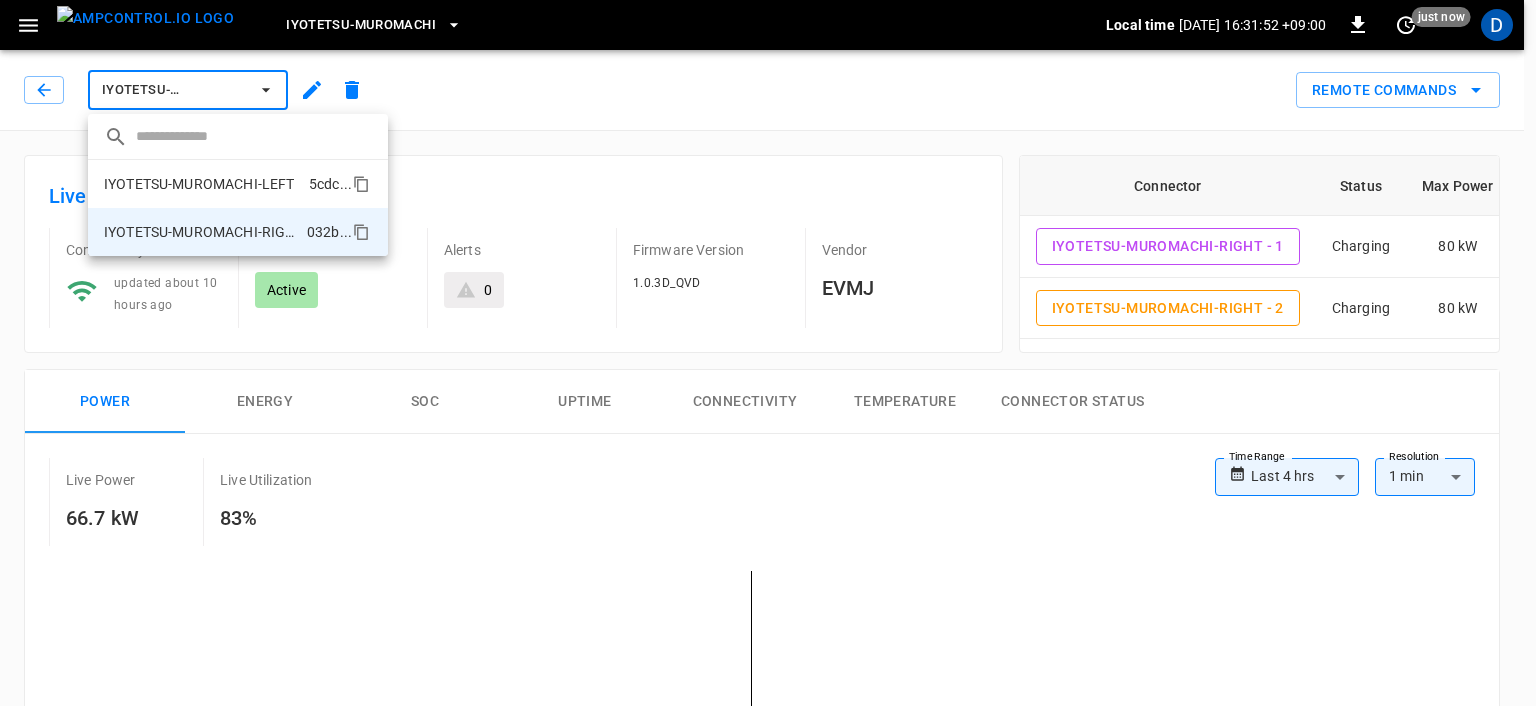 click on "IYOTETSU-MUROMACHI-LEFT" at bounding box center (199, 184) 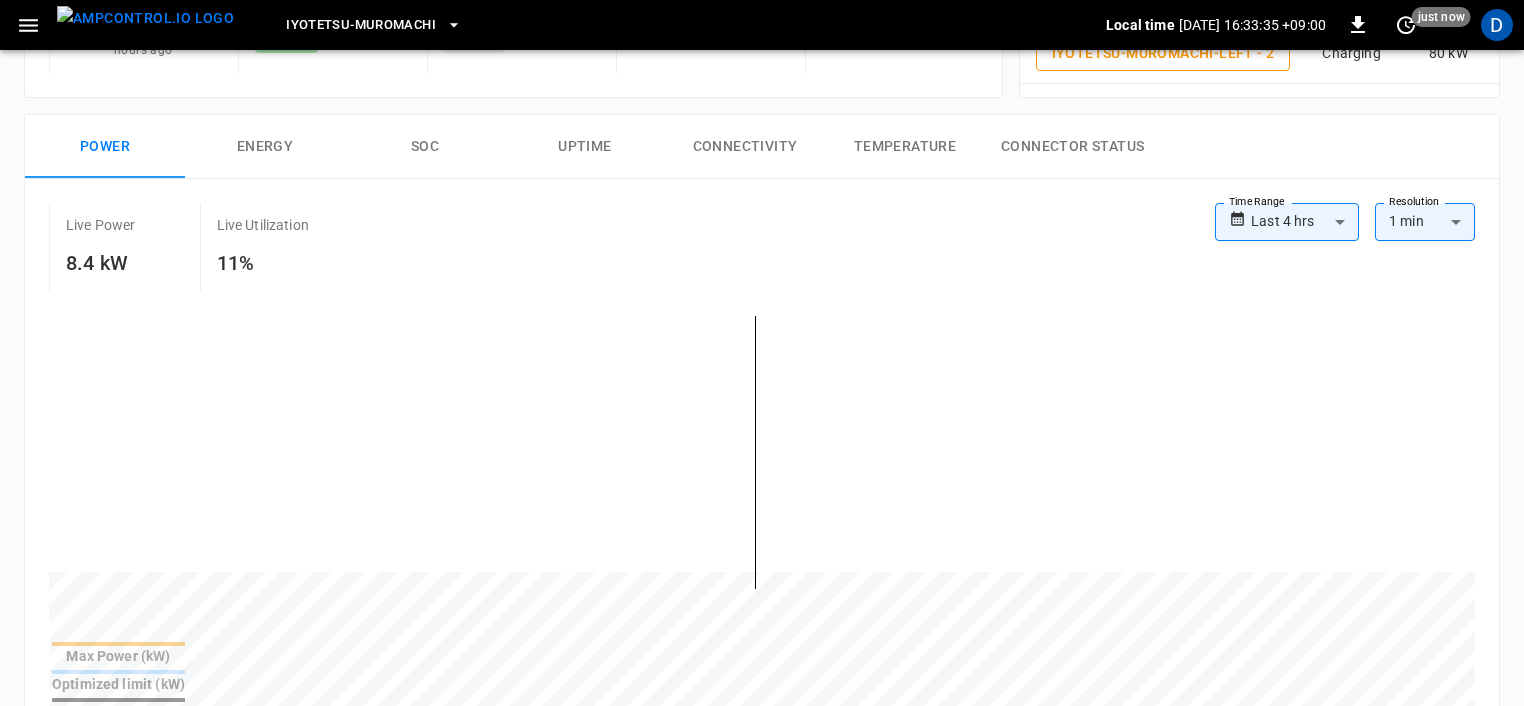 scroll, scrollTop: 0, scrollLeft: 0, axis: both 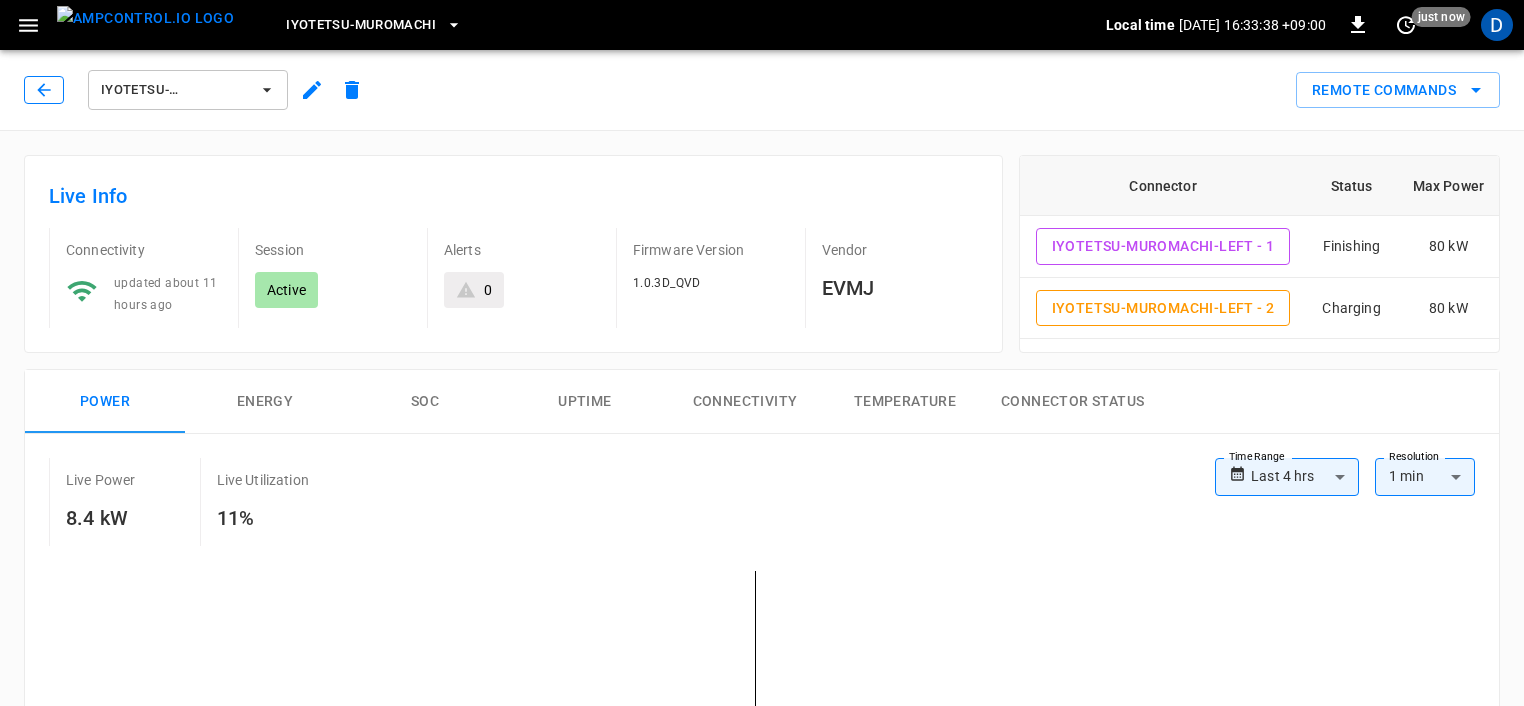 click at bounding box center (44, 90) 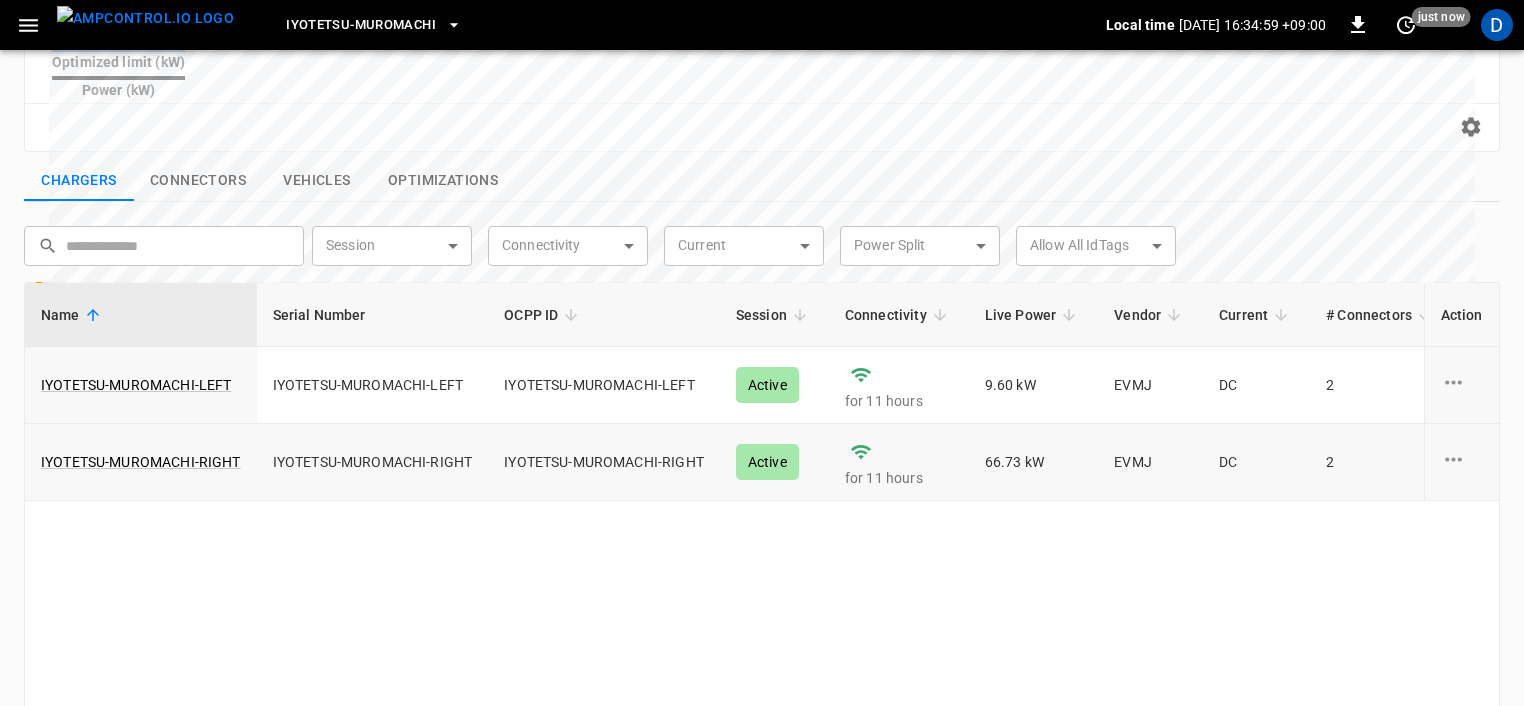 scroll, scrollTop: 771, scrollLeft: 0, axis: vertical 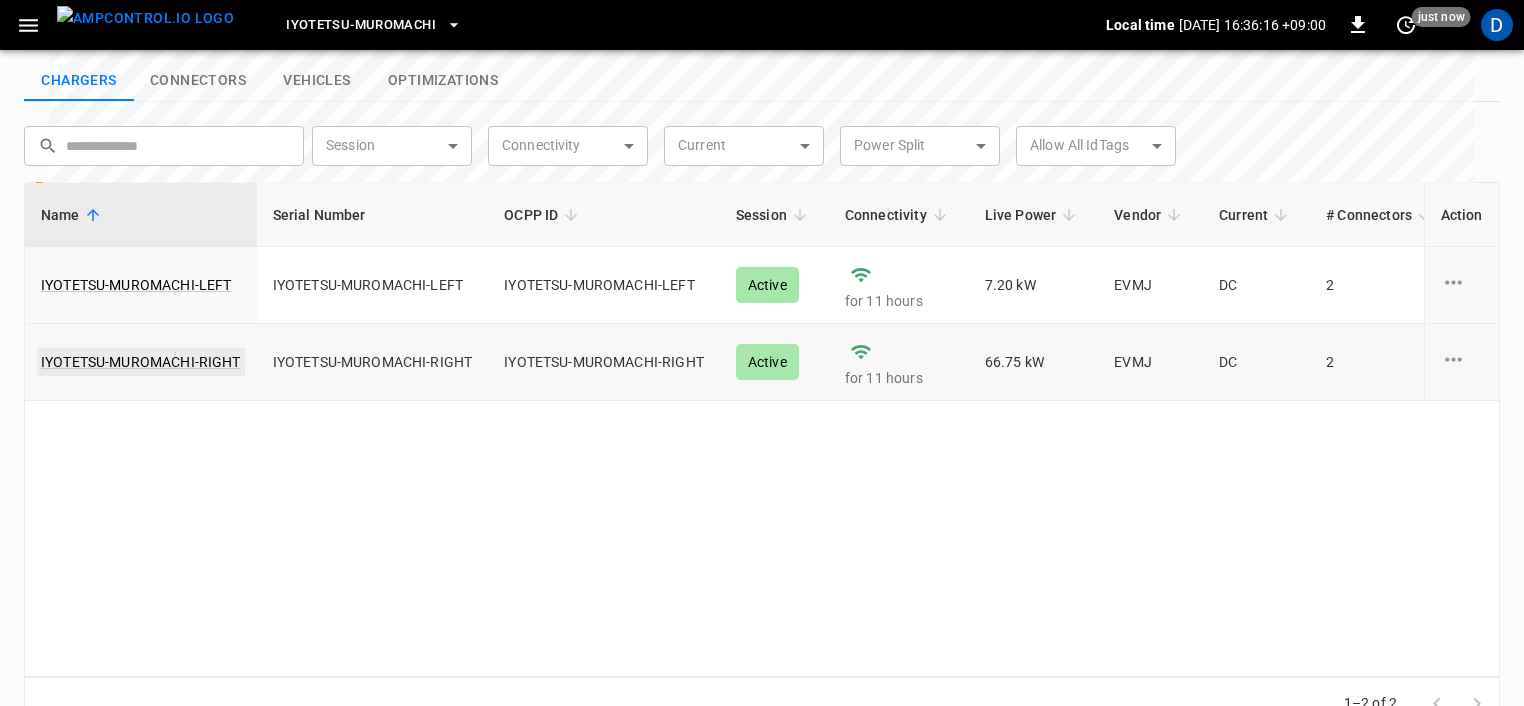 click on "IYOTETSU-MUROMACHI-RIGHT" at bounding box center (141, 362) 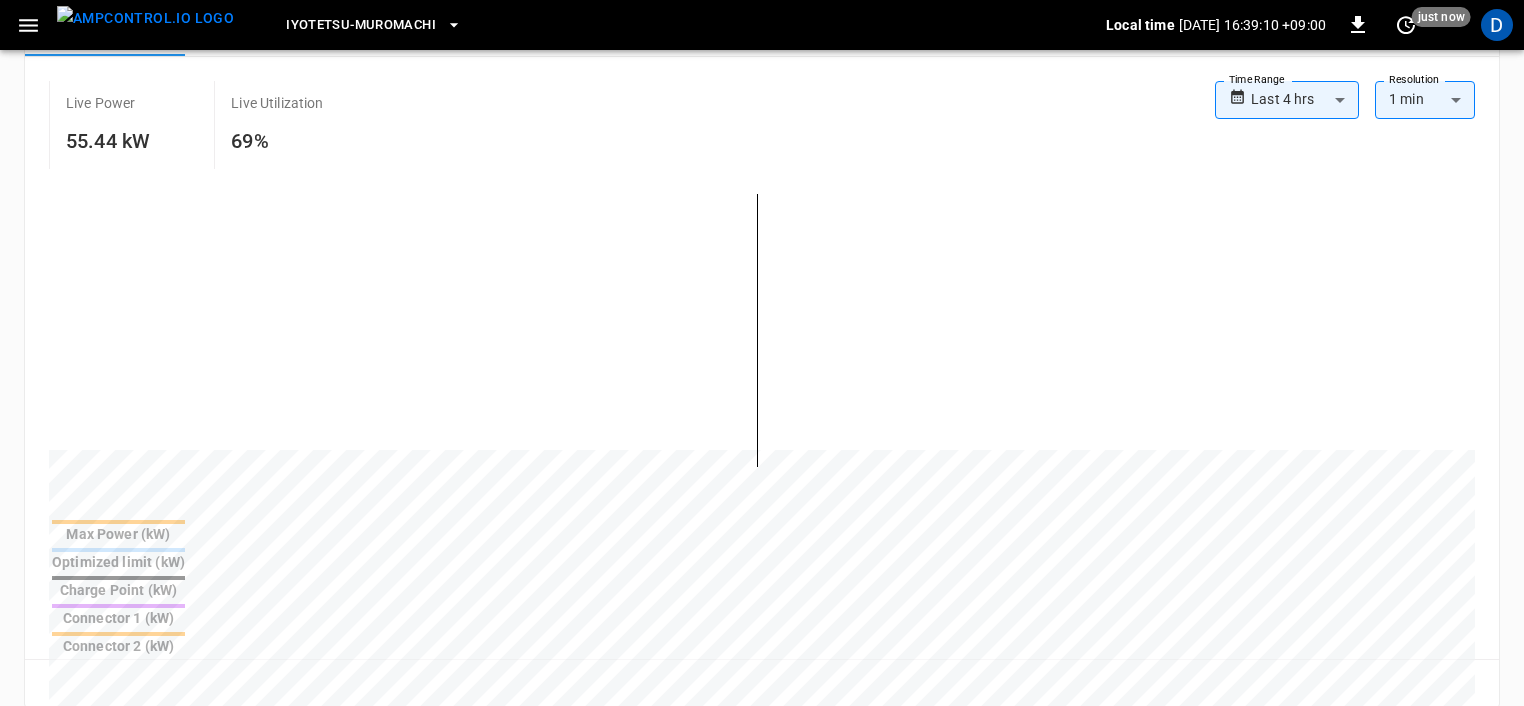 scroll, scrollTop: 191, scrollLeft: 0, axis: vertical 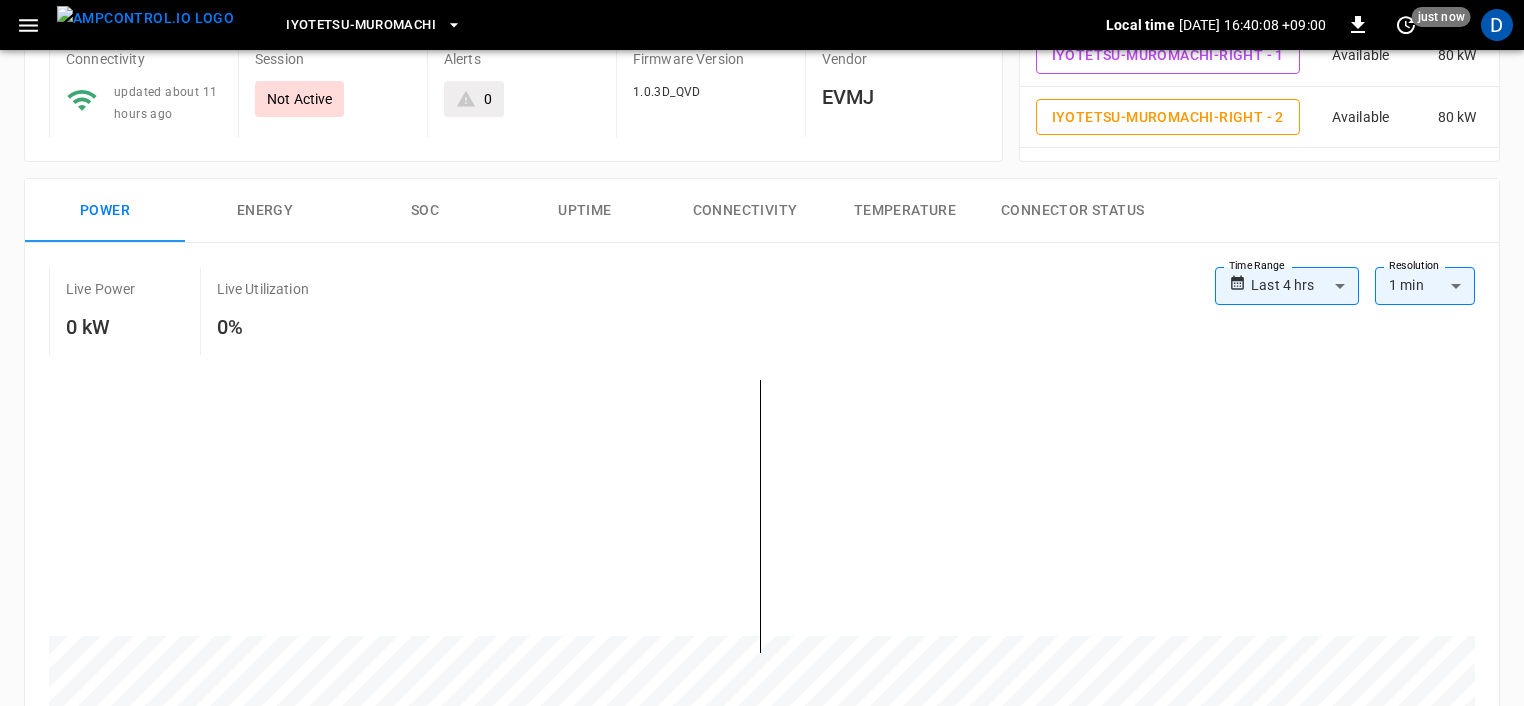 click 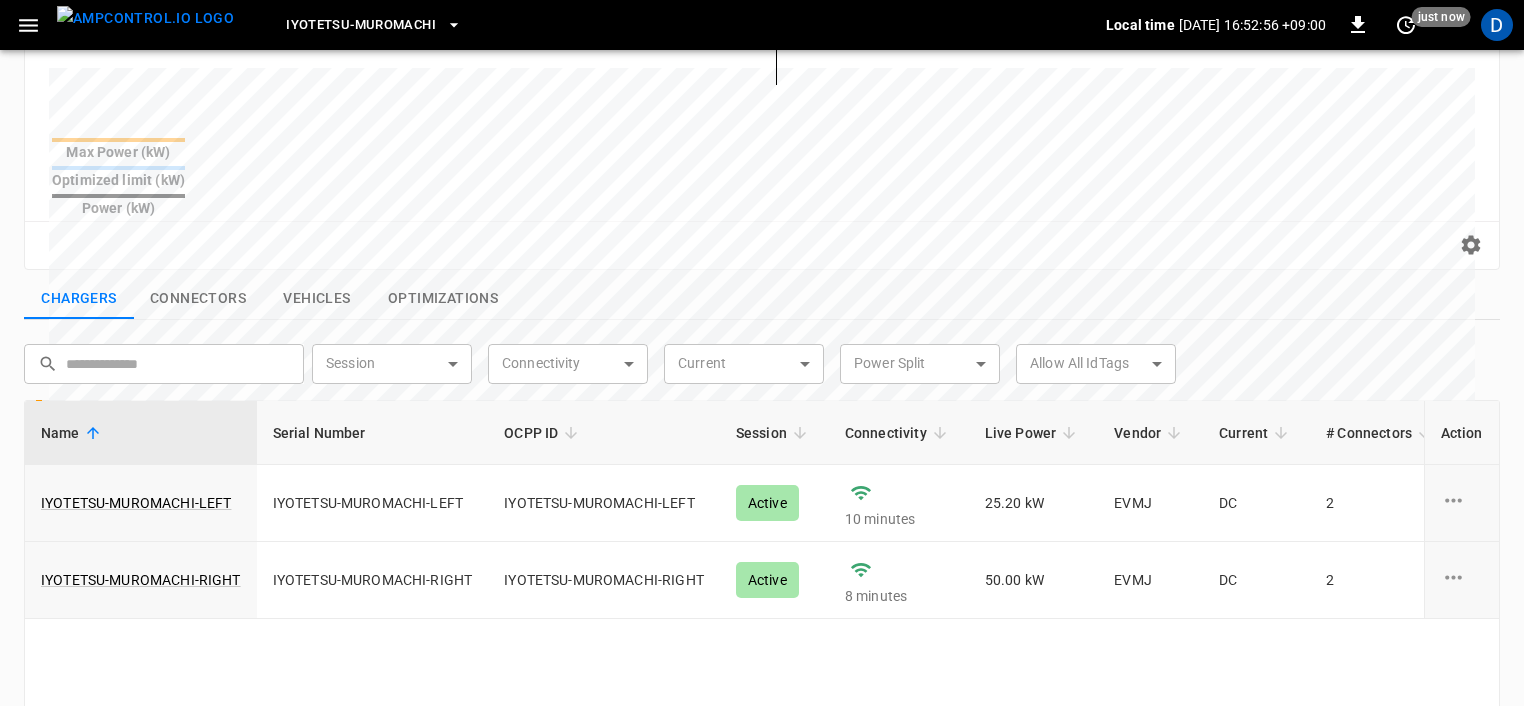 scroll, scrollTop: 771, scrollLeft: 0, axis: vertical 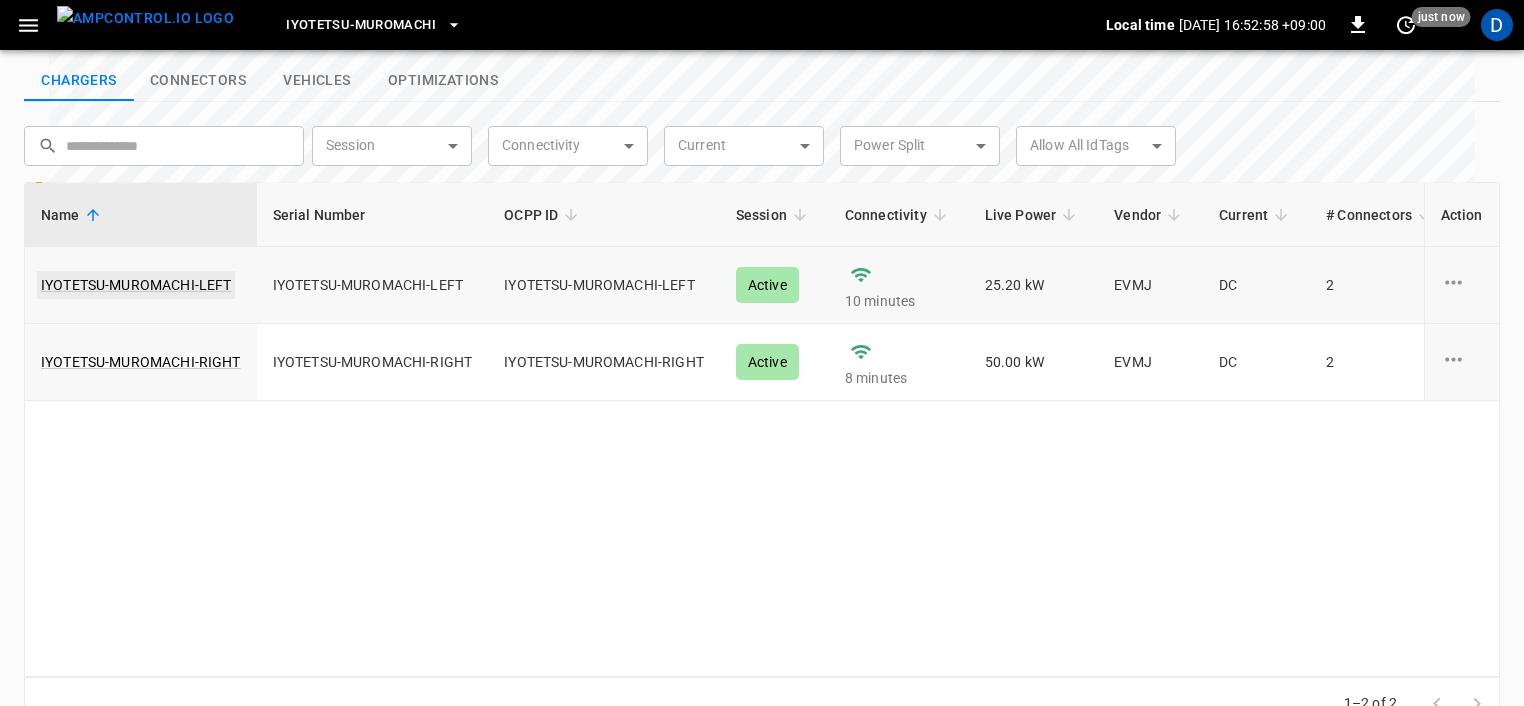 click on "IYOTETSU-MUROMACHI-LEFT" at bounding box center (136, 285) 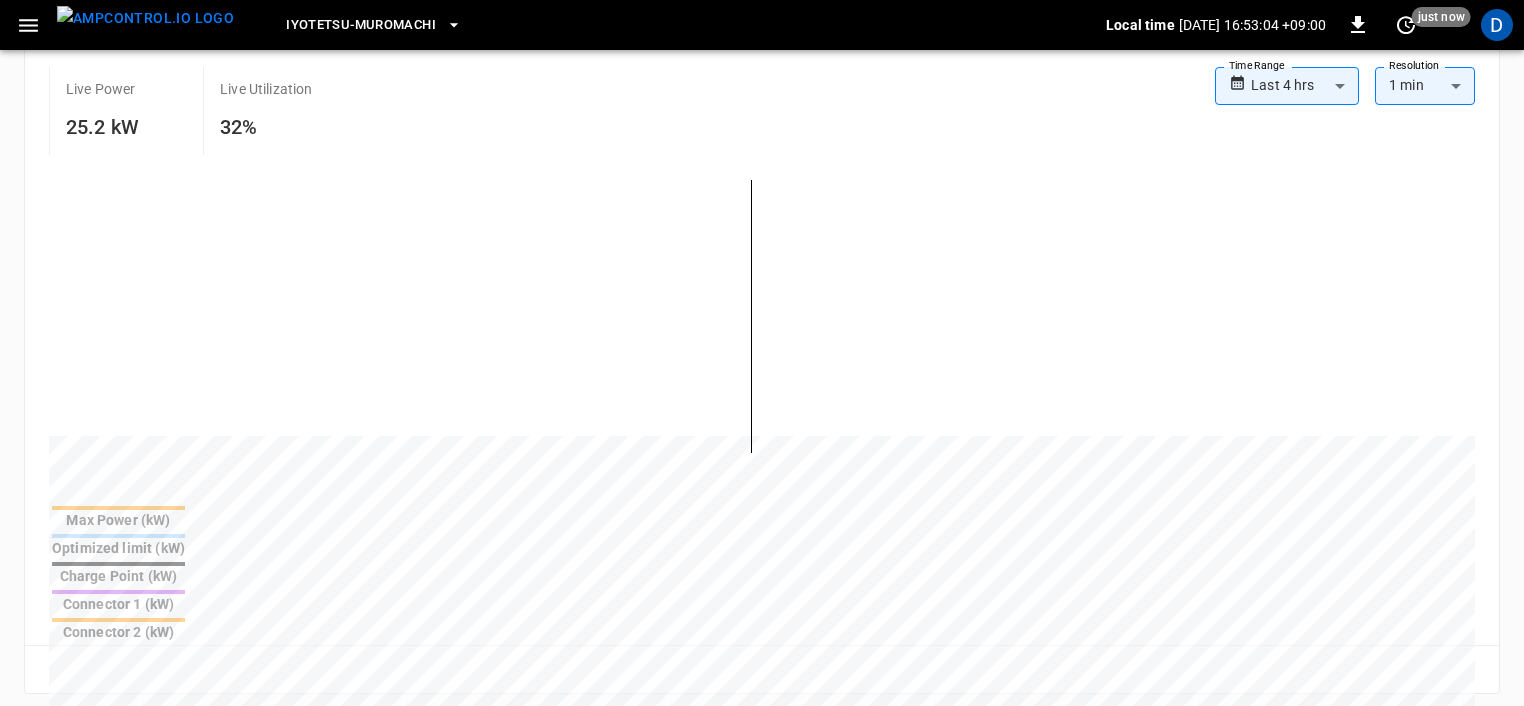 scroll, scrollTop: 392, scrollLeft: 0, axis: vertical 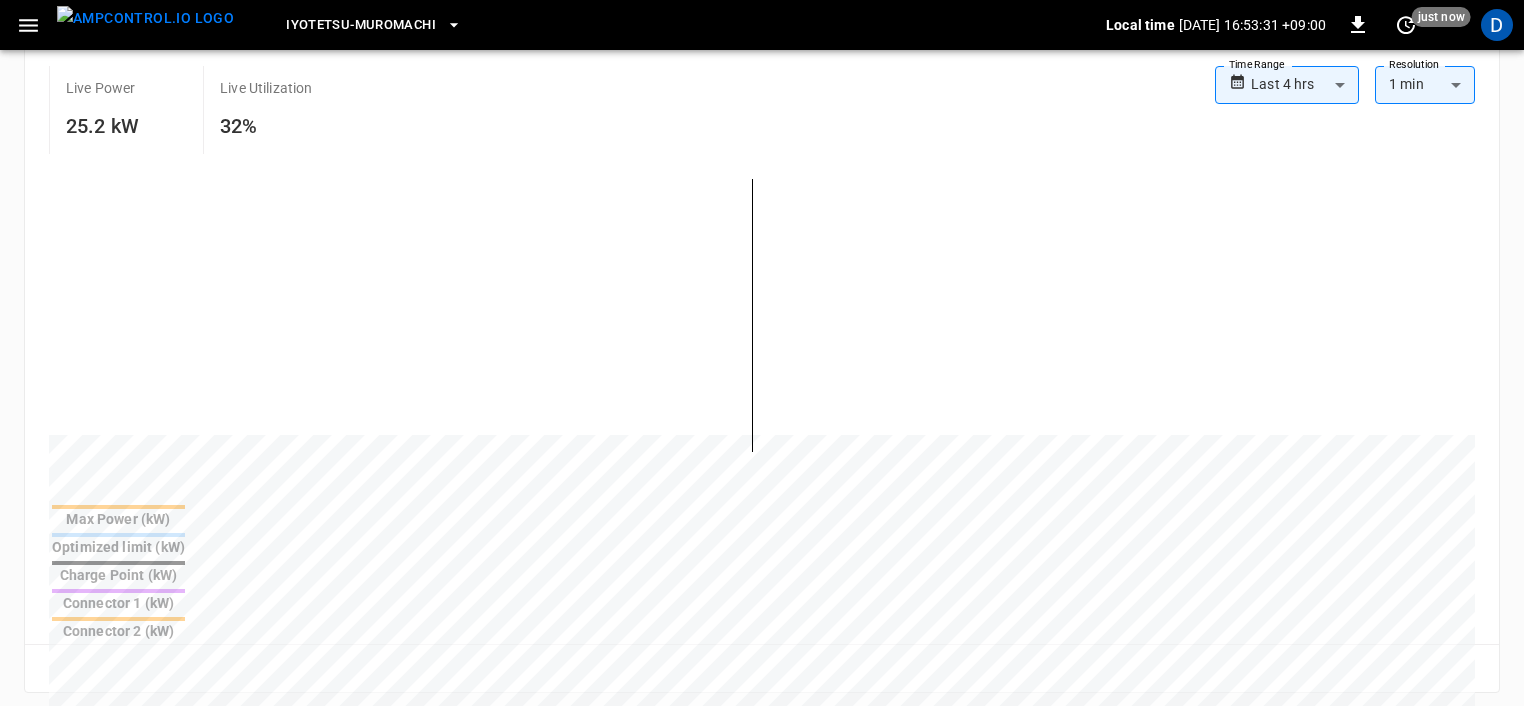 click on "**********" at bounding box center (1345, 94) 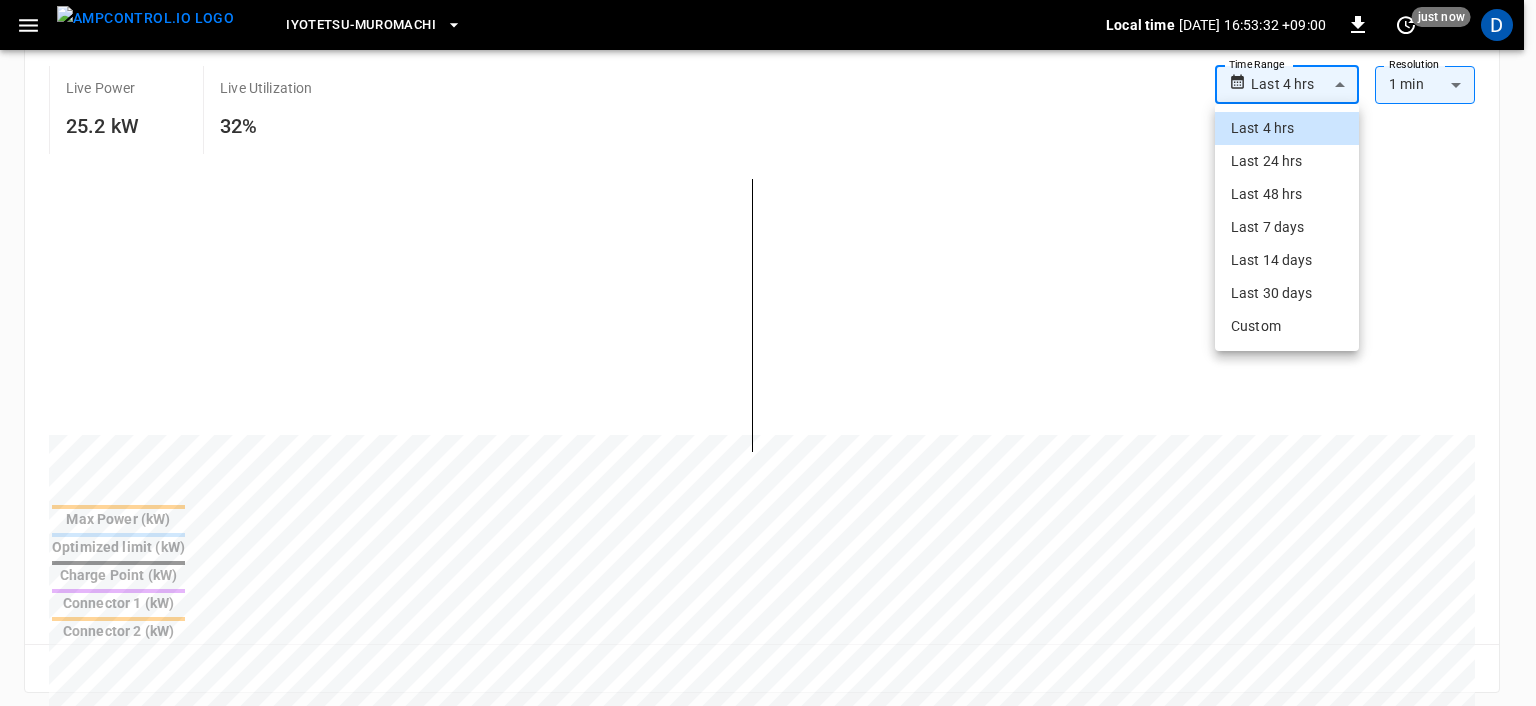 click on "**********" at bounding box center (768, 205) 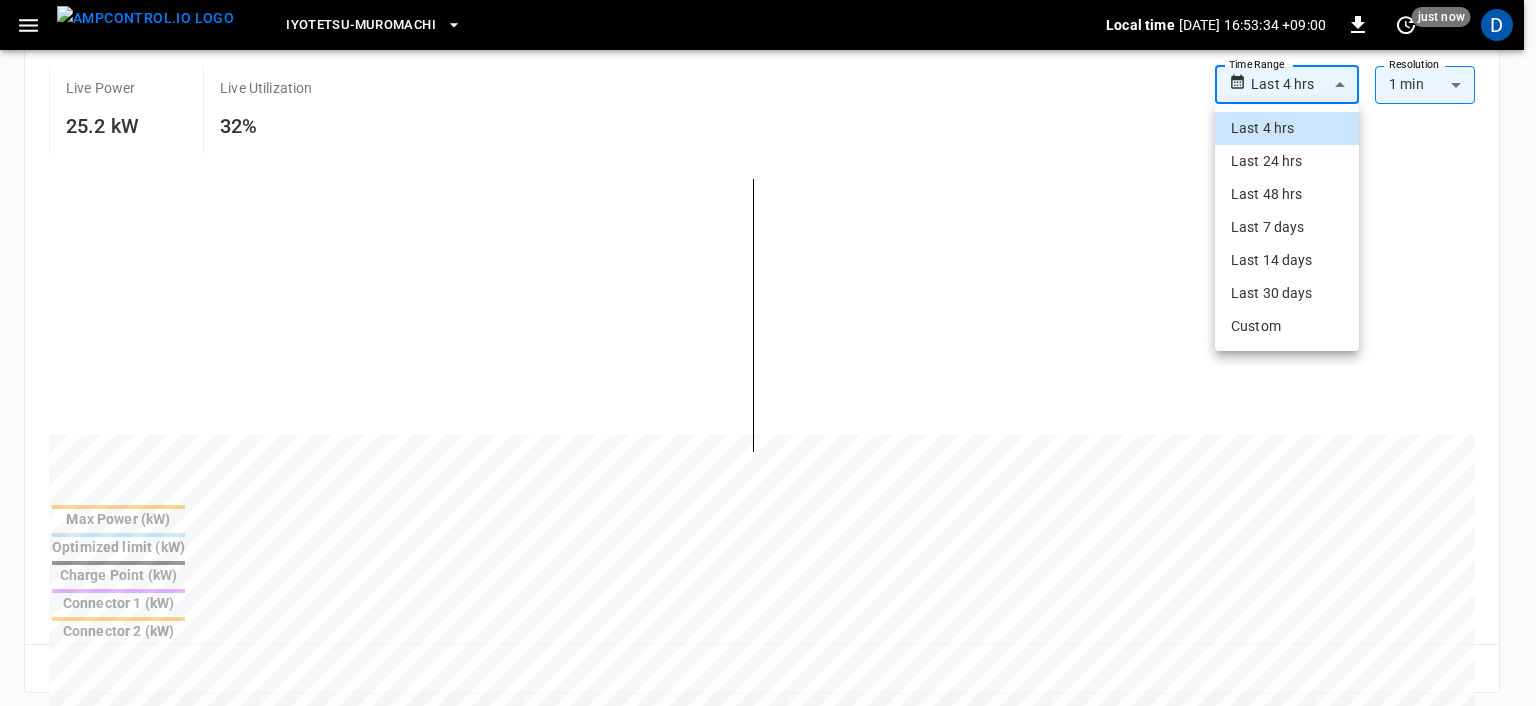 click on "Last 7 days" at bounding box center [1287, 227] 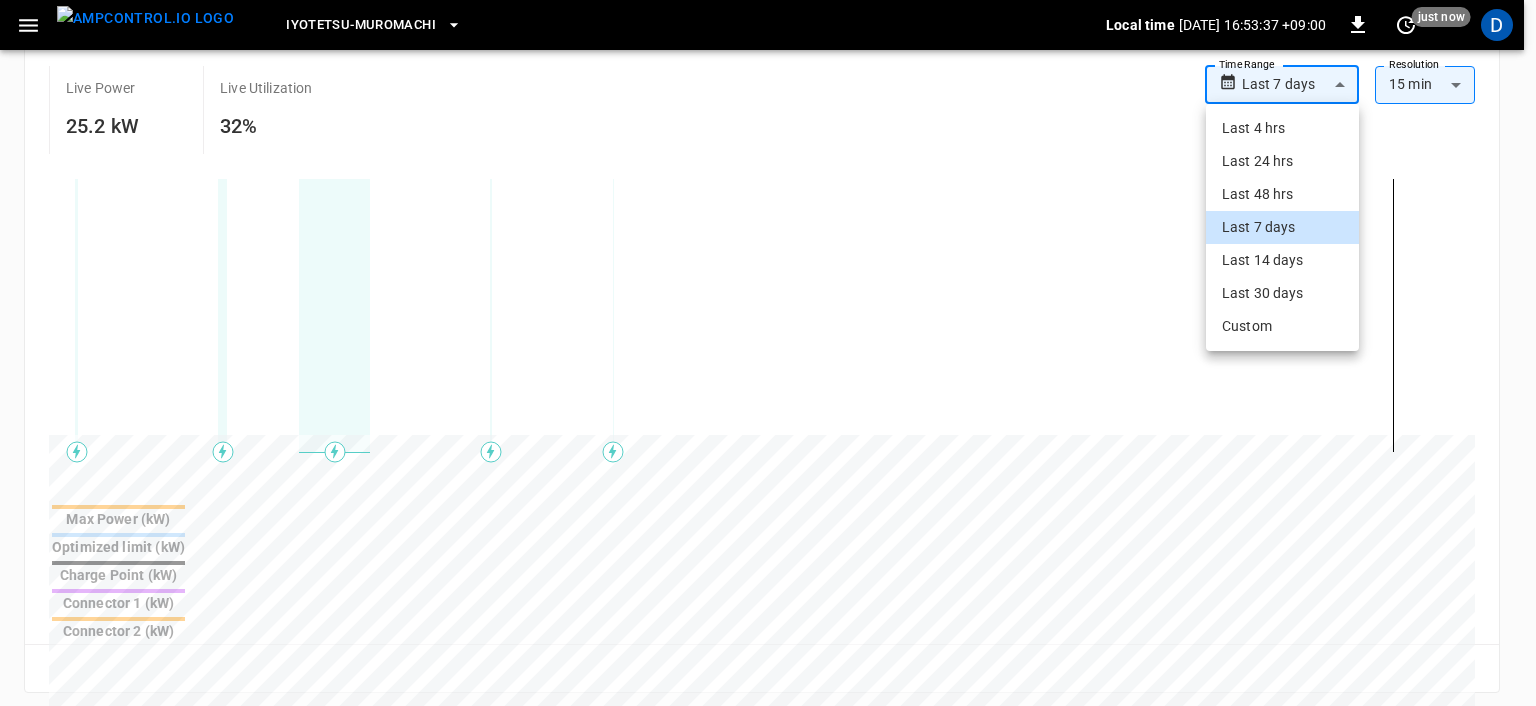 click on "**********" at bounding box center (768, 205) 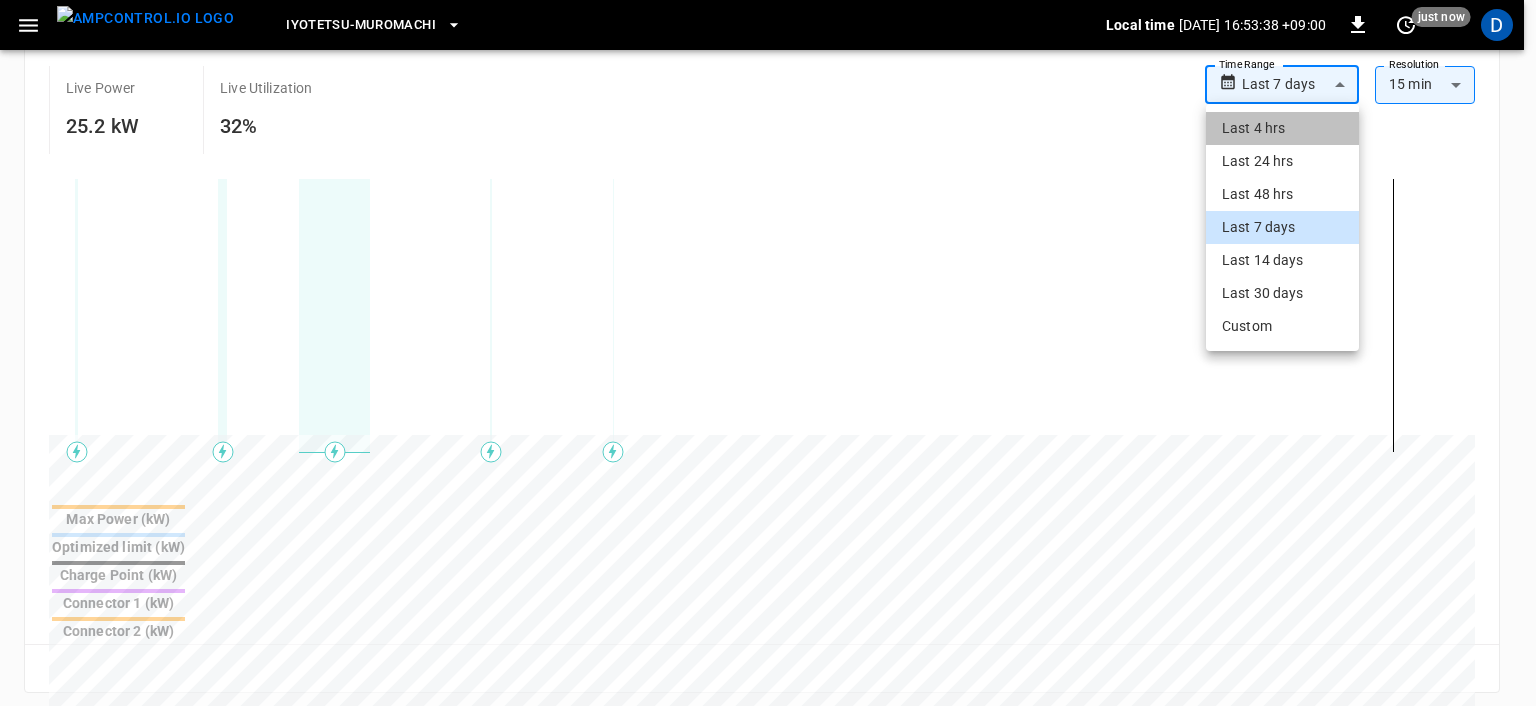click on "Last 4 hrs" at bounding box center (1282, 128) 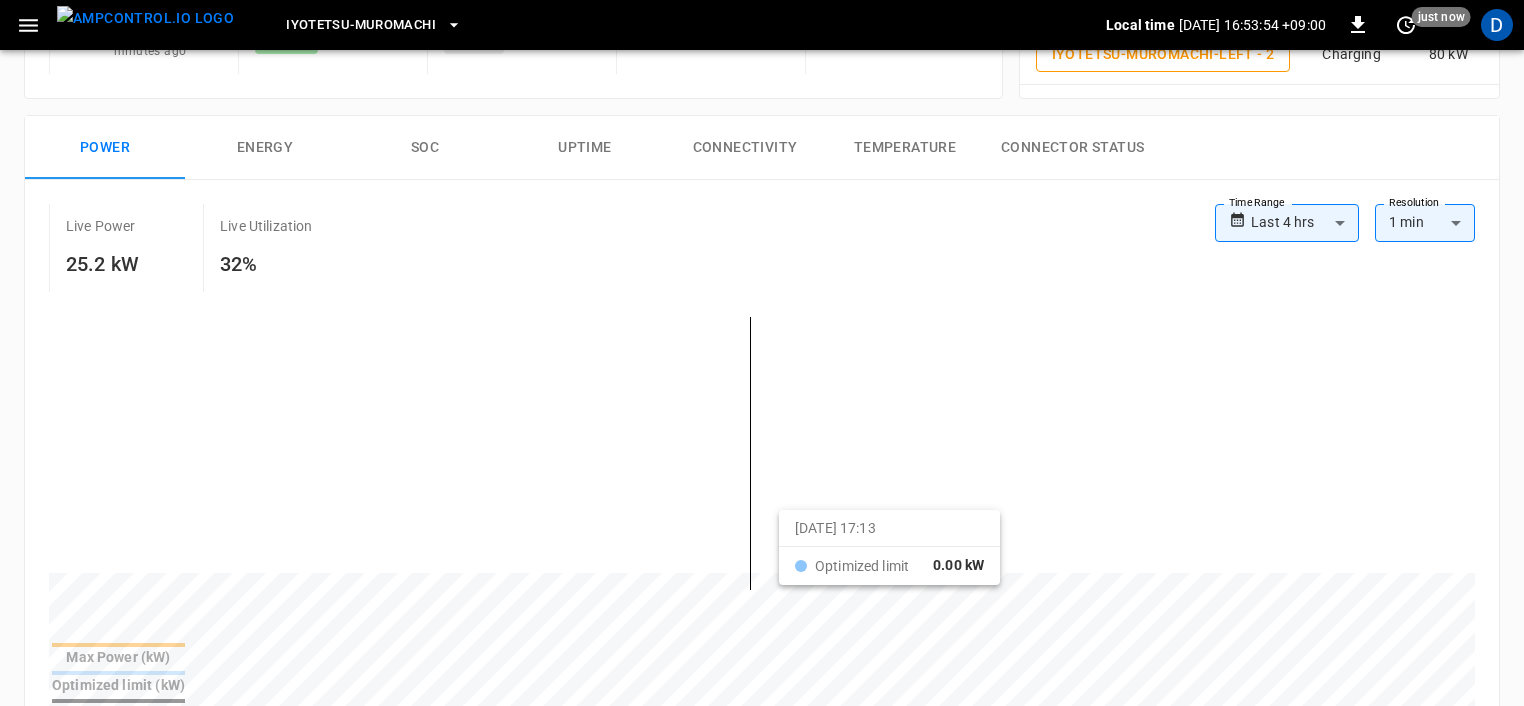 scroll, scrollTop: 392, scrollLeft: 0, axis: vertical 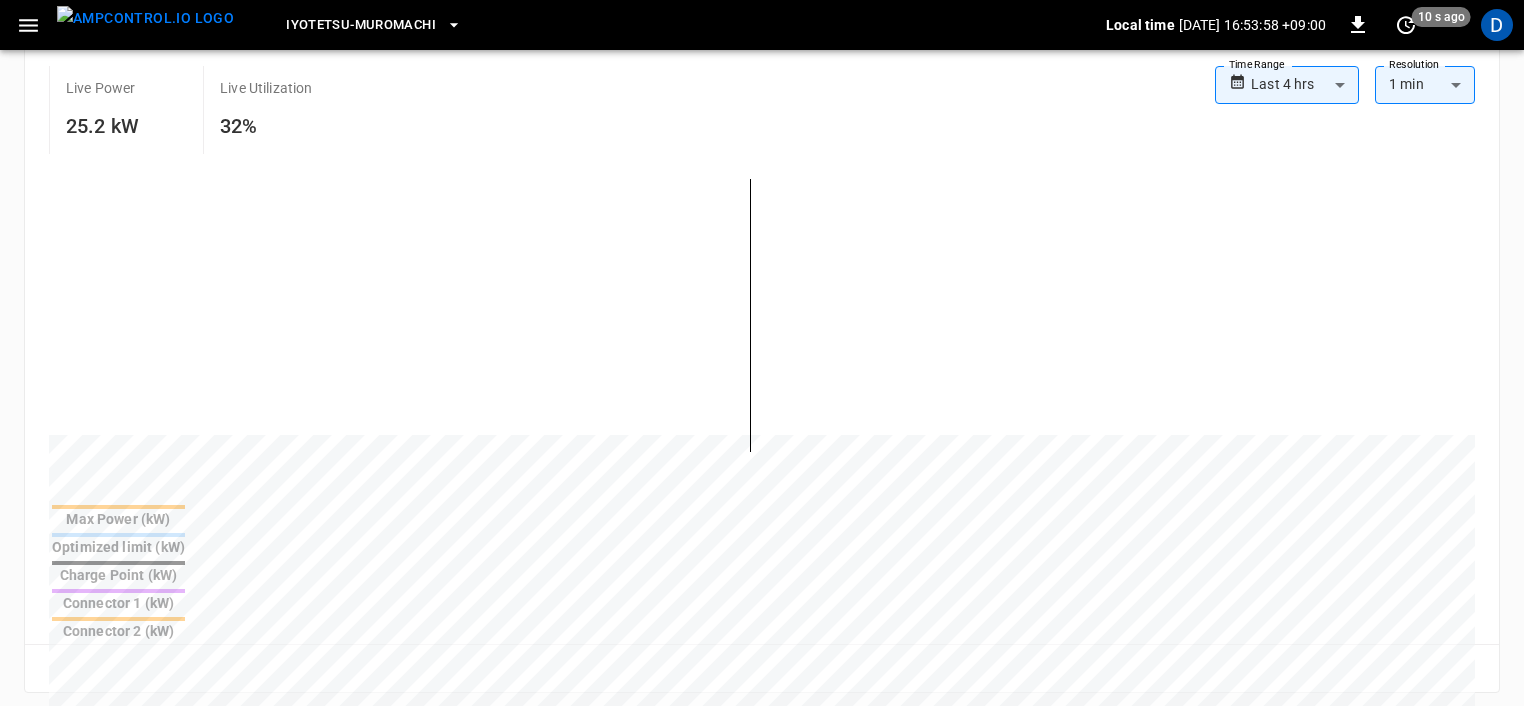 click on "Ocpp logs" at bounding box center (81, 747) 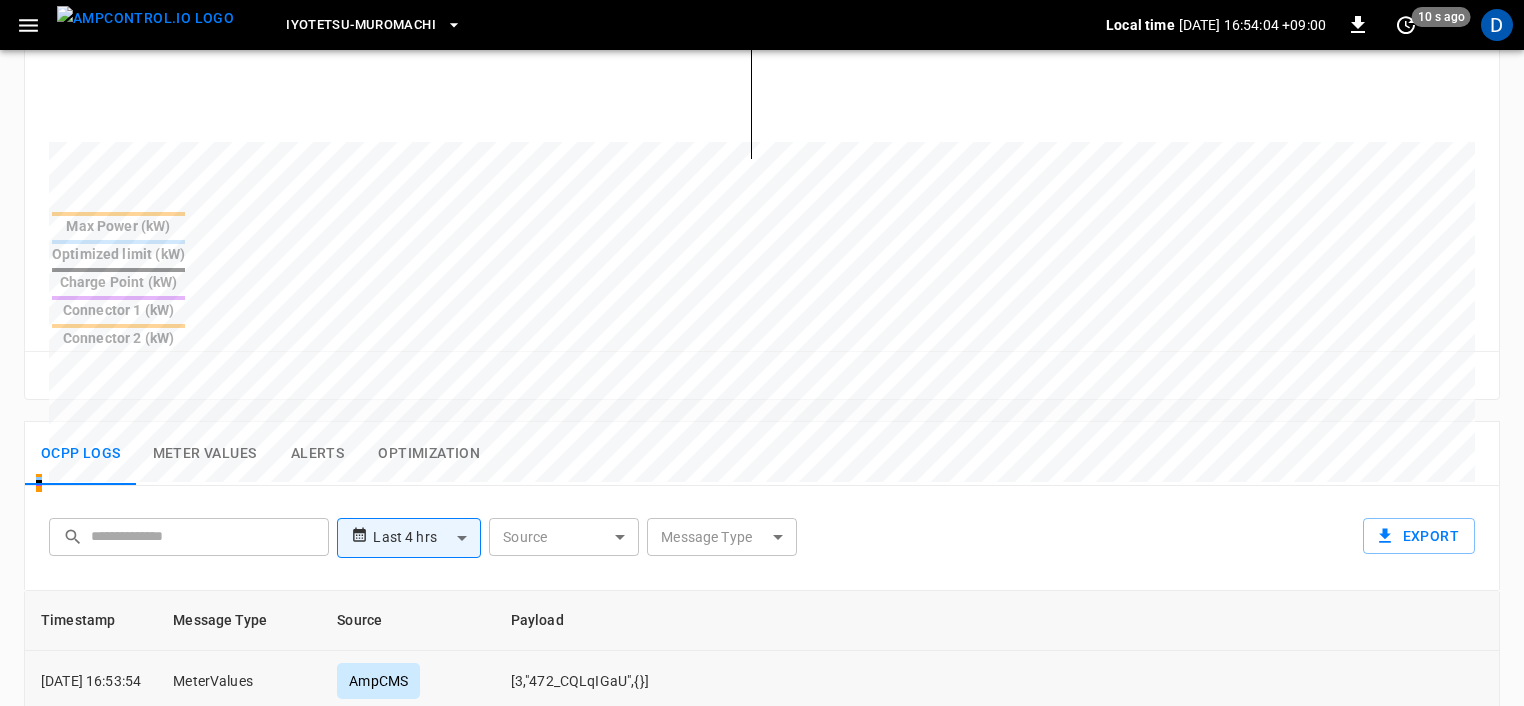 scroll, scrollTop: 688, scrollLeft: 0, axis: vertical 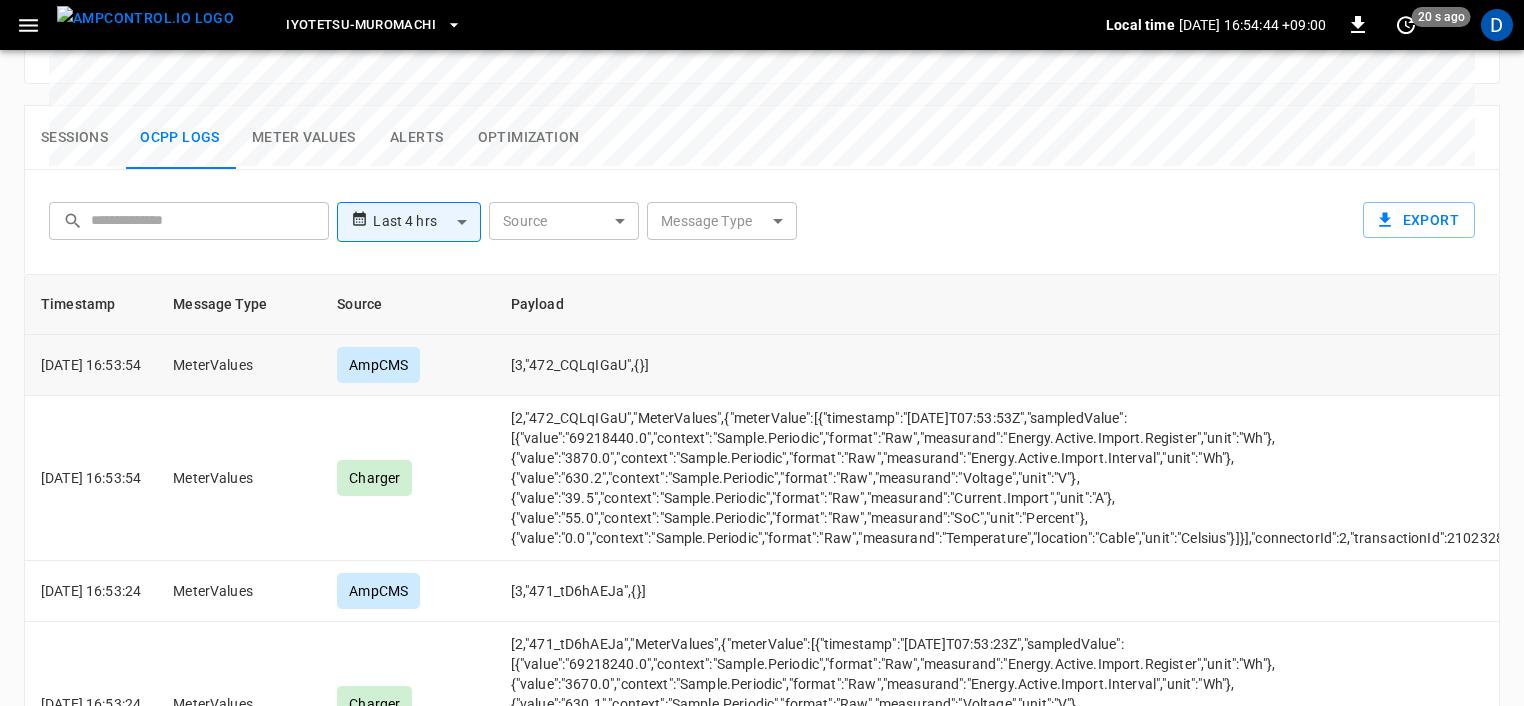 click on "[3,"472_CQLqIGaU",{}]" at bounding box center (1034, 365) 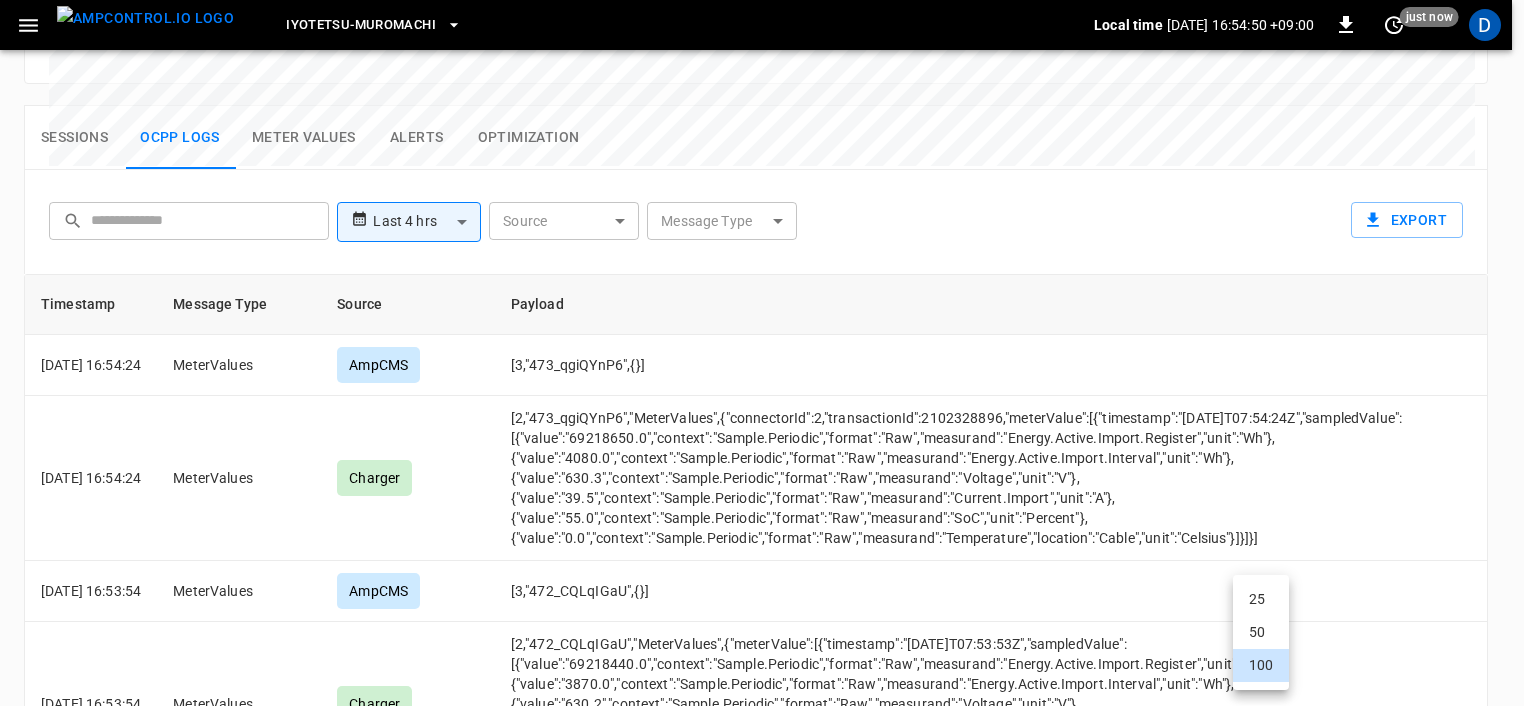scroll, scrollTop: 1010, scrollLeft: 0, axis: vertical 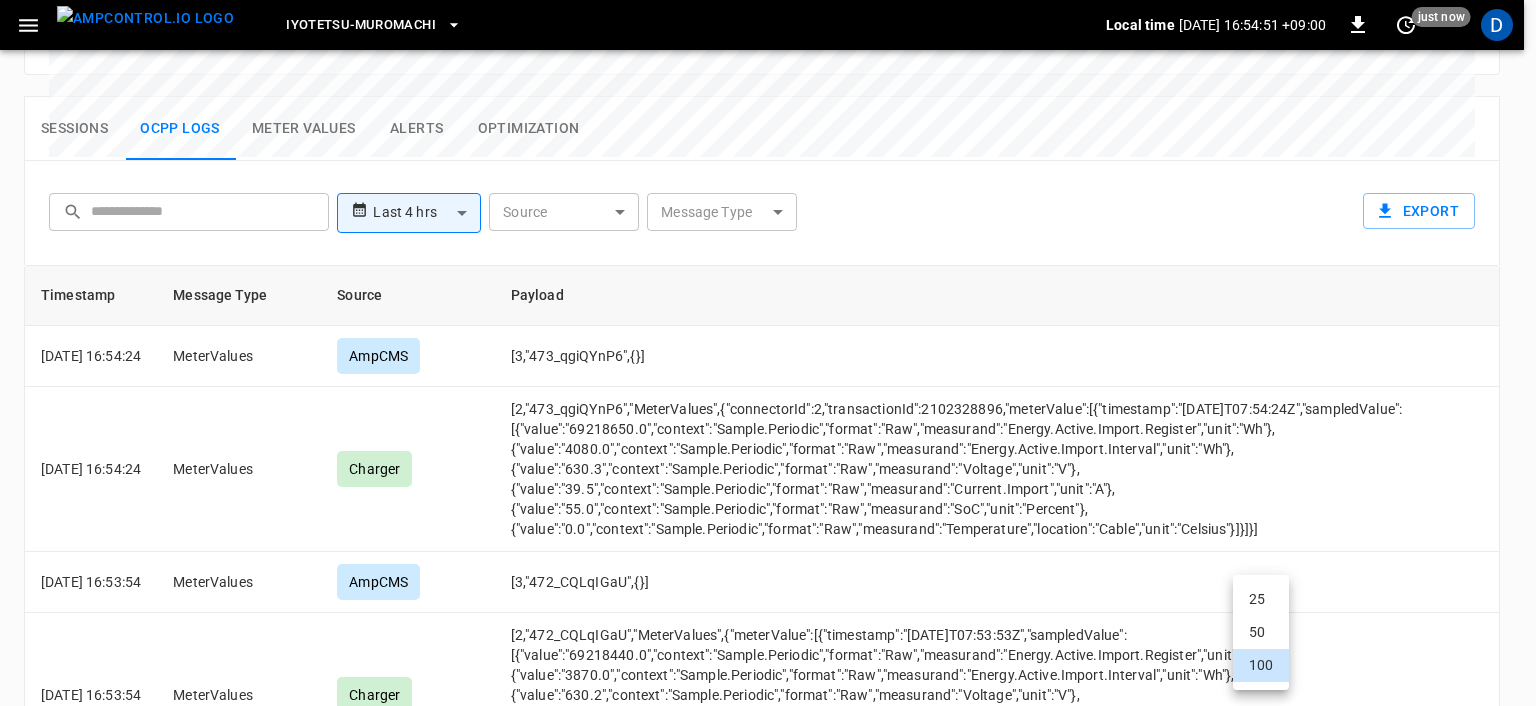 click on "**********" at bounding box center [768, -87] 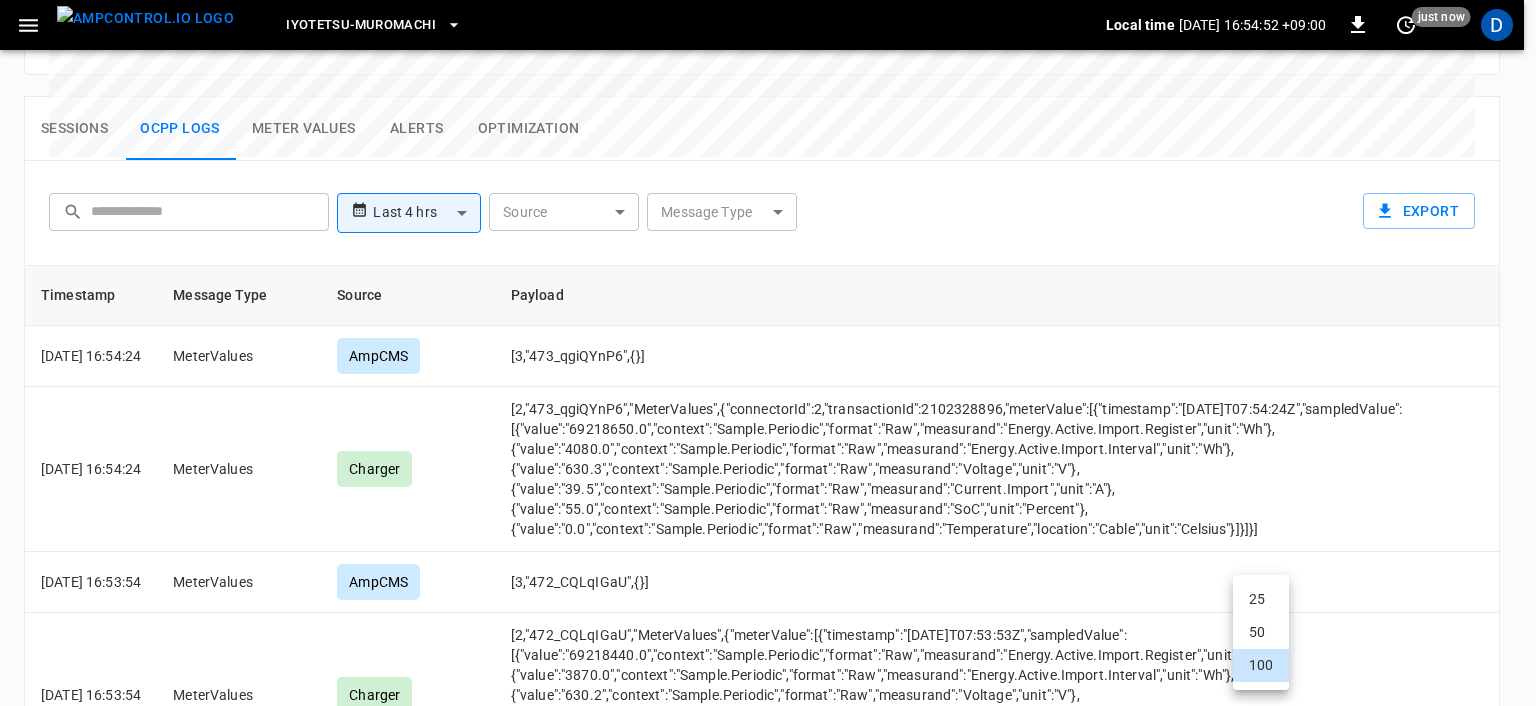 click at bounding box center (768, 353) 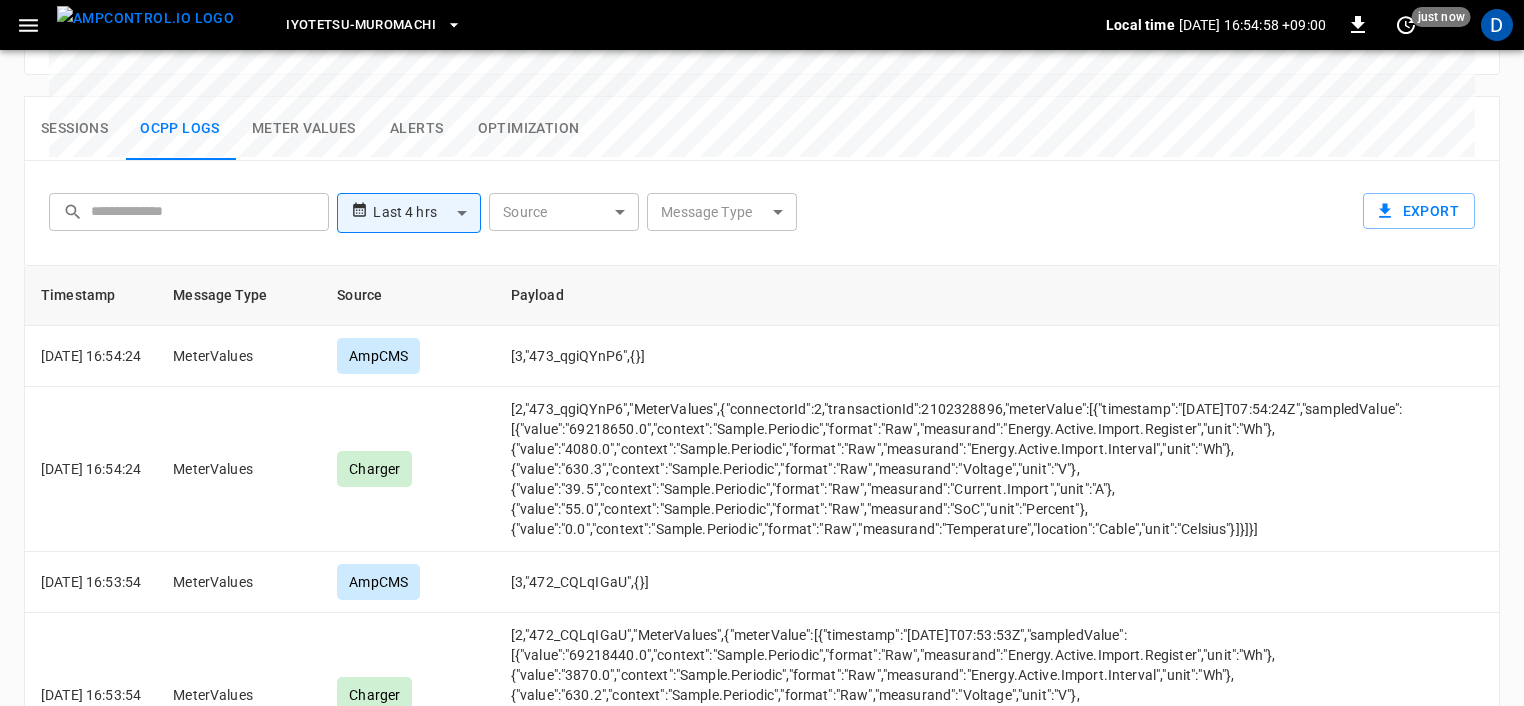 click 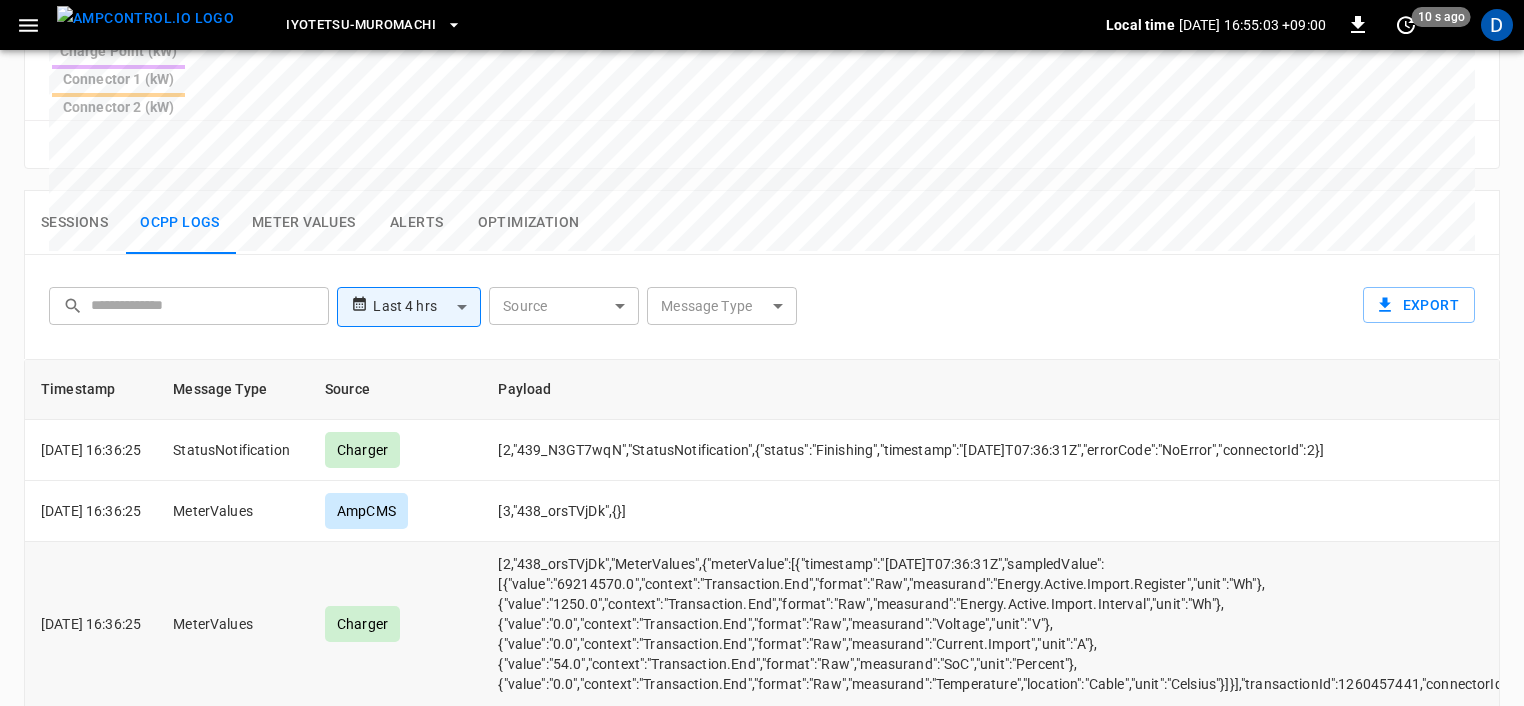 scroll, scrollTop: 1045, scrollLeft: 0, axis: vertical 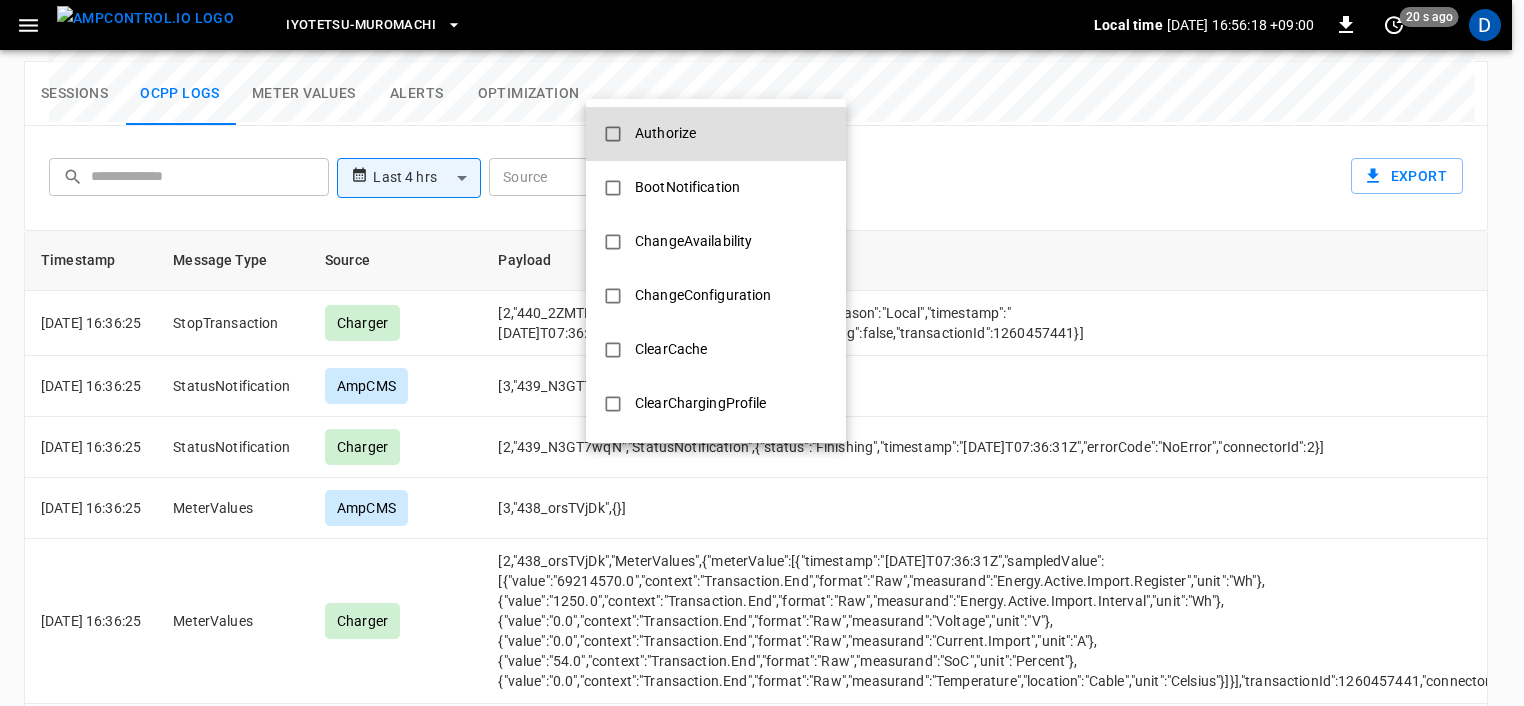 click on "**********" at bounding box center [762, -122] 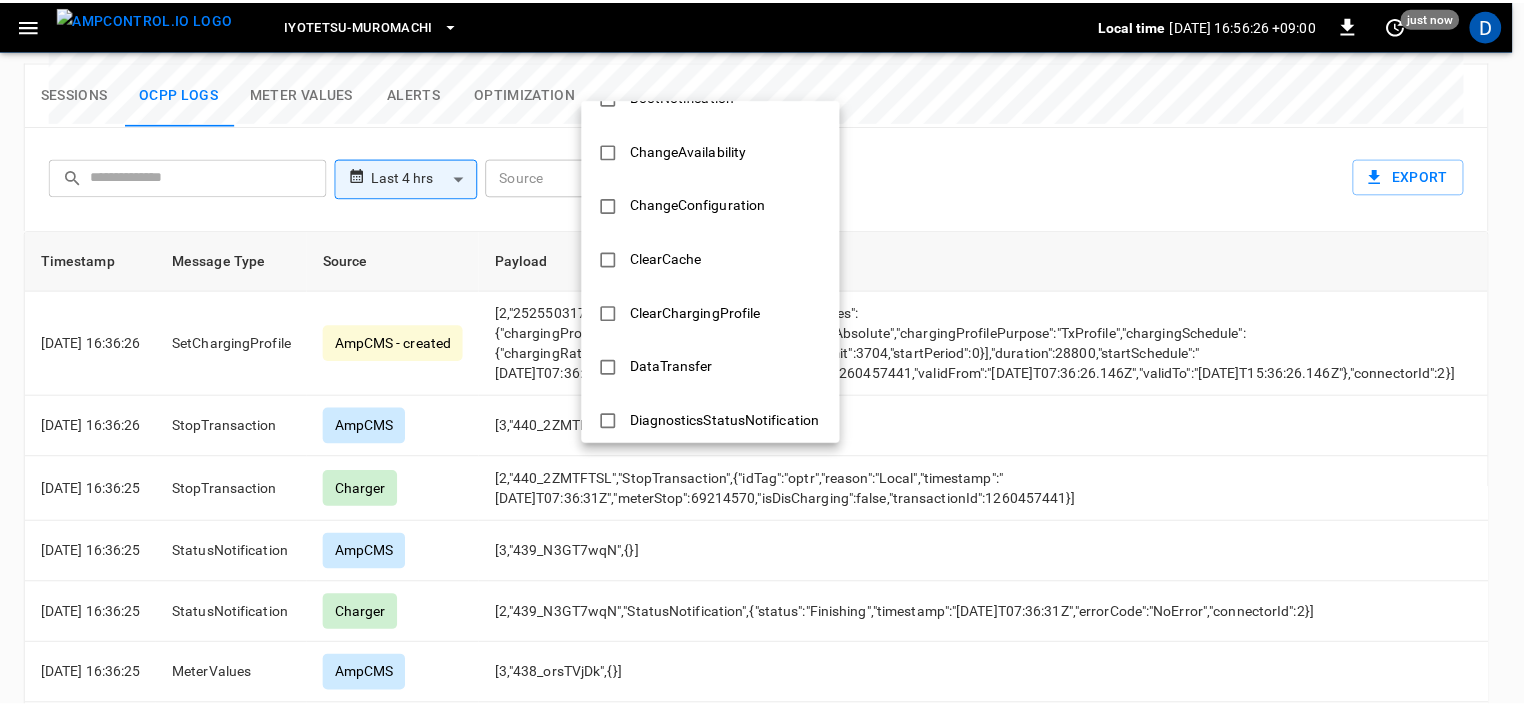scroll, scrollTop: 0, scrollLeft: 0, axis: both 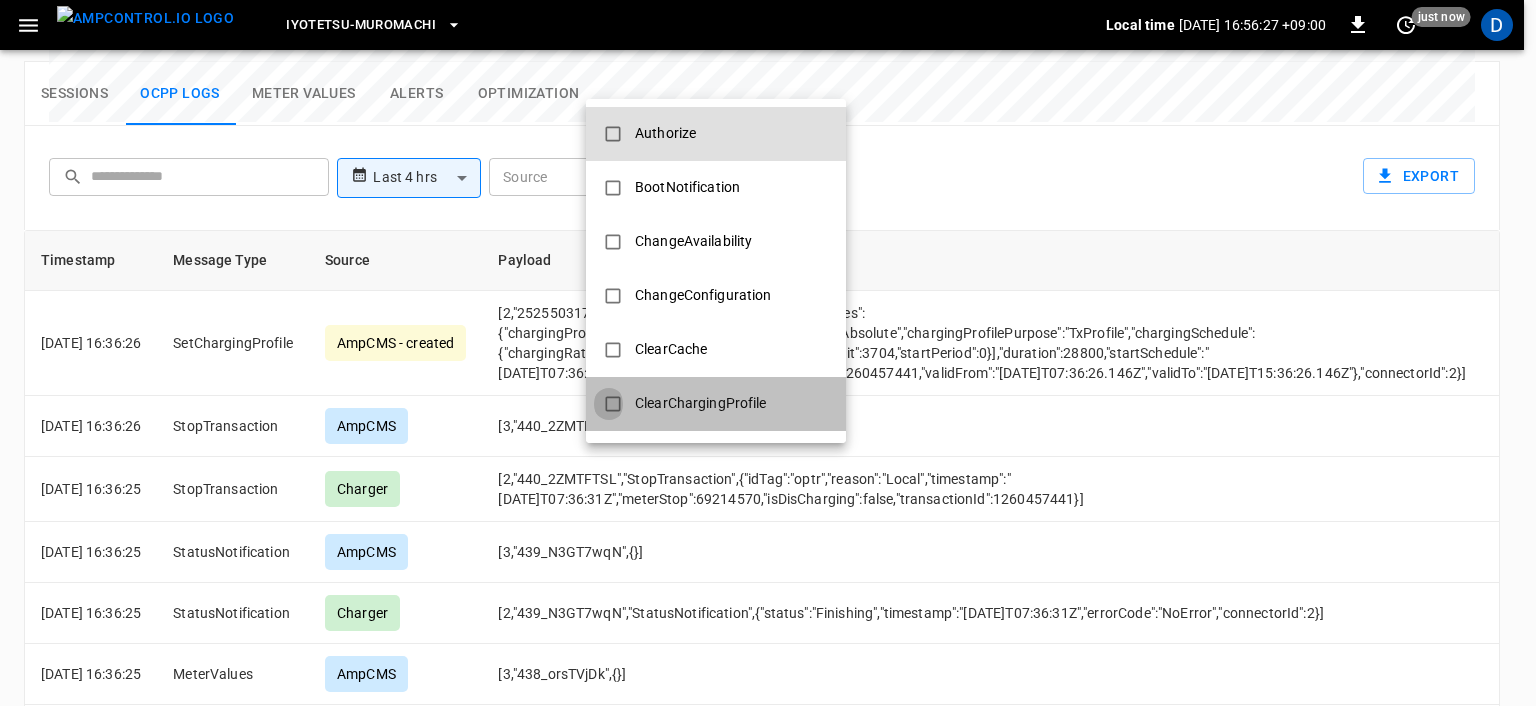 type on "**********" 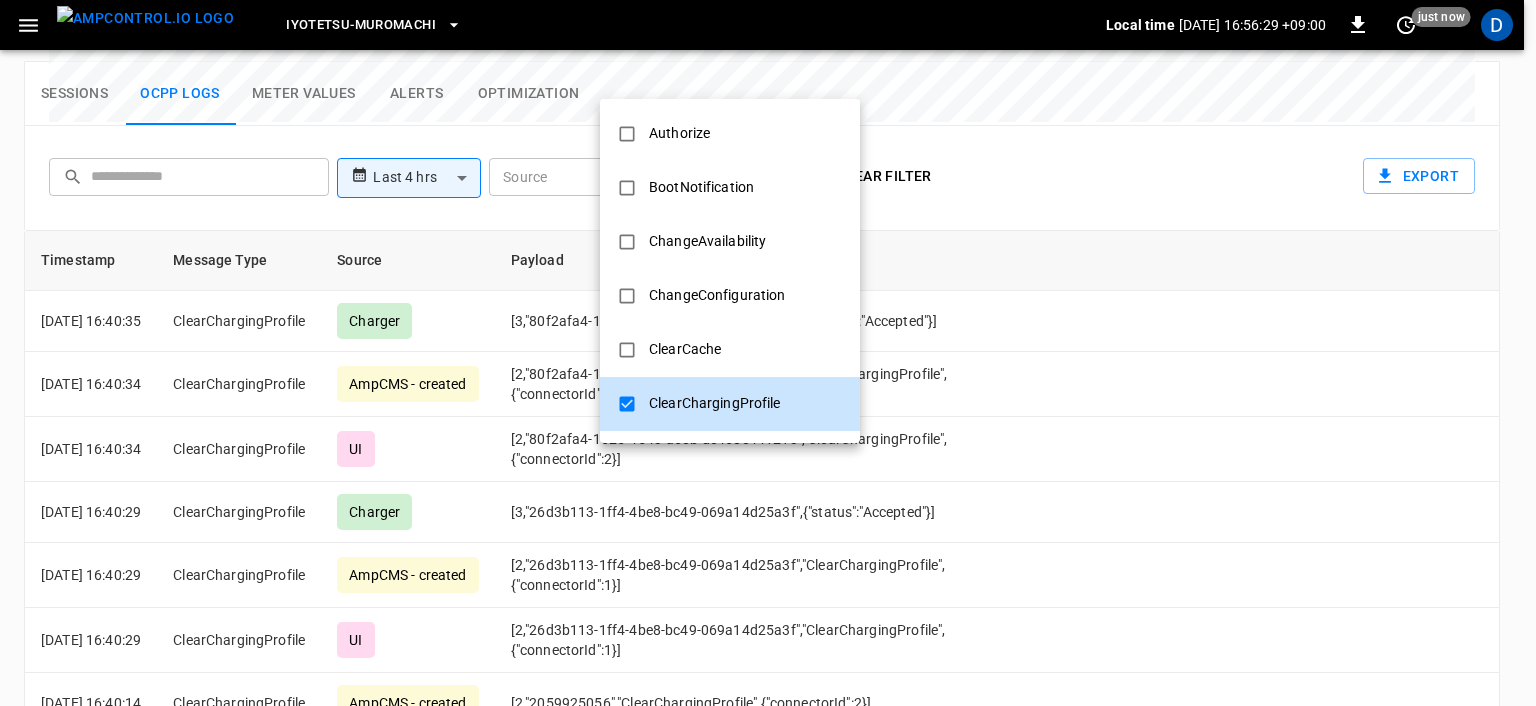 click at bounding box center (768, 353) 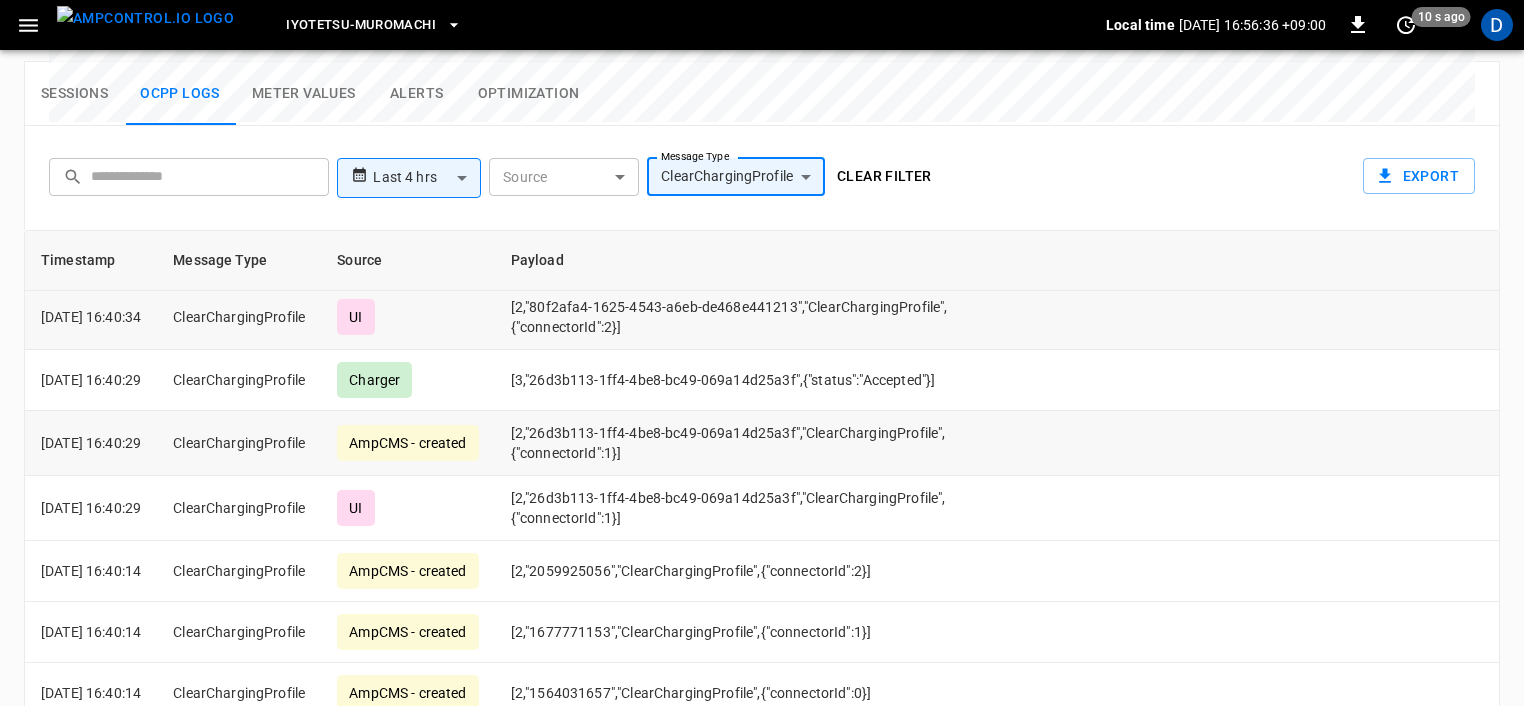 scroll, scrollTop: 0, scrollLeft: 0, axis: both 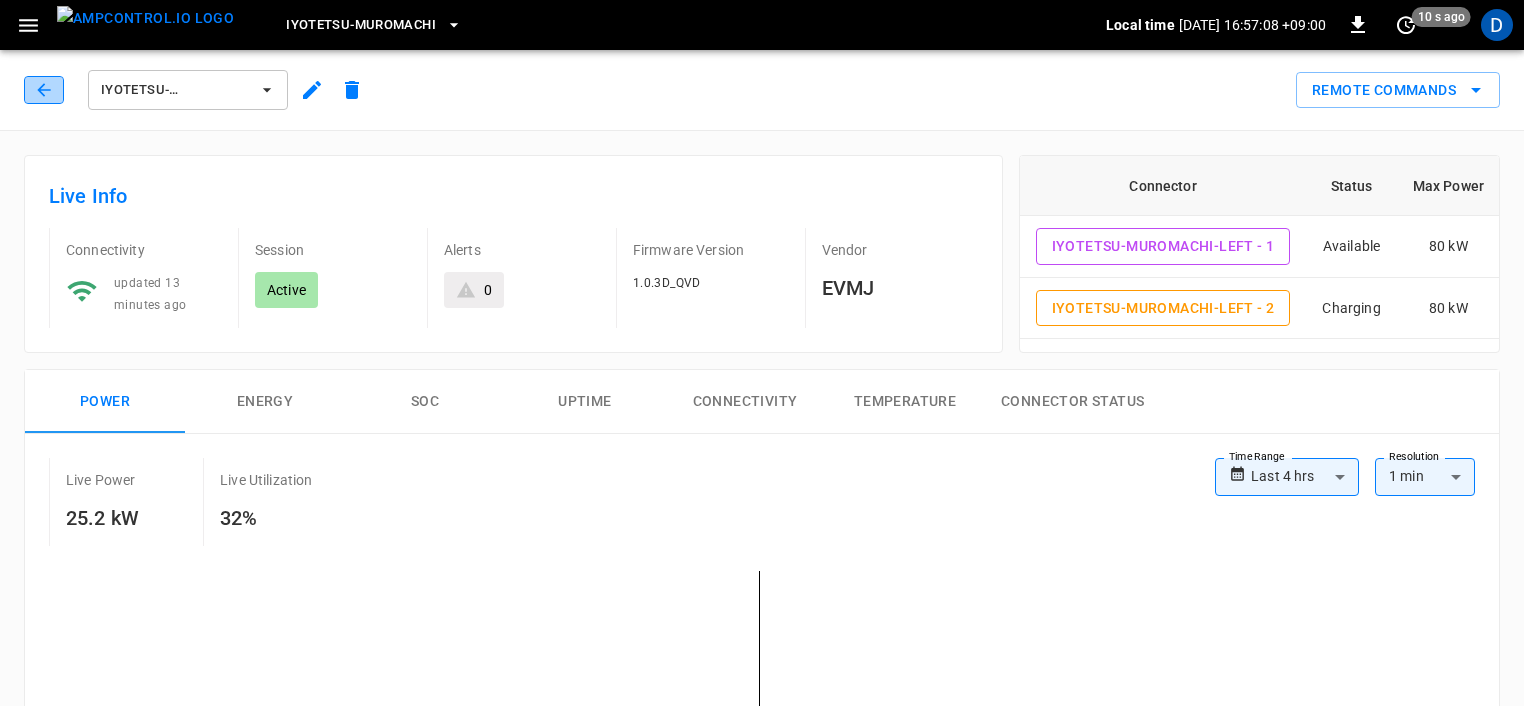 click 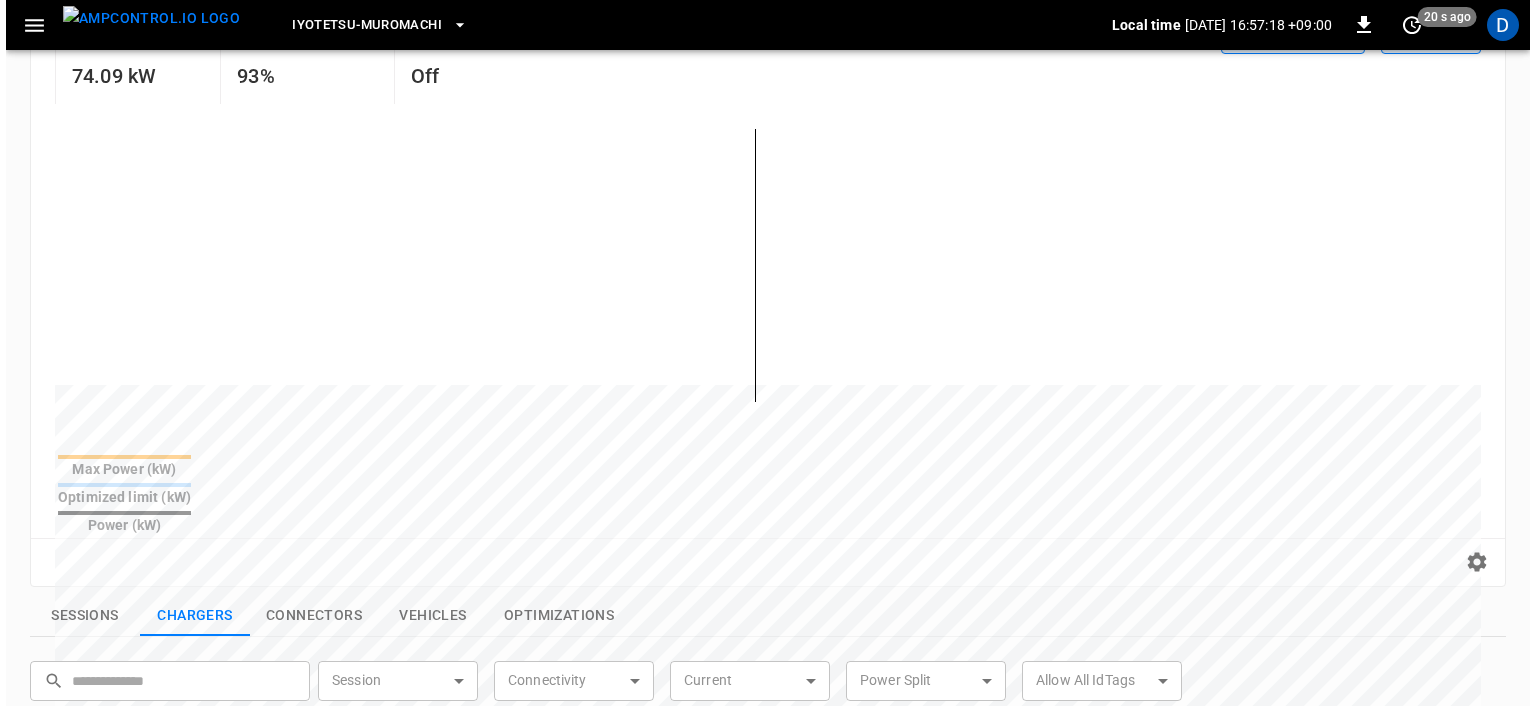 scroll, scrollTop: 208, scrollLeft: 0, axis: vertical 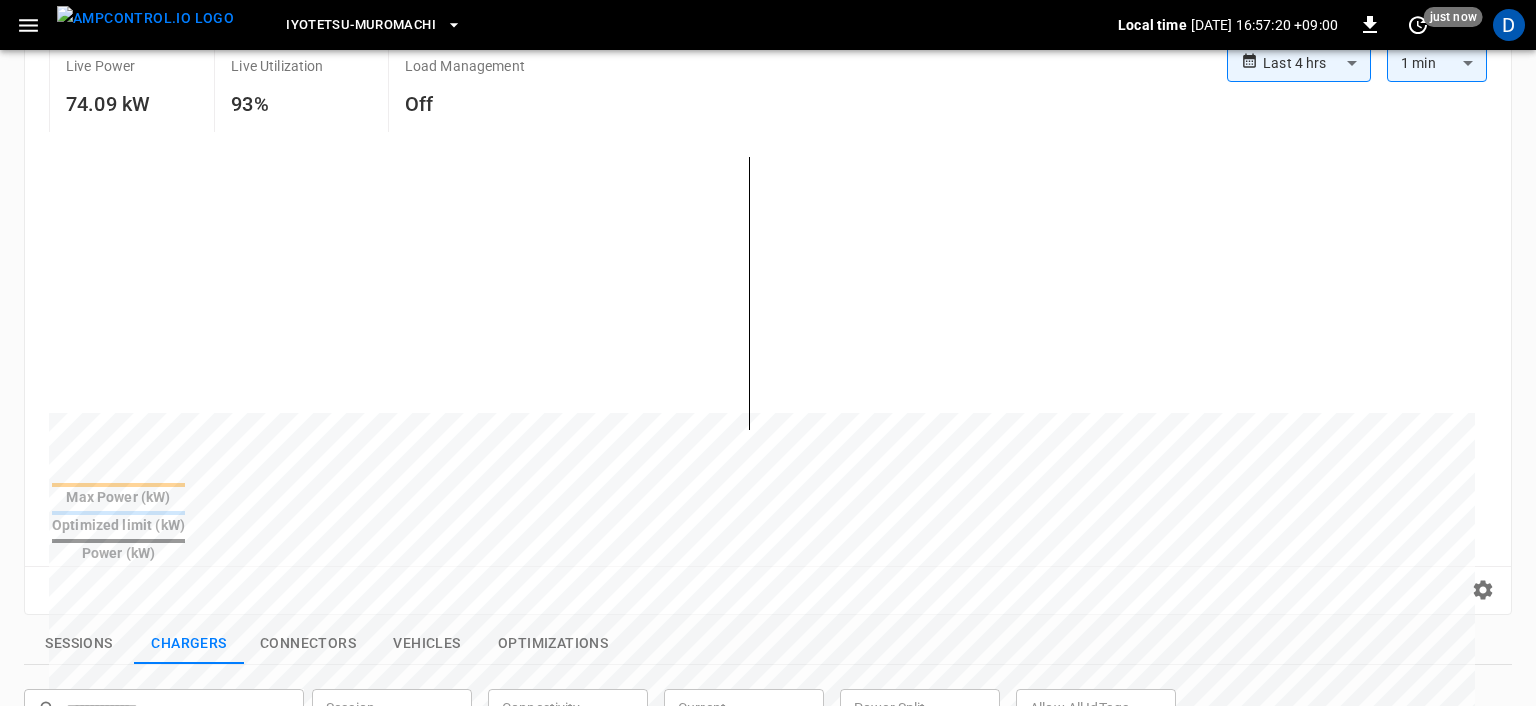 click on "**********" at bounding box center [768, 551] 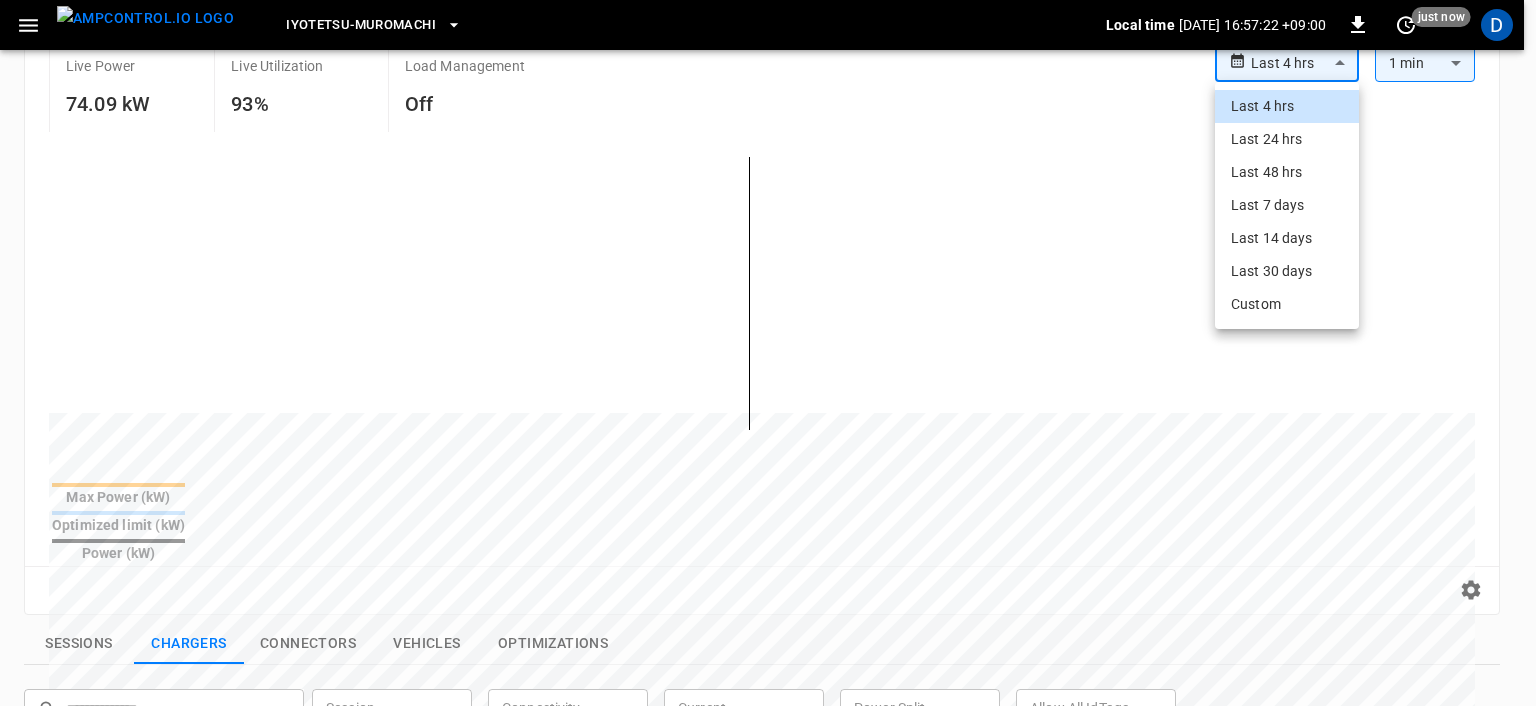 click on "Custom" at bounding box center [1287, 304] 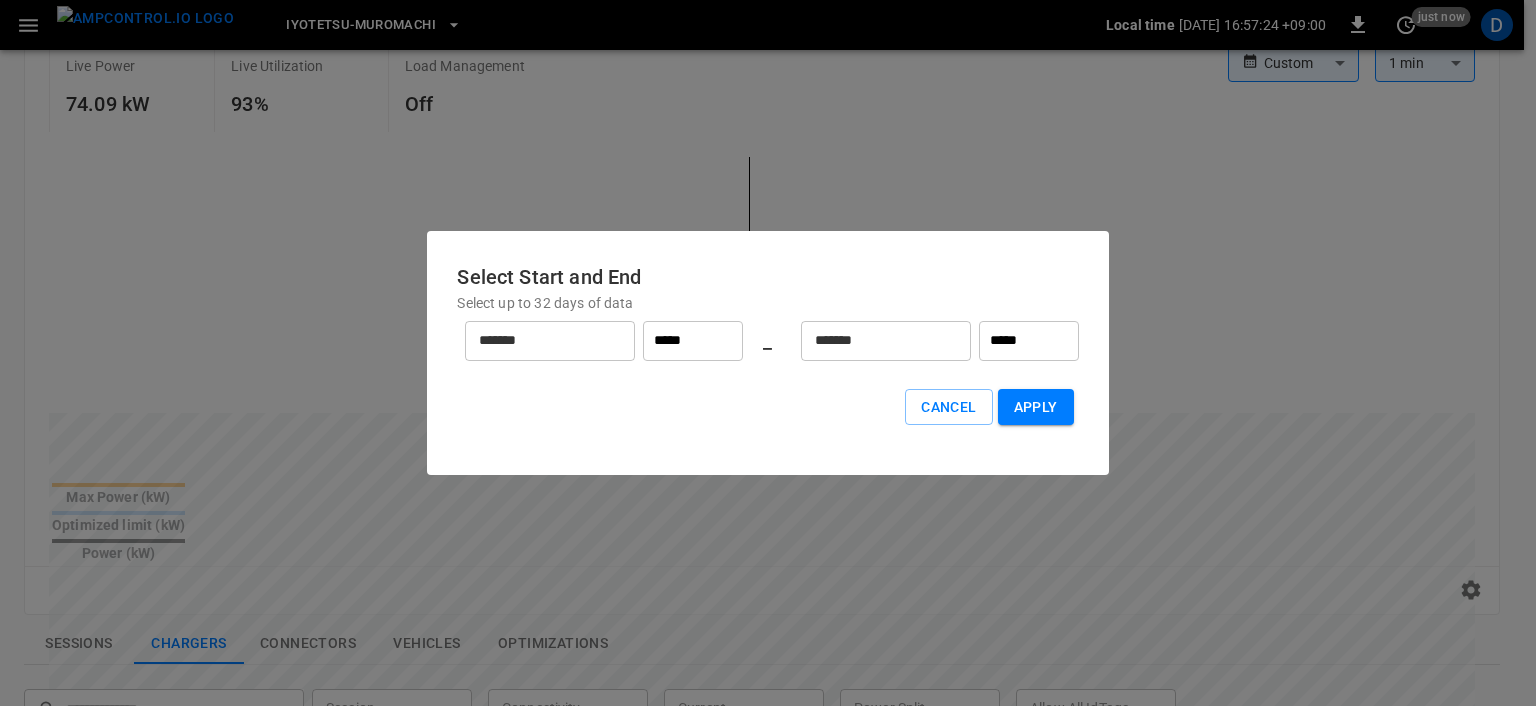 click on "*******" at bounding box center (539, 340) 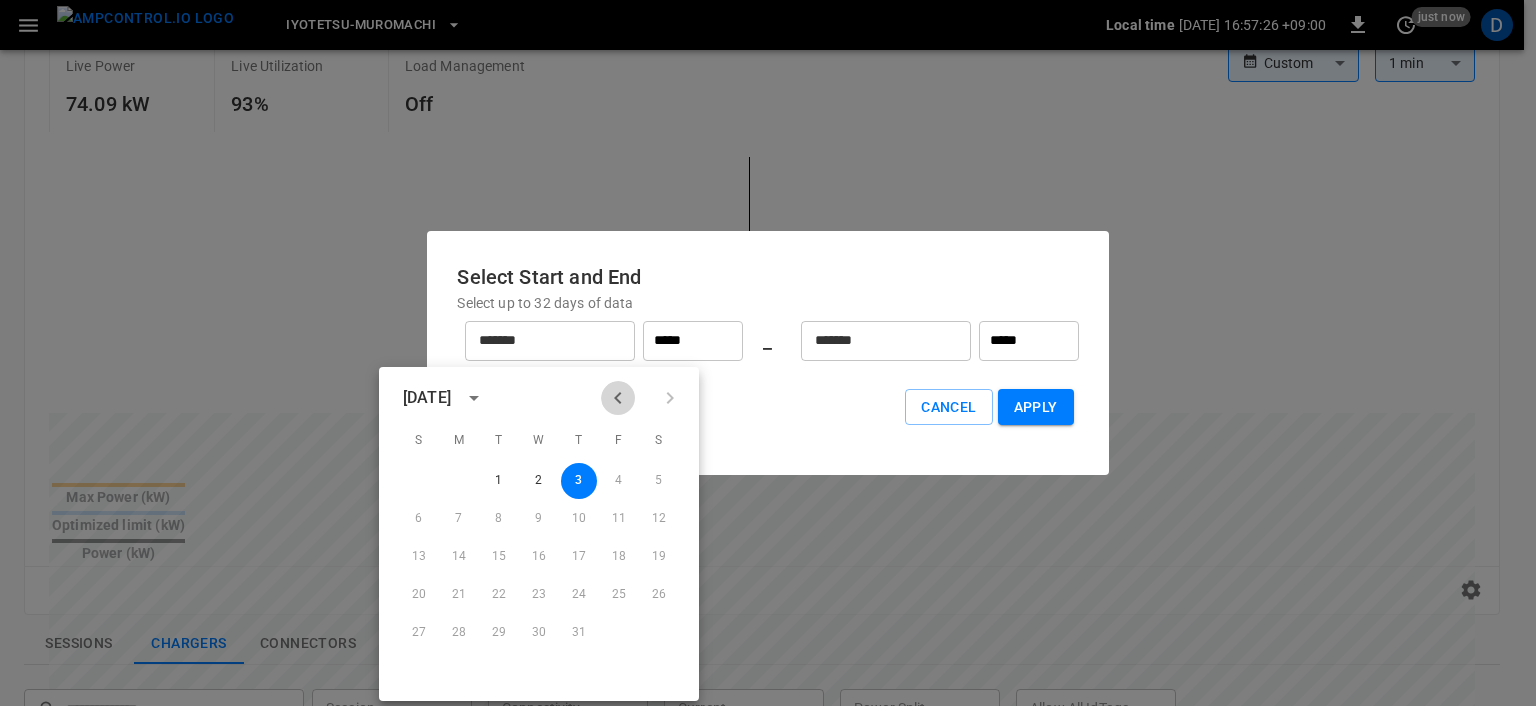 click 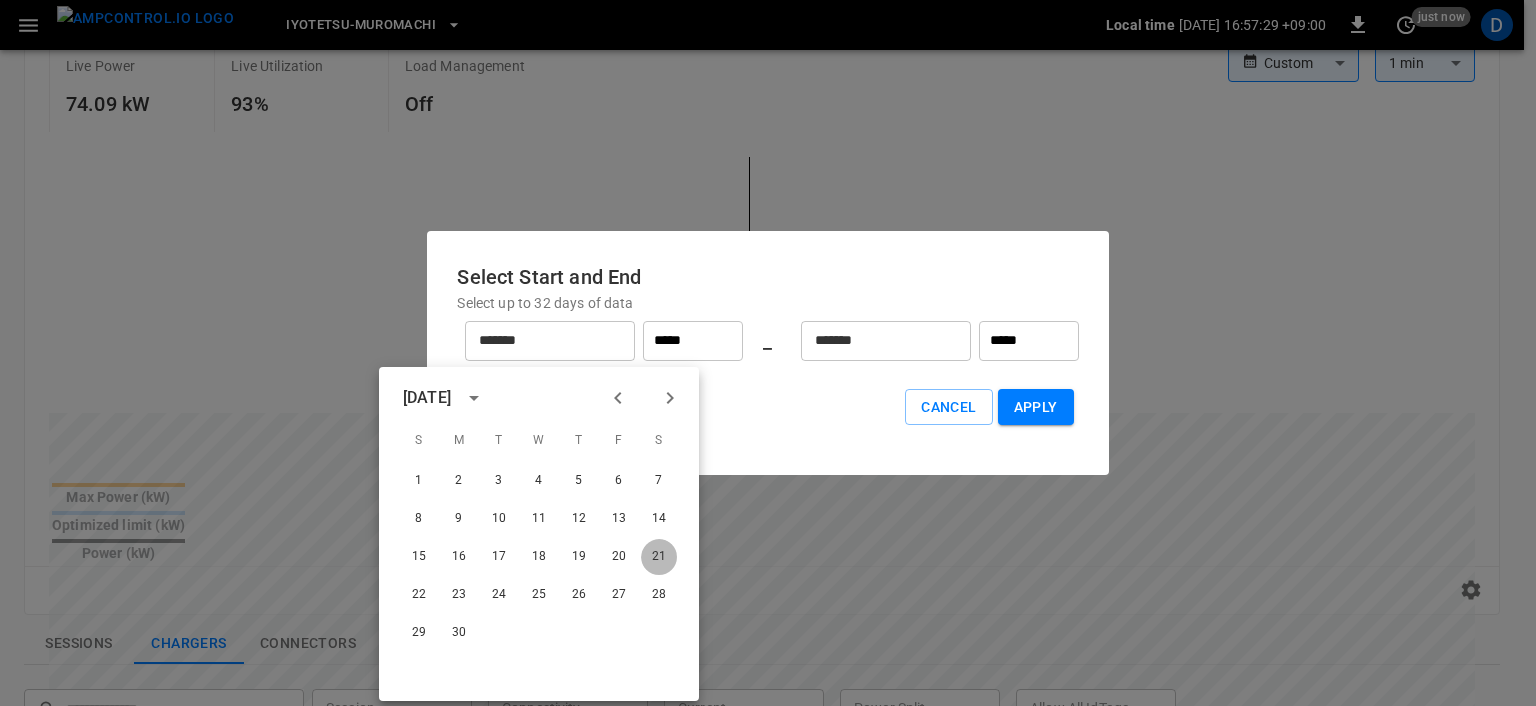 click on "21" at bounding box center (659, 557) 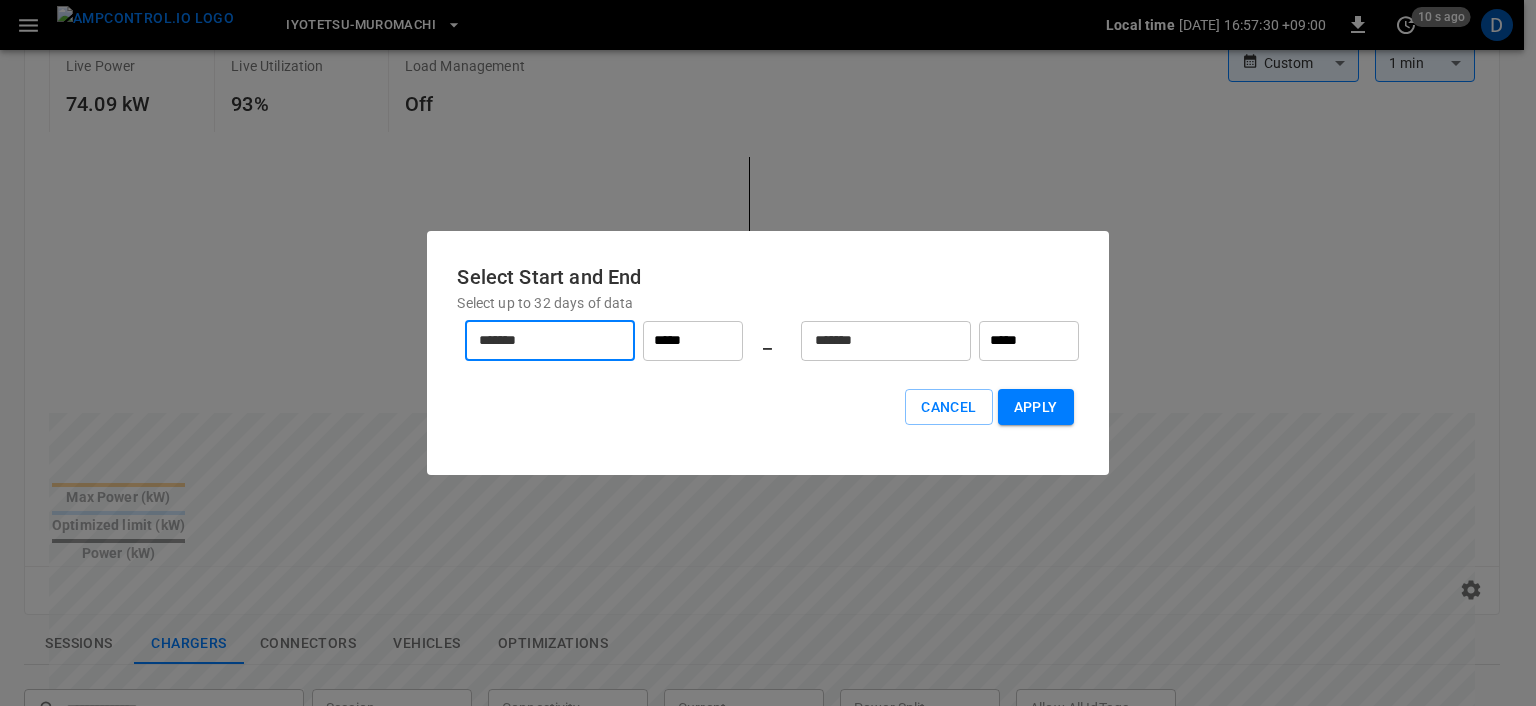 click on "*******" at bounding box center (875, 340) 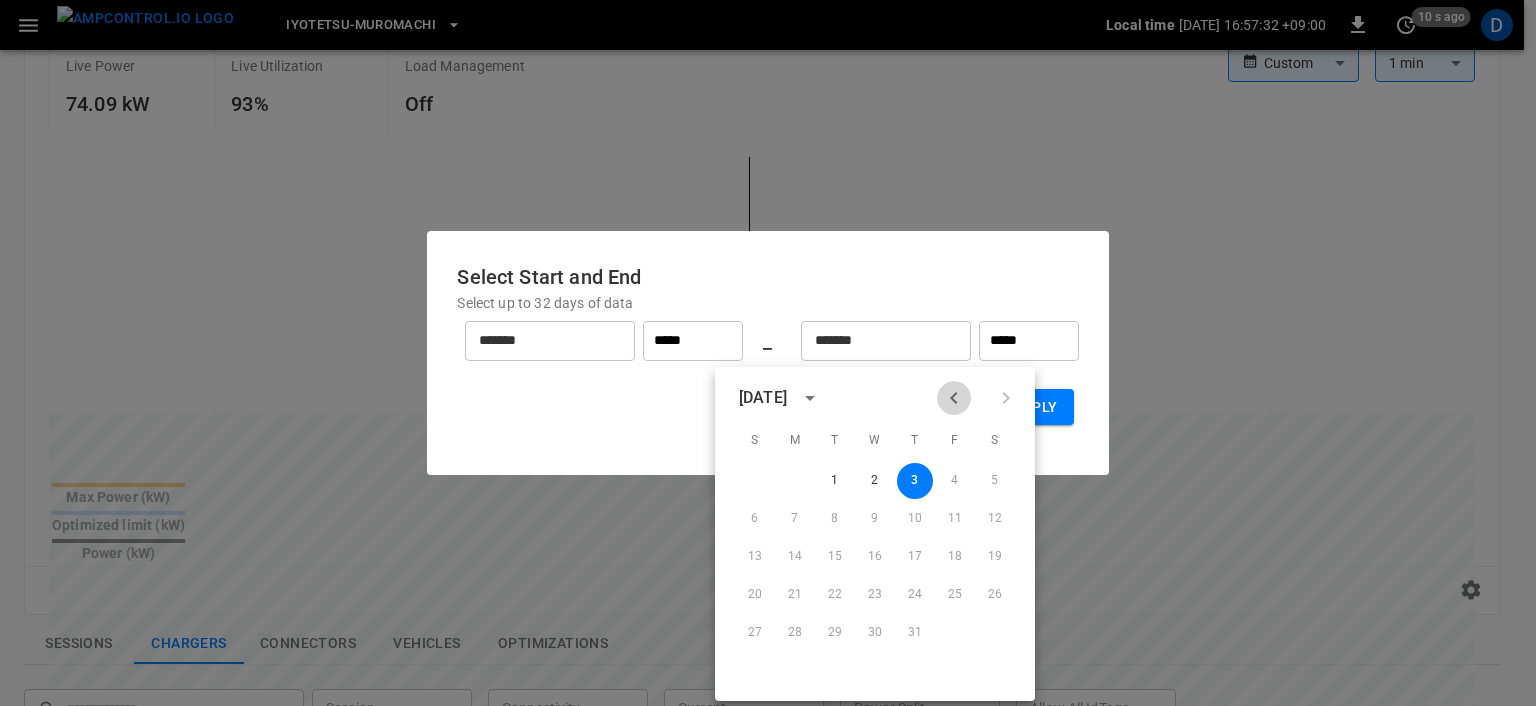 click 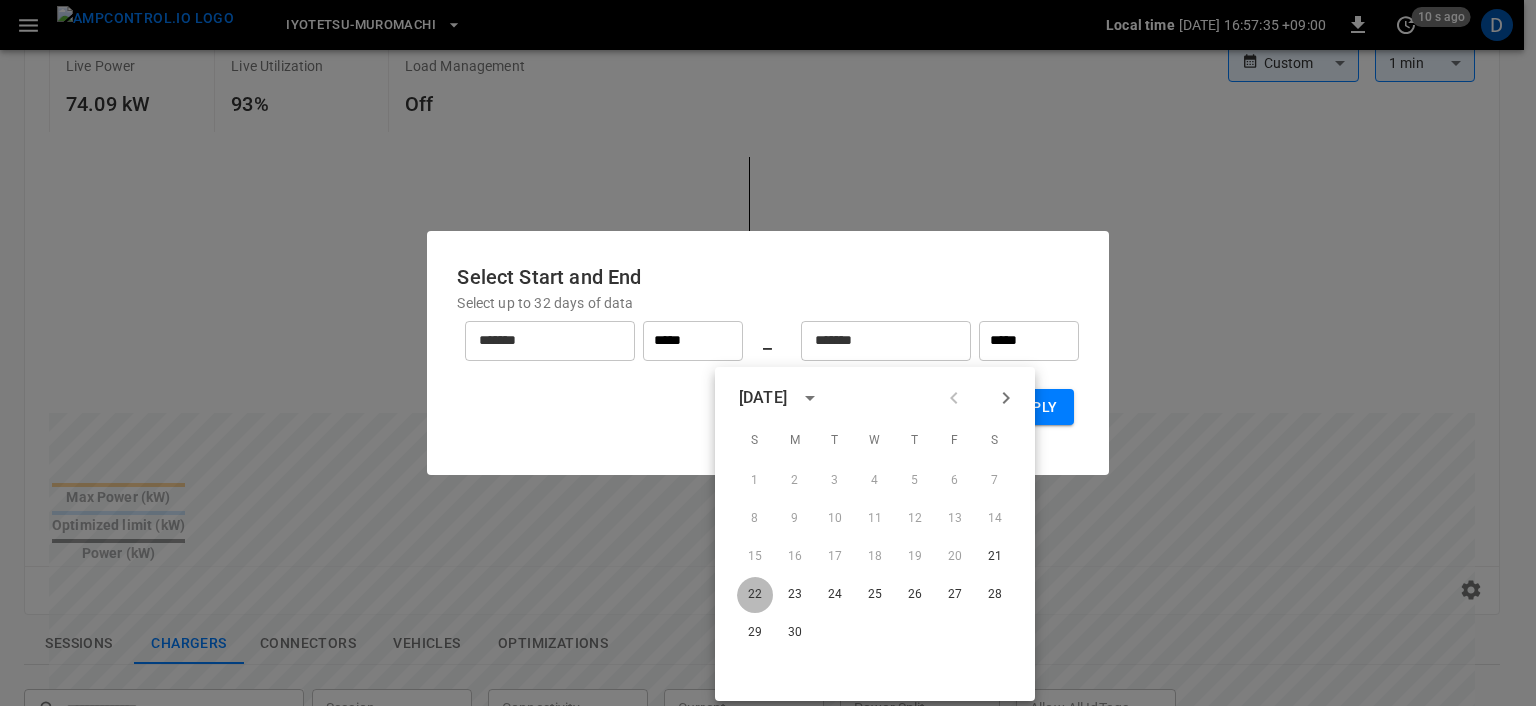 click on "22" at bounding box center [755, 595] 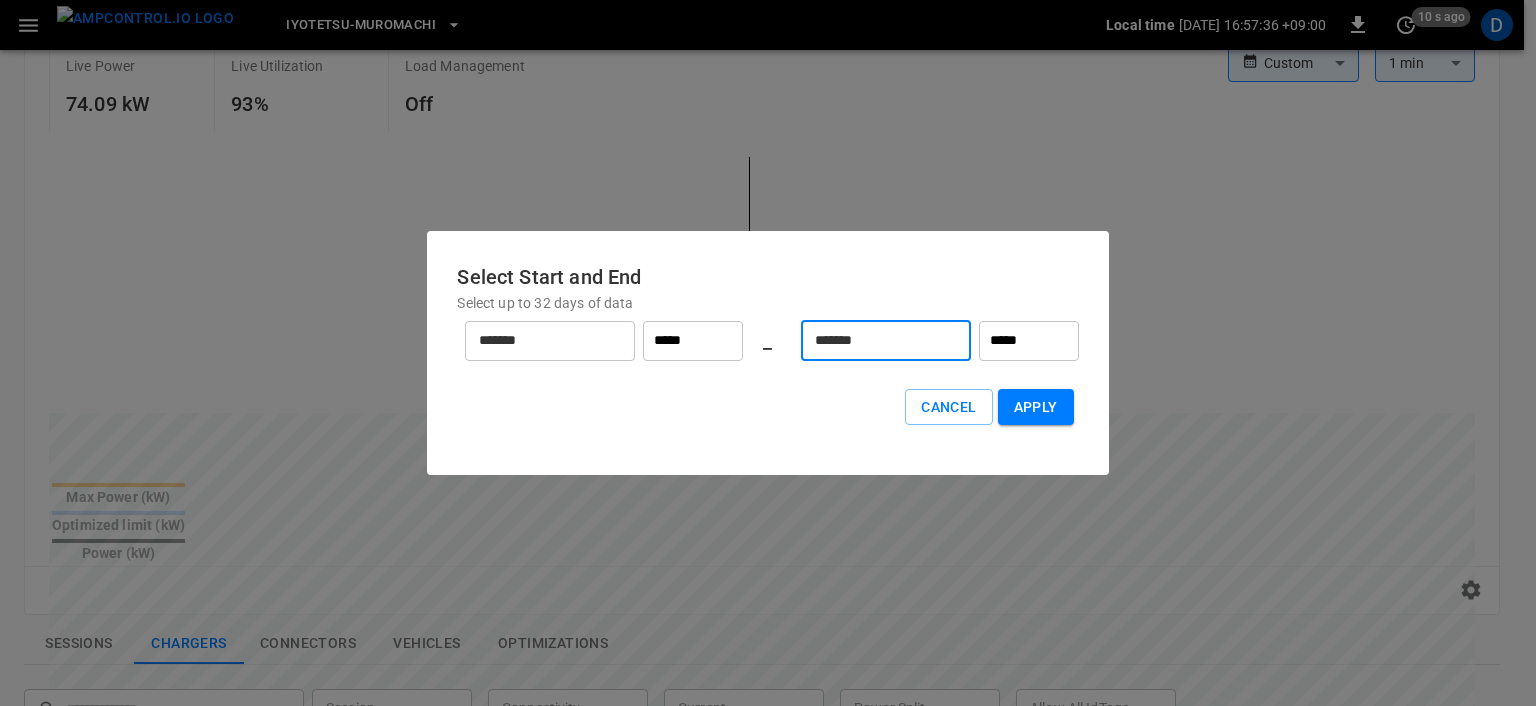 click on "*****" at bounding box center (1029, 341) 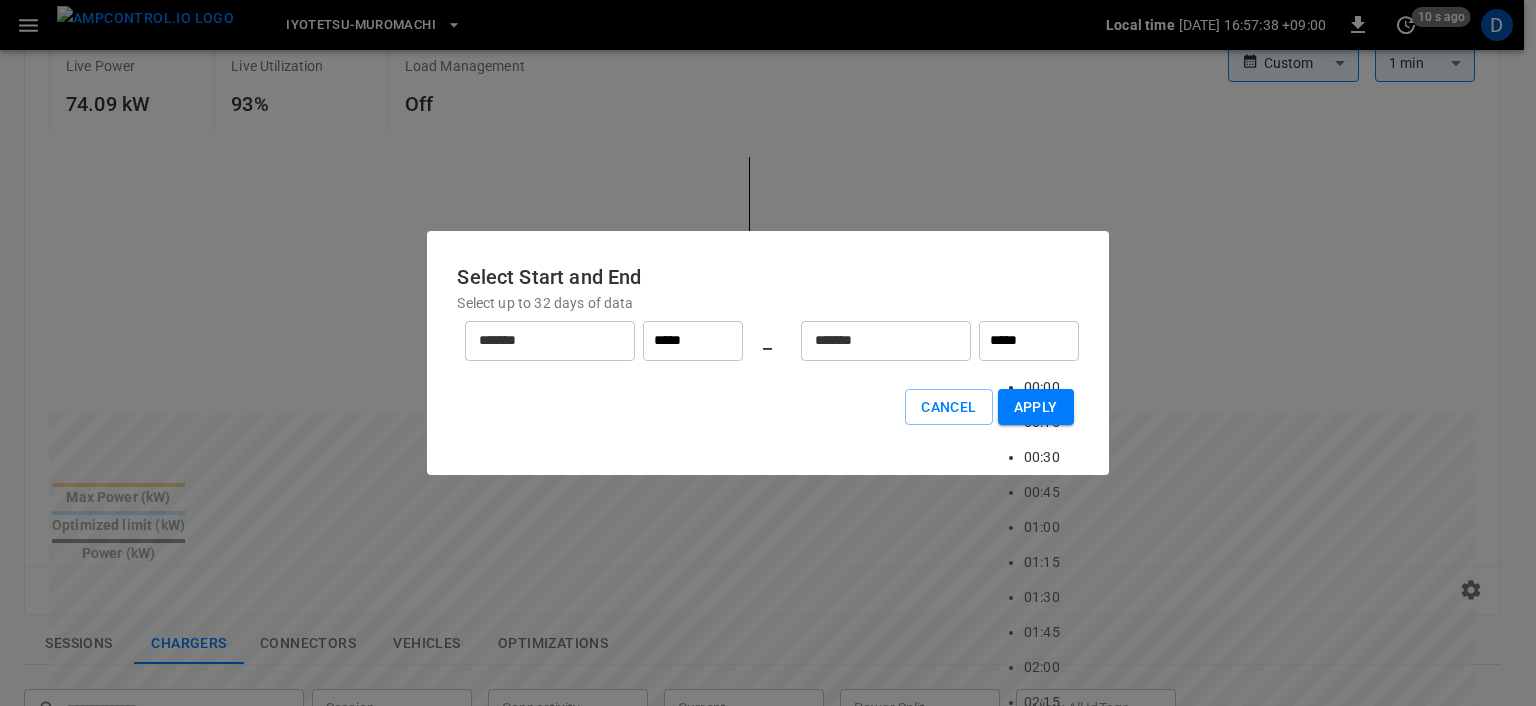 scroll, scrollTop: 3023, scrollLeft: 0, axis: vertical 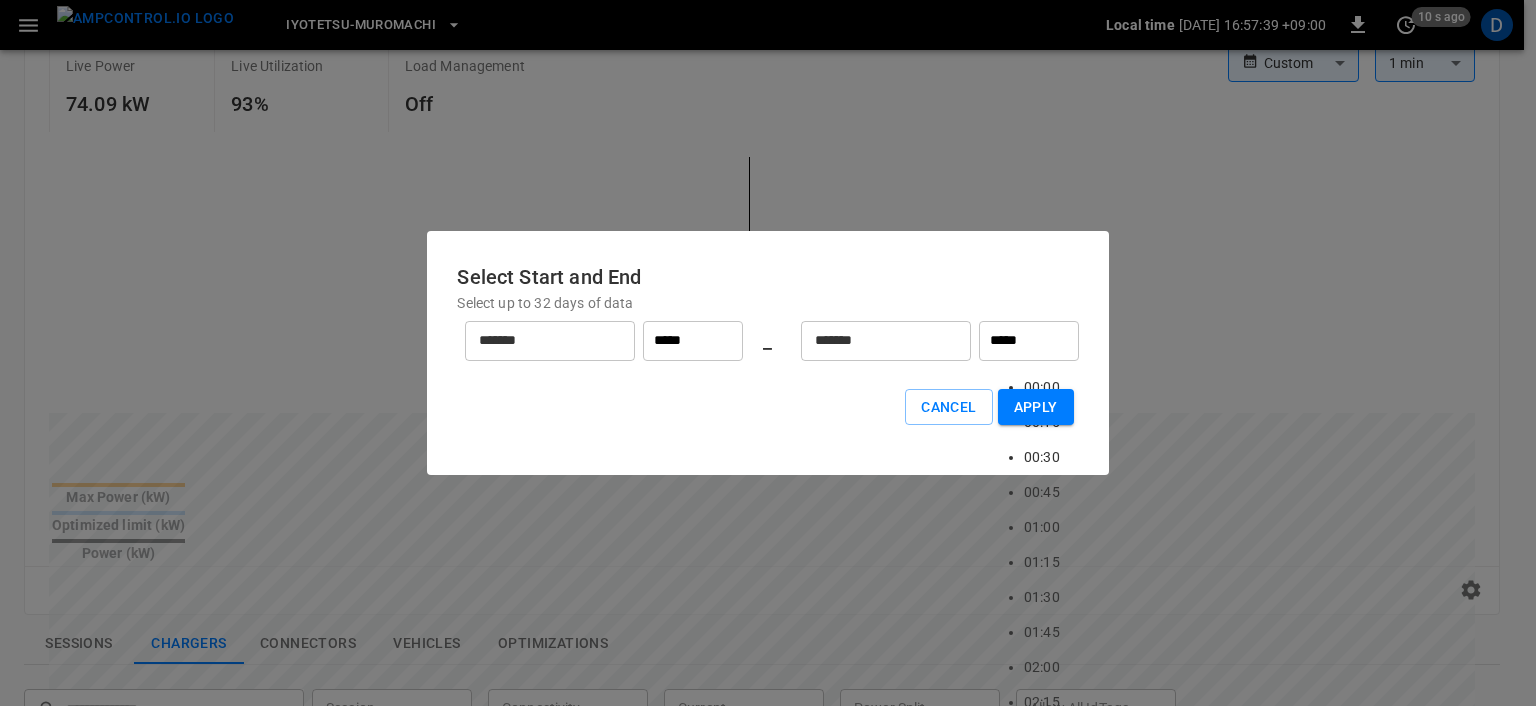 click on "22:45" at bounding box center [1042, 3572] 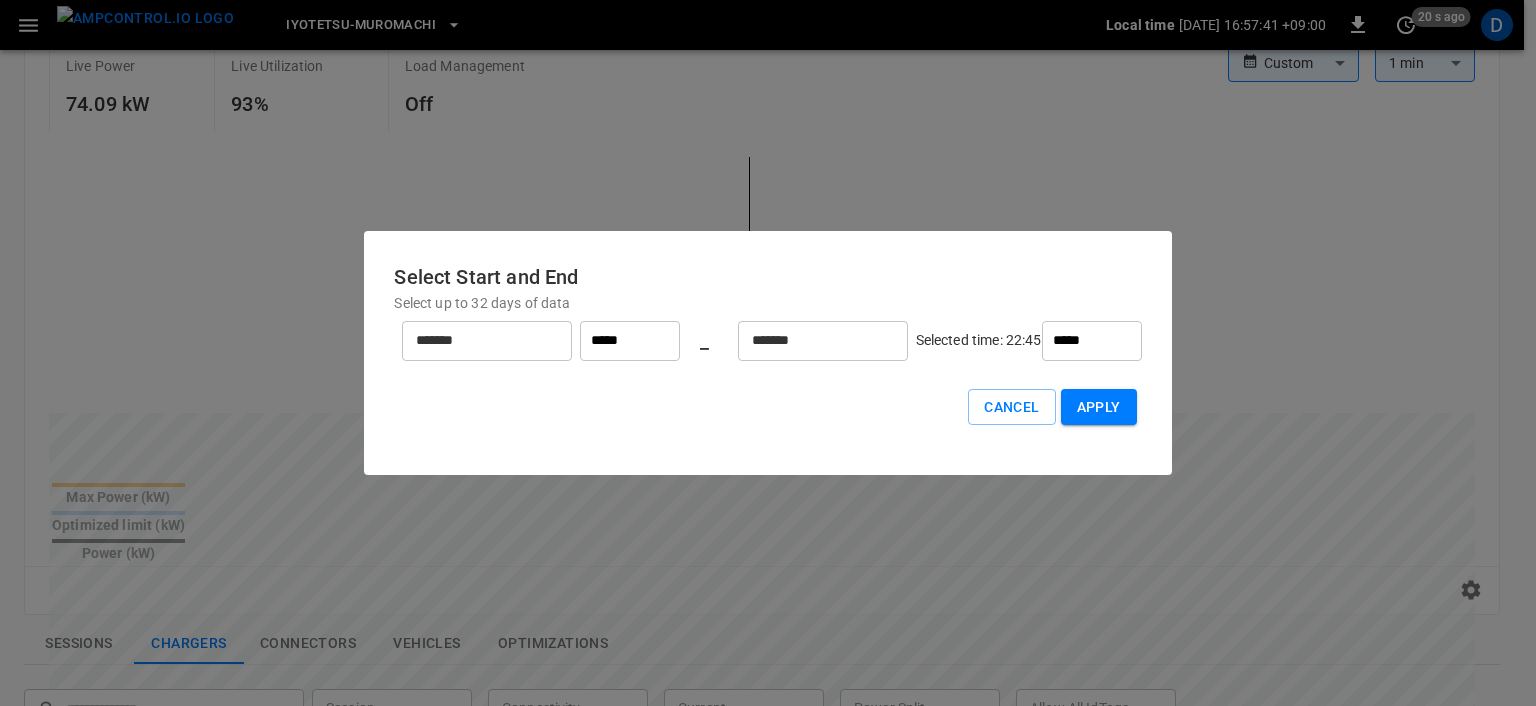 click on "*****" at bounding box center (1092, 341) 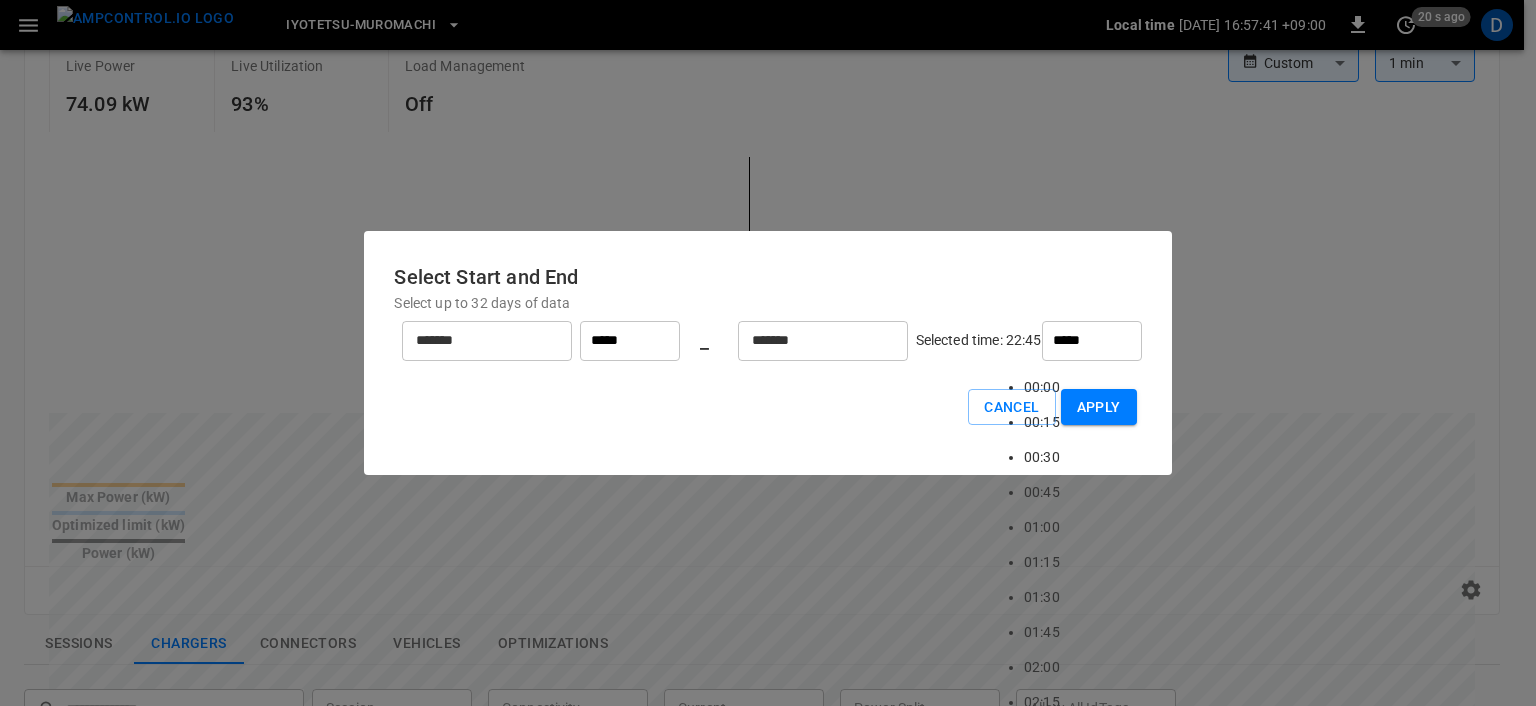 scroll, scrollTop: 3151, scrollLeft: 0, axis: vertical 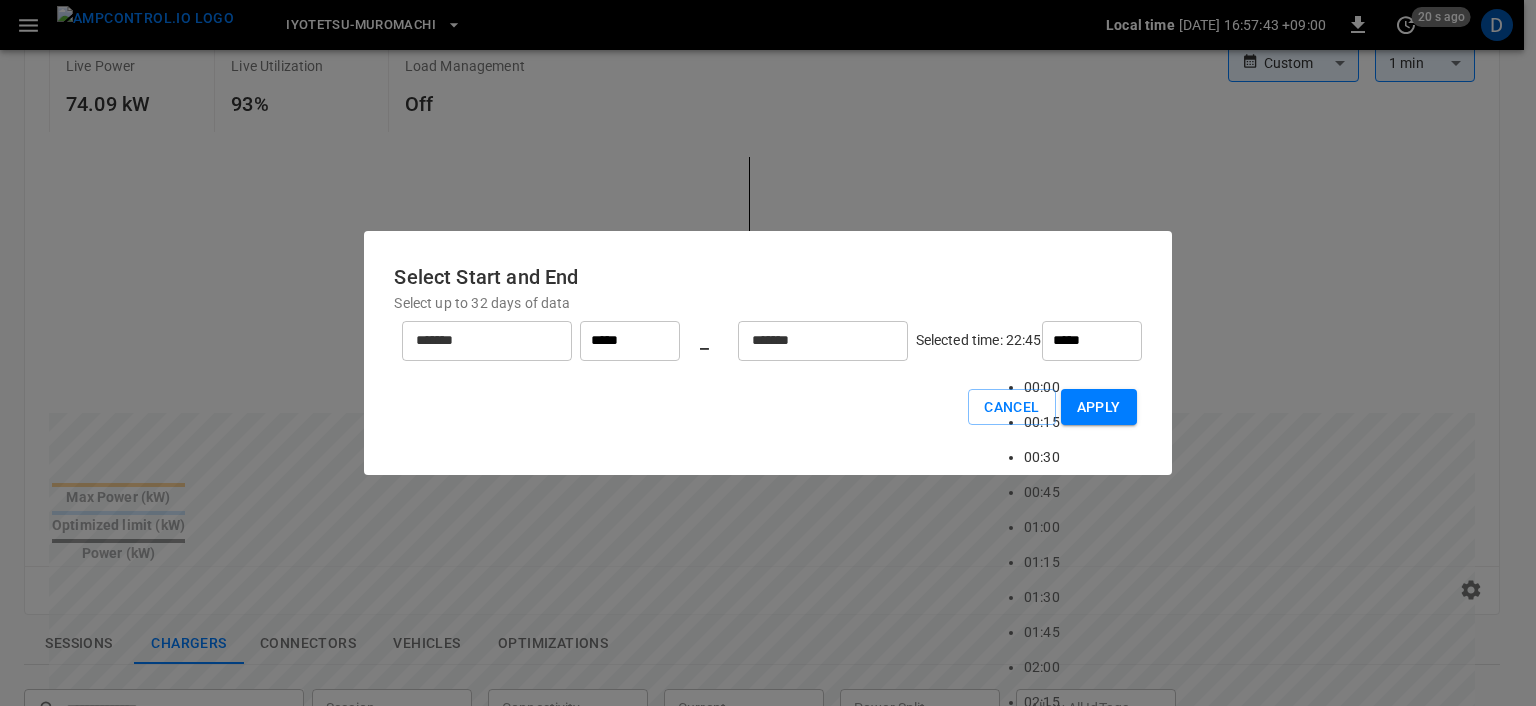 click on "23:45" at bounding box center [1042, 3712] 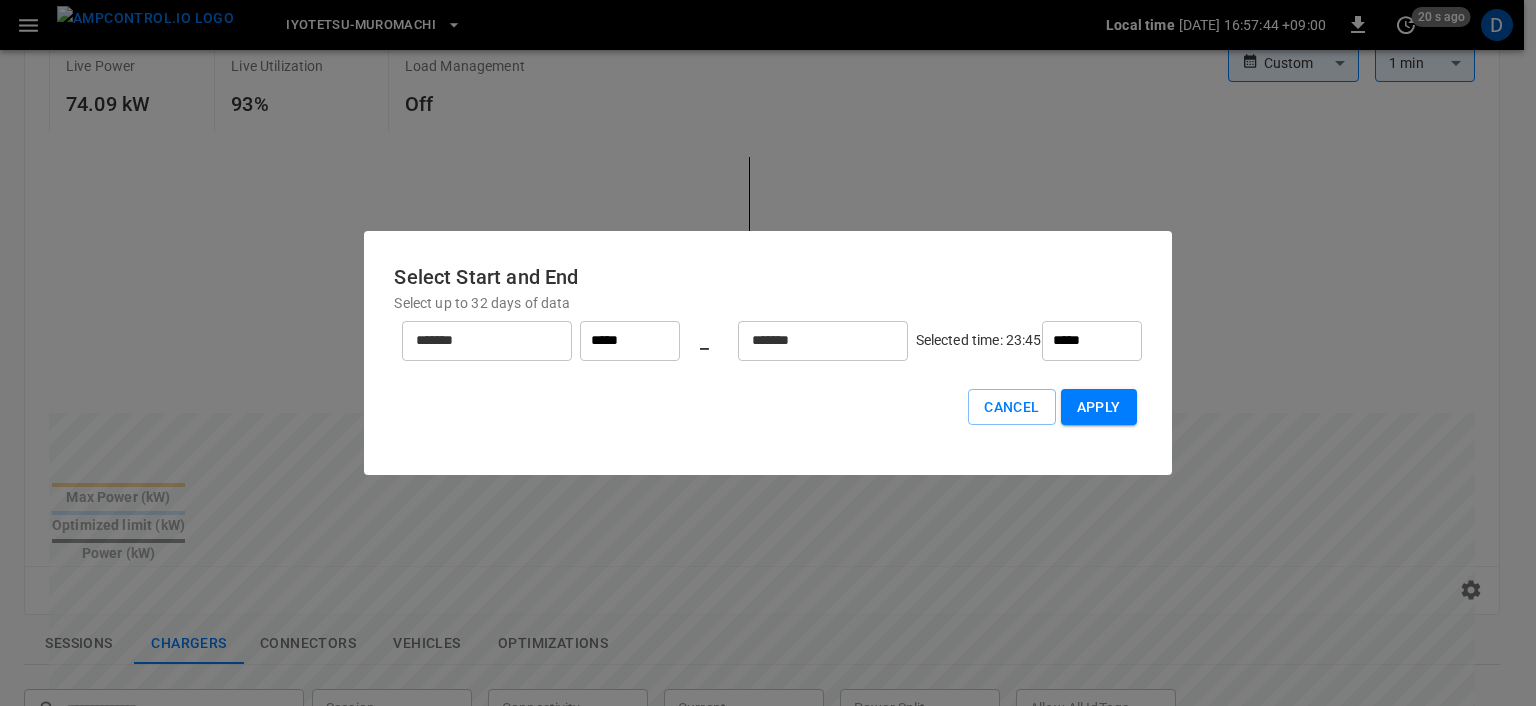 click on "*****" at bounding box center [630, 341] 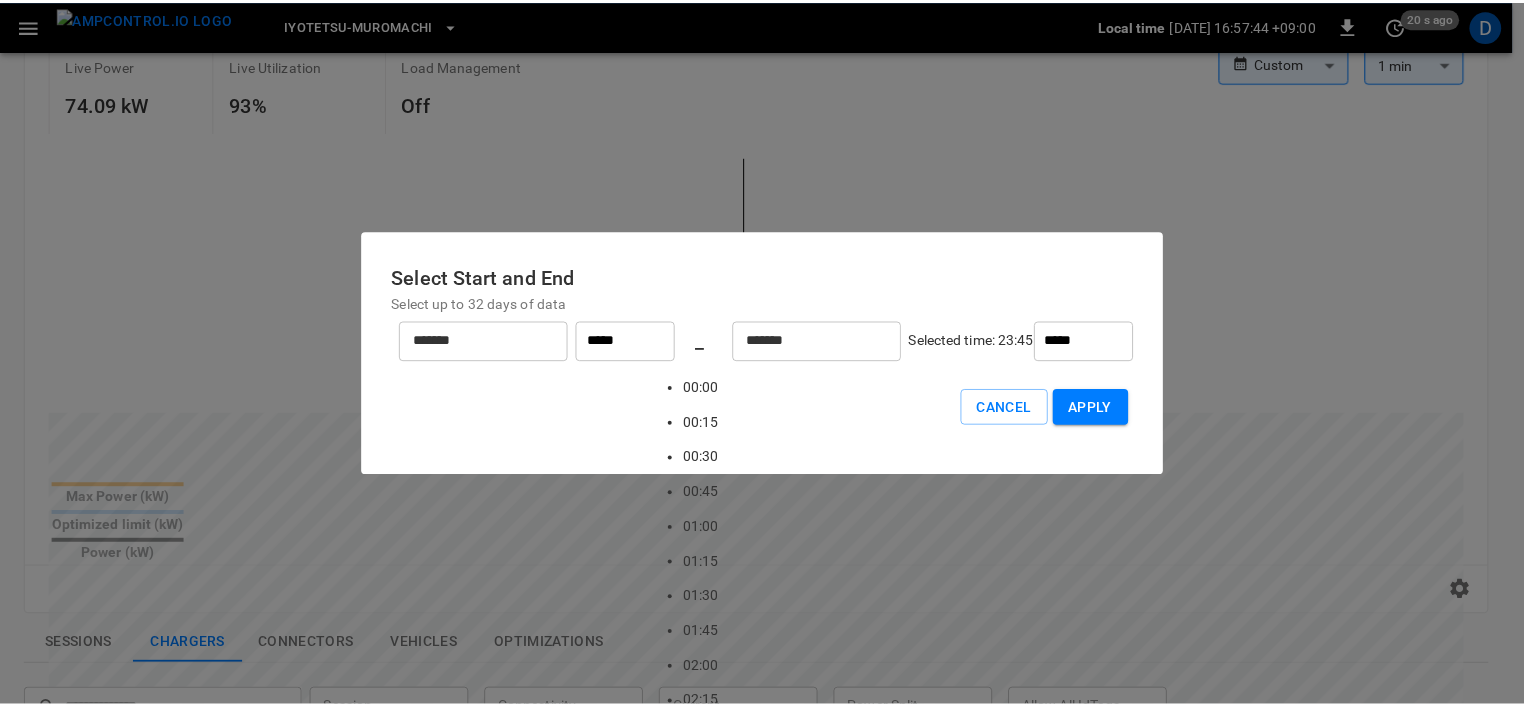 scroll, scrollTop: 2258, scrollLeft: 0, axis: vertical 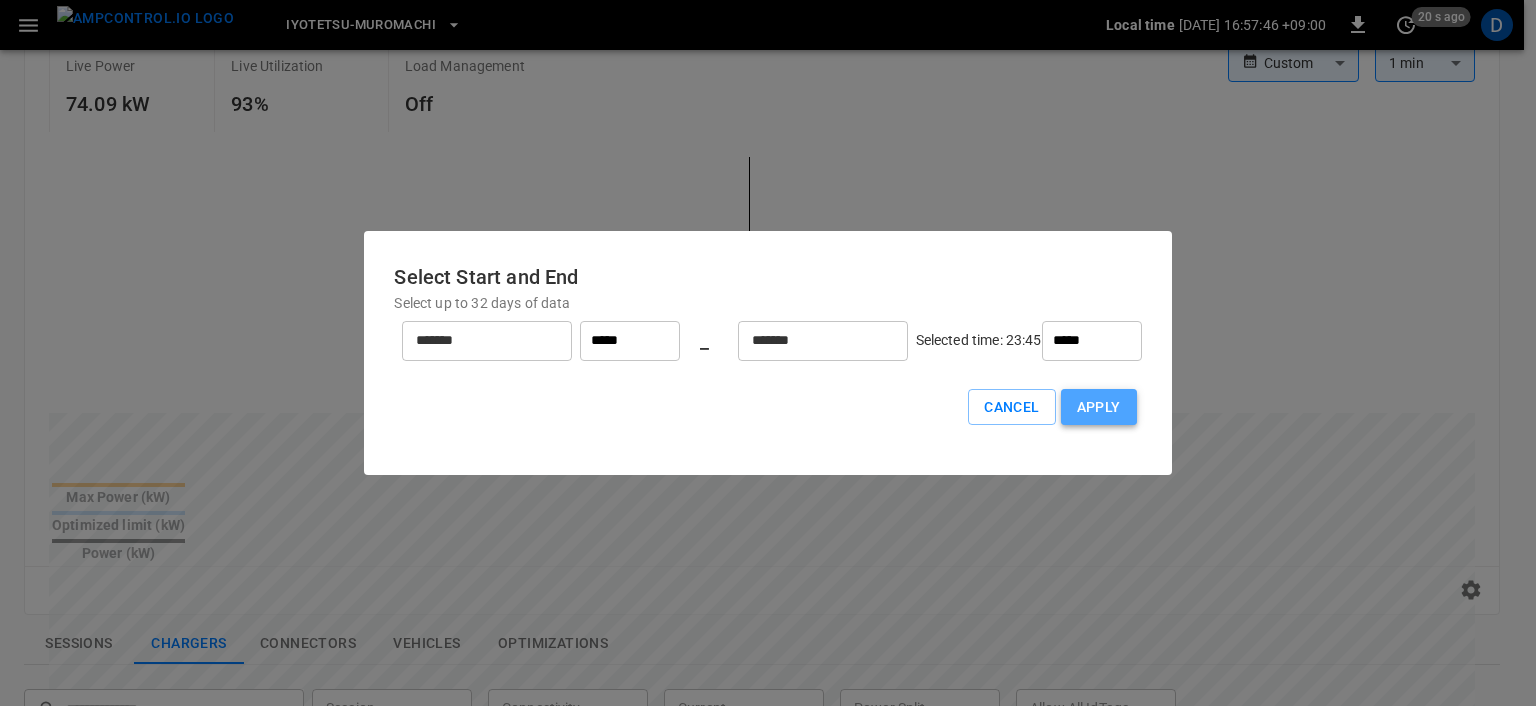 click on "Apply" at bounding box center (1099, 407) 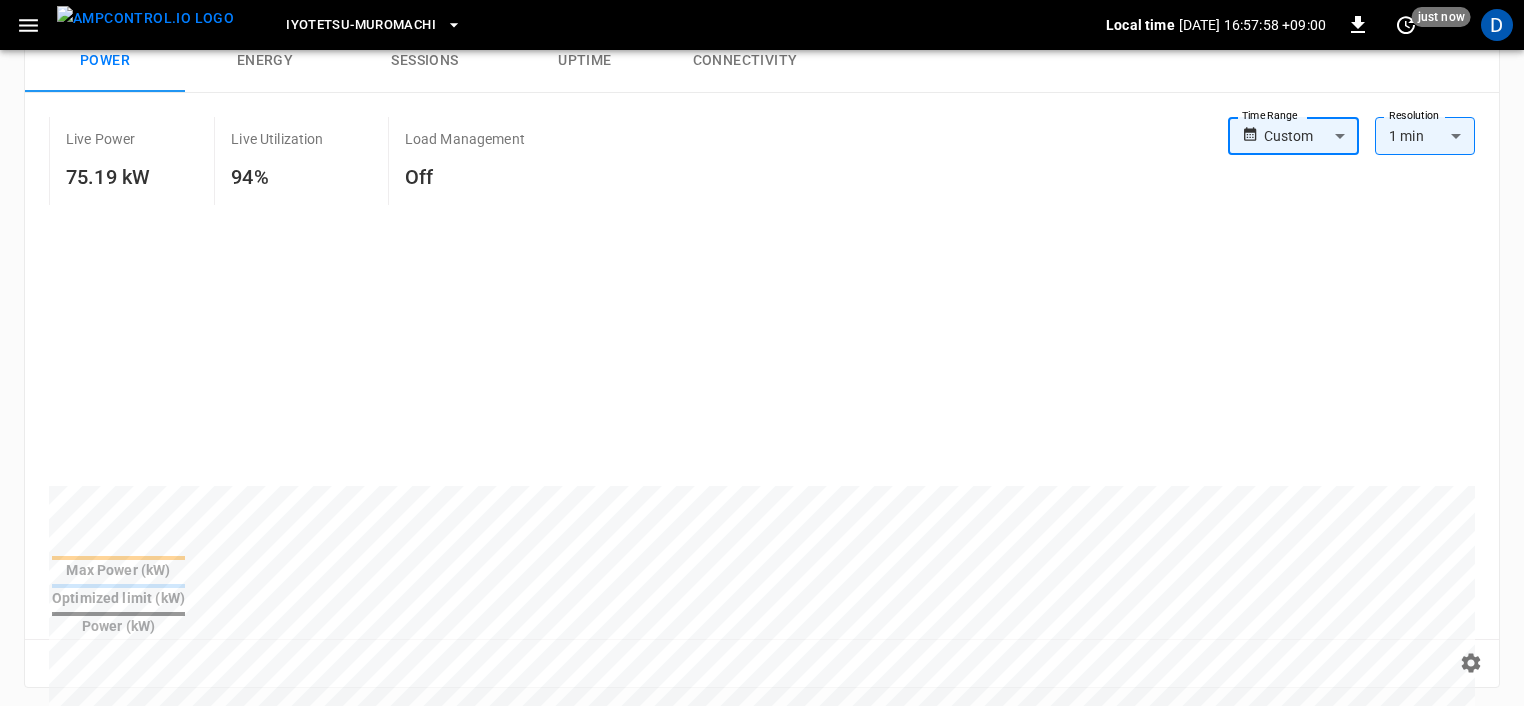 scroll, scrollTop: 52, scrollLeft: 0, axis: vertical 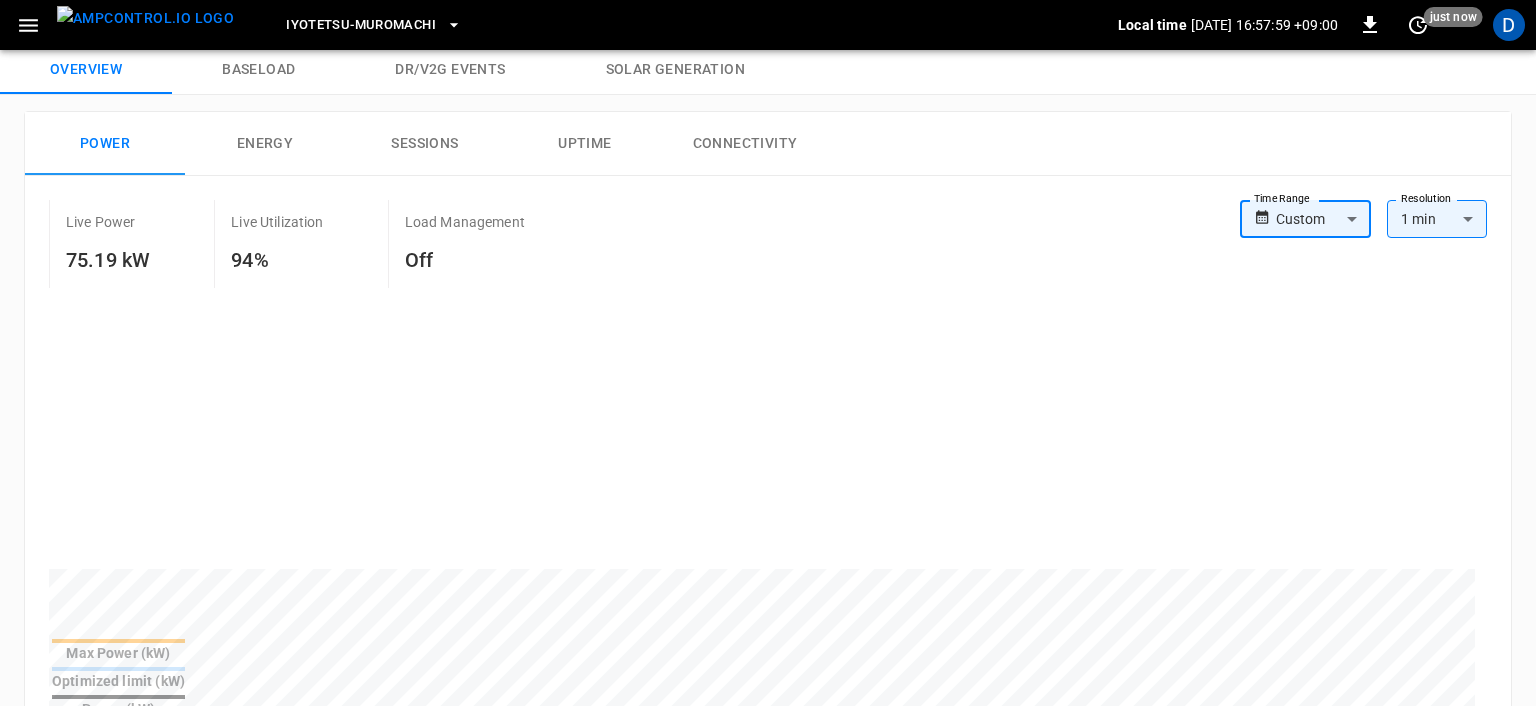 click on "Iyotetsu-Muromachi Local time 2025-07-03 16:57:59 +09:00 0 just now D Energy Management Overview Baseload Dr/V2G events Solar generation Power Energy Sessions Uptime Connectivity Live Power 75.19 kW Live Utilization 94% Load Management Off Time Range Custom ****** Time Range Resolution 1 min ** Resolution Max Power (kW) Optimized limit (kW) Power (kW) Reset zoom Sessions Chargers Connectors Vehicles Optimizations ​ ​ Session ​ Session Connectivity ​ Connectivity Current ​ Current Power Split ​ Power Split Allow All IdTags ​ Allow All IdTags Name Serial Number OCPP ID Session Connectivity Live Power Vendor Current # Connectors Power Split Max Power Allow All IdTags Firmware Version Connection Security ID Action IYOTETSU-MUROMACHI-LEFT IYOTETSU-MUROMACHI-LEFT IYOTETSU-MUROMACHI-LEFT Active 14 minutes 25.20 kW EVMJ DC 2 Yes 80  kW   True 1.0.3D_QVD TLS Not Encrypted 5cdc ... Copy IYOTETSU-MUROMACHI-RIGHT IYOTETSU-MUROMACHI-RIGHT IYOTETSU-MUROMACHI-RIGHT Active 13 minutes 49.99 kW EVMJ DC 2 Yes 80" at bounding box center (768, 707) 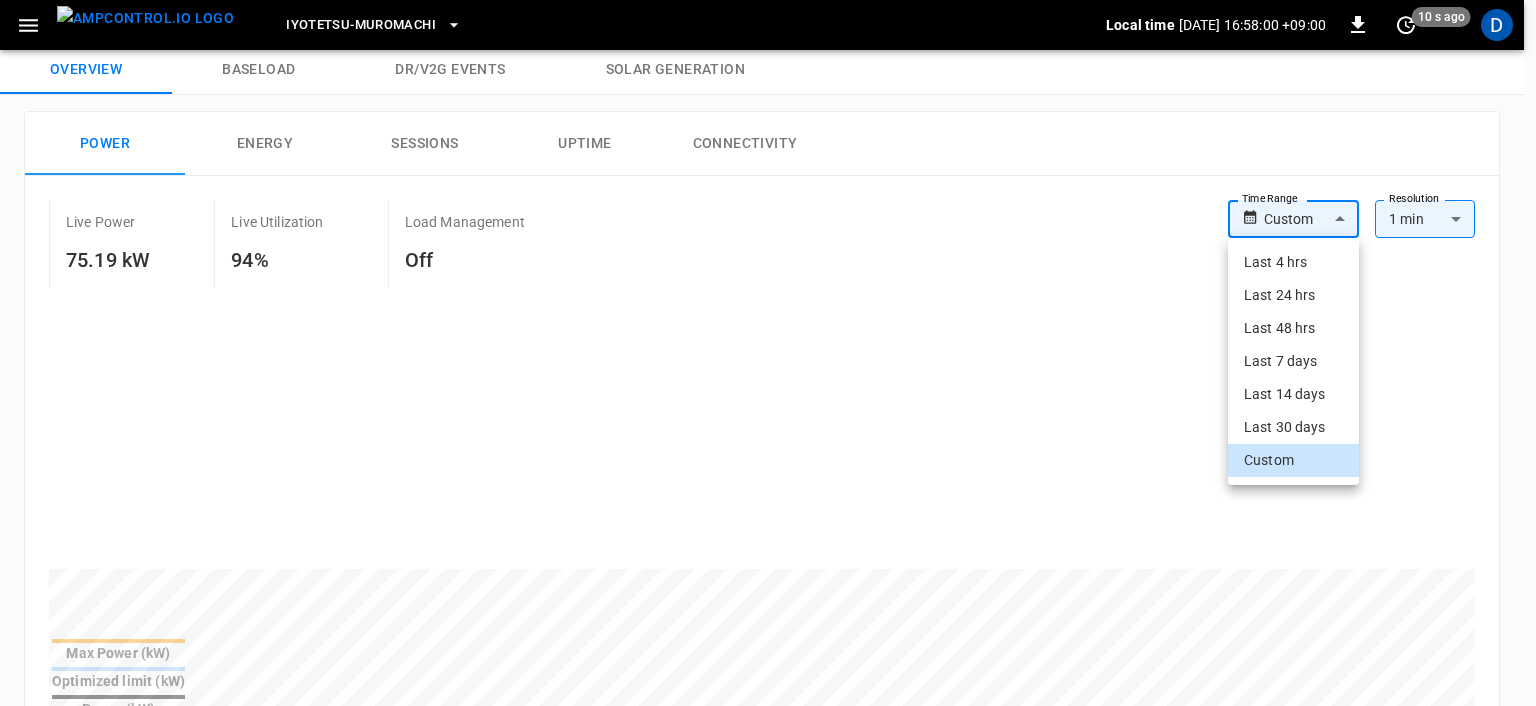 click on "Last 4 hrs" at bounding box center [1293, 262] 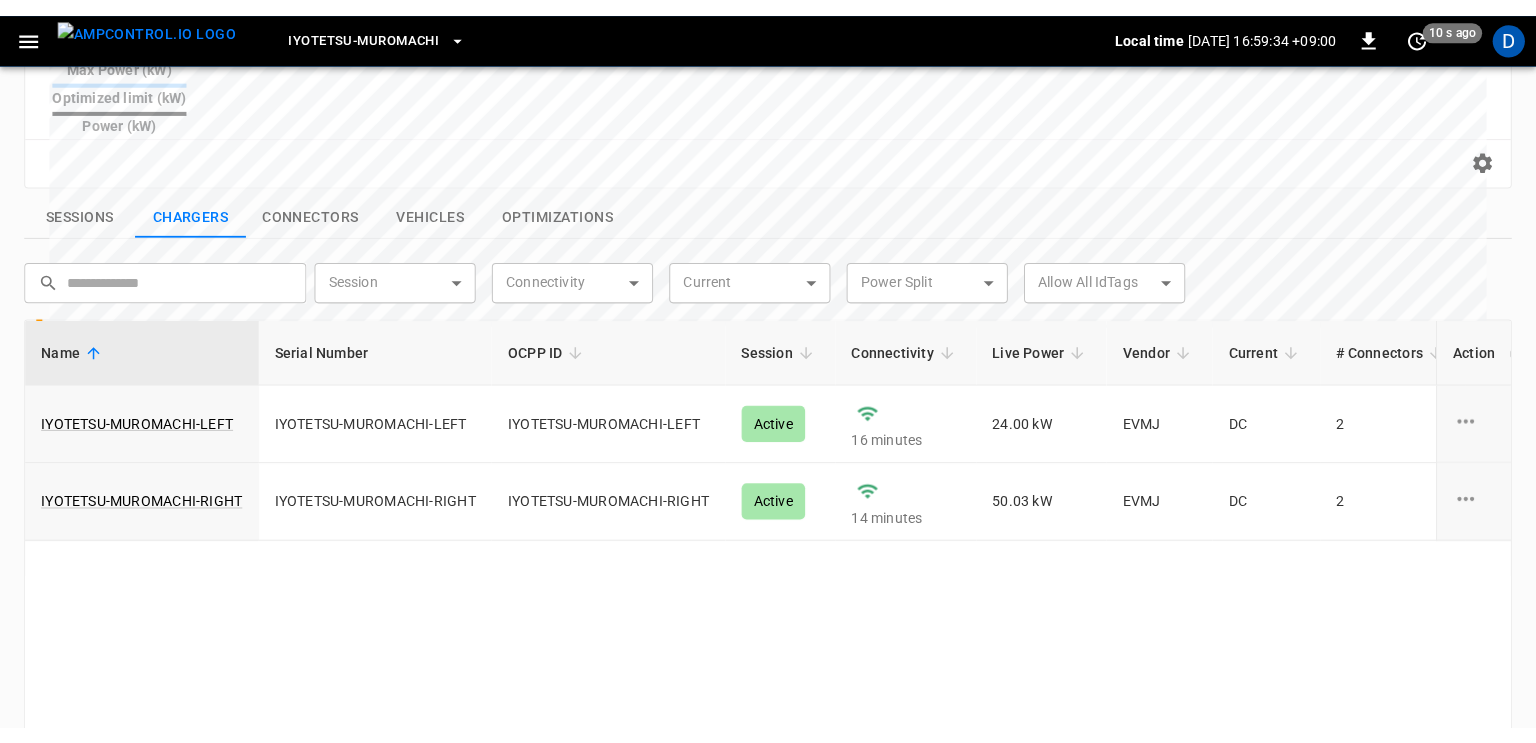 scroll, scrollTop: 152, scrollLeft: 0, axis: vertical 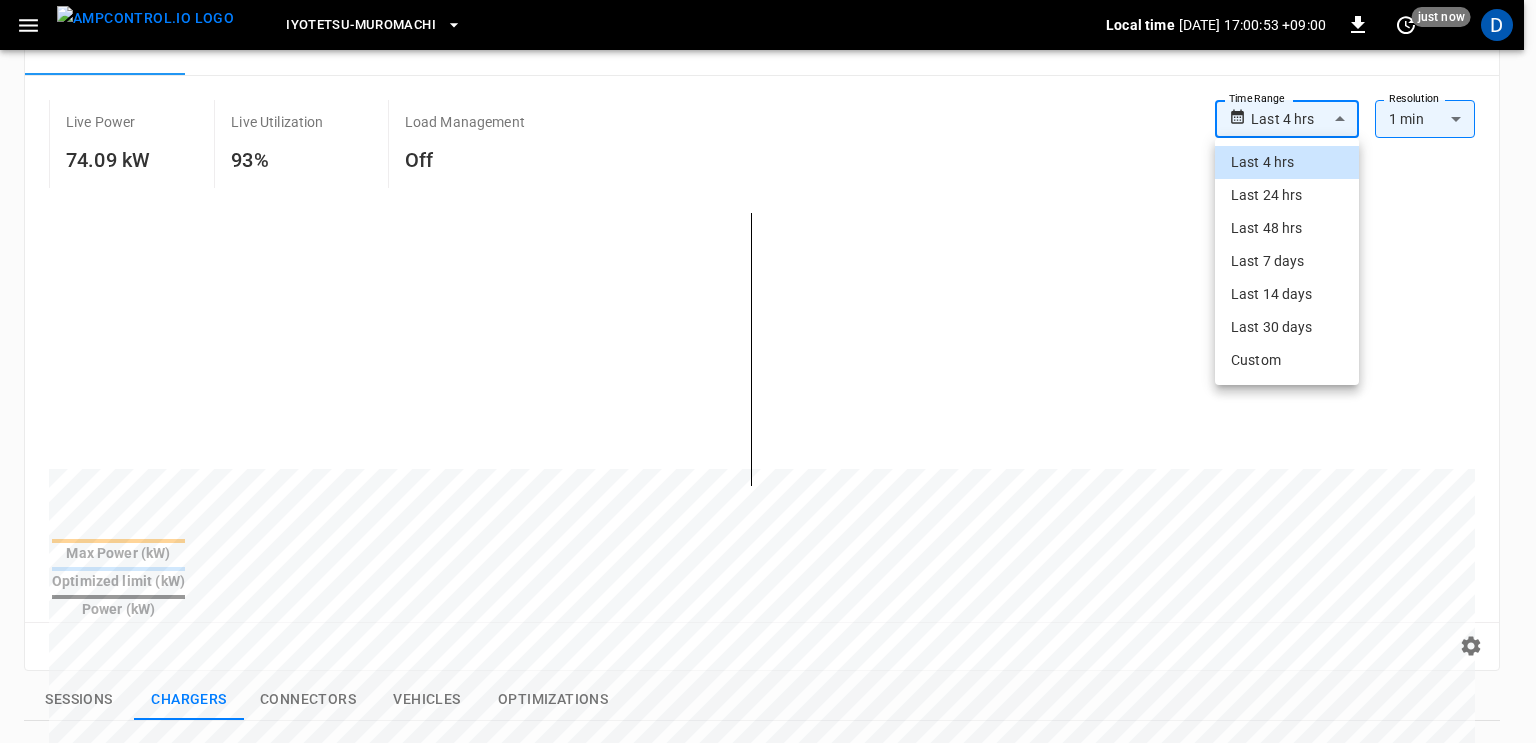 click on "**********" at bounding box center (768, 619) 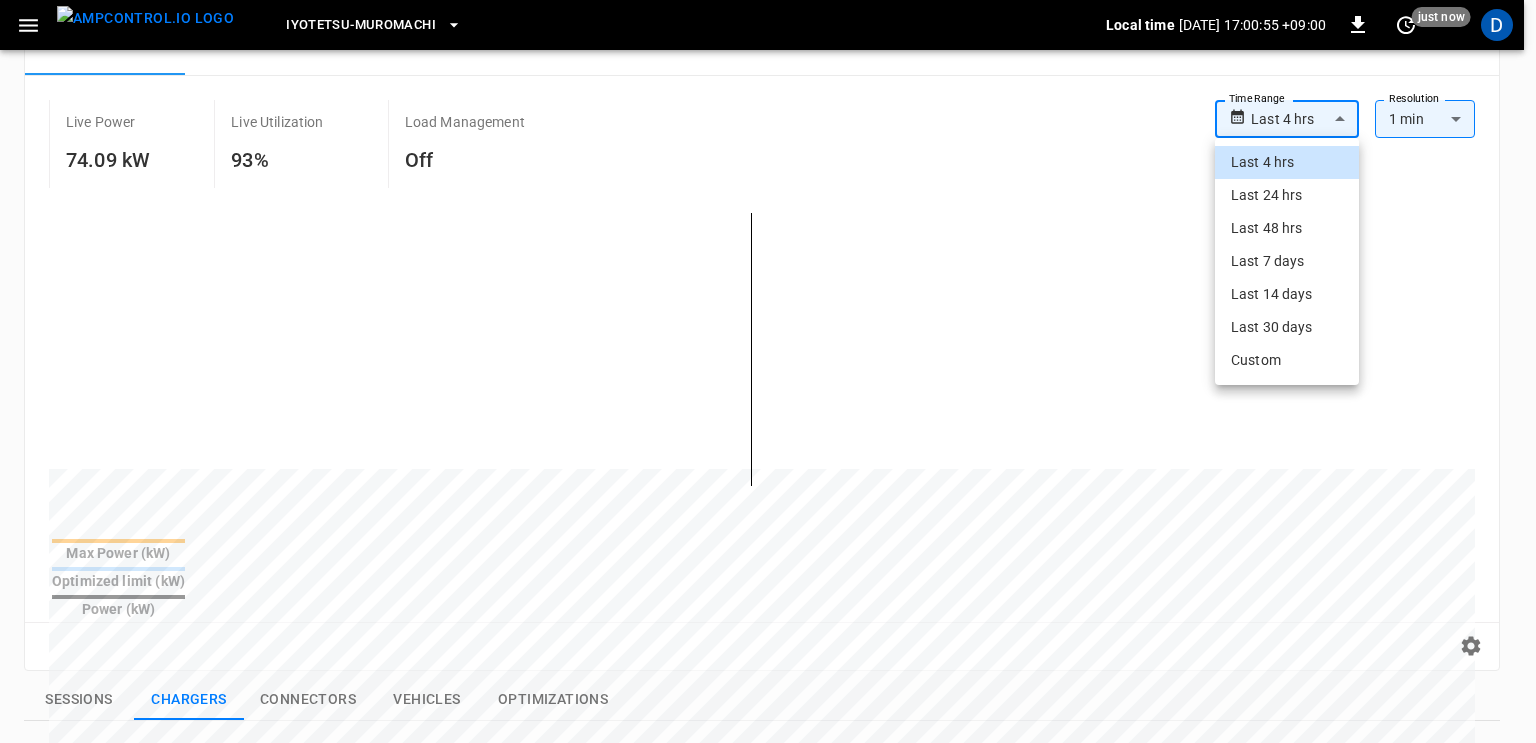 click on "Custom" at bounding box center (1287, 360) 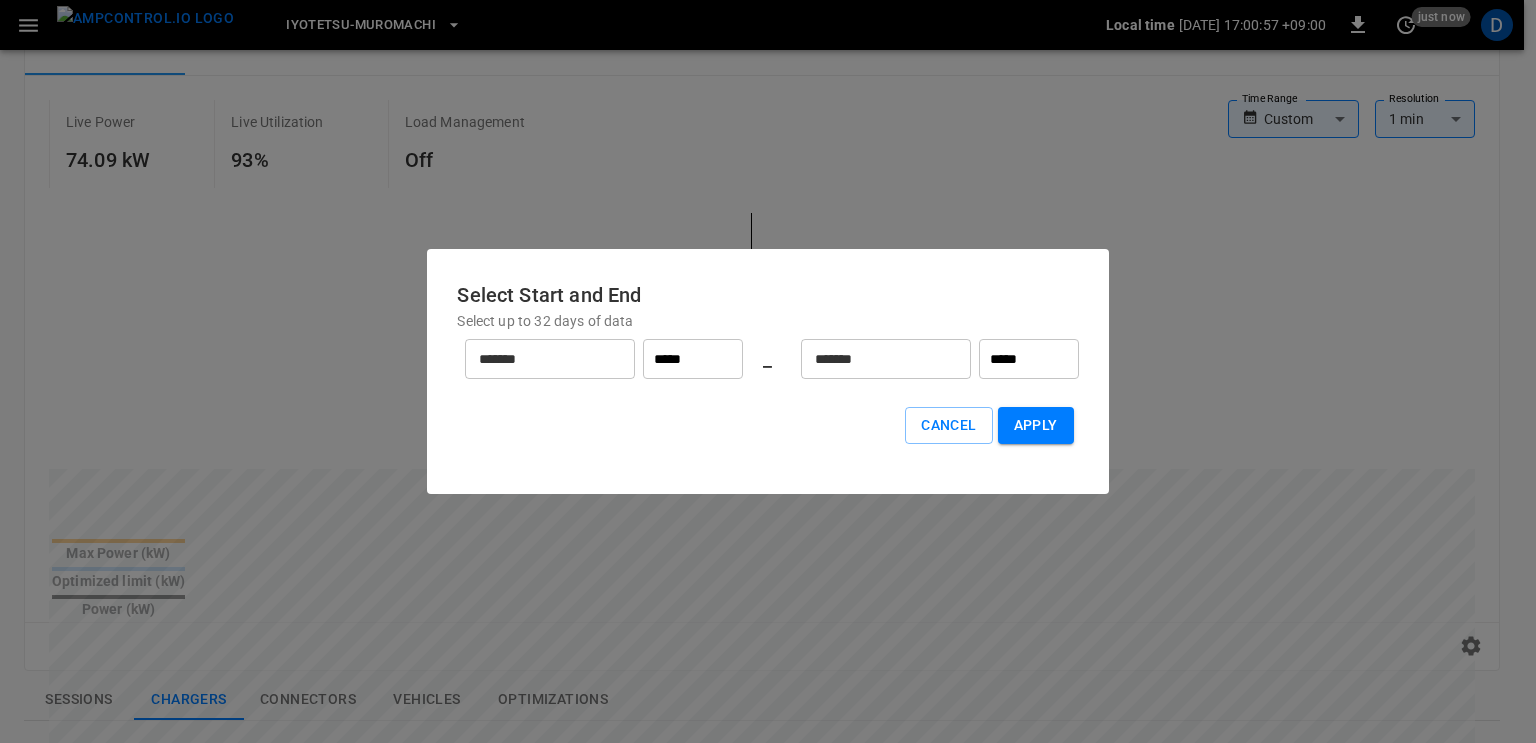 click on "*******" at bounding box center (539, 359) 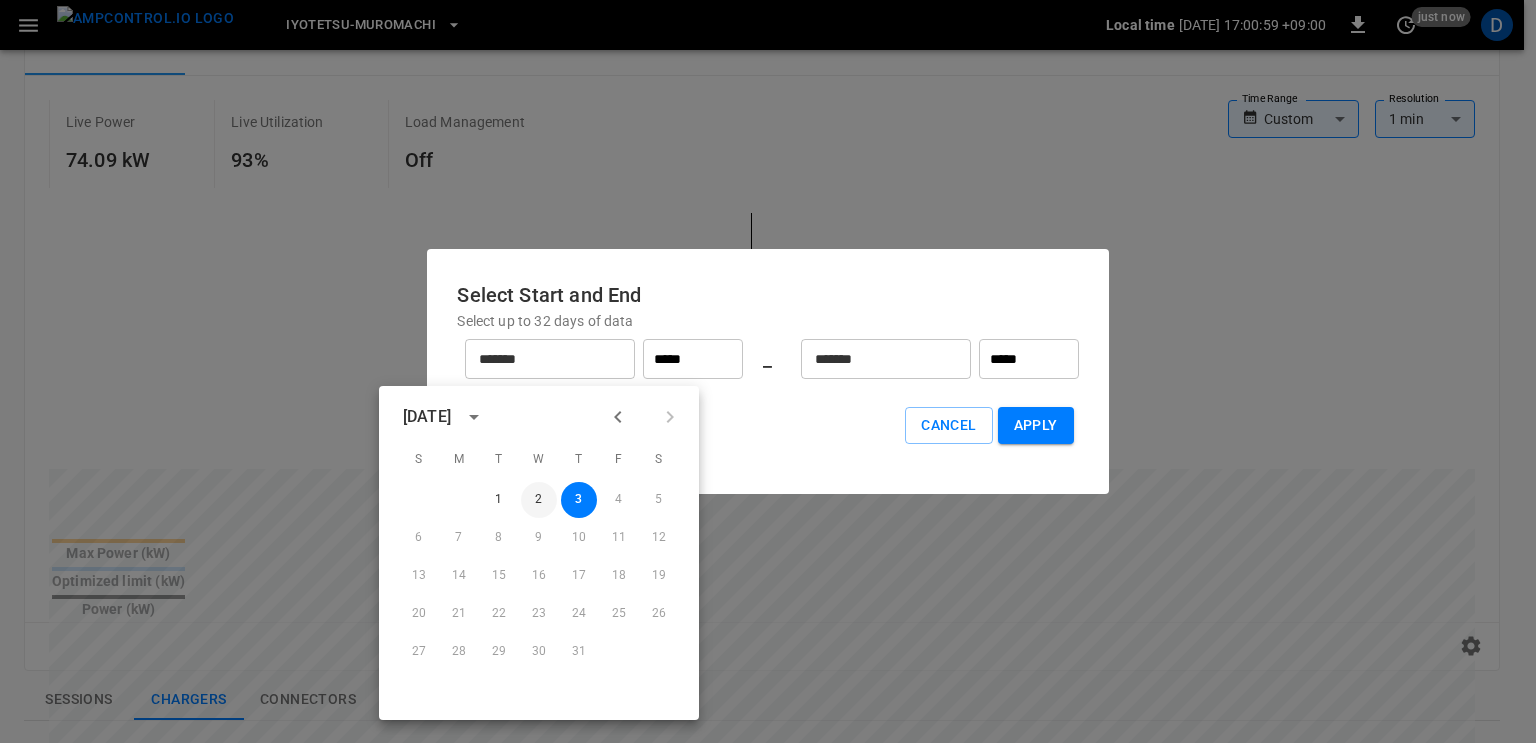 click on "2" at bounding box center (539, 500) 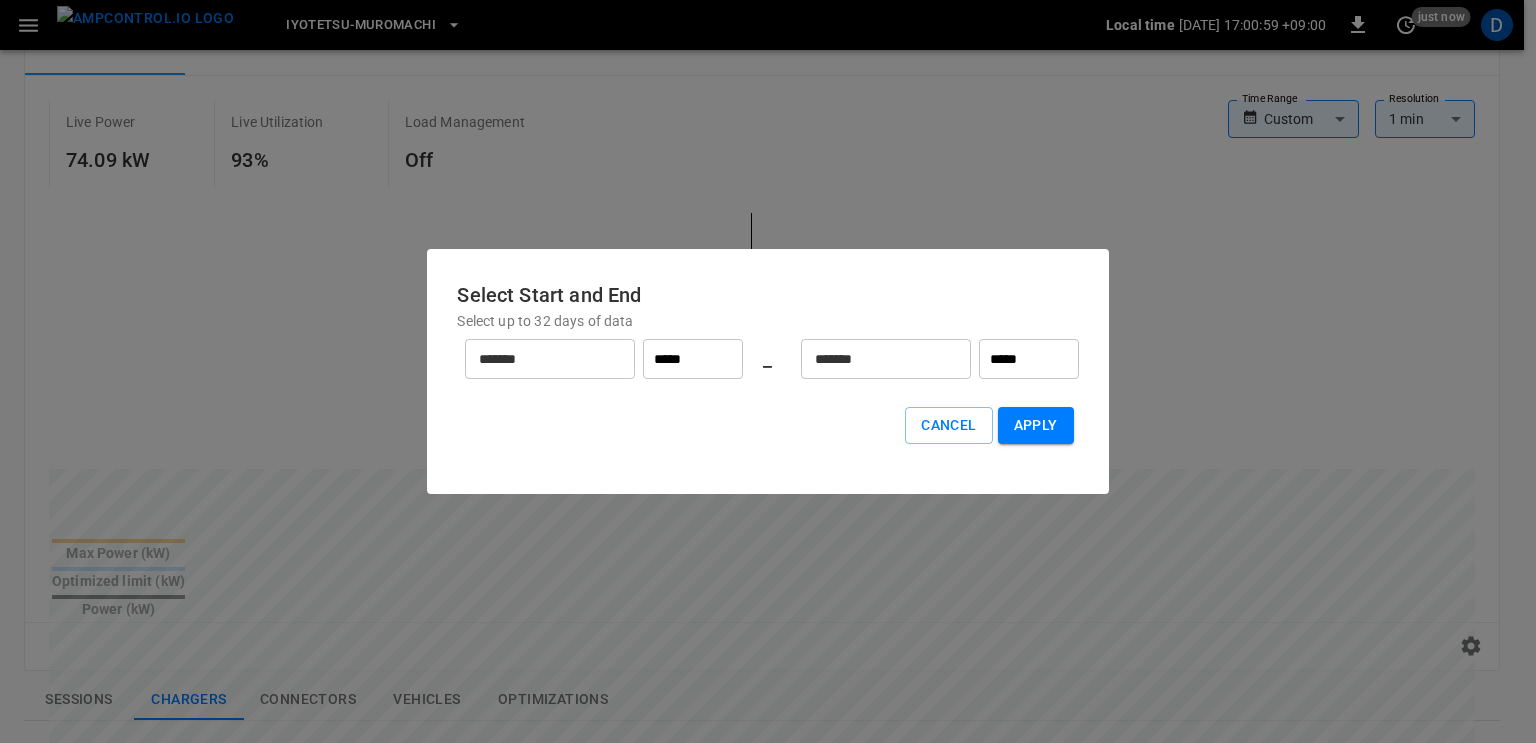 type on "*******" 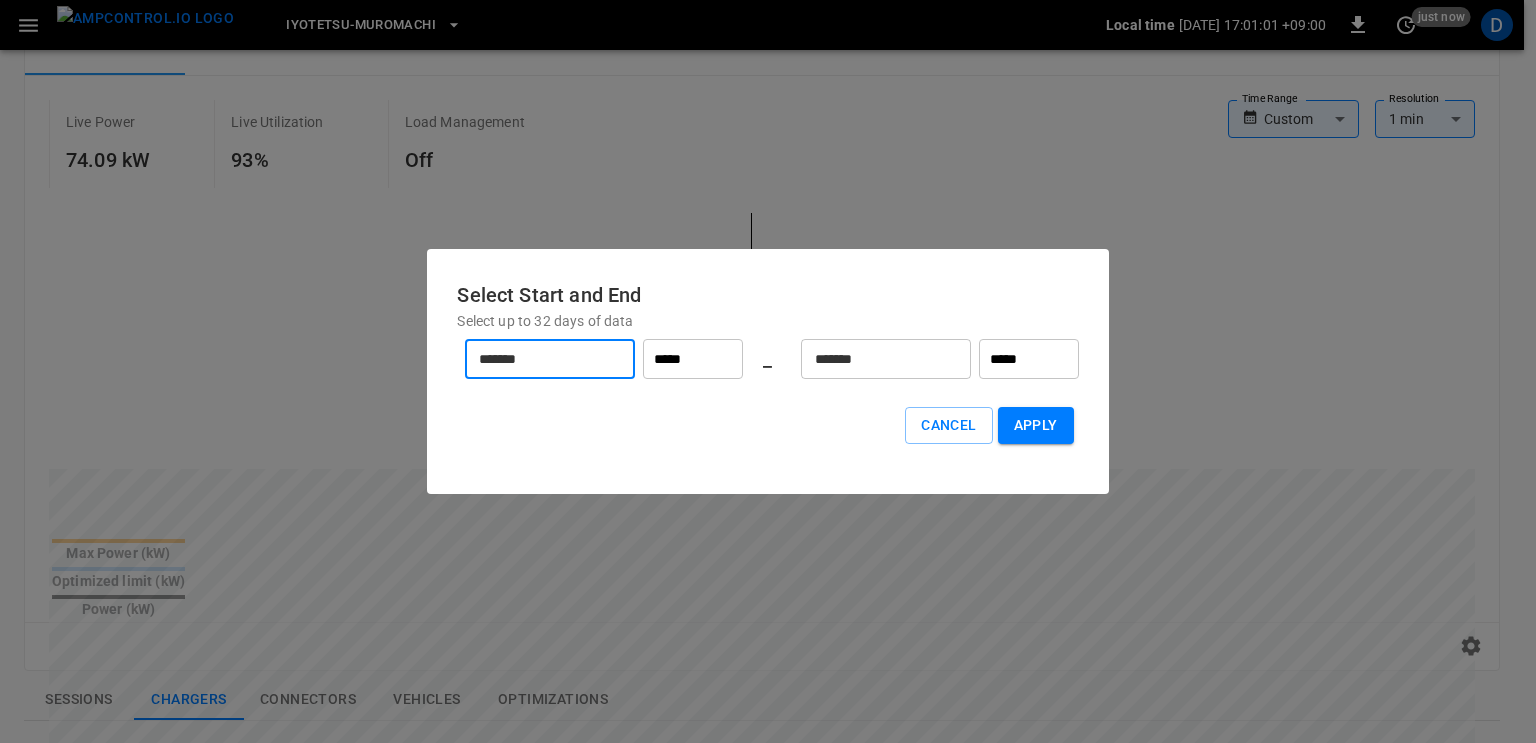 click on "*****" at bounding box center [1029, 359] 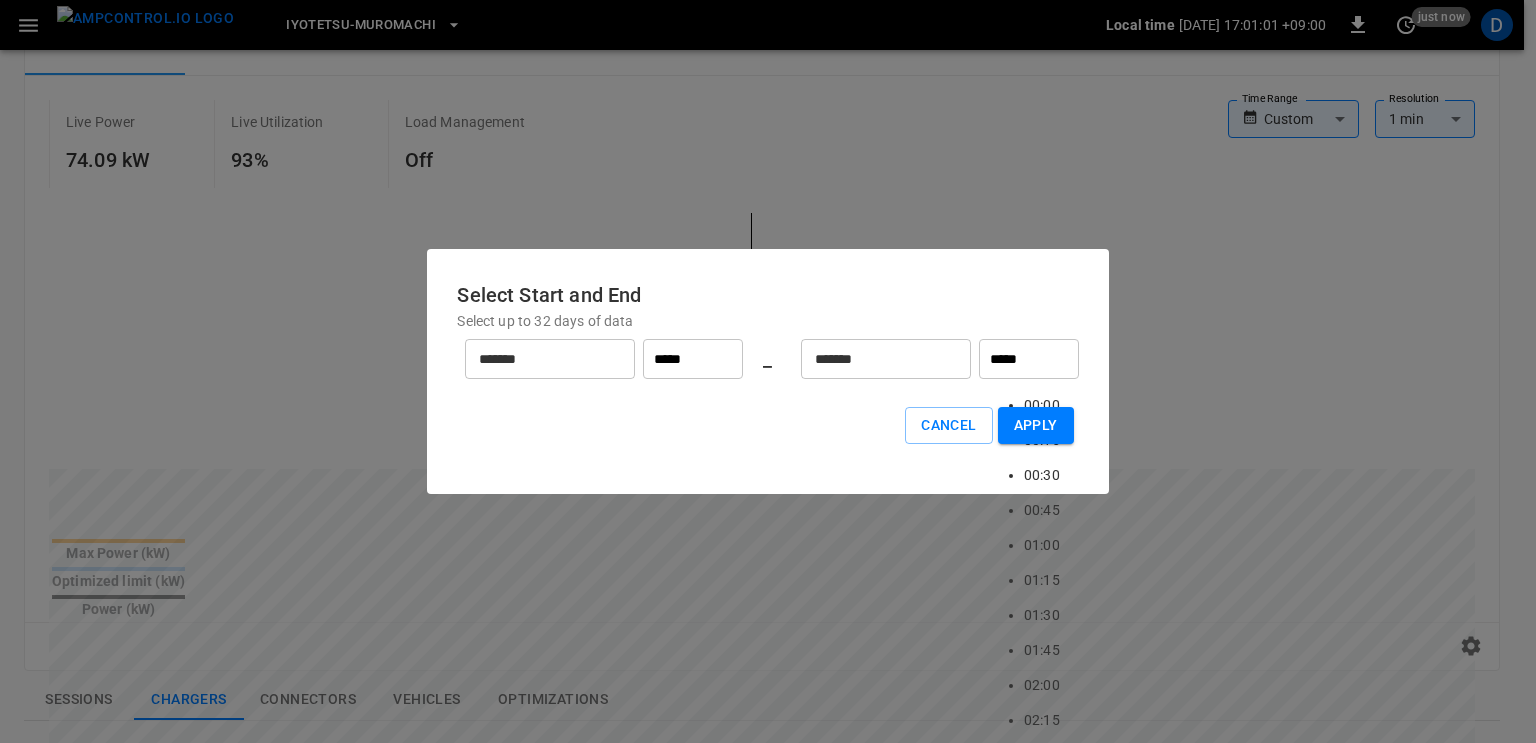 scroll, scrollTop: 2293, scrollLeft: 0, axis: vertical 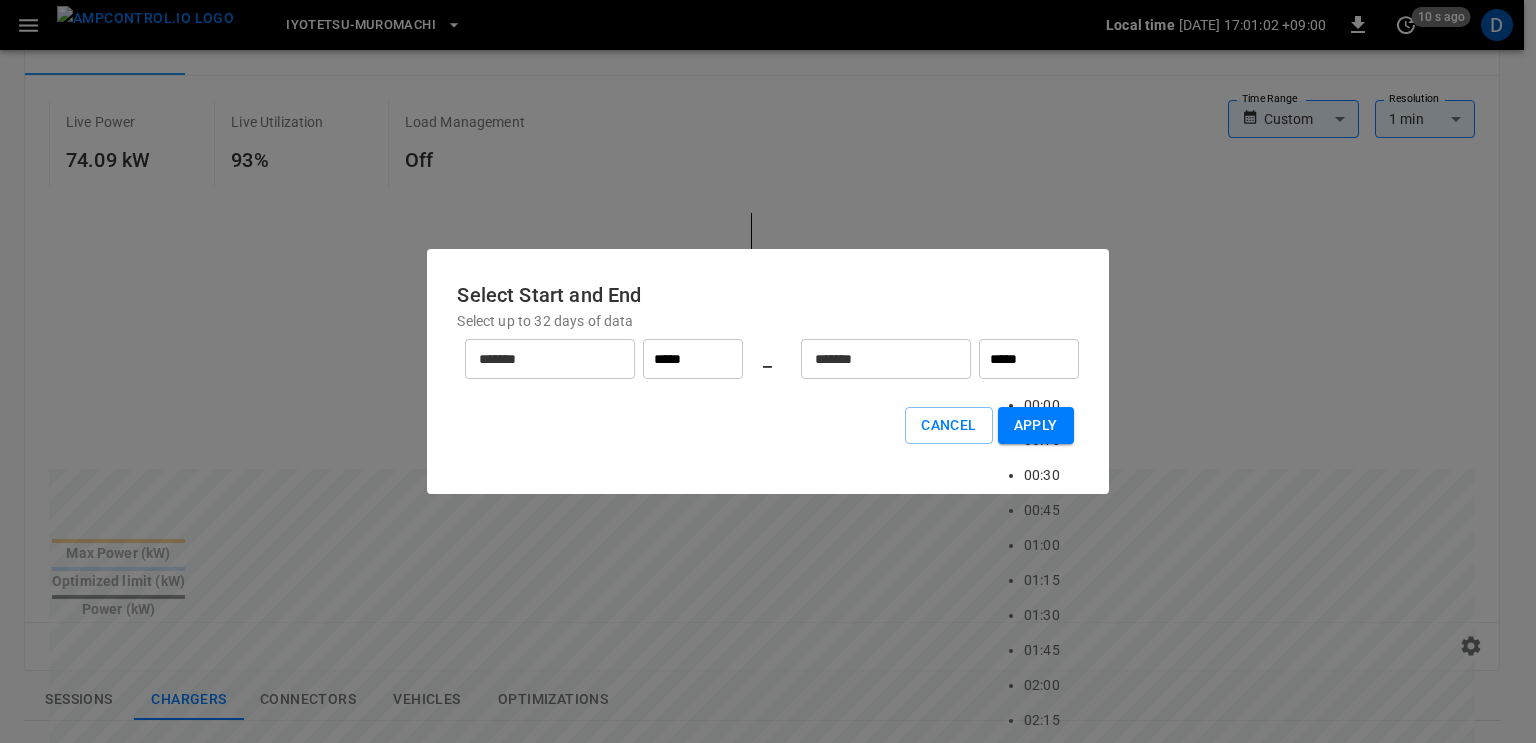 type on "*****" 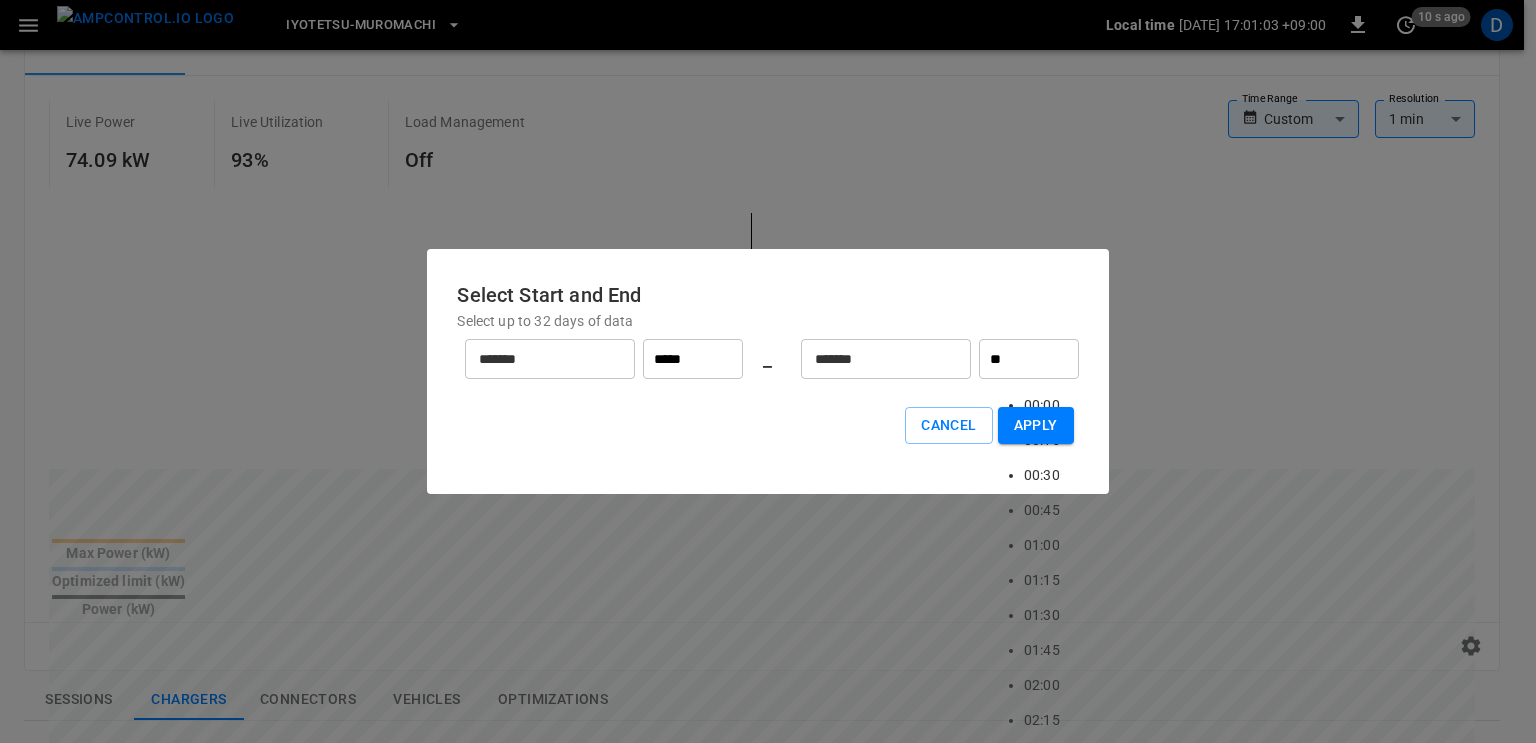 type on "*" 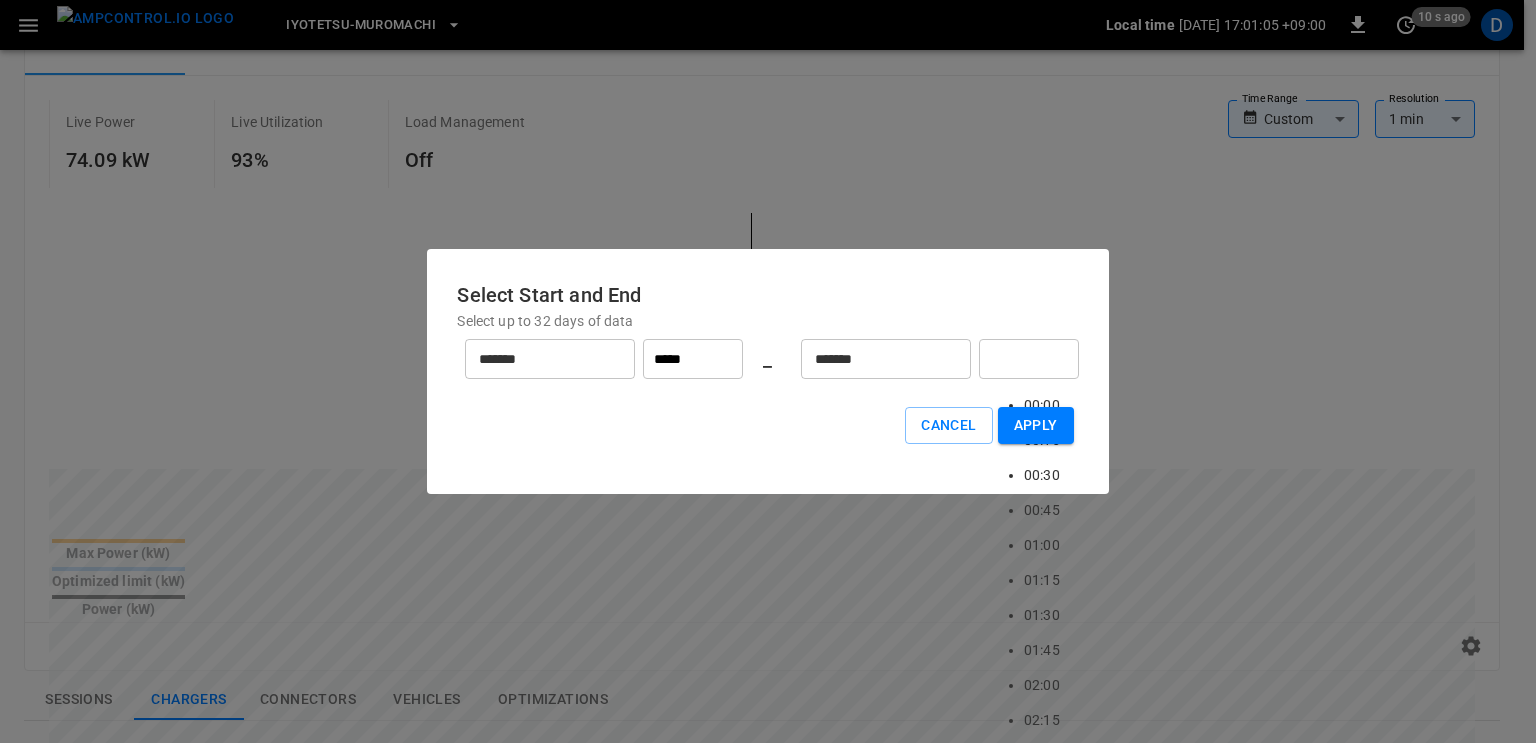 scroll, scrollTop: 2992, scrollLeft: 0, axis: vertical 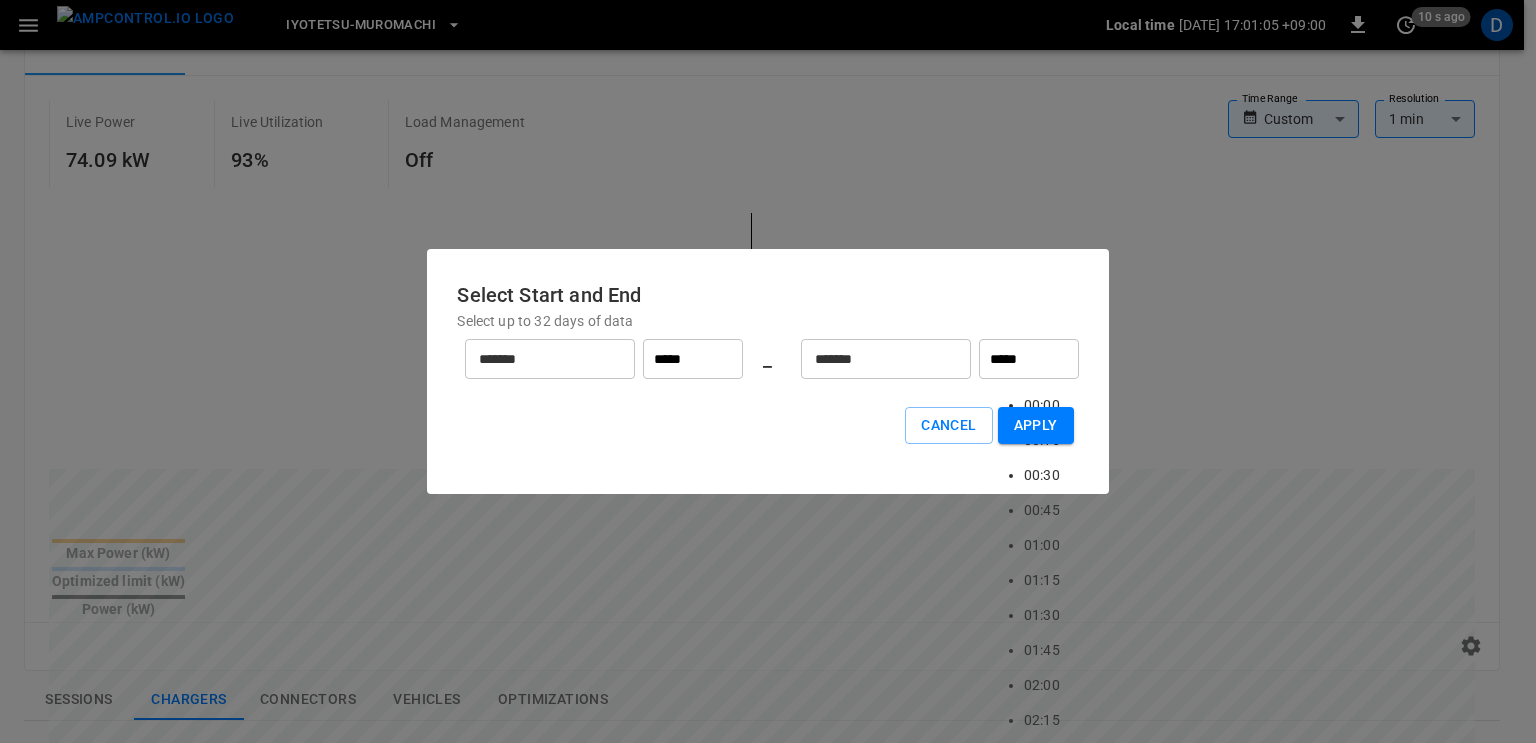 click on "*******" at bounding box center (875, 359) 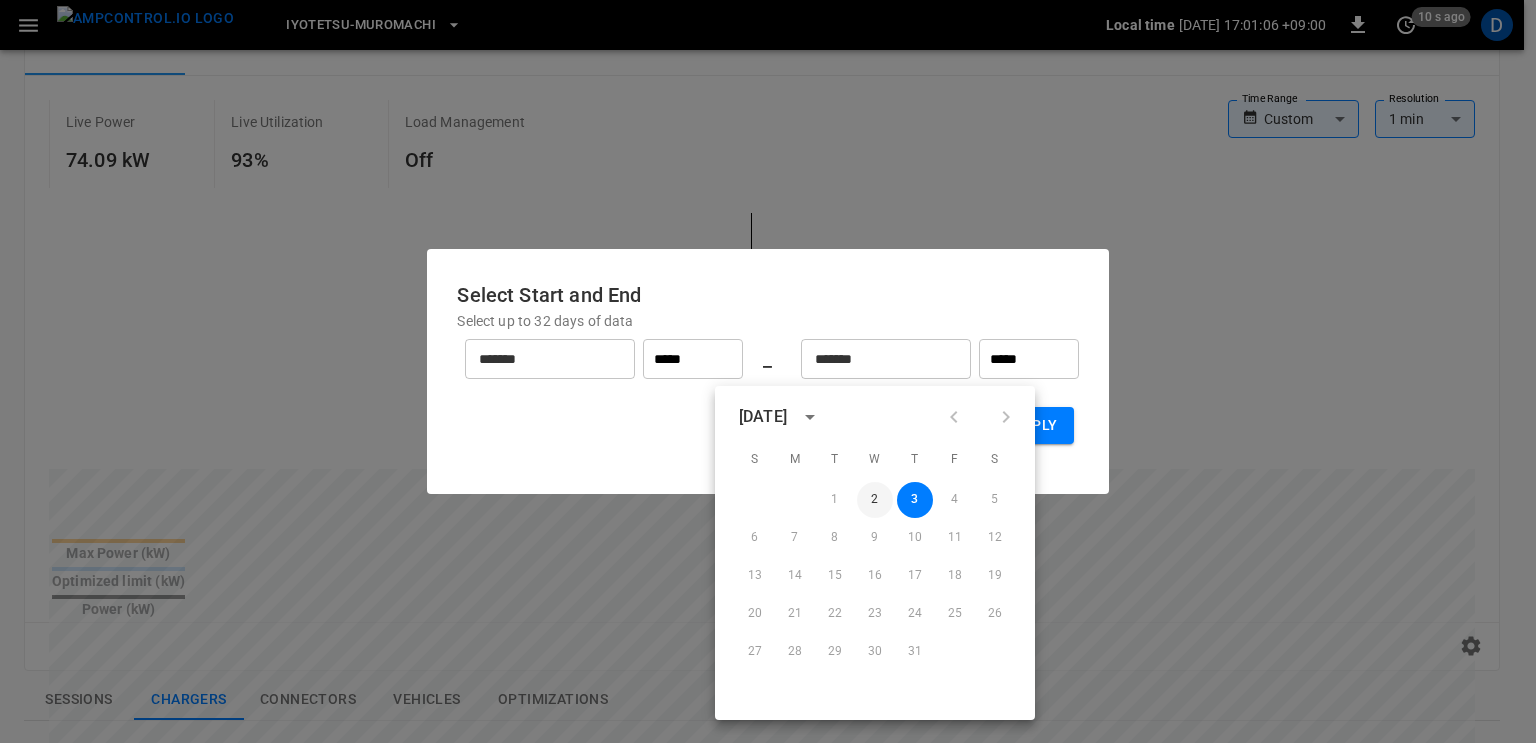 click on "2" at bounding box center [875, 500] 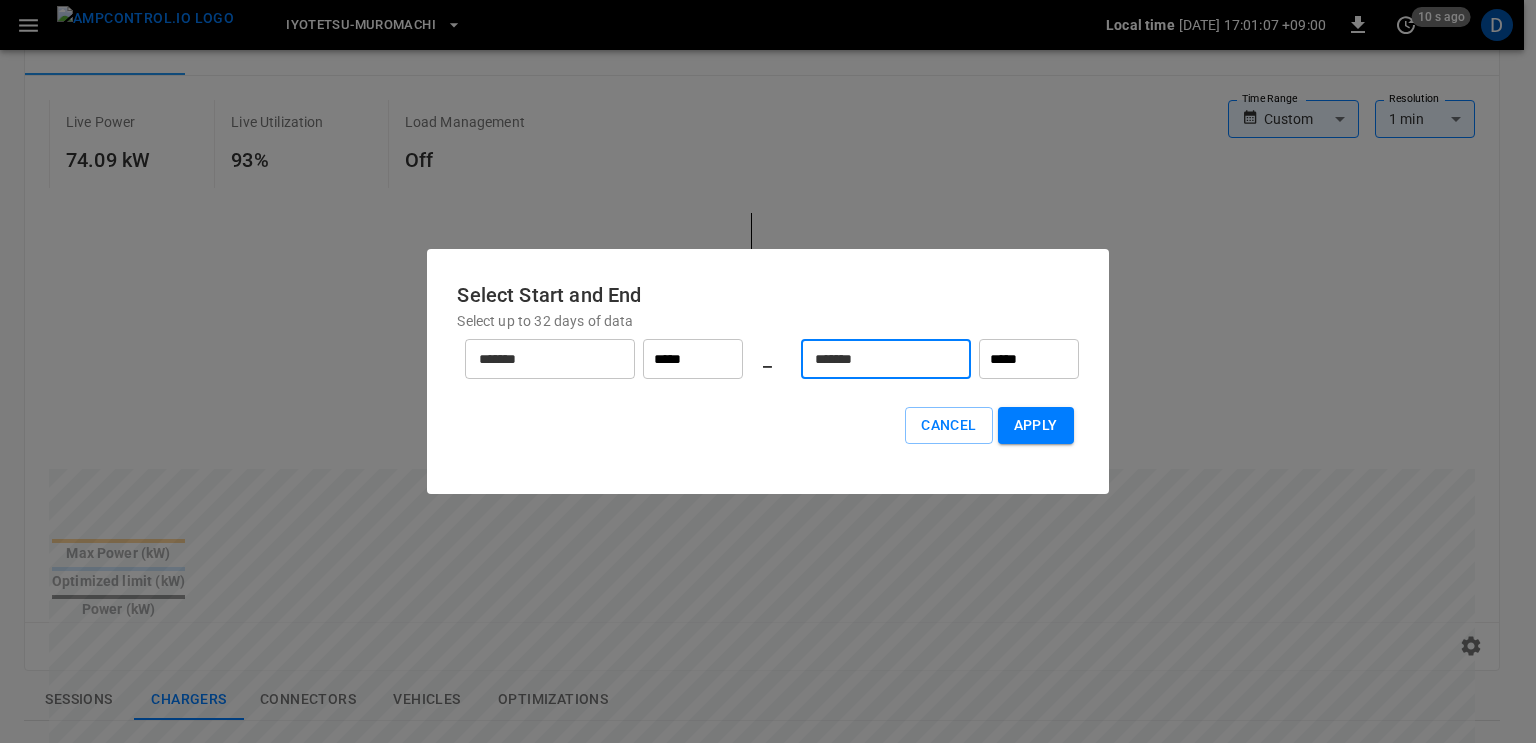 click on "*****" at bounding box center [1029, 359] 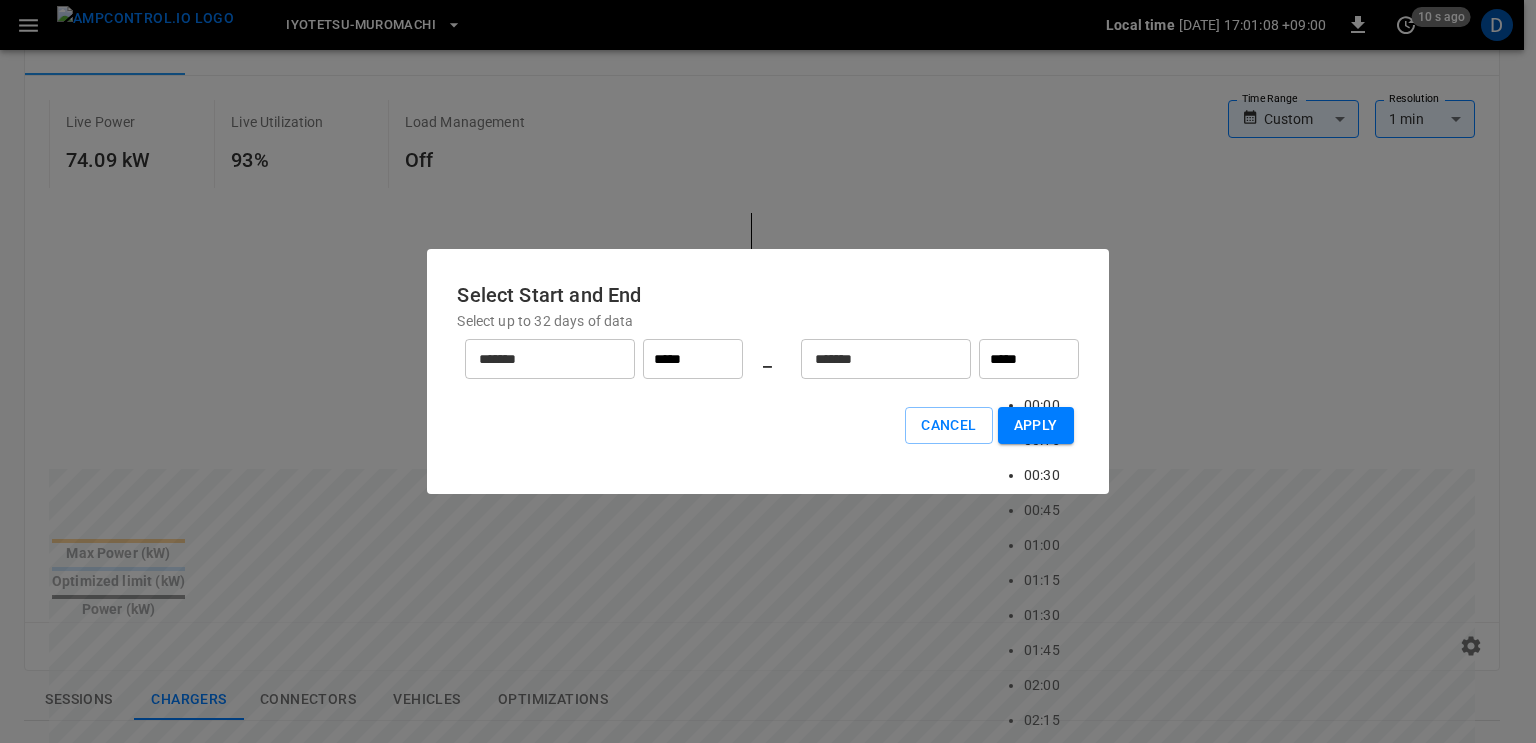 scroll, scrollTop: 3151, scrollLeft: 0, axis: vertical 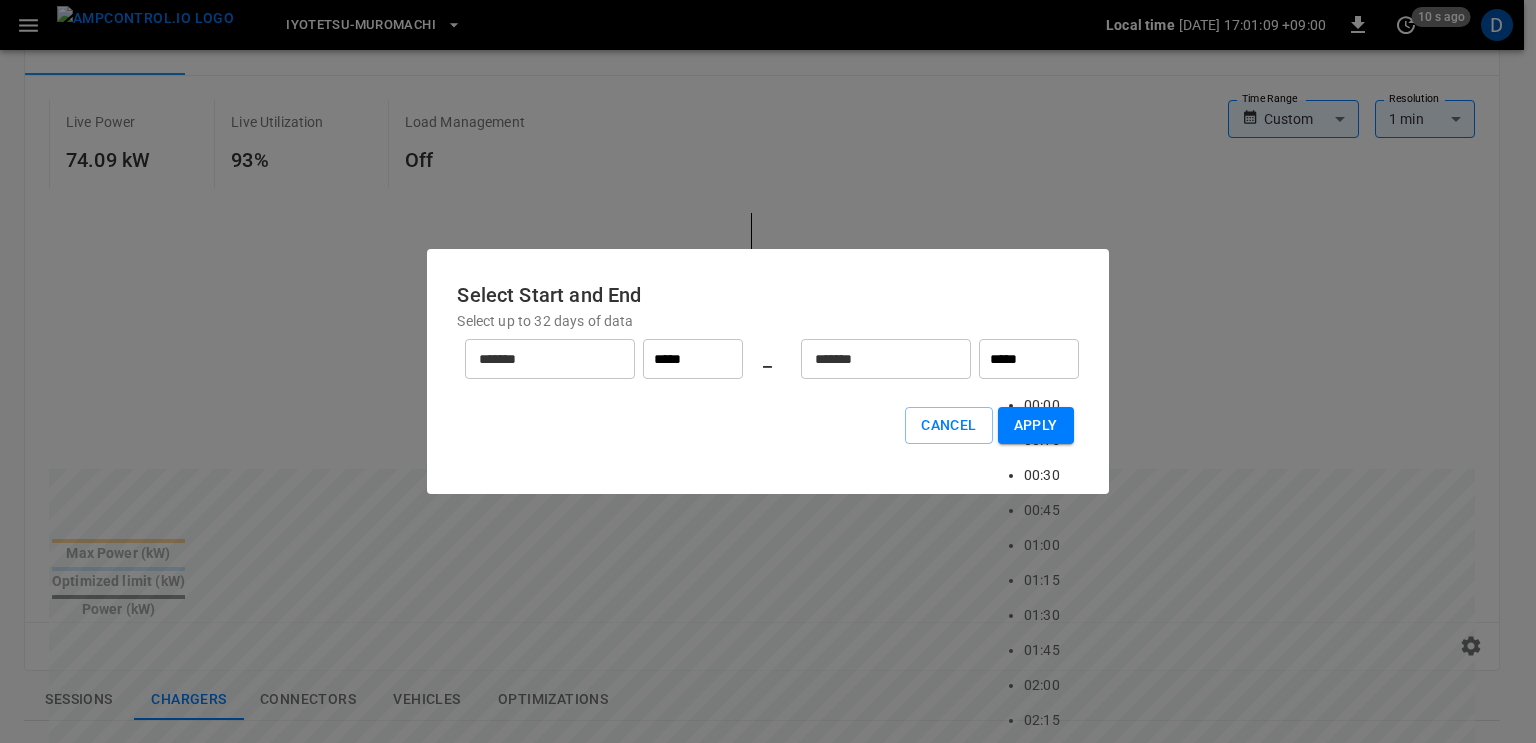 click on "23:45" at bounding box center (1042, 3730) 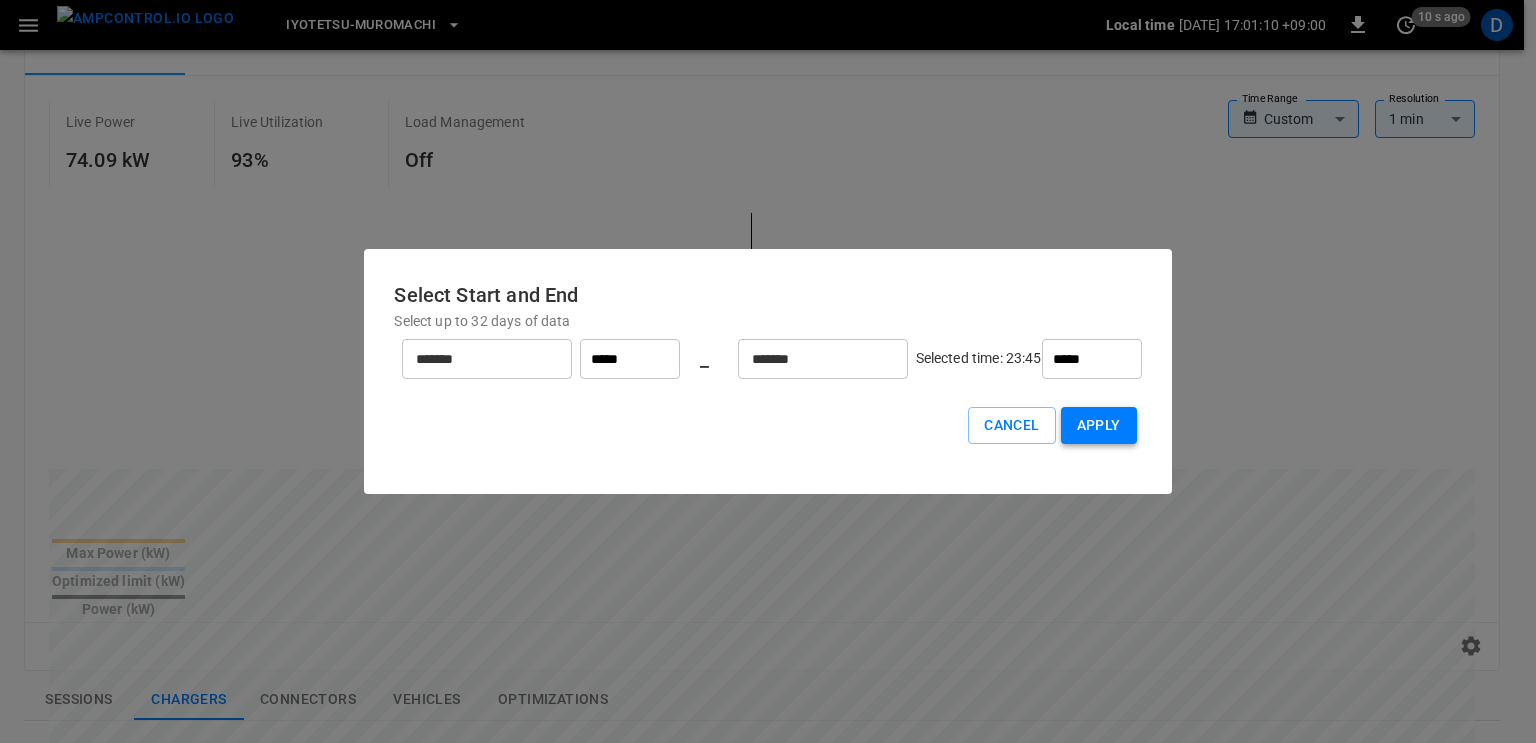 click on "Apply" at bounding box center (1099, 425) 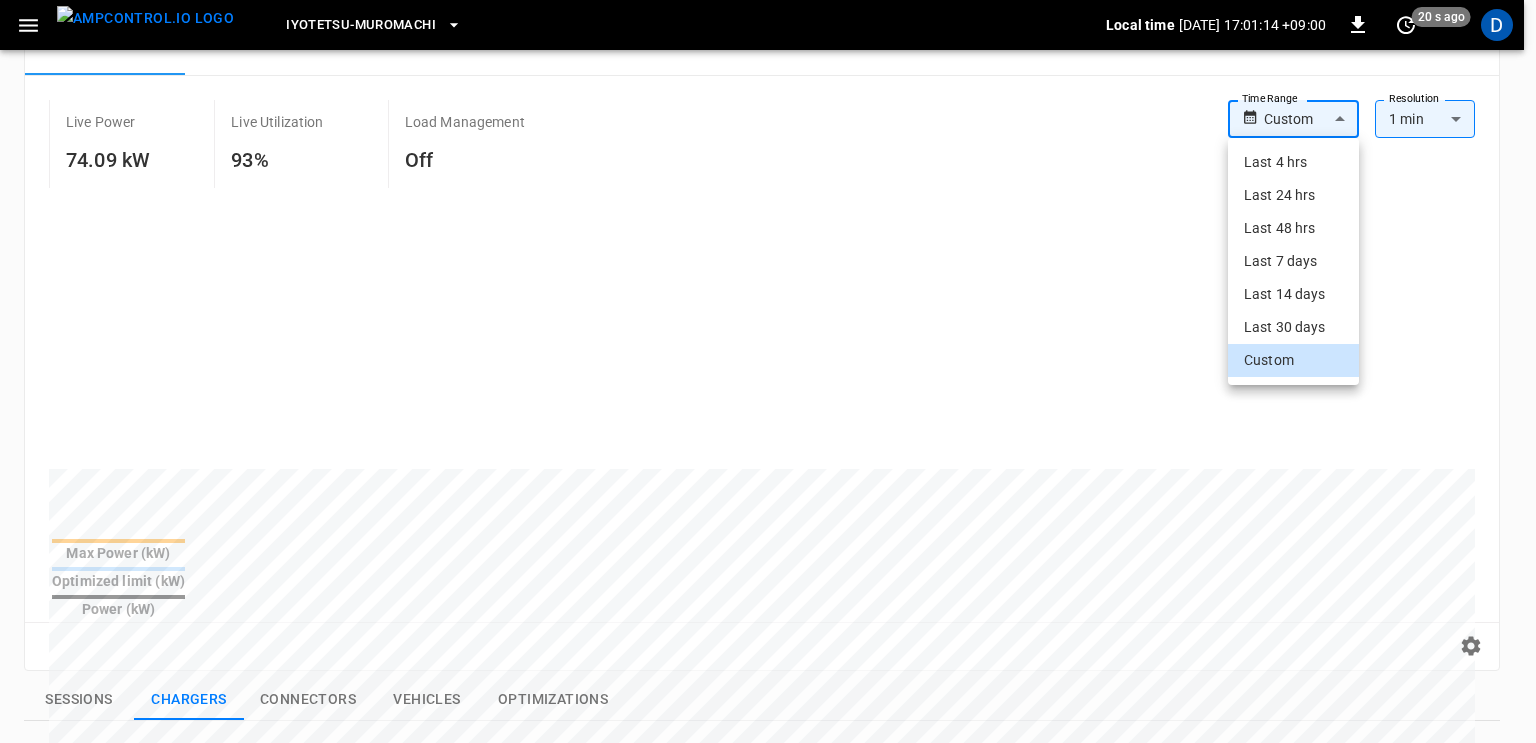 click on "Iyotetsu-Muromachi Local time 2025-07-03 17:01:14 +09:00 0 20 s ago D Energy Management Overview Baseload Dr/V2G events Solar generation Power Energy Sessions Uptime Connectivity Live Power 74.09 kW Live Utilization 93% Load Management Off Time Range Custom ****** Time Range Resolution 1 min ** Resolution Max Power (kW) Optimized limit (kW) Power (kW) Reset zoom Sessions Chargers Connectors Vehicles Optimizations ​ ​ Session ​ Session Connectivity ​ Connectivity Current ​ Current Power Split ​ Power Split Allow All IdTags ​ Allow All IdTags Name Serial Number OCPP ID Session Connectivity Live Power Vendor Current # Connectors Power Split Max Power Allow All IdTags Firmware Version Connection Security ID Action IYOTETSU-MUROMACHI-LEFT IYOTETSU-MUROMACHI-LEFT IYOTETSU-MUROMACHI-LEFT Active 18 minutes 24.00 kW EVMJ DC 2 Yes 80  kW   True 1.0.3D_QVD TLS Not Encrypted 5cdc ... Copy IYOTETSU-MUROMACHI-RIGHT IYOTETSU-MUROMACHI-RIGHT IYOTETSU-MUROMACHI-RIGHT Active 16 minutes 50.09 kW EVMJ DC 2 Yes 80" at bounding box center (768, 619) 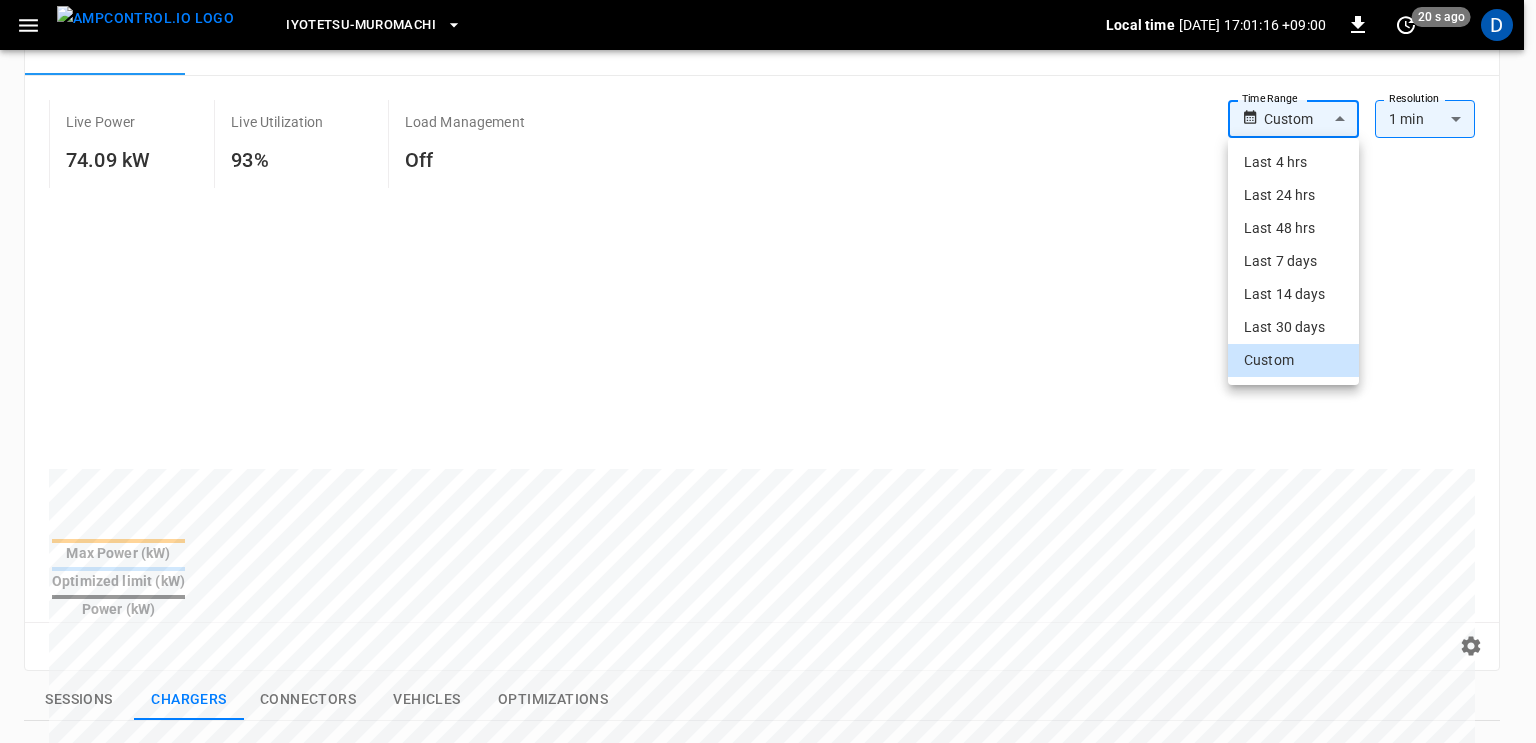 click at bounding box center (768, 371) 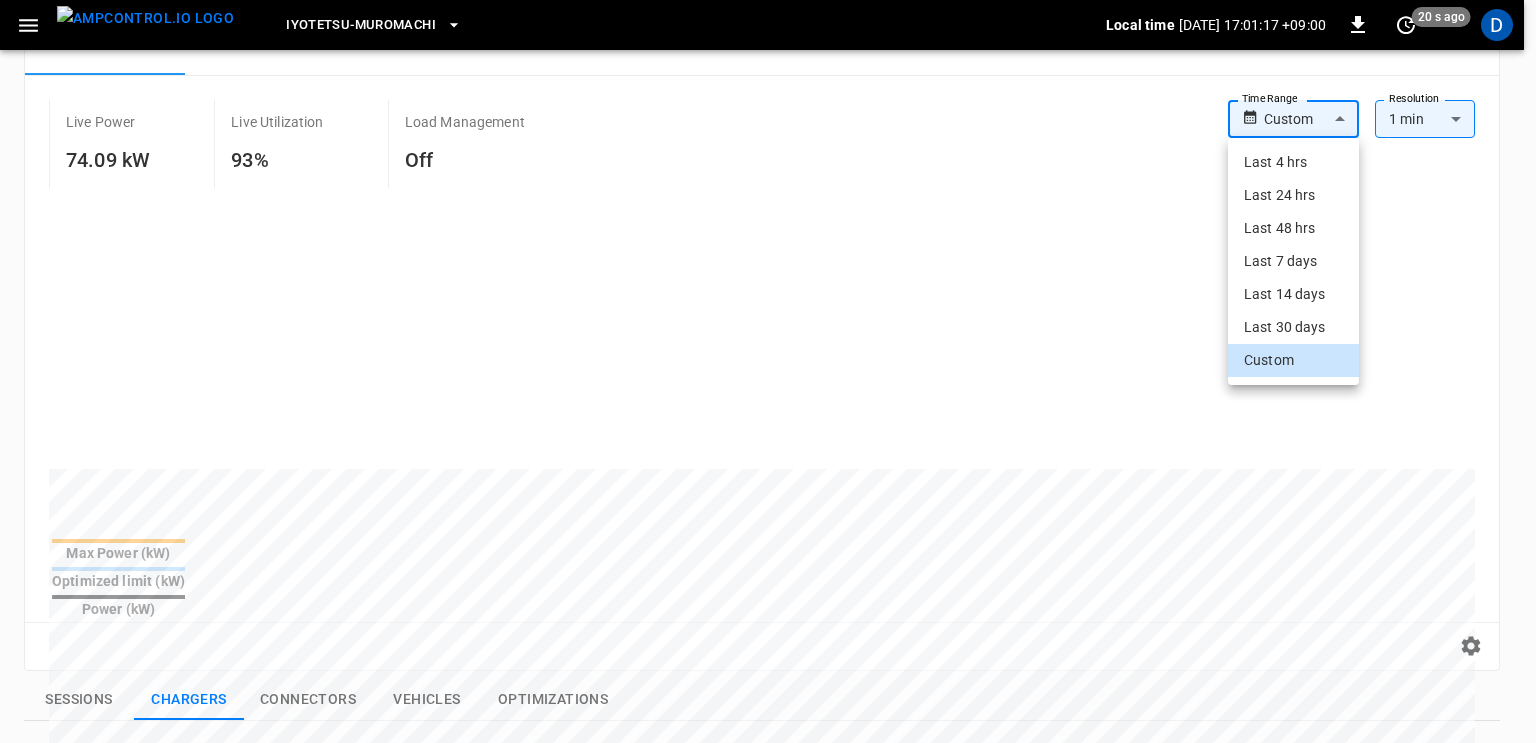 click on "Iyotetsu-Muromachi Local time 2025-07-03 17:01:17 +09:00 0 20 s ago D Energy Management Overview Baseload Dr/V2G events Solar generation Power Energy Sessions Uptime Connectivity Live Power 74.09 kW Live Utilization 93% Load Management Off Time Range Custom ****** Time Range Resolution 1 min ** Resolution Max Power (kW) Optimized limit (kW) Power (kW) Reset zoom Sessions Chargers Connectors Vehicles Optimizations ​ ​ Session ​ Session Connectivity ​ Connectivity Current ​ Current Power Split ​ Power Split Allow All IdTags ​ Allow All IdTags Name Serial Number OCPP ID Session Connectivity Live Power Vendor Current # Connectors Power Split Max Power Allow All IdTags Firmware Version Connection Security ID Action IYOTETSU-MUROMACHI-LEFT IYOTETSU-MUROMACHI-LEFT IYOTETSU-MUROMACHI-LEFT Active 18 minutes 24.00 kW EVMJ DC 2 Yes 80  kW   True 1.0.3D_QVD TLS Not Encrypted 5cdc ... Copy IYOTETSU-MUROMACHI-RIGHT IYOTETSU-MUROMACHI-RIGHT IYOTETSU-MUROMACHI-RIGHT Active 16 minutes 50.09 kW EVMJ DC 2 Yes 80" at bounding box center (768, 619) 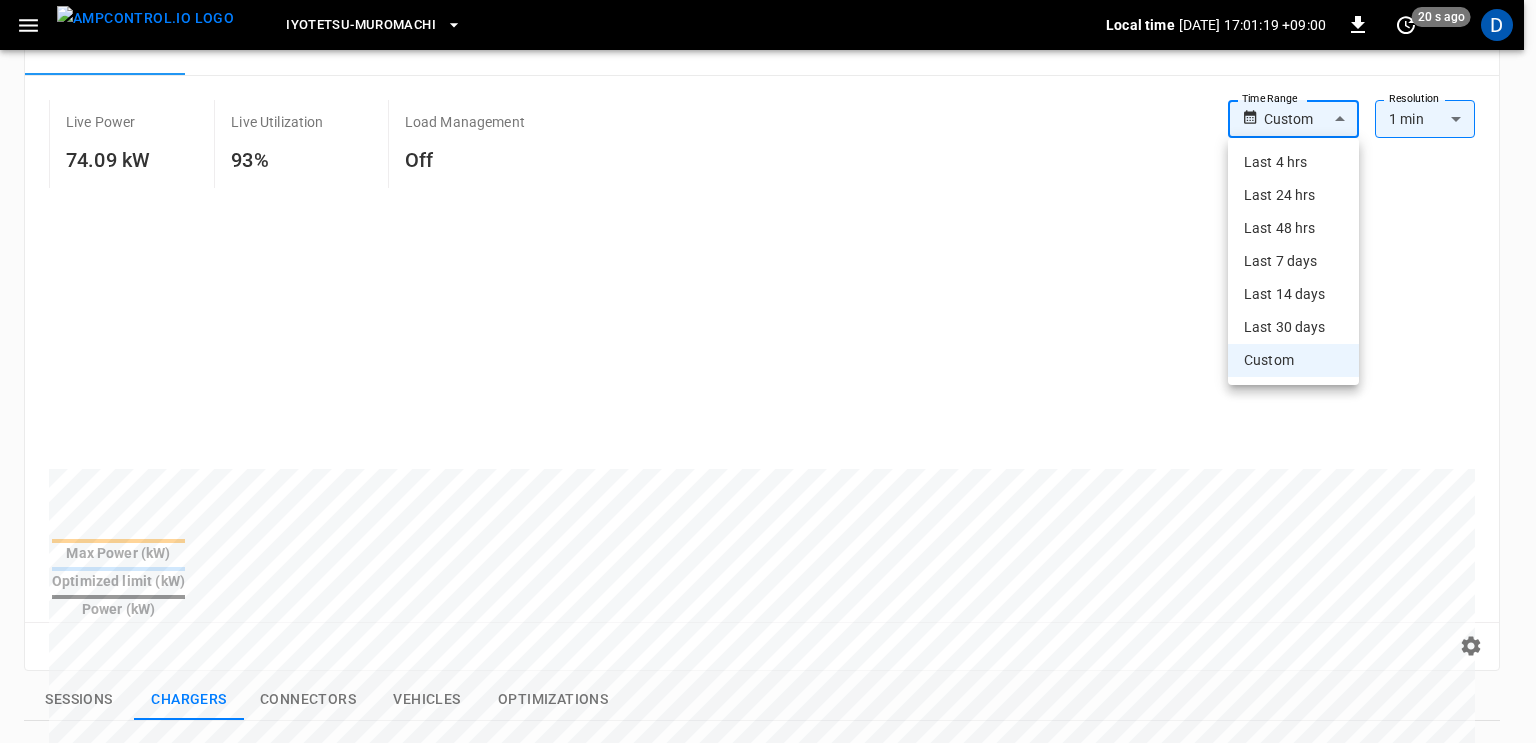 click on "Custom" at bounding box center [1293, 360] 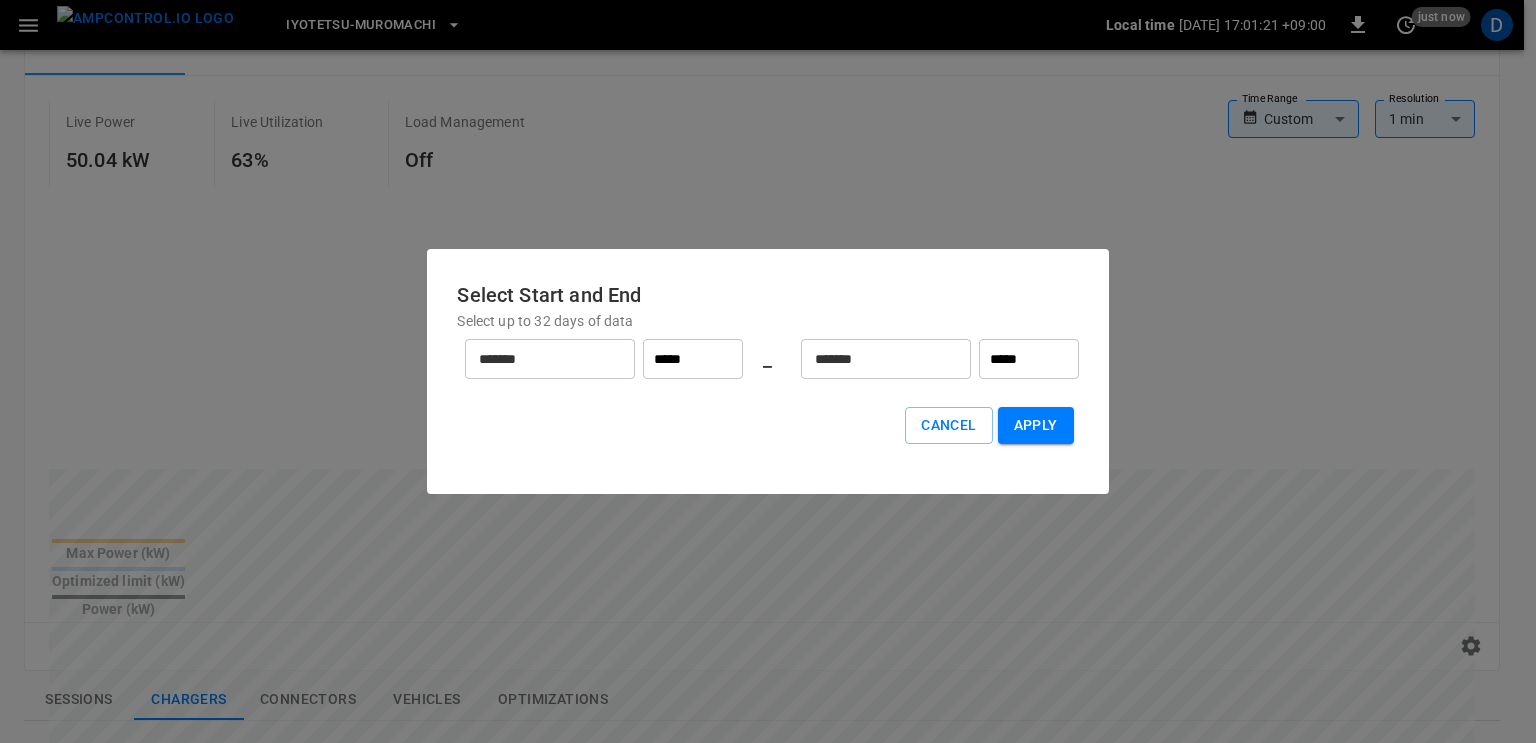 click on "*****" at bounding box center (693, 359) 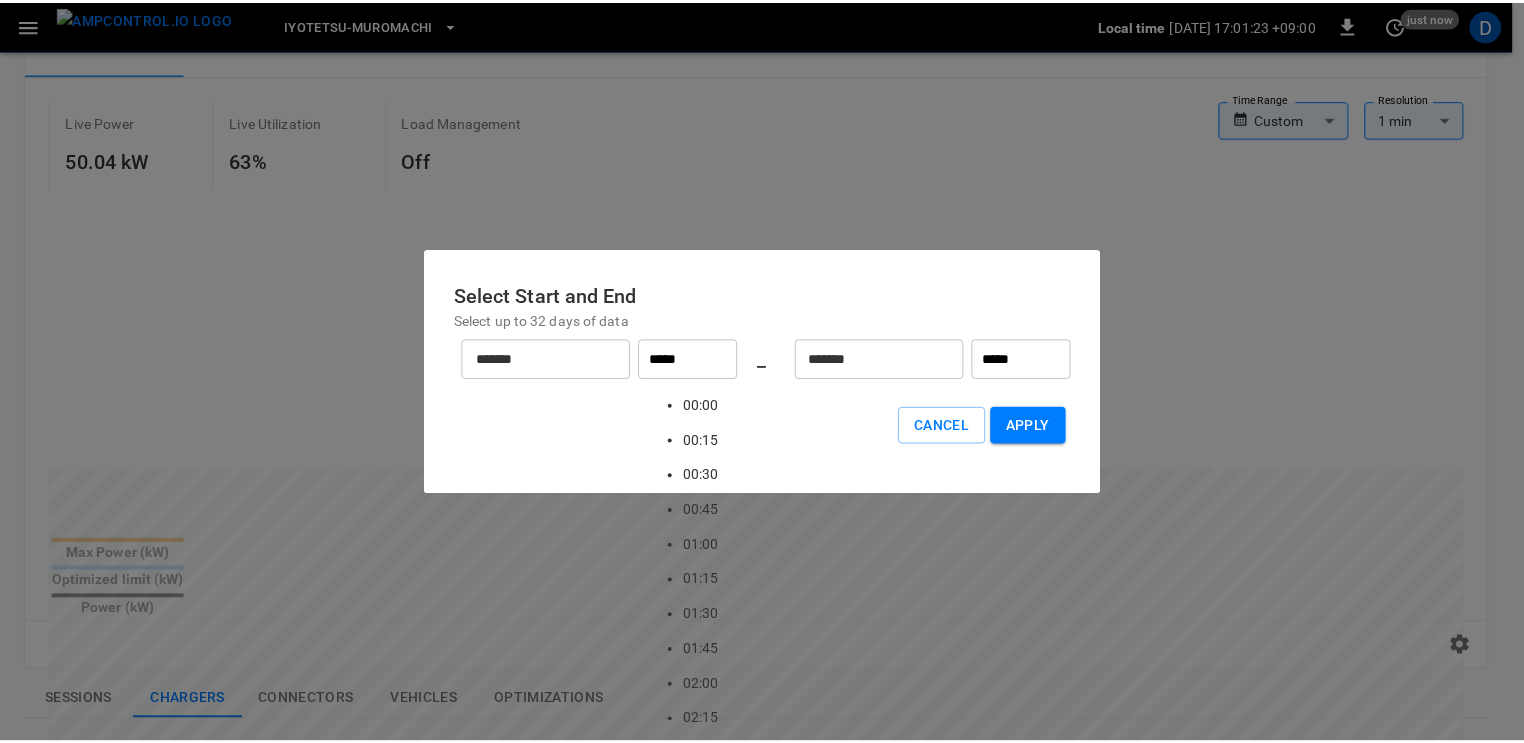 scroll, scrollTop: 2792, scrollLeft: 0, axis: vertical 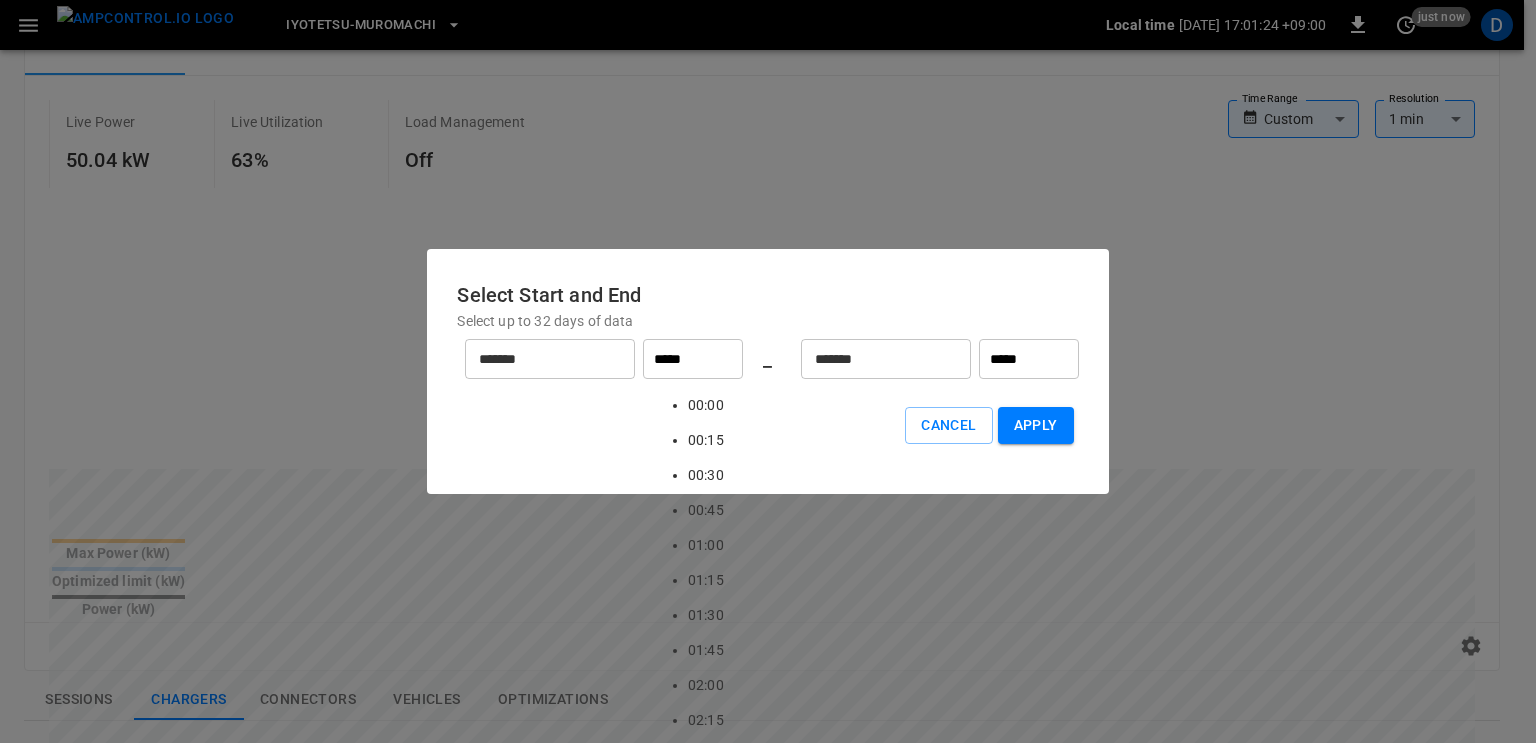click on "20:00" at bounding box center [706, 3205] 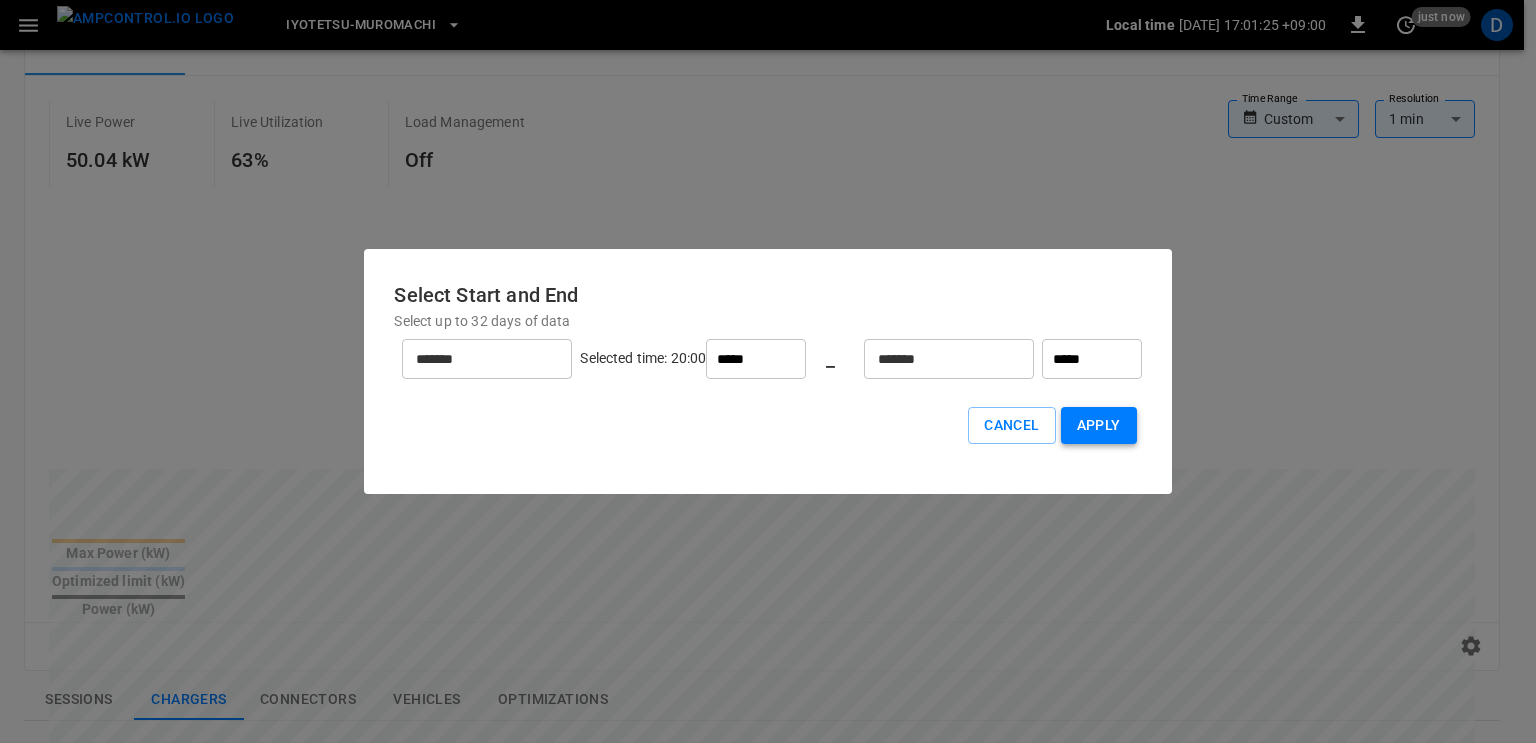 click on "Apply" at bounding box center (1099, 425) 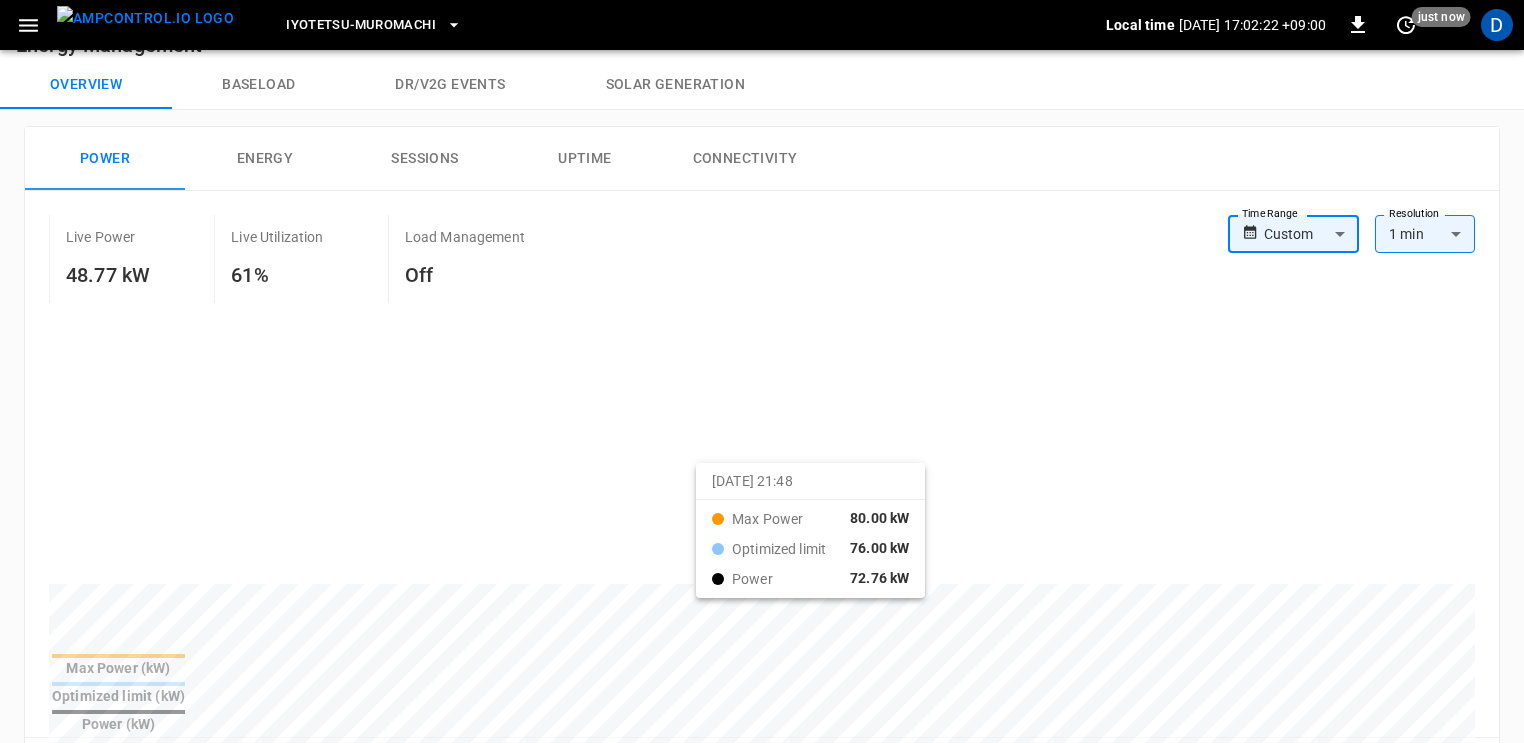 scroll, scrollTop: 0, scrollLeft: 0, axis: both 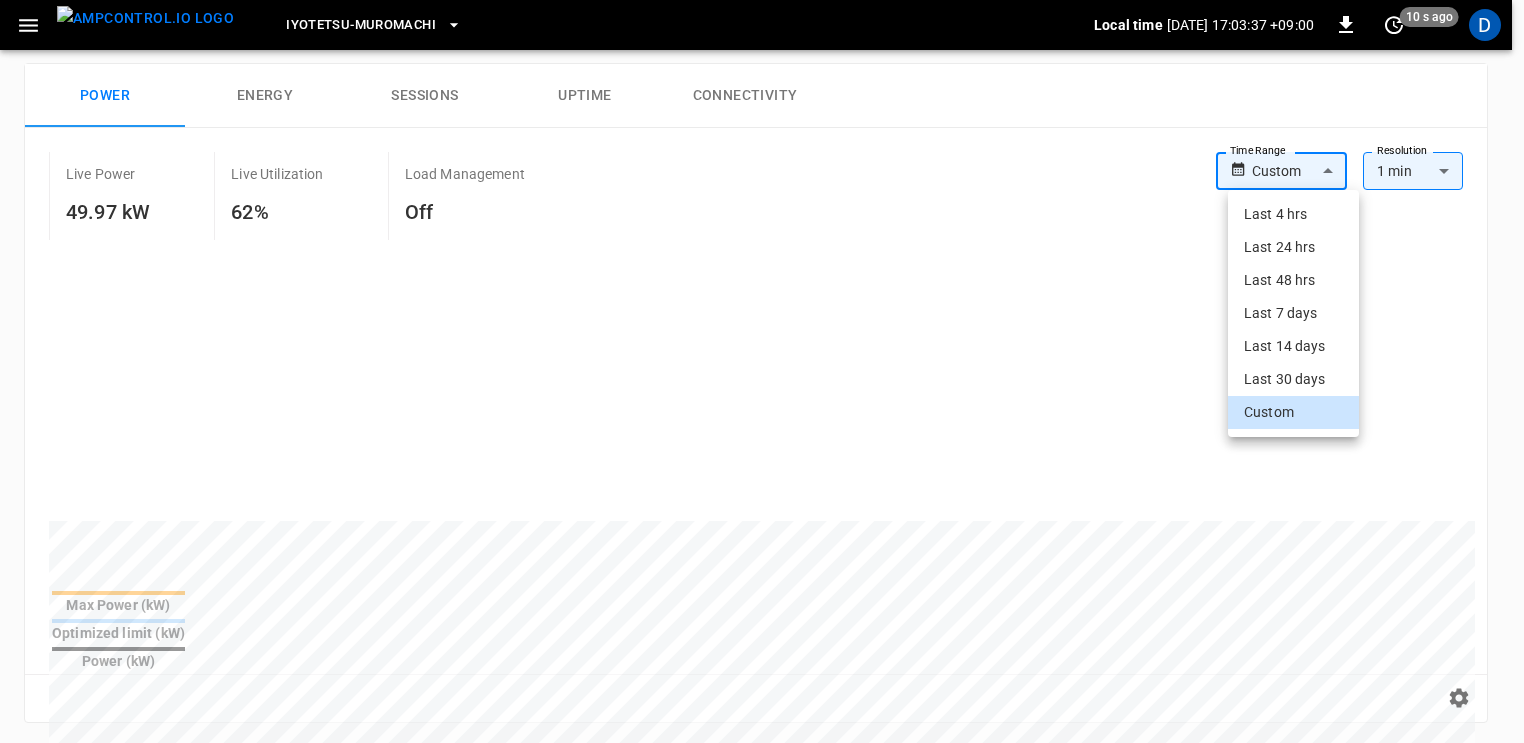 click on "Iyotetsu-Muromachi Local time 2025-07-03 17:03:37 +09:00 0 10 s ago D Energy Management Overview Baseload Dr/V2G events Solar generation Power Energy Sessions Uptime Connectivity Live Power 49.97 kW Live Utilization 62% Load Management Off Time Range Custom ****** Time Range Resolution 1 min ** Resolution Max Power (kW) Optimized limit (kW) Power (kW) Reset zoom Sessions Chargers Connectors Vehicles Optimizations ​ ​ Session ​ Session Connectivity ​ Connectivity Current ​ Current Power Split ​ Power Split Allow All IdTags ​ Allow All IdTags Name Serial Number OCPP ID Session Connectivity Live Power Vendor Current # Connectors Power Split Max Power Allow All IdTags Firmware Version Connection Security ID Action IYOTETSU-MUROMACHI-LEFT IYOTETSU-MUROMACHI-LEFT IYOTETSU-MUROMACHI-LEFT Active 20 minutes 25.20 kW EVMJ DC 2 Yes 80  kW   True 1.0.3D_QVD TLS Not Encrypted 5cdc ... Copy IYOTETSU-MUROMACHI-RIGHT IYOTETSU-MUROMACHI-RIGHT IYOTETSU-MUROMACHI-RIGHT Active 18 minutes 24.77 kW EVMJ DC 2 Yes 80" at bounding box center [762, 671] 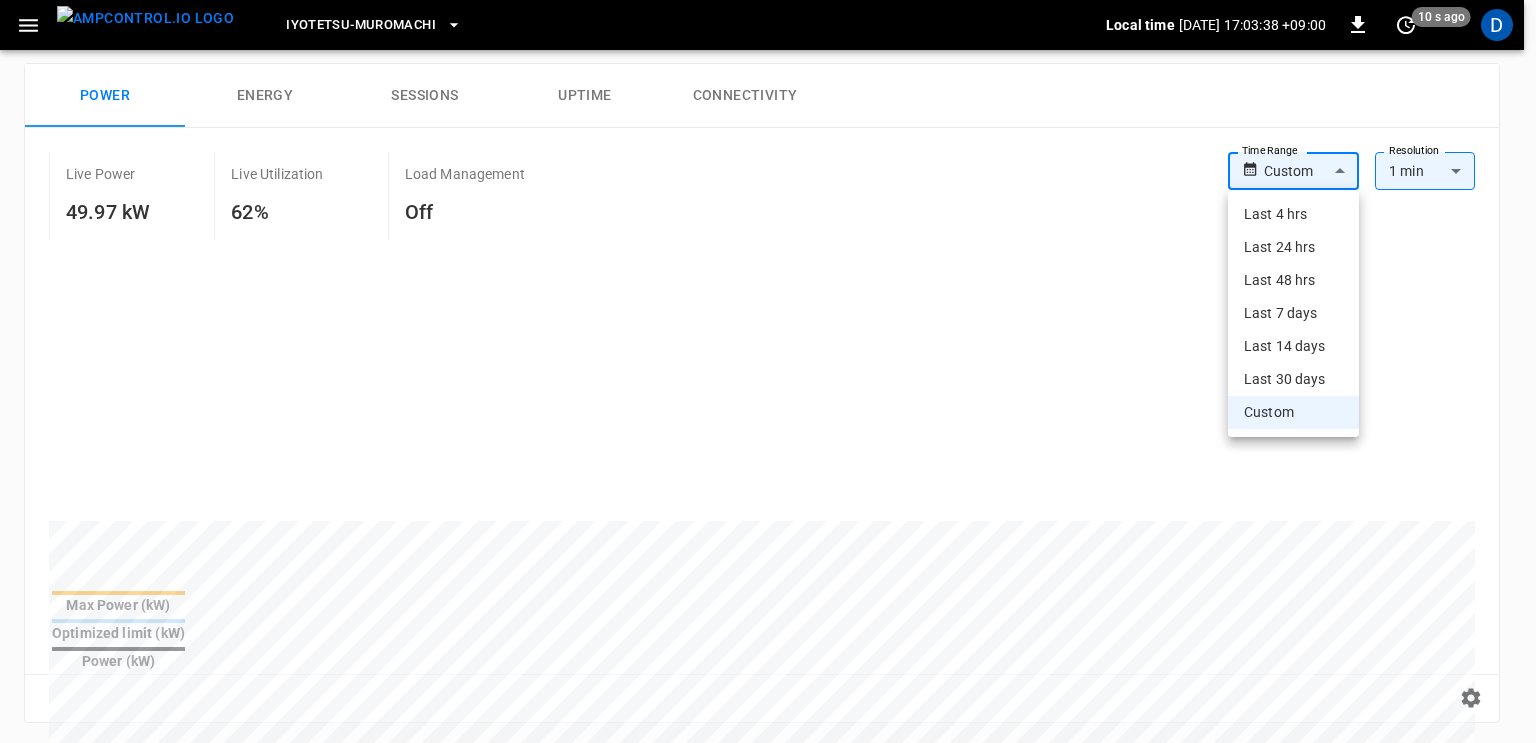 click on "Custom" at bounding box center (1293, 412) 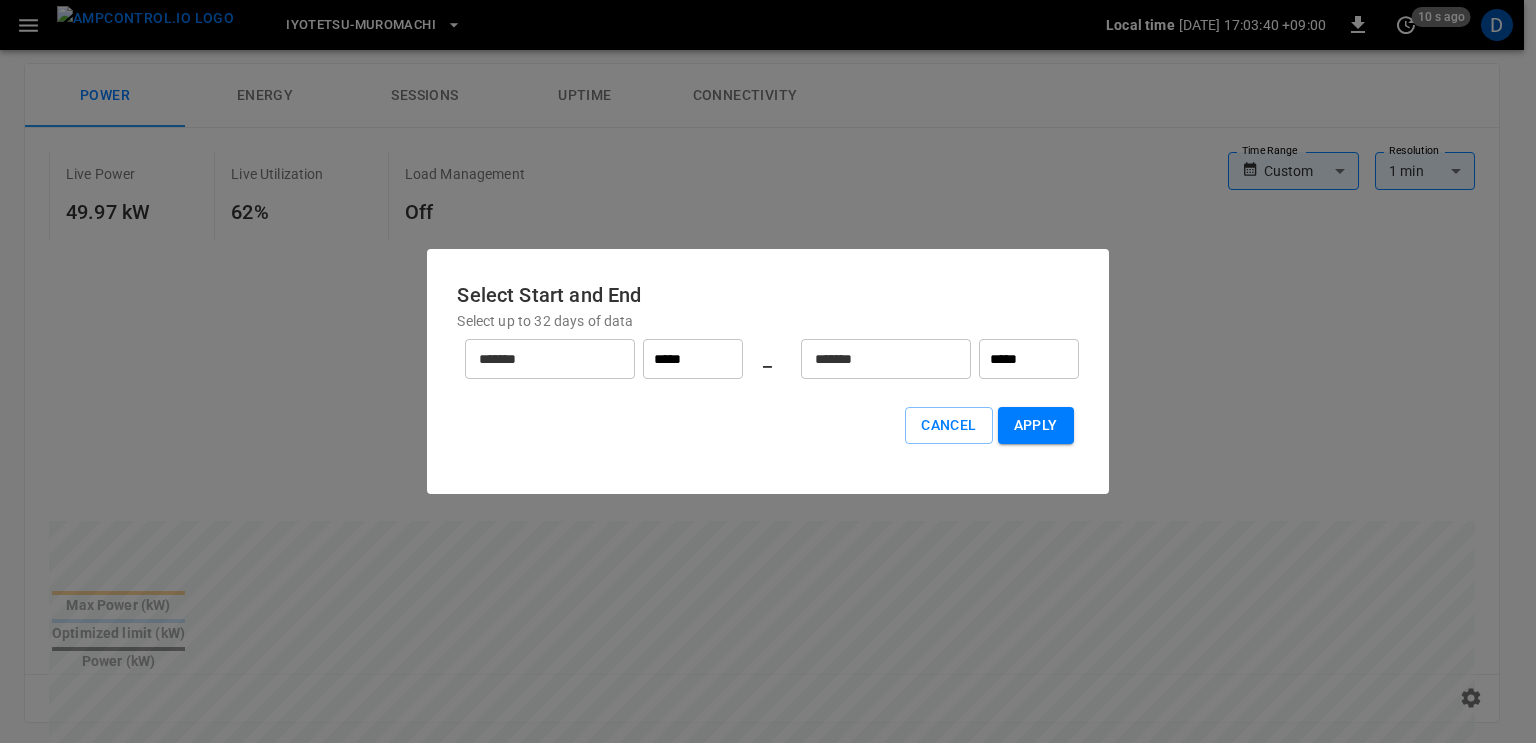 click on "*****" at bounding box center [1029, 359] 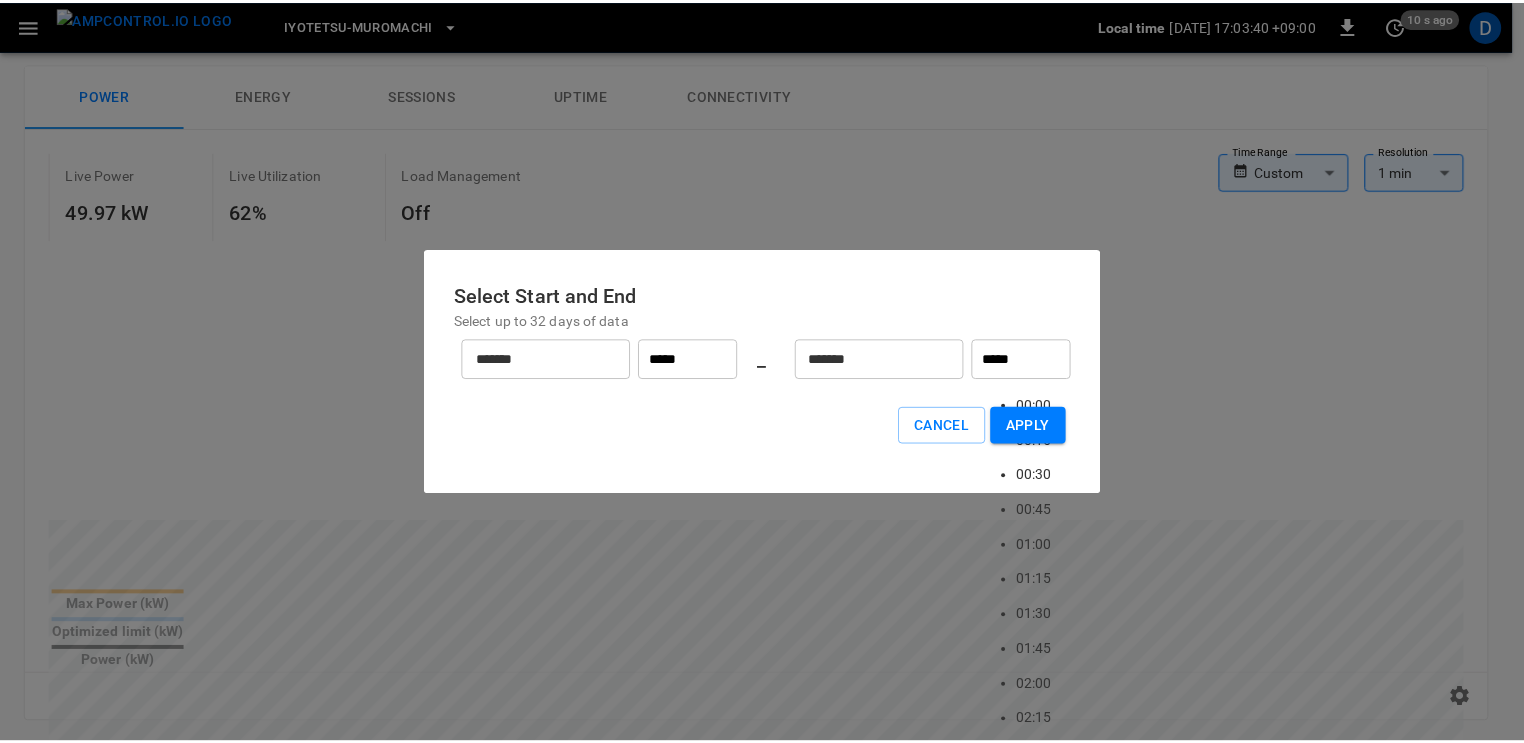 scroll, scrollTop: 3151, scrollLeft: 0, axis: vertical 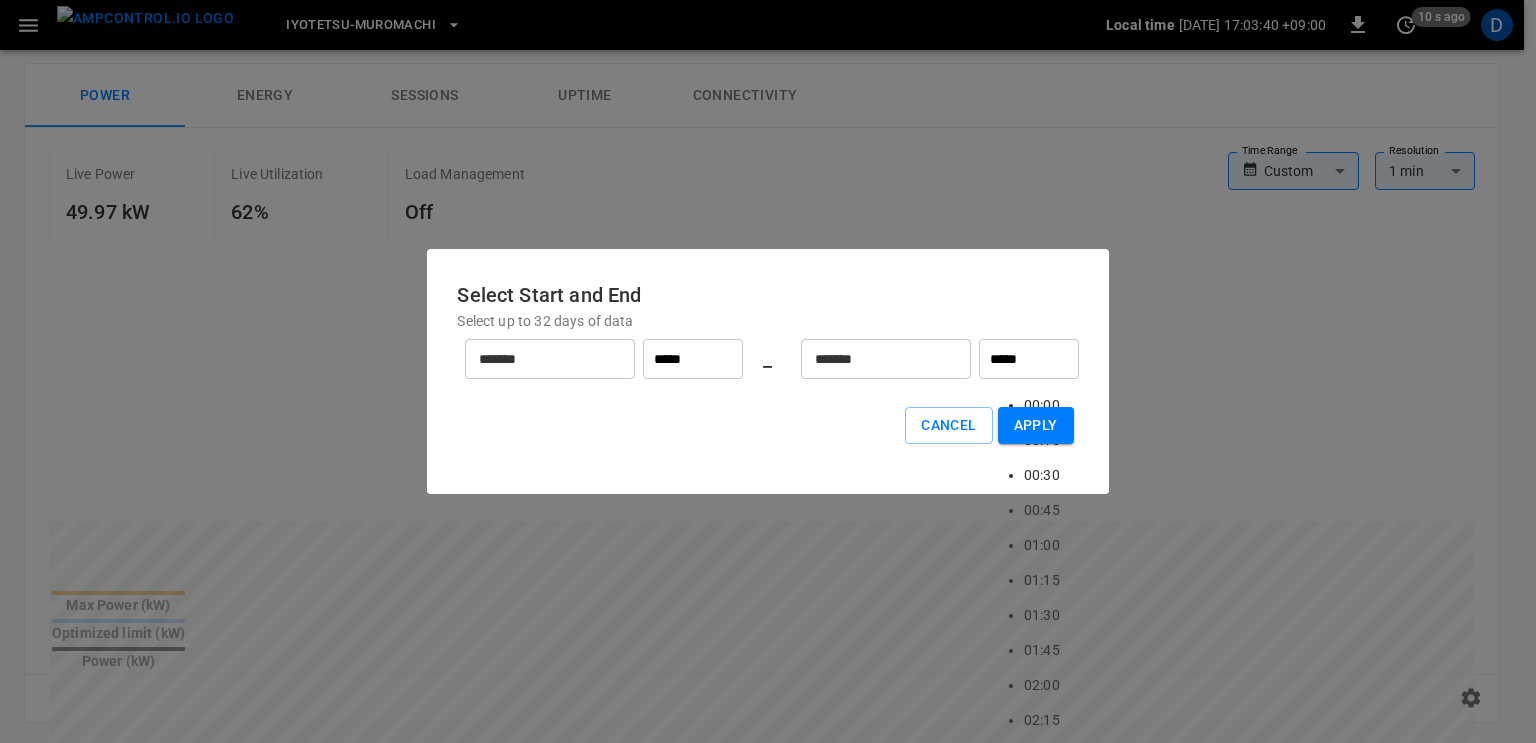 click on "*****" at bounding box center [1029, 359] 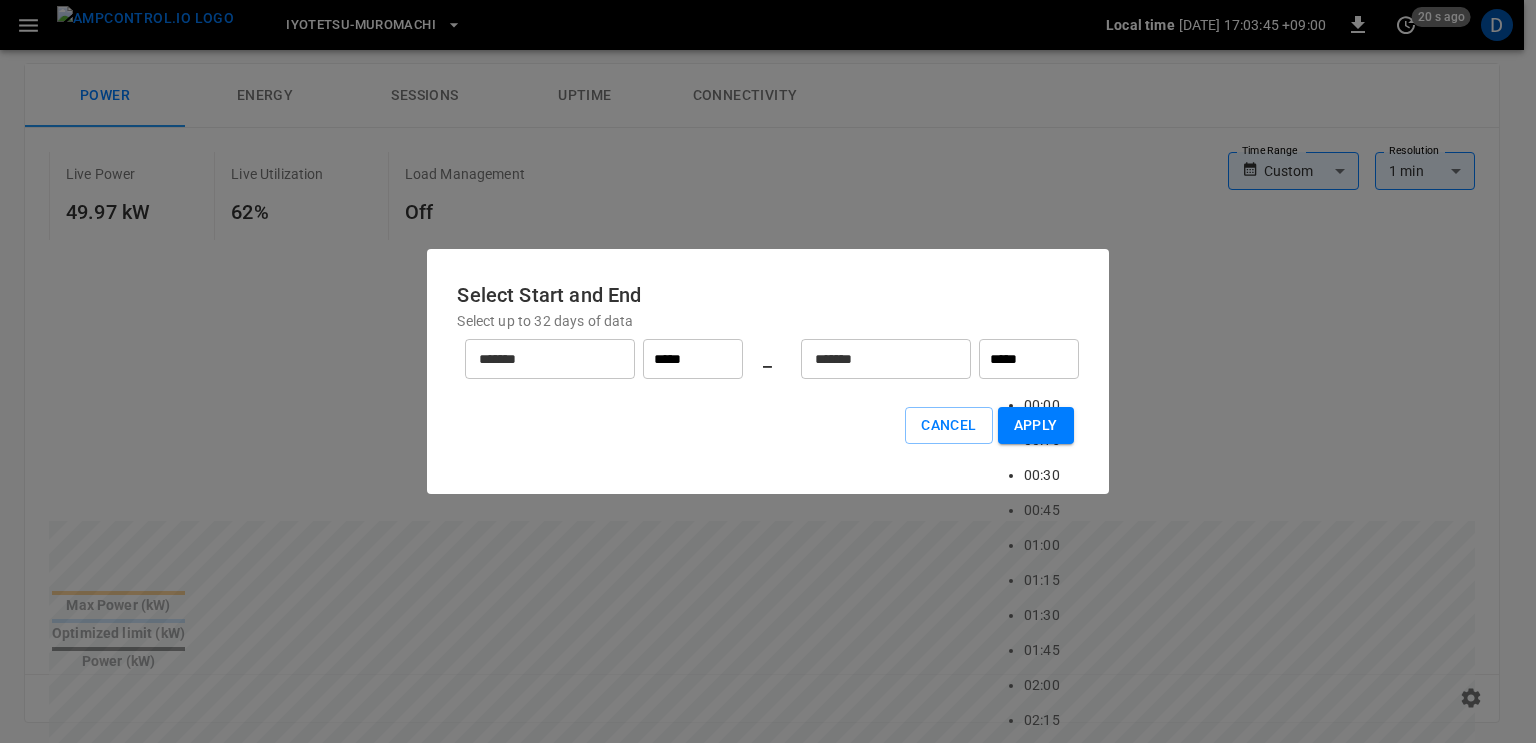 click on "23:00" at bounding box center [1042, 3625] 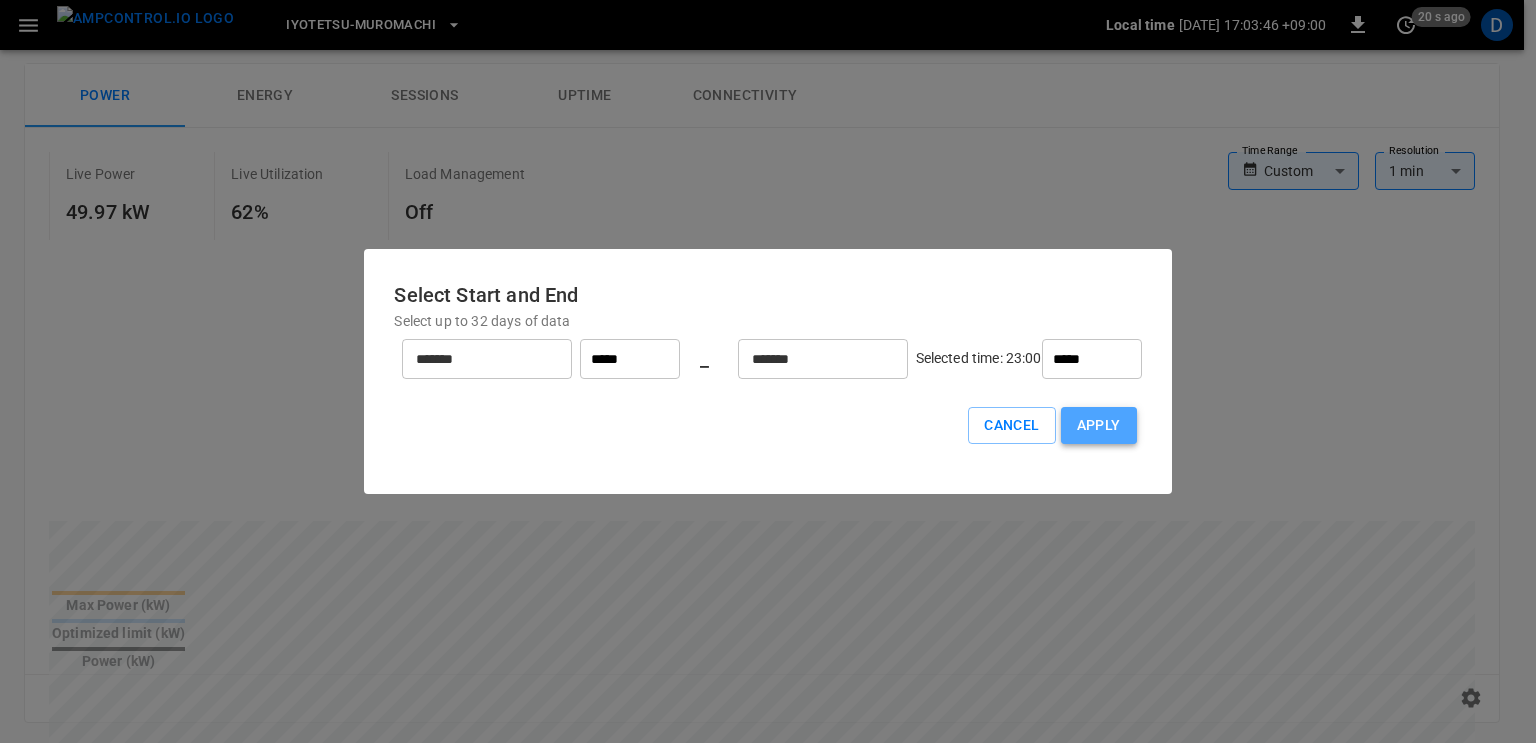 click on "Apply" at bounding box center [1099, 425] 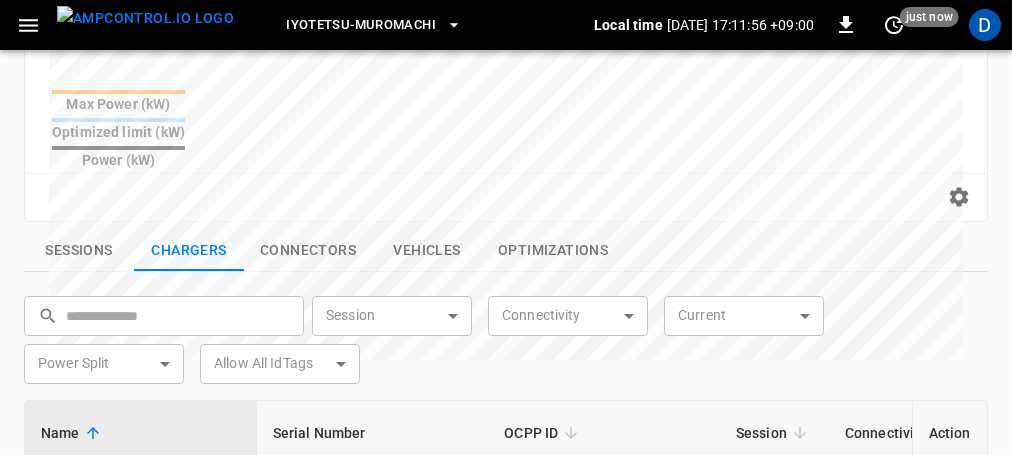 scroll, scrollTop: 895, scrollLeft: 0, axis: vertical 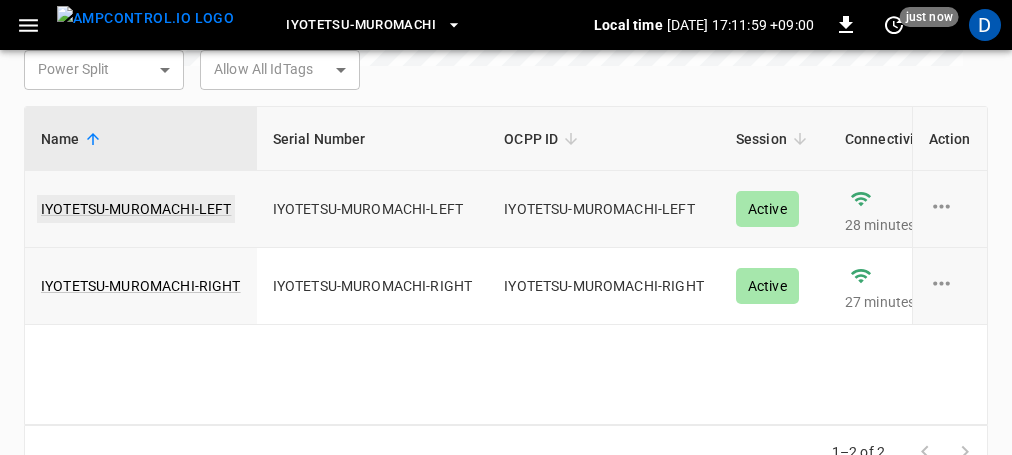 click on "IYOTETSU-MUROMACHI-LEFT" at bounding box center [136, 209] 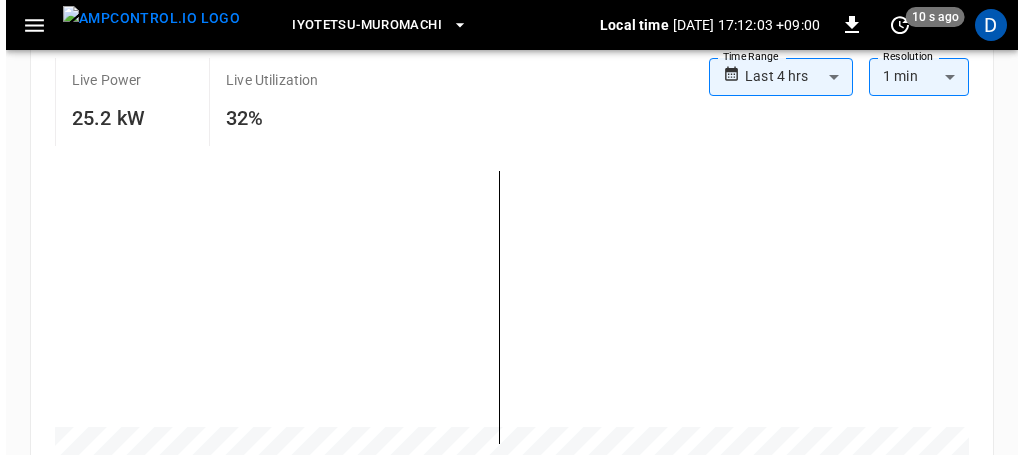 scroll, scrollTop: 602, scrollLeft: 0, axis: vertical 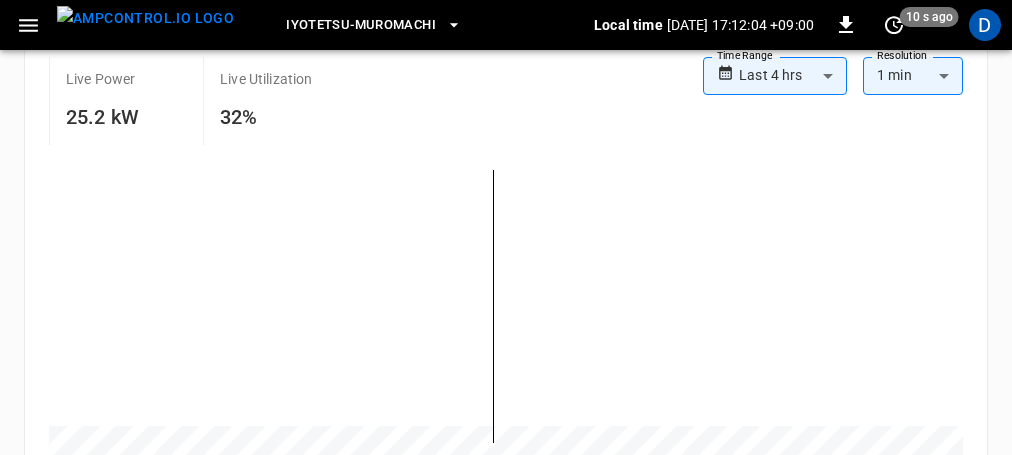 click on "**********" at bounding box center (506, 333) 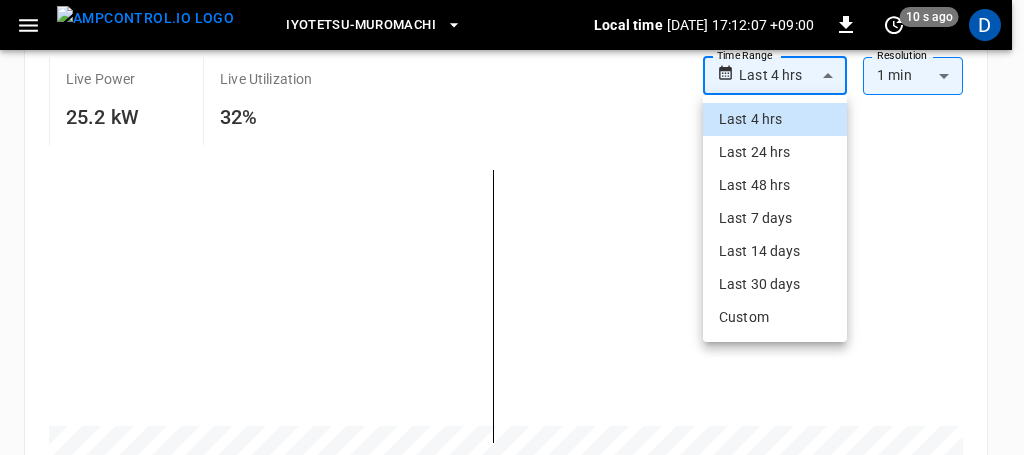click on "Custom" at bounding box center (775, 317) 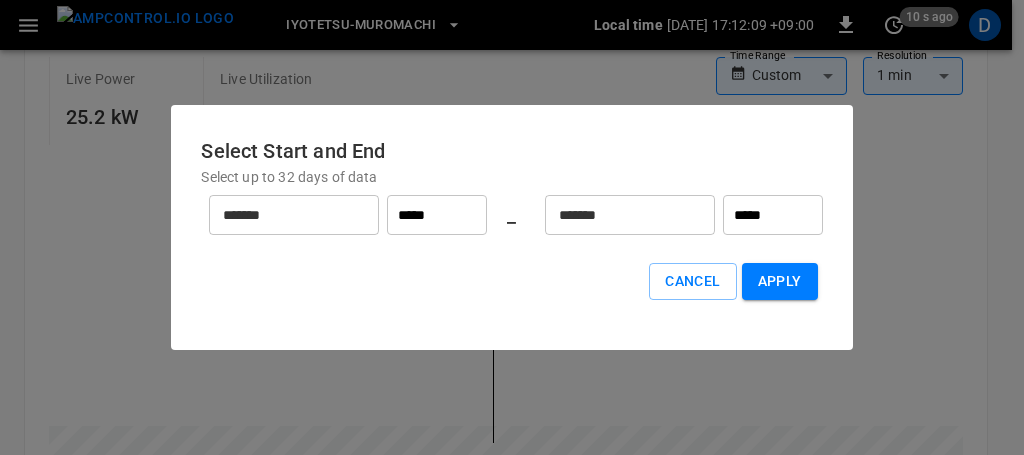 click on "*******" at bounding box center (283, 215) 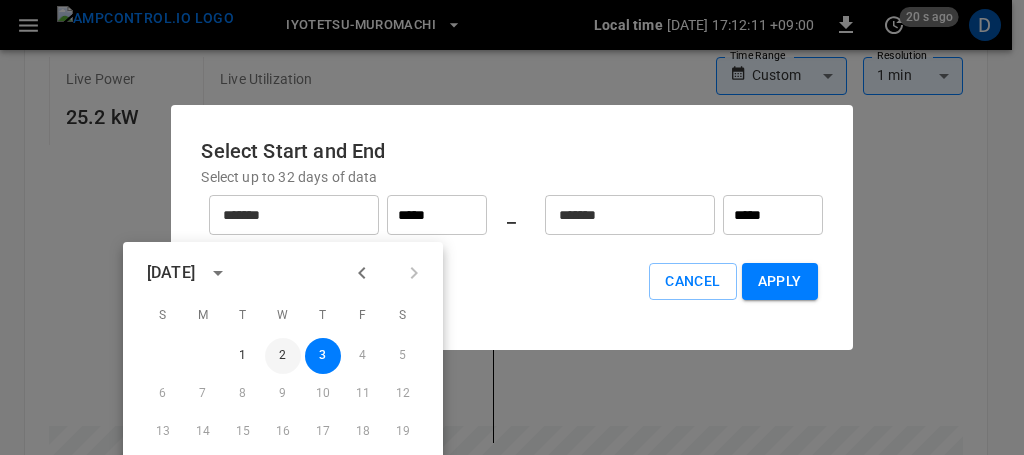 click on "2" at bounding box center (283, 356) 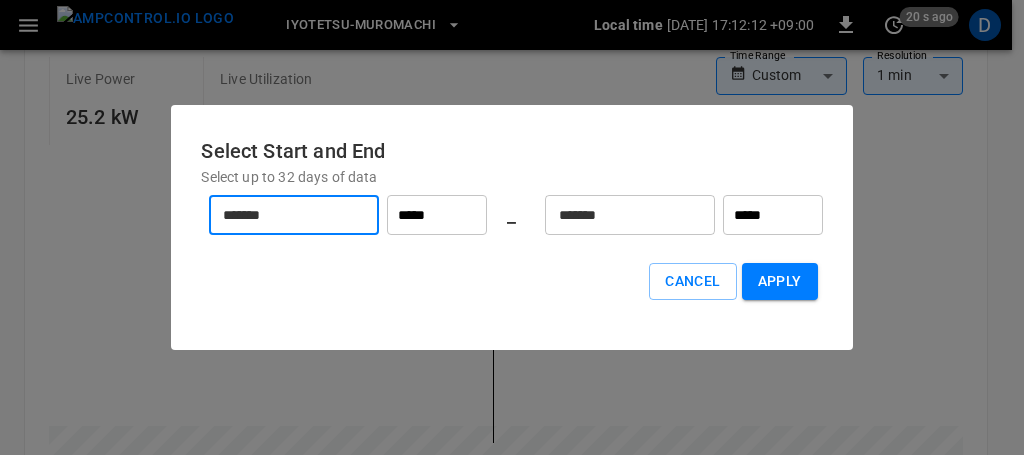 click on "*******" at bounding box center (619, 215) 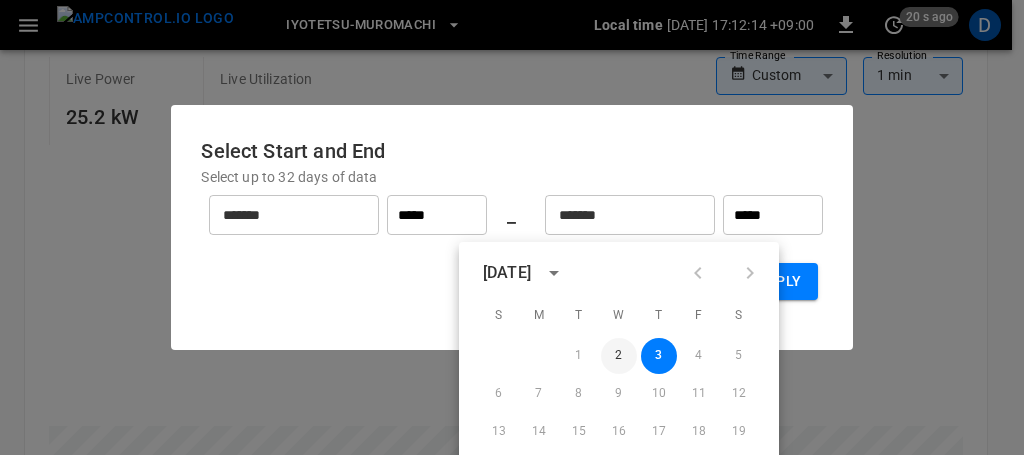 click on "2" at bounding box center (619, 356) 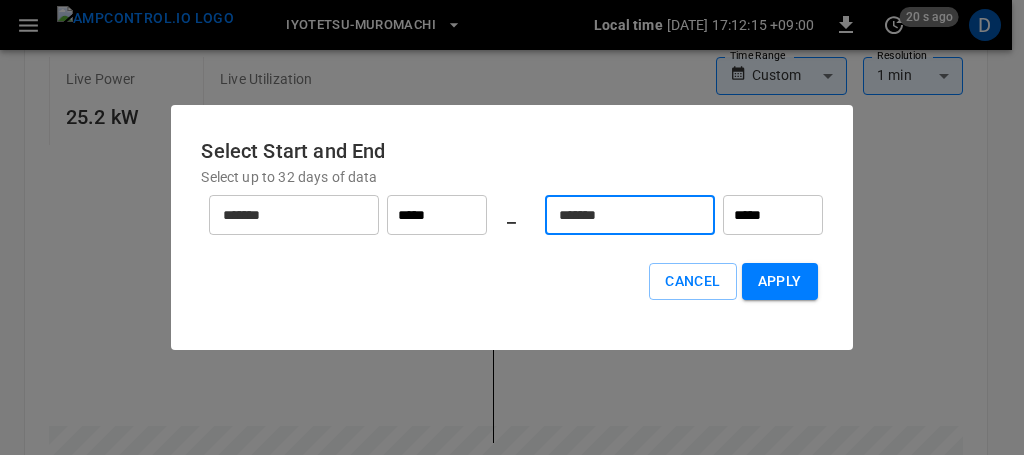 click on "*****" at bounding box center [773, 215] 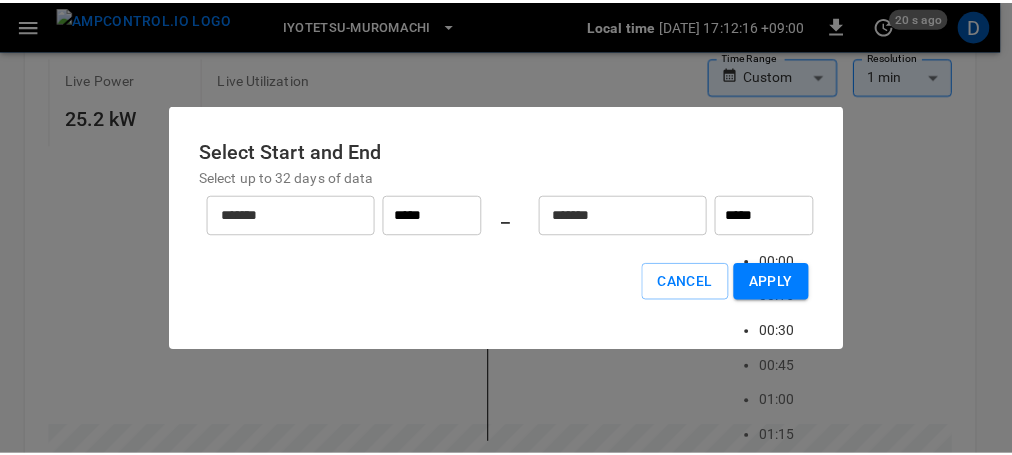scroll, scrollTop: 3151, scrollLeft: 0, axis: vertical 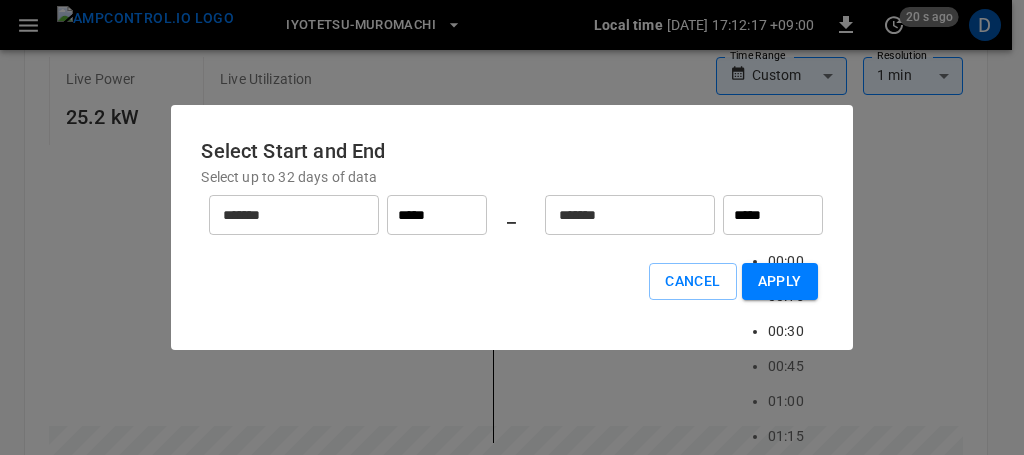 click on "23:00" at bounding box center [786, 3481] 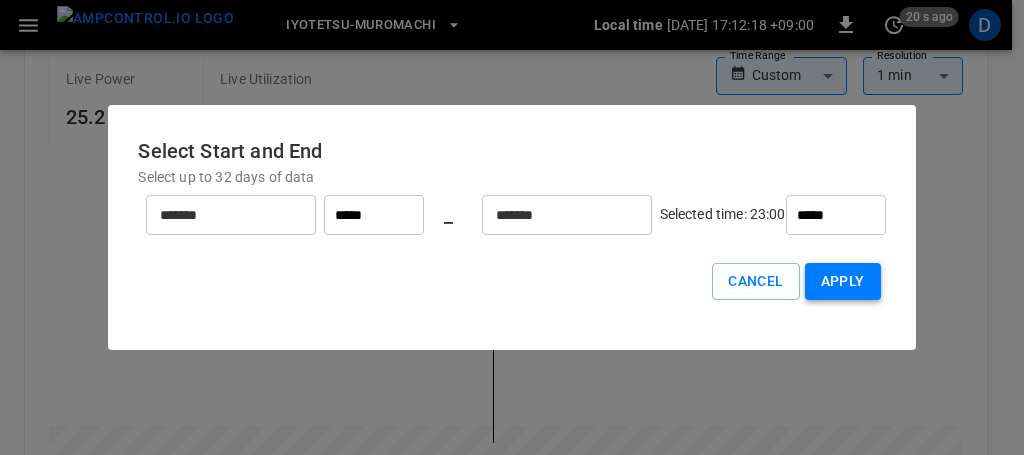 click on "Apply" at bounding box center [843, 281] 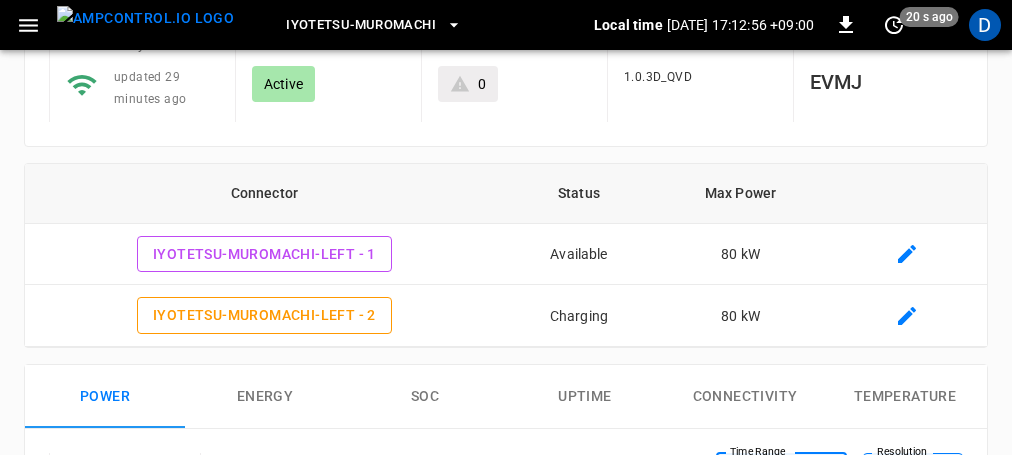 scroll, scrollTop: 100, scrollLeft: 0, axis: vertical 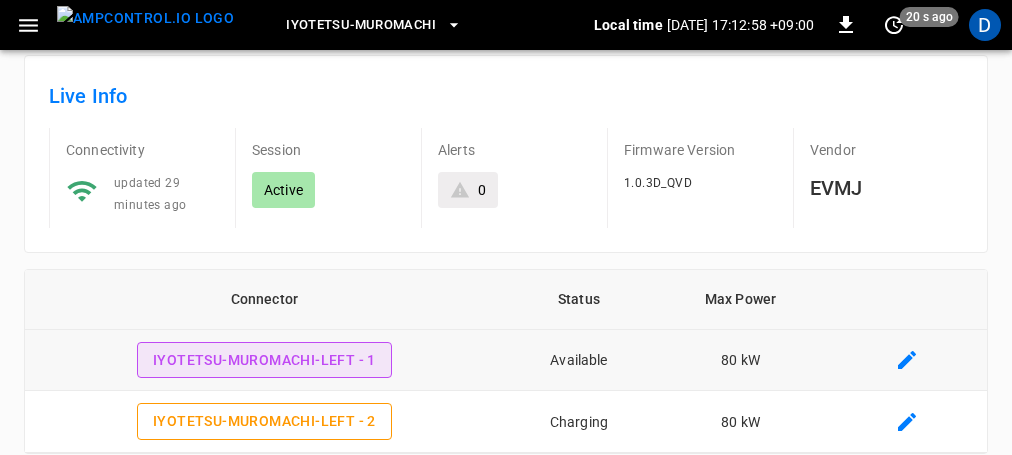 click on "IYOTETSU-MUROMACHI-LEFT - 1" at bounding box center [264, 360] 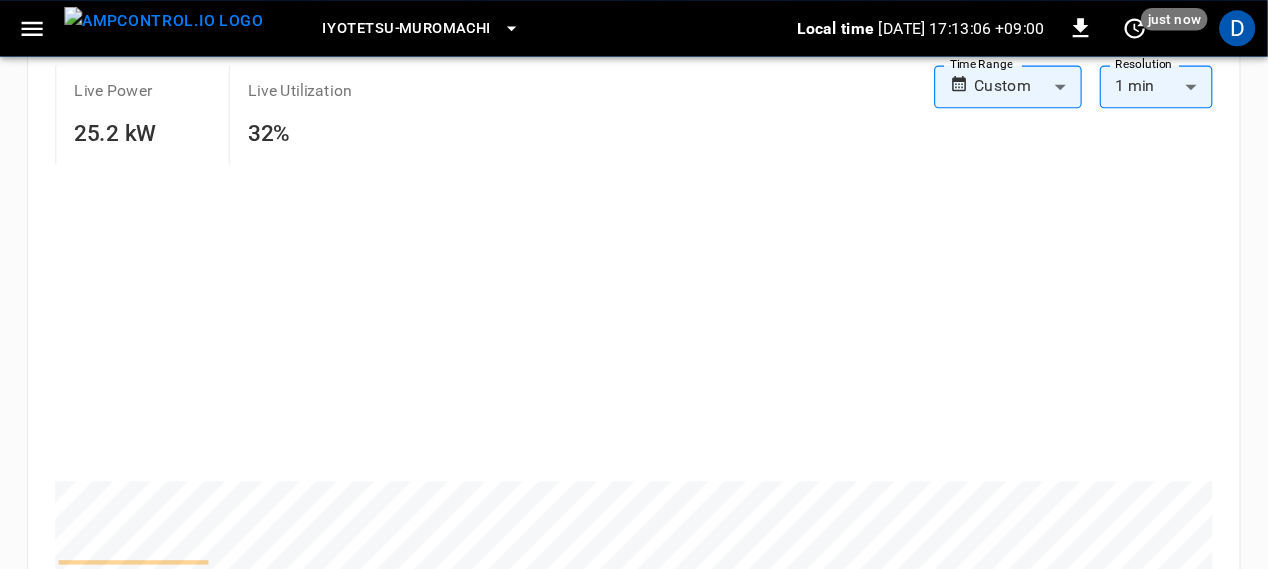 scroll, scrollTop: 601, scrollLeft: 0, axis: vertical 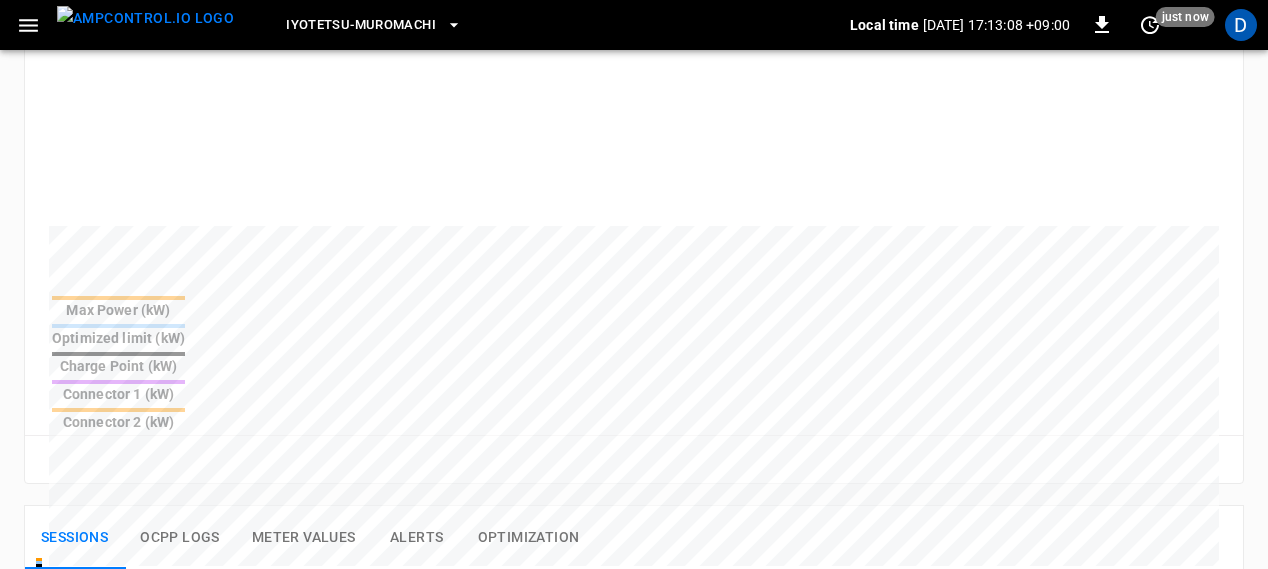 click on "Live Power 25.2 kW Live Utilization 32%" at bounding box center (510, -99) 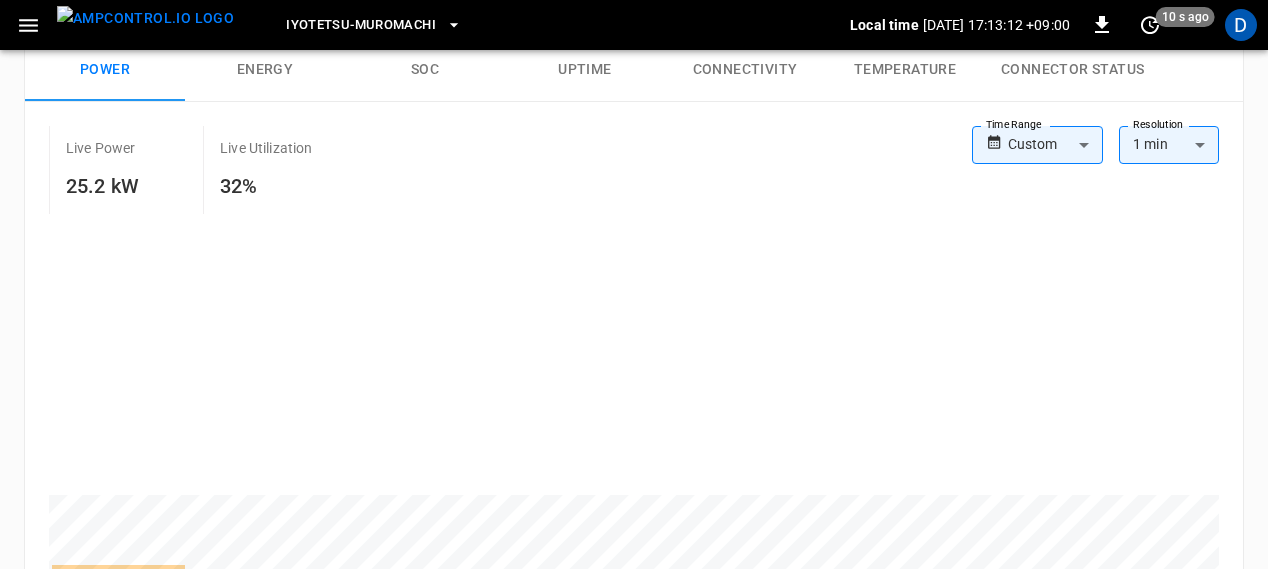 scroll, scrollTop: 366, scrollLeft: 0, axis: vertical 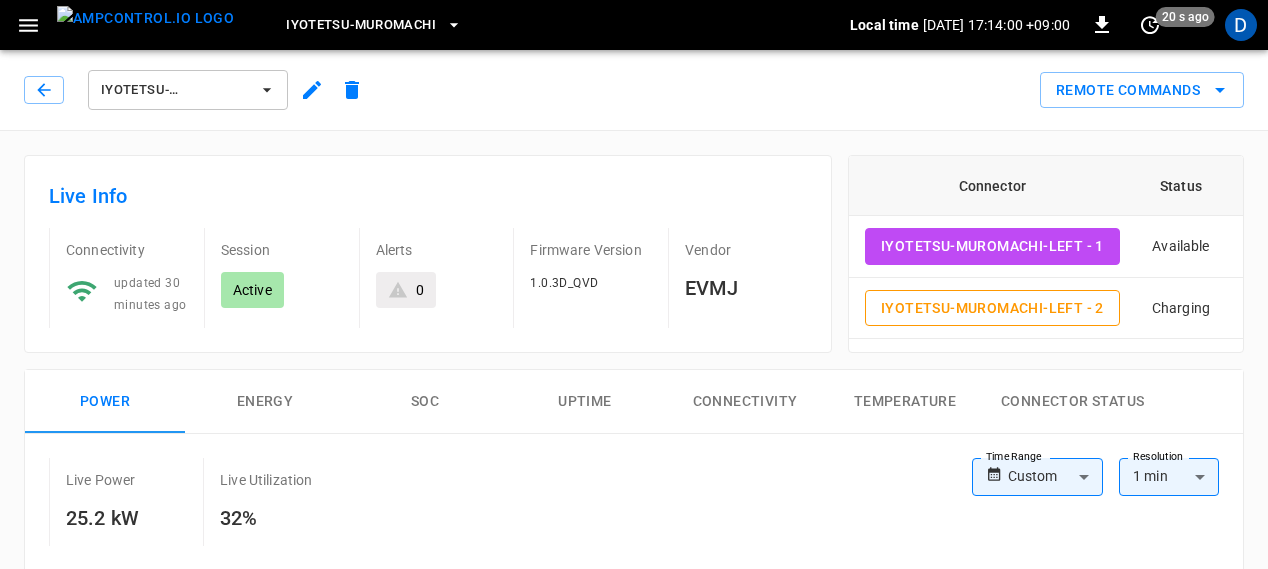 click on "IYOTETSU-MUROMACHI-LEFT" at bounding box center (175, 90) 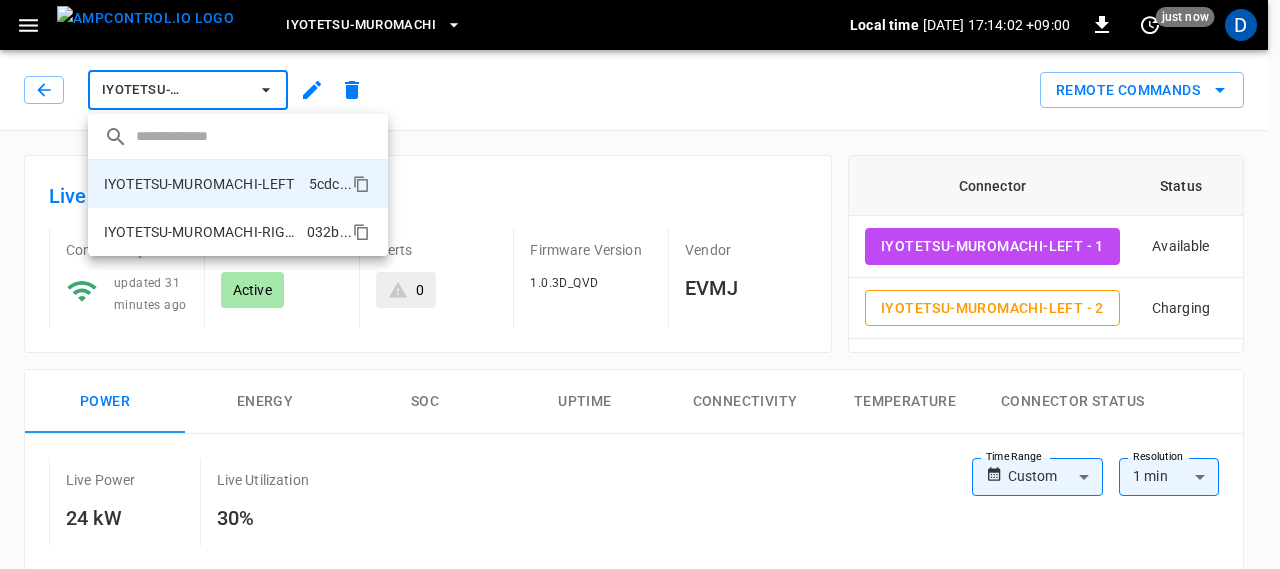 click on "IYOTETSU-MUROMACHI-RIGHT 032b ..." at bounding box center (238, 232) 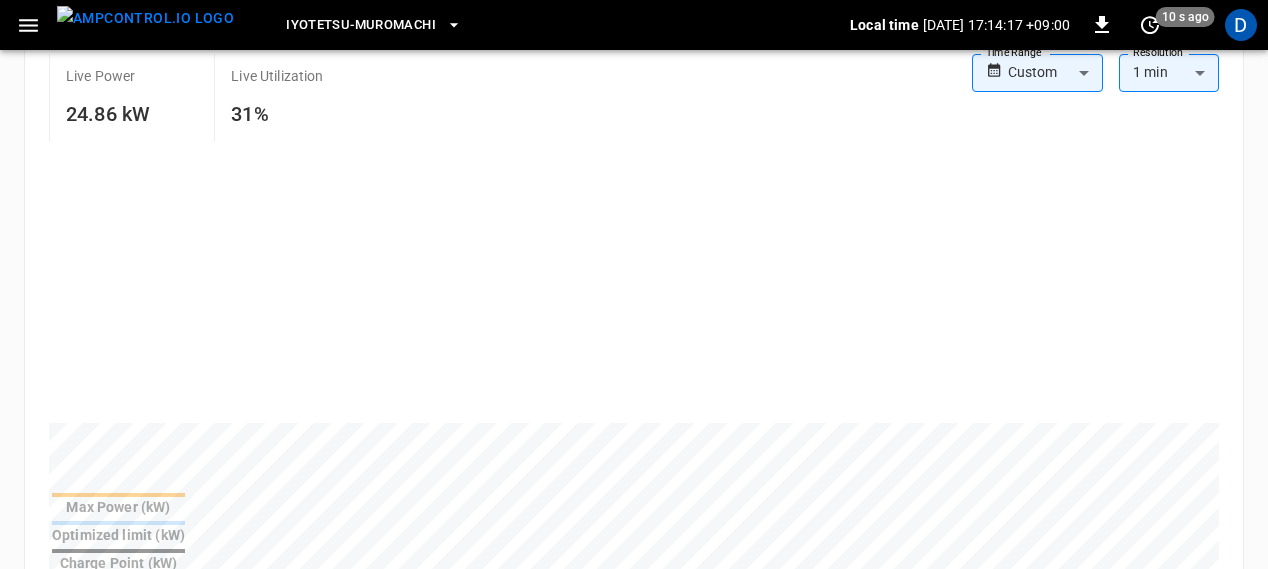 scroll, scrollTop: 376, scrollLeft: 0, axis: vertical 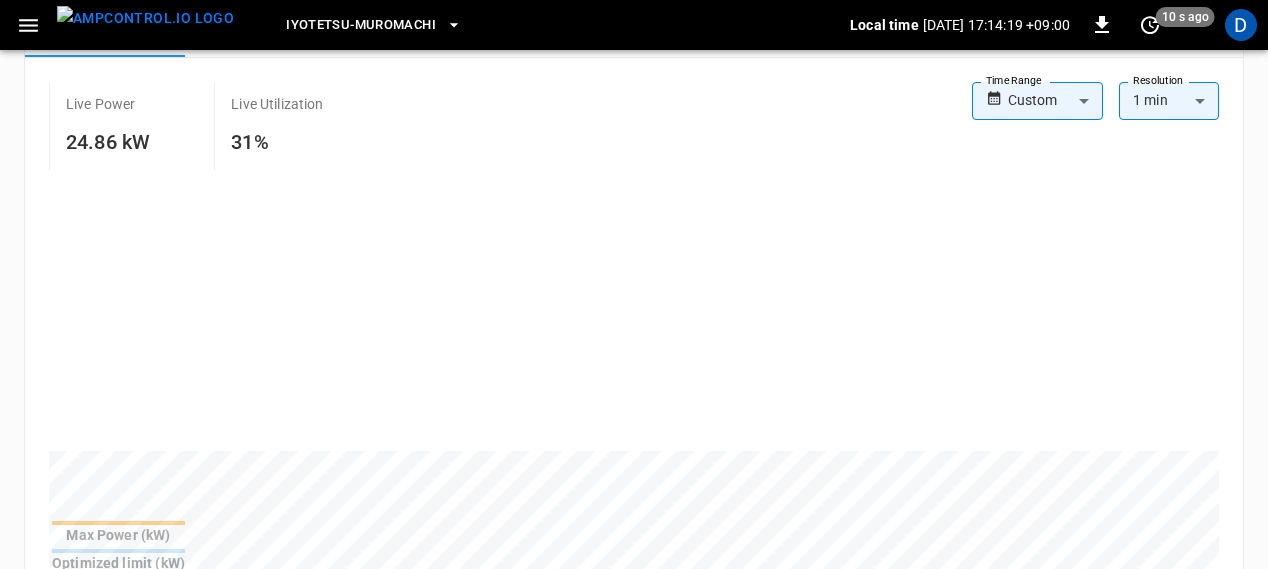 click on "Iyotetsu-Muromachi Local time 2025-07-03 17:14:19 +09:00 0 10 s ago D IYOTETSU-MUROMACHI-RIGHT Remote Commands Live Info Connectivity updated 29 minutes ago Session Active Alerts 0 Firmware Version 1.0.3D_QVD Vendor EVMJ Connector Status Max Power IYOTETSU-MUROMACHI-RIGHT - 1 Charging 80 kW IYOTETSU-MUROMACHI-RIGHT - 2 Finishing 80 kW Power Energy SOC Uptime Connectivity Temperature Connector Status Live Power 24.86 kW Live Utilization 31% Time Range Custom ****** Time Range Resolution 1 min ** Resolution Max Power (kW) Optimized limit (kW) Charge Point (kW) Connector 1 (kW) Connector 2 (kW) Reset zoom Sessions Ocpp logs Meter Values Alerts Optimization Custom ****** ​ Connector ​ Connector Vehicle ​ Vehicle IdTag ​ IdTag More Filters Export ID Session Connector Vehicle IdTag Transaction Id Start Time Start SoC End Time End SoC Duration Priority Energy Supply Cost   Action 06ee ... Copy Not Active IYOTETSU-MUROMACHI-RIGHT - 2 IT-EVMJ8.8-5755 optr 387392380 2025-07-02 20:39:17 60.00% 95.00% 01:03:53 -" at bounding box center (634, 498) 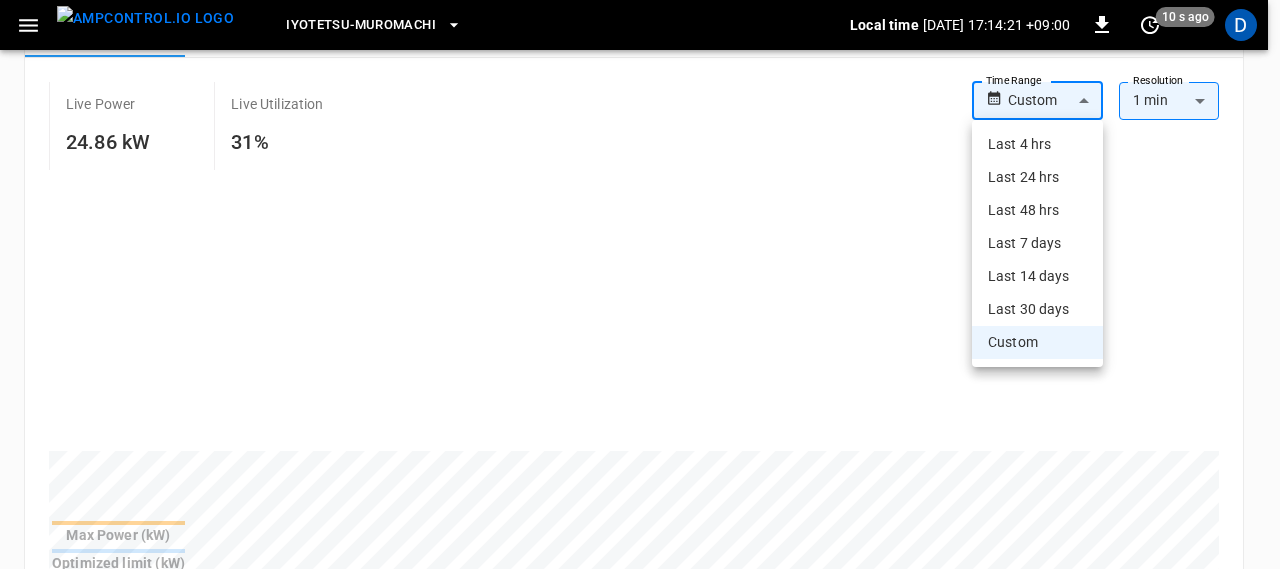 click on "Custom" at bounding box center [1037, 342] 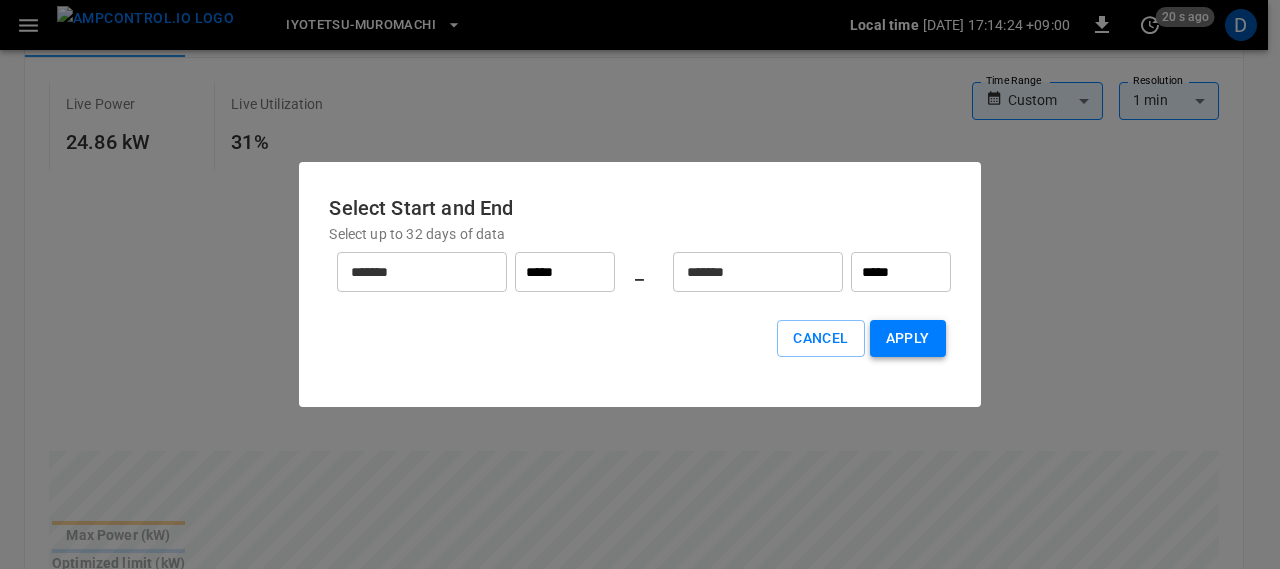 click on "Apply" at bounding box center [908, 338] 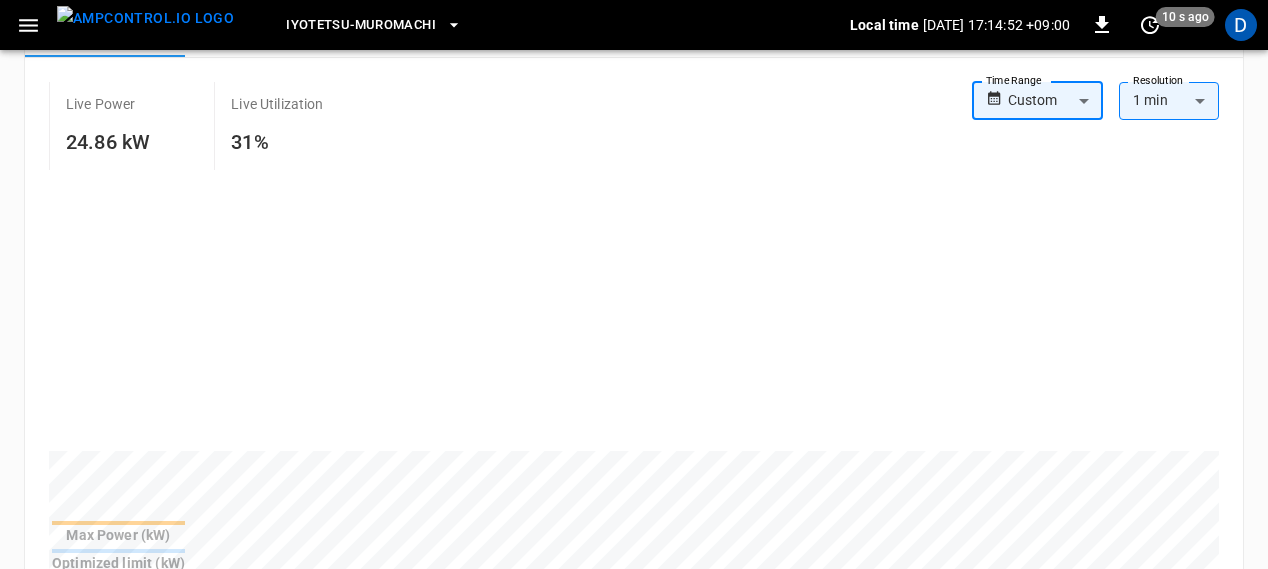 scroll, scrollTop: 377, scrollLeft: 0, axis: vertical 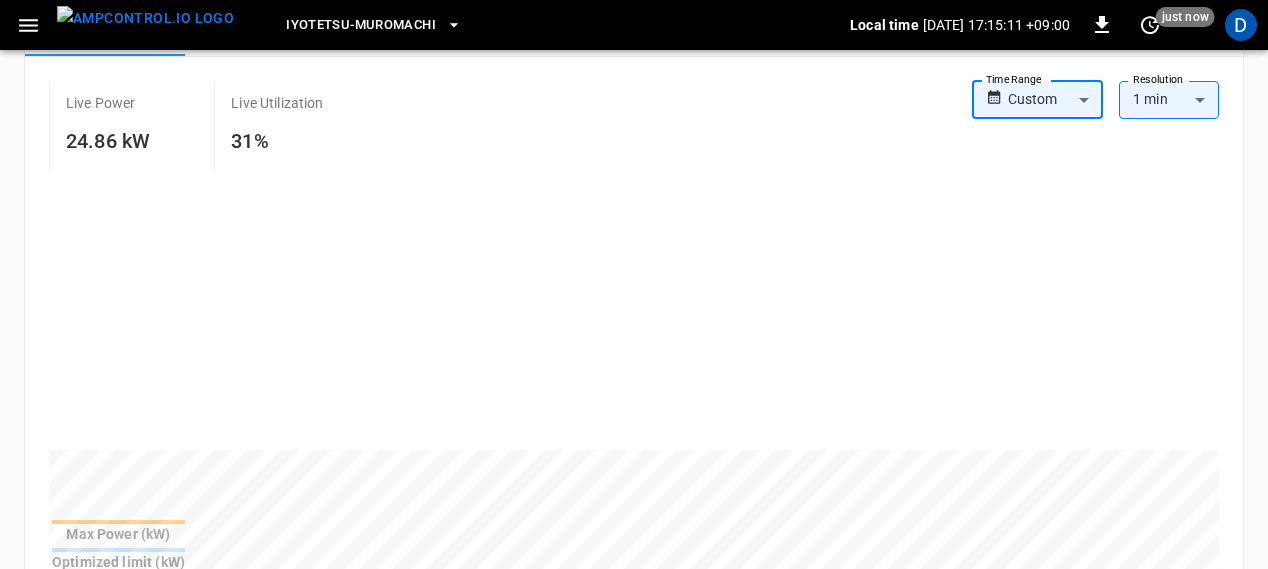 click on "Iyotetsu-Muromachi Local time 2025-07-03 17:15:11 +09:00 0 just now D IYOTETSU-MUROMACHI-RIGHT Remote Commands Live Info Connectivity updated 30 minutes ago Session Active Alerts 0 Firmware Version 1.0.3D_QVD Vendor EVMJ Connector Status Max Power IYOTETSU-MUROMACHI-RIGHT - 1 Charging 80 kW IYOTETSU-MUROMACHI-RIGHT - 2 Finishing 80 kW Power Energy SOC Uptime Connectivity Temperature Connector Status Live Power 24.86 kW Live Utilization 31% Time Range Custom ****** Time Range Resolution 1 min ** Resolution Max Power (kW) Optimized limit (kW) Charge Point (kW) Connector 1 (kW) Connector 2 (kW) Reset zoom Sessions Ocpp logs Meter Values Alerts Optimization Custom ****** ​ Connector ​ Connector Vehicle ​ Vehicle IdTag ​ IdTag More Filters Export ID Session Connector Vehicle IdTag Transaction Id Start Time Start SoC End Time End SoC Duration Priority Energy Supply Cost   Action 06ee ... Copy Not Active IYOTETSU-MUROMACHI-RIGHT - 2 IT-EVMJ8.8-5755 optr 387392380 2025-07-02 20:39:17 60.00% 95.00% 01:03:53 -" at bounding box center (634, 497) 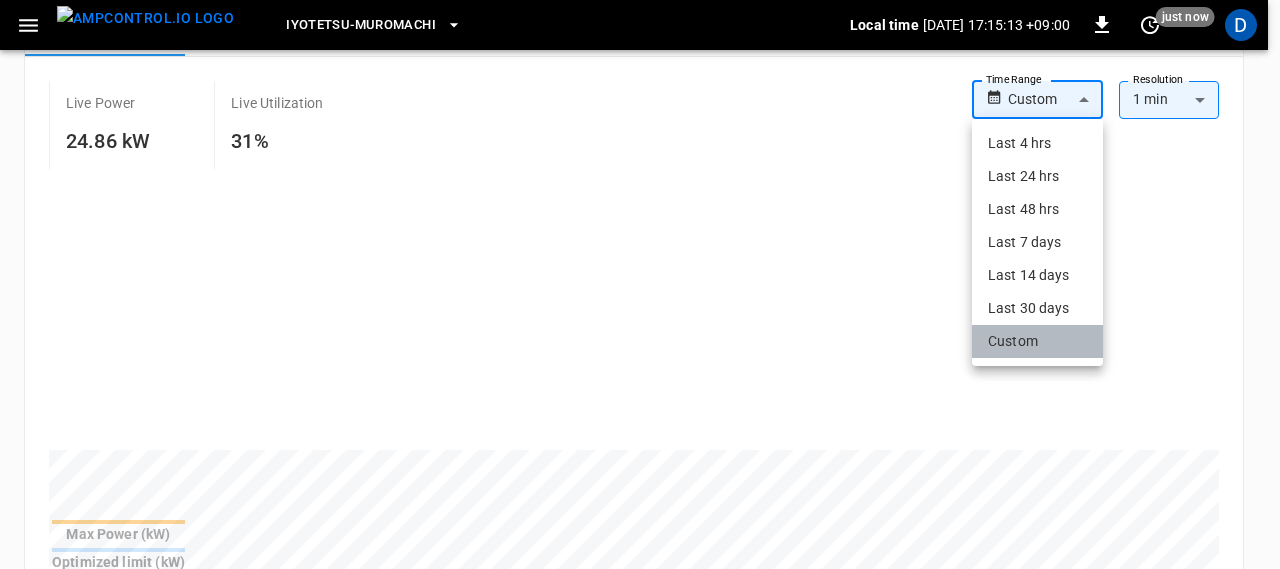 click on "Custom" at bounding box center [1037, 341] 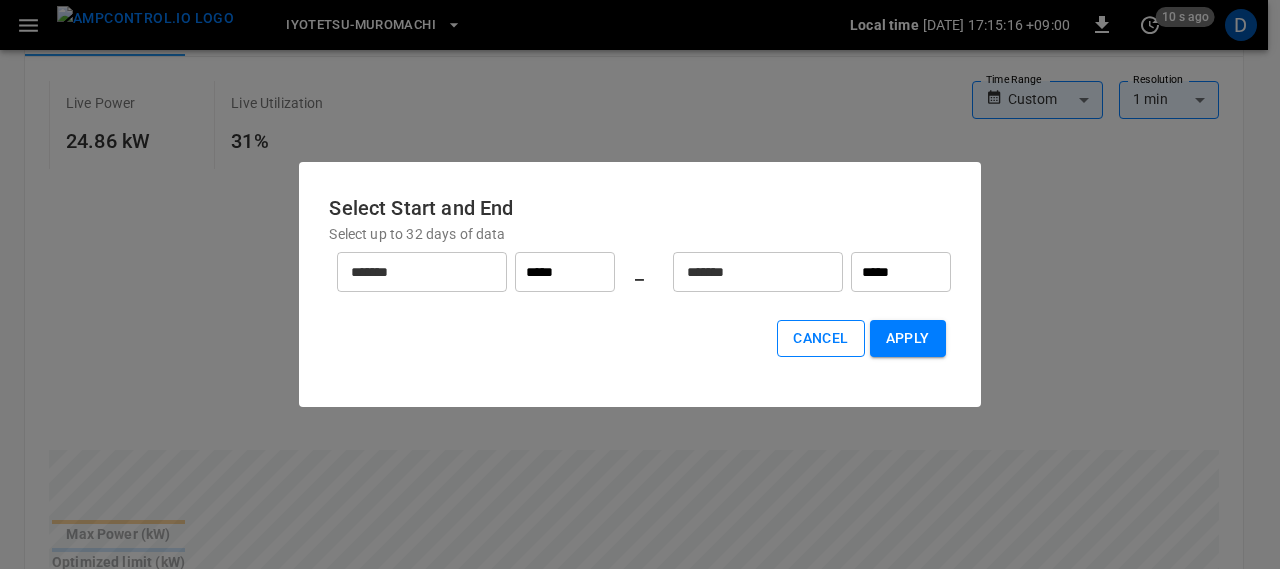 click on "Cancel" at bounding box center [820, 338] 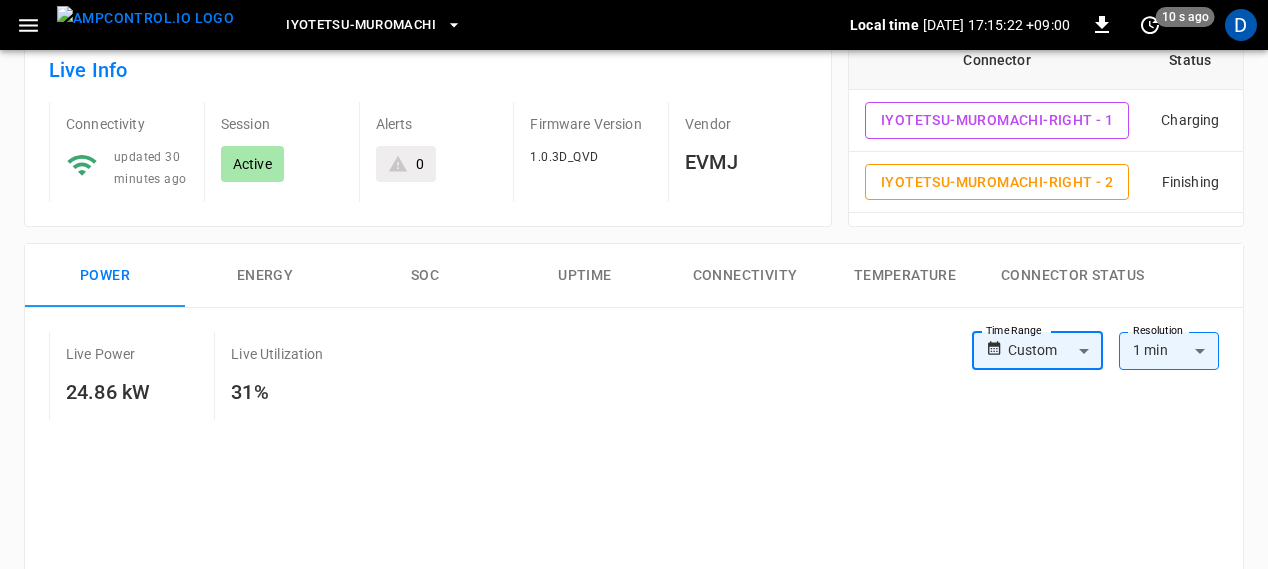 scroll, scrollTop: 0, scrollLeft: 0, axis: both 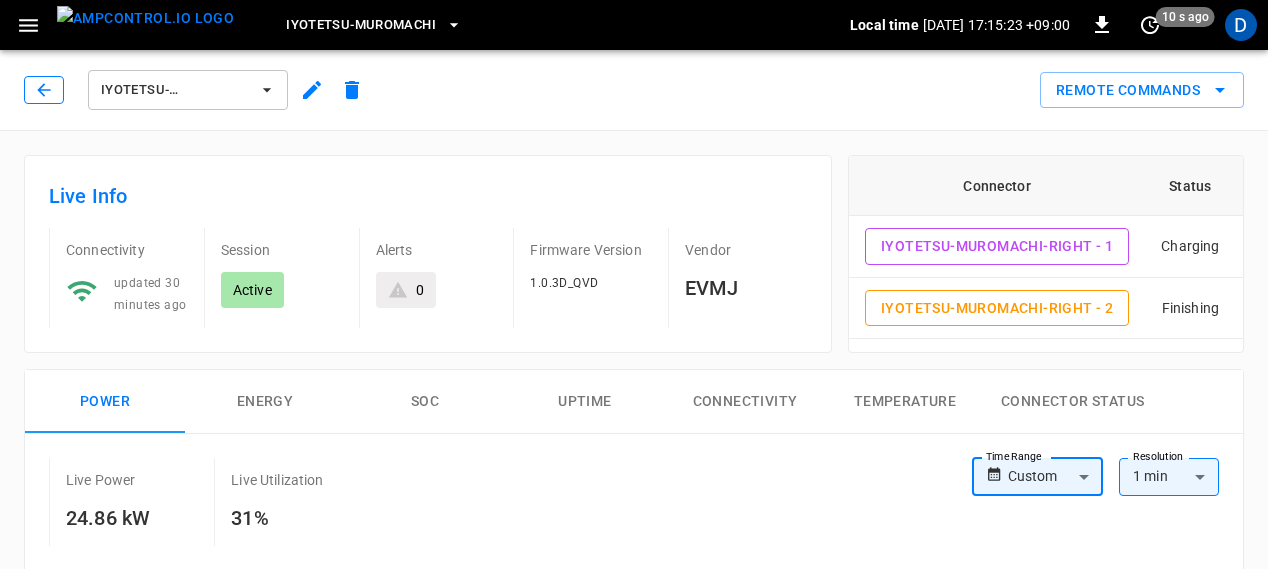 click at bounding box center [44, 90] 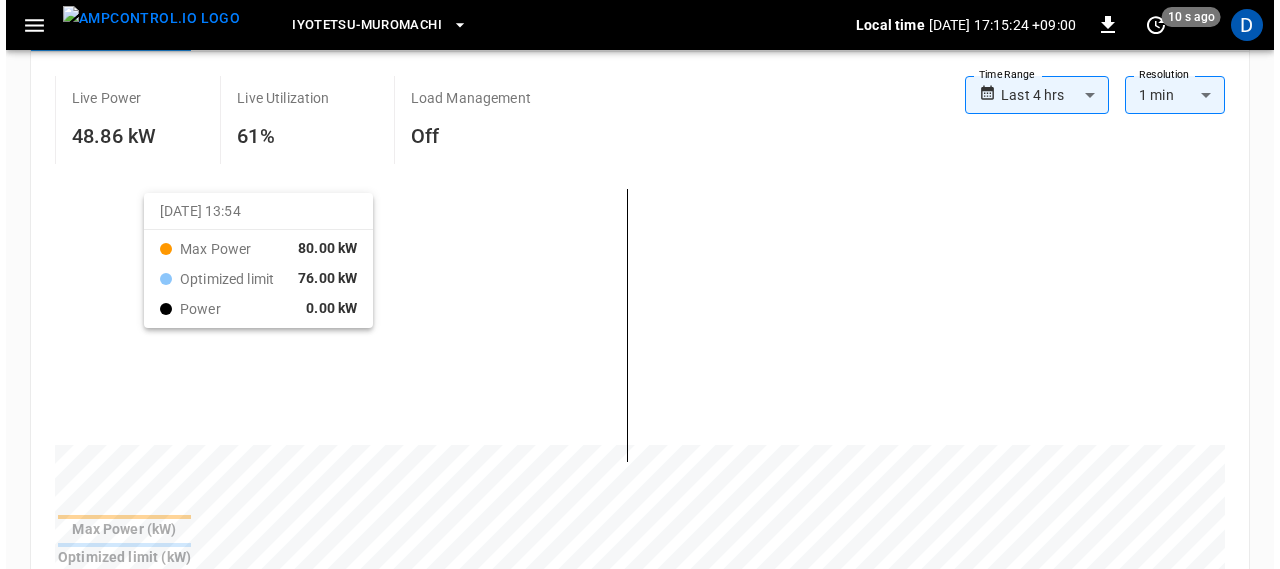 scroll, scrollTop: 0, scrollLeft: 0, axis: both 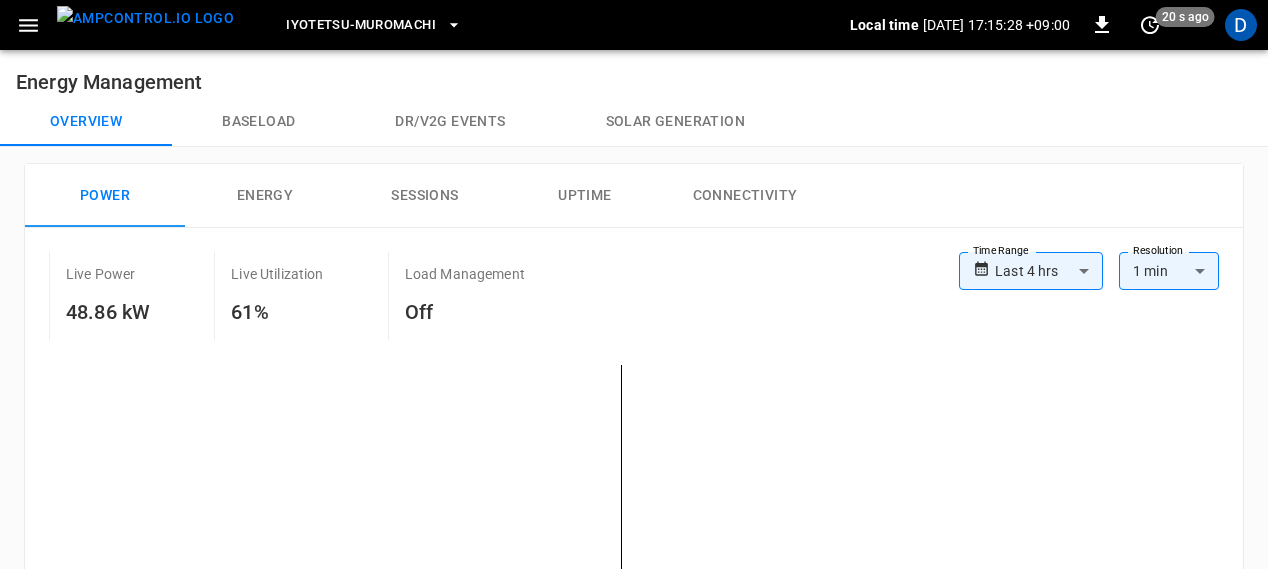 click on "**********" at bounding box center [634, 711] 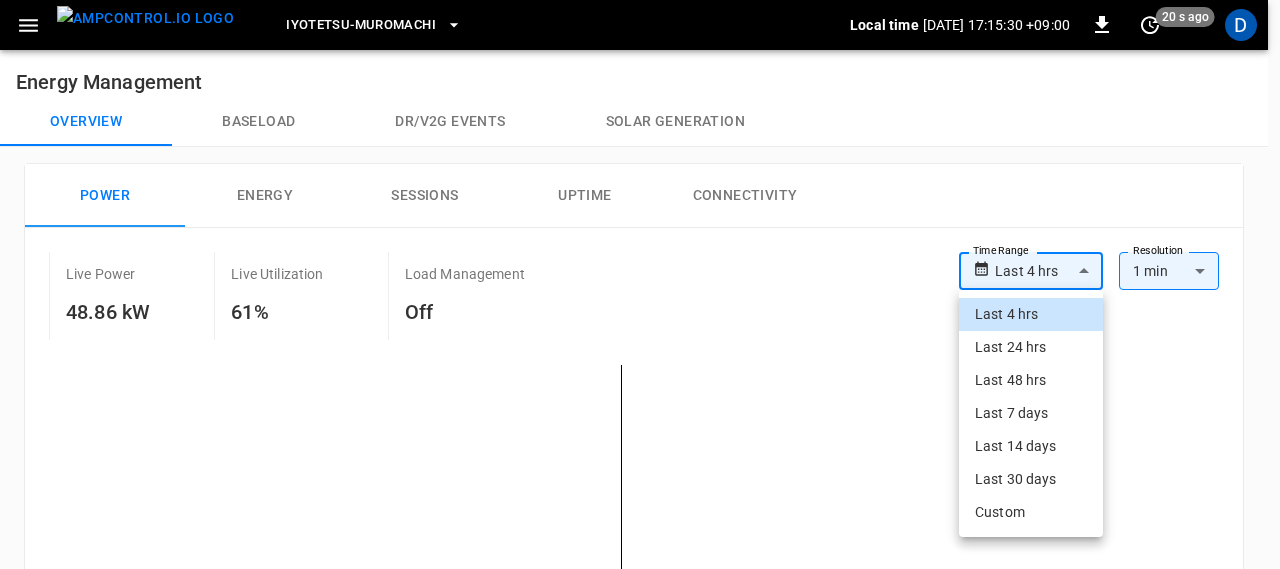 click on "Custom" at bounding box center (1031, 512) 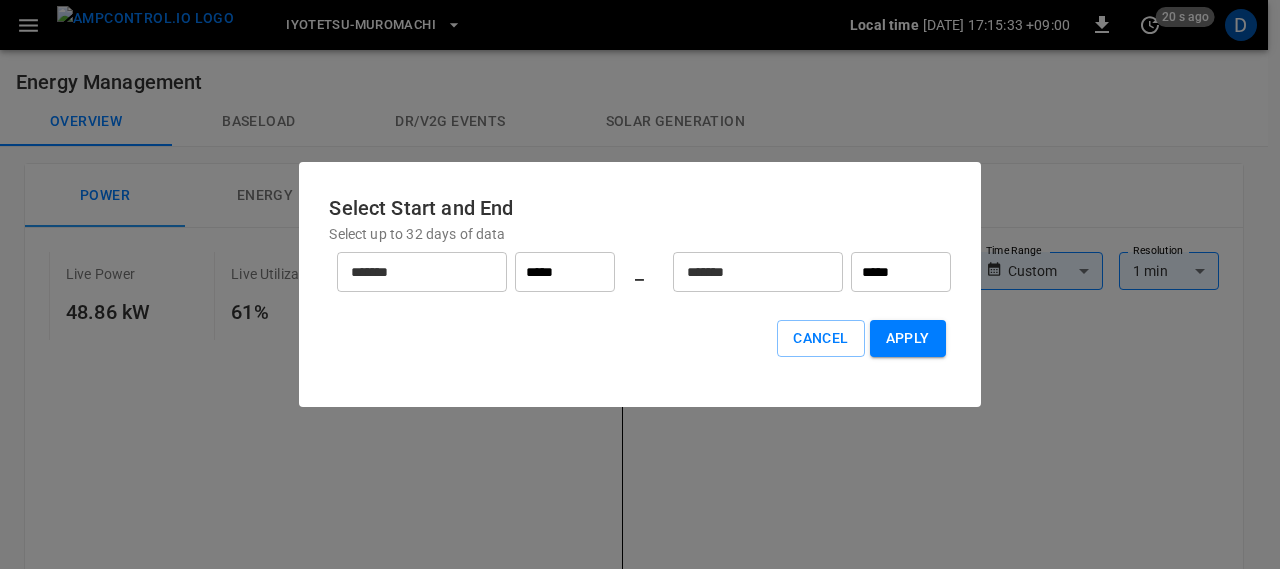 click on "*******" at bounding box center (411, 272) 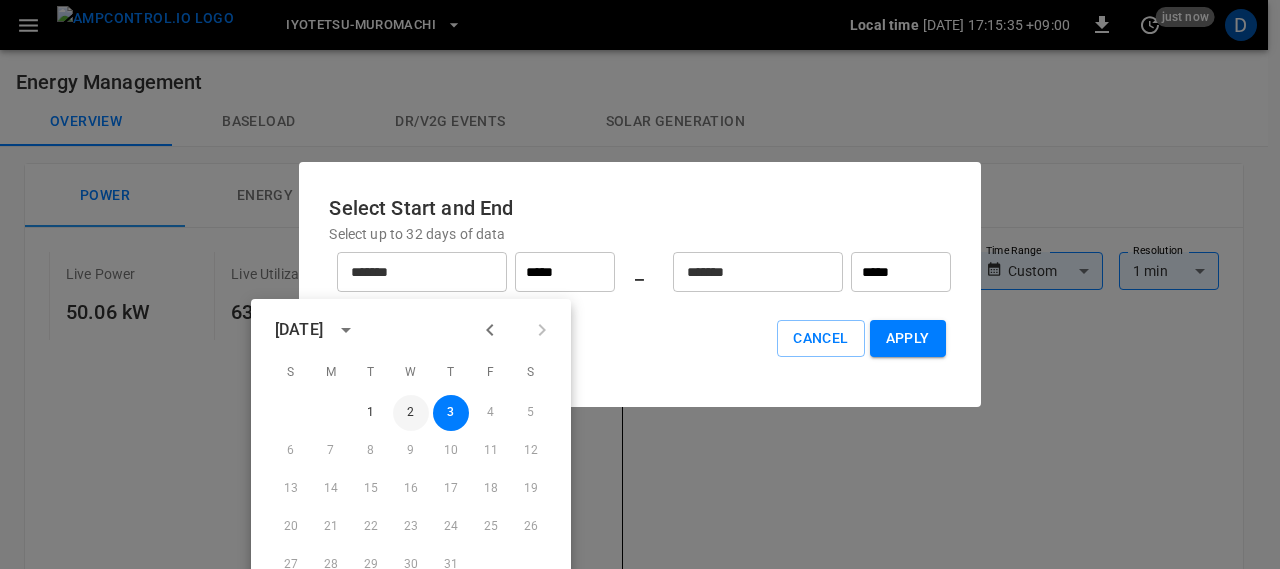 click on "2" at bounding box center [411, 413] 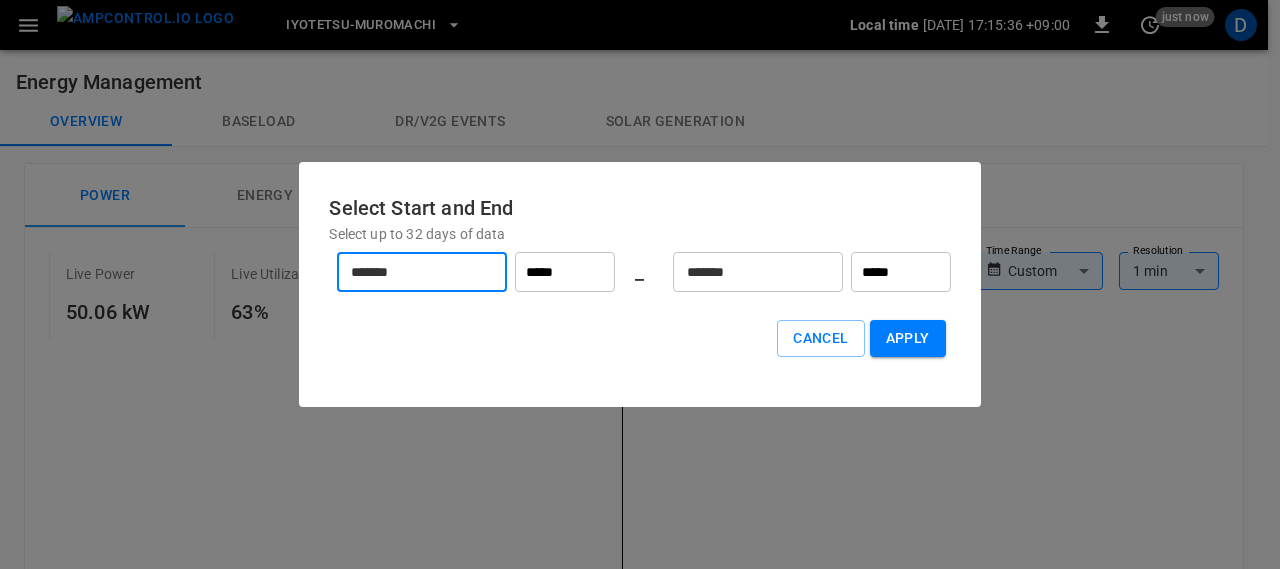 click on "*******" at bounding box center (747, 272) 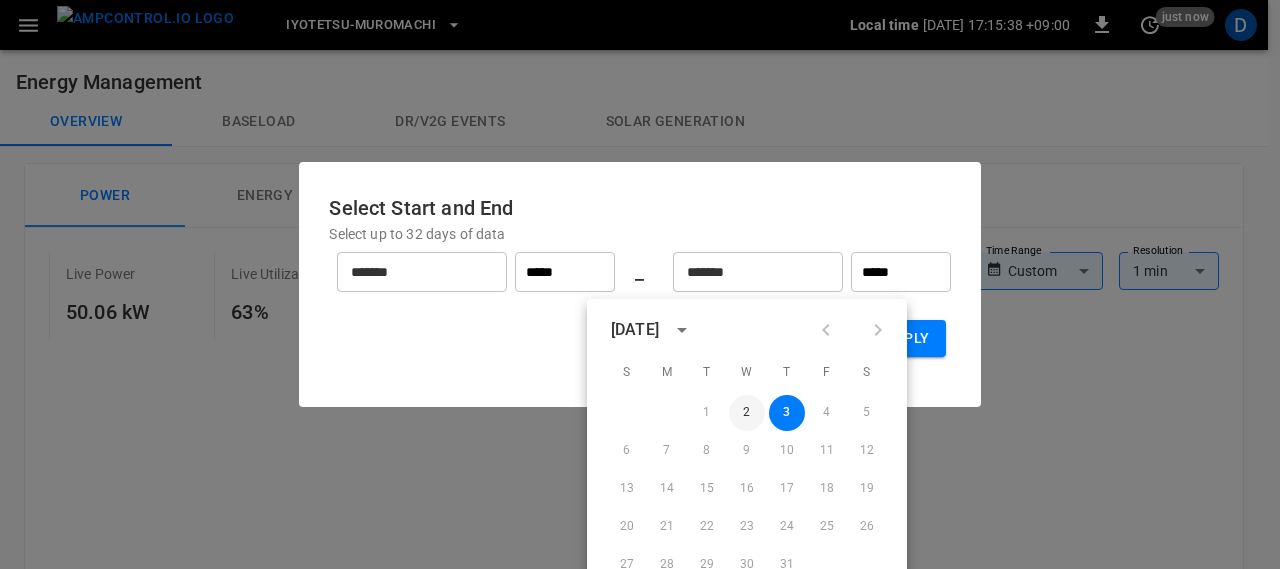click on "2" at bounding box center [747, 413] 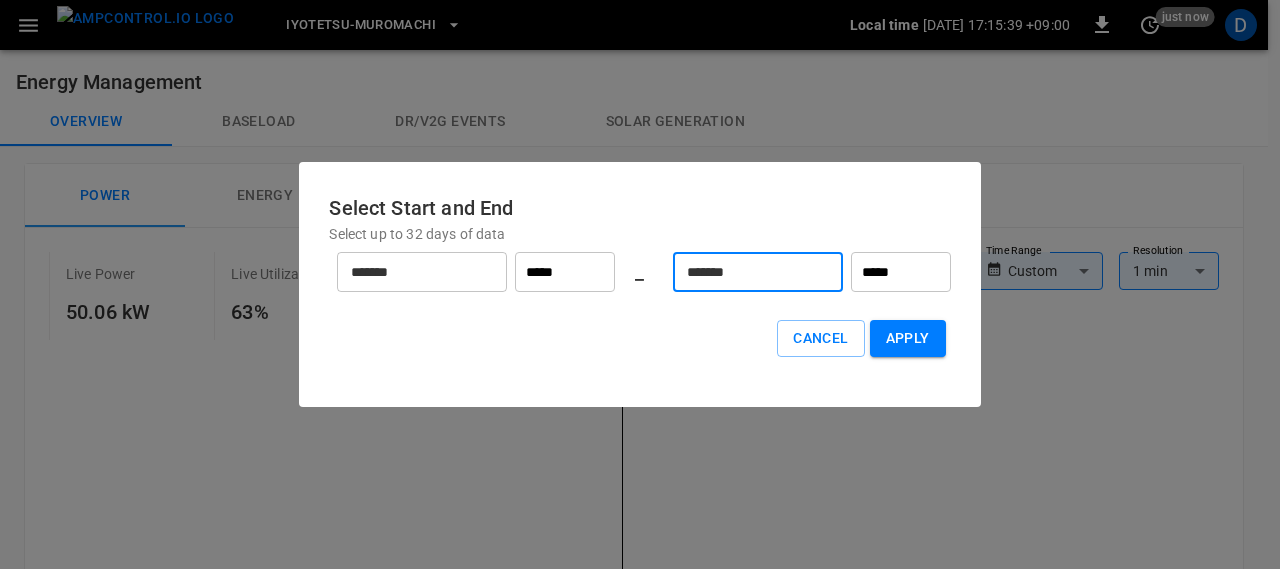 click on "*****" at bounding box center [901, 272] 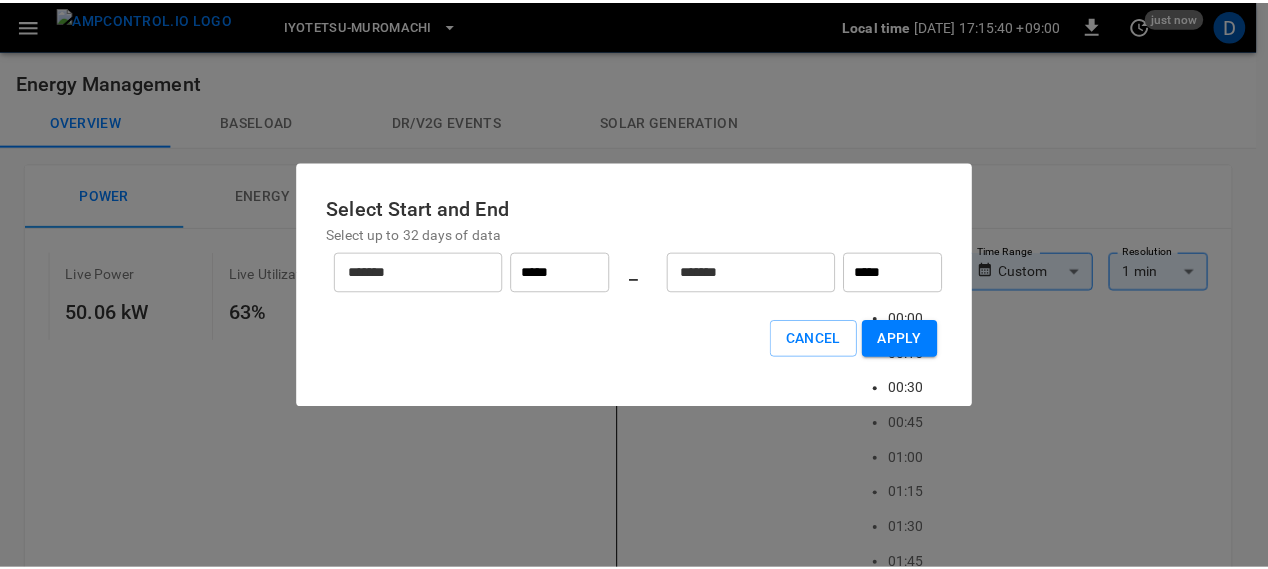 scroll, scrollTop: 3151, scrollLeft: 0, axis: vertical 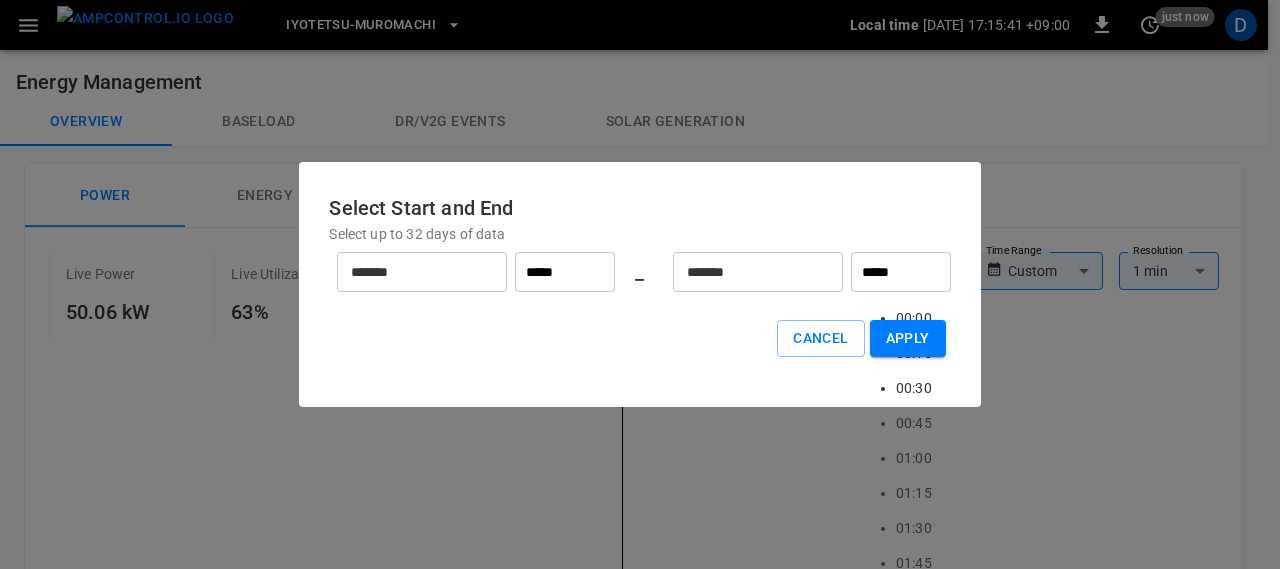 click on "23:00" at bounding box center [914, 3538] 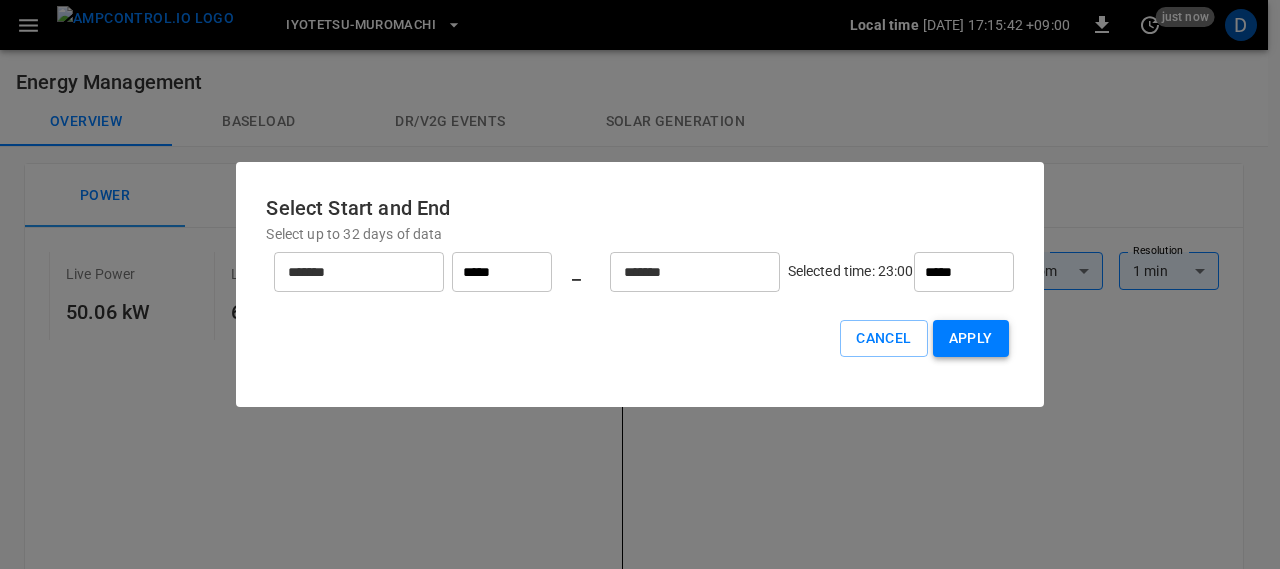 click on "Apply" at bounding box center (971, 338) 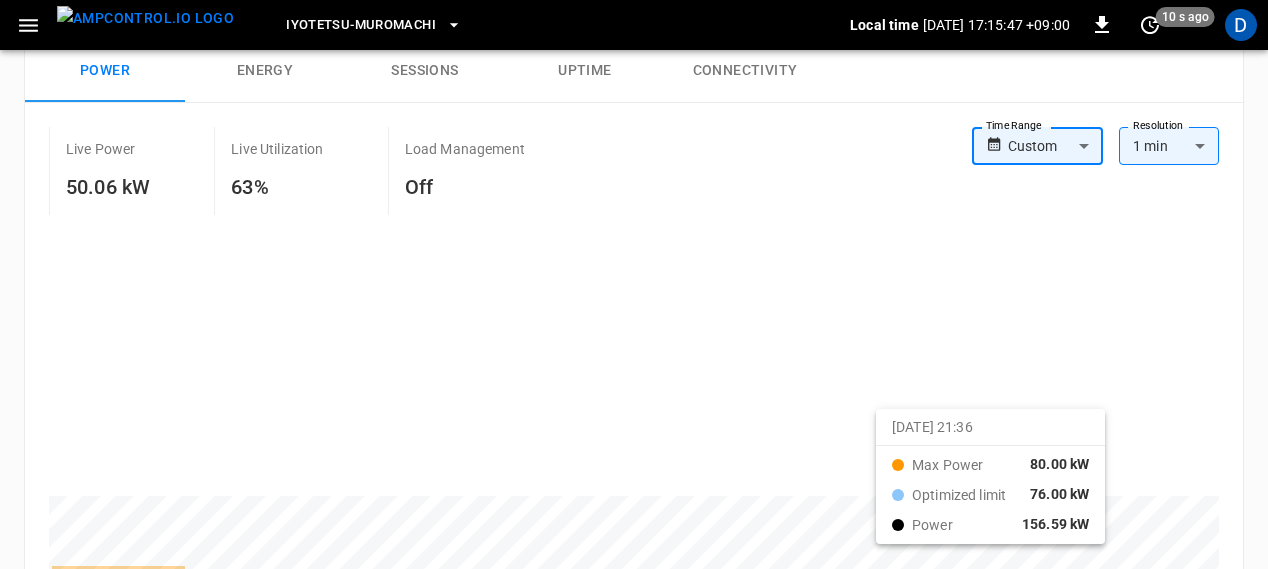 scroll, scrollTop: 250, scrollLeft: 0, axis: vertical 